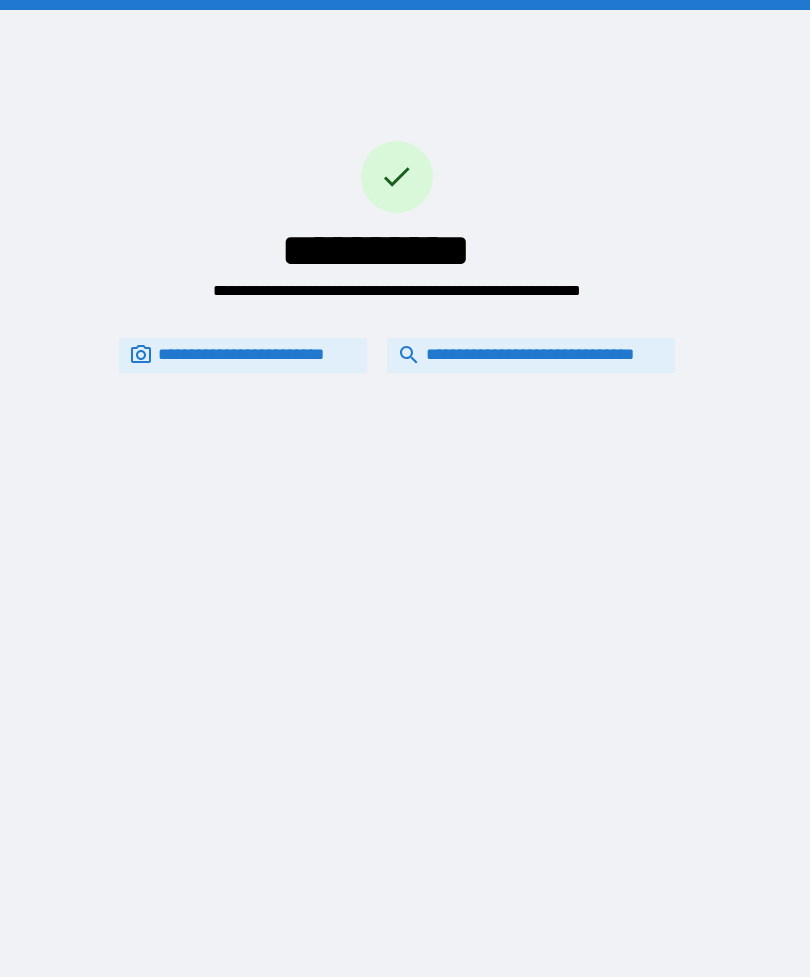 scroll, scrollTop: 0, scrollLeft: 0, axis: both 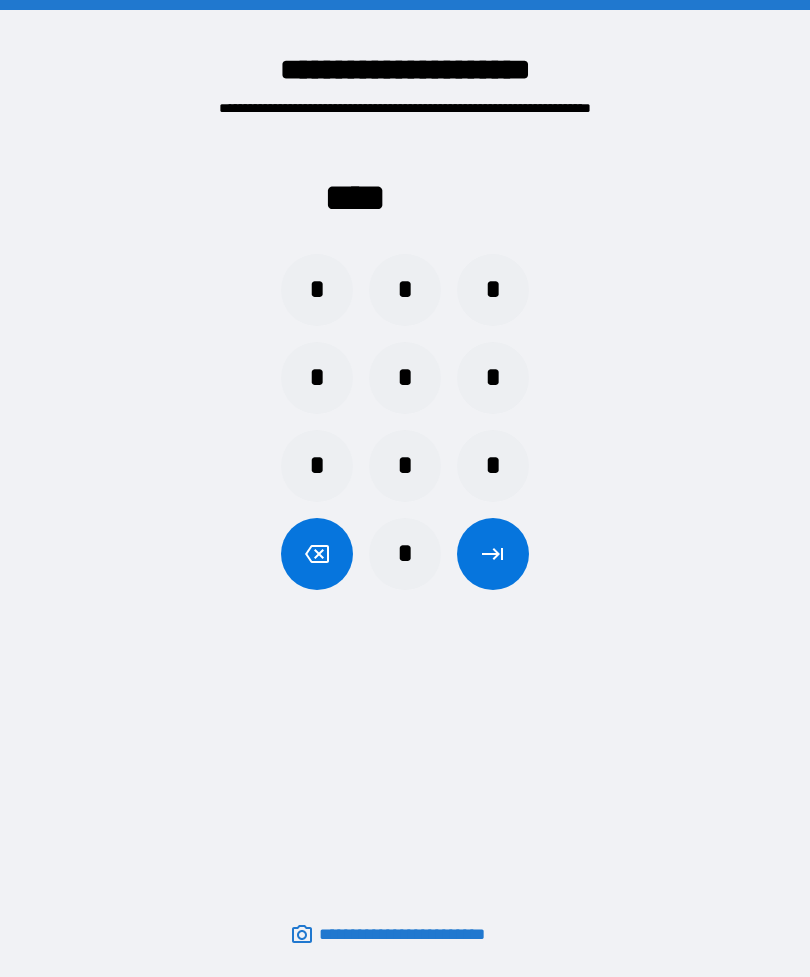 click on "*" at bounding box center (405, 554) 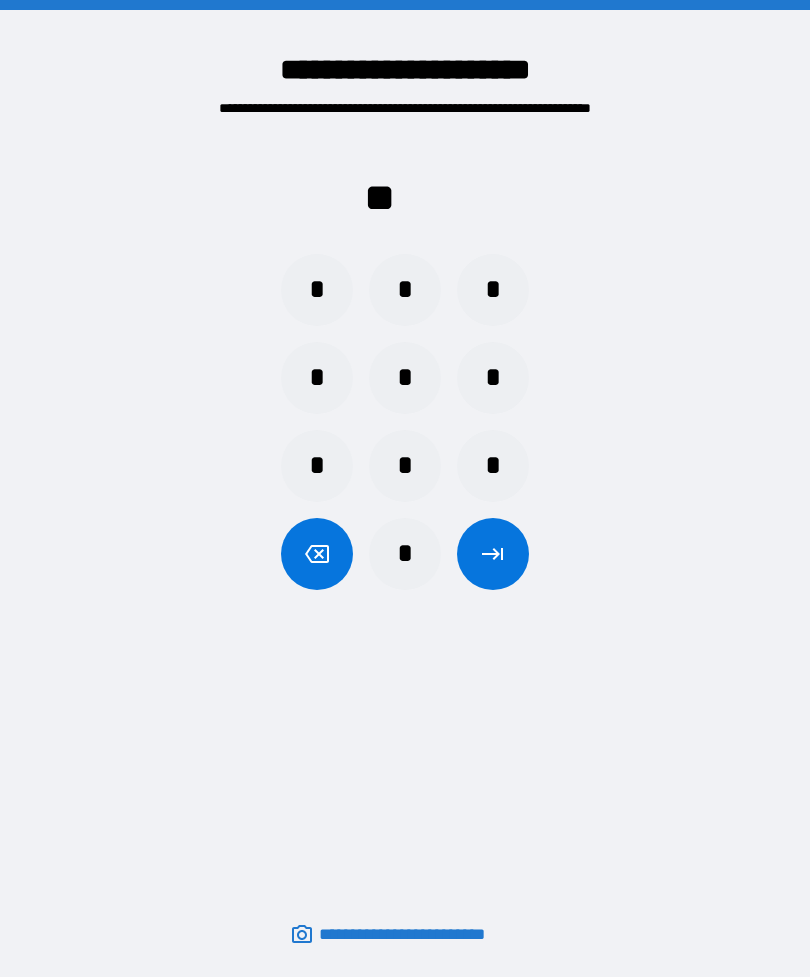 click on "*" at bounding box center [317, 378] 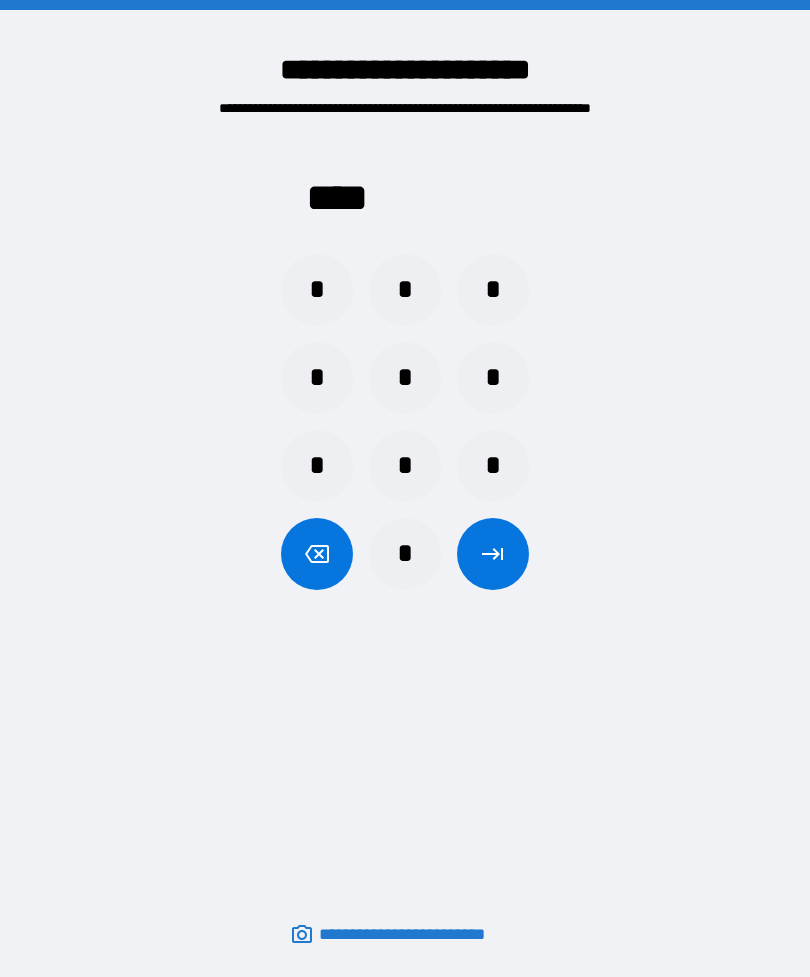 click 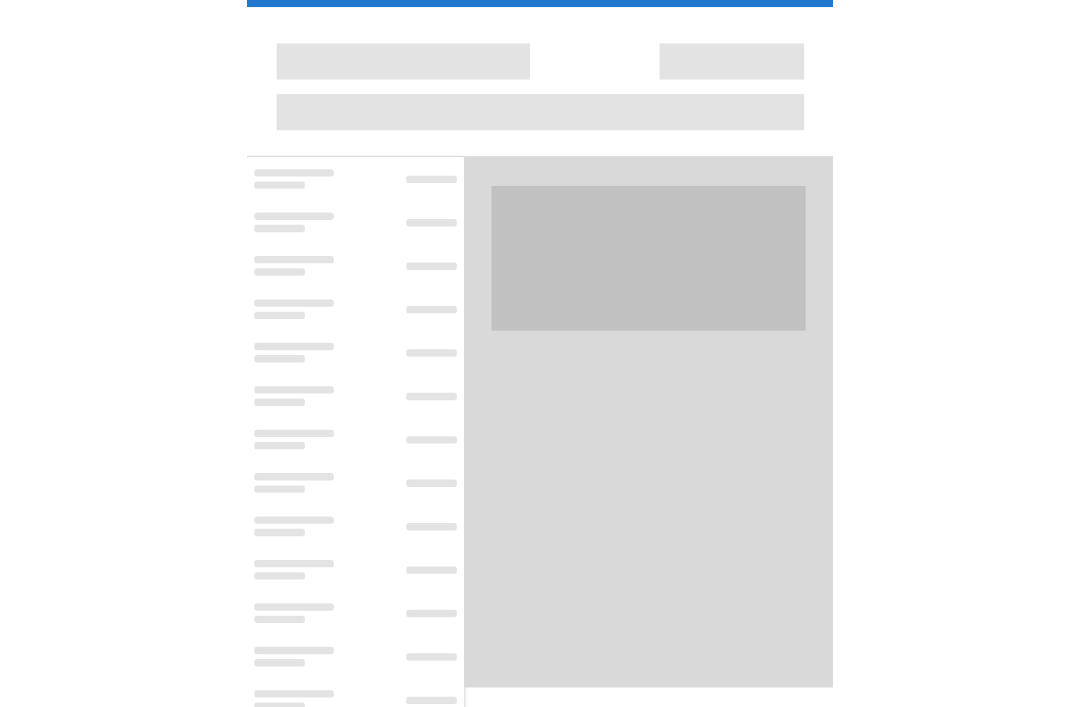 scroll, scrollTop: 64, scrollLeft: 0, axis: vertical 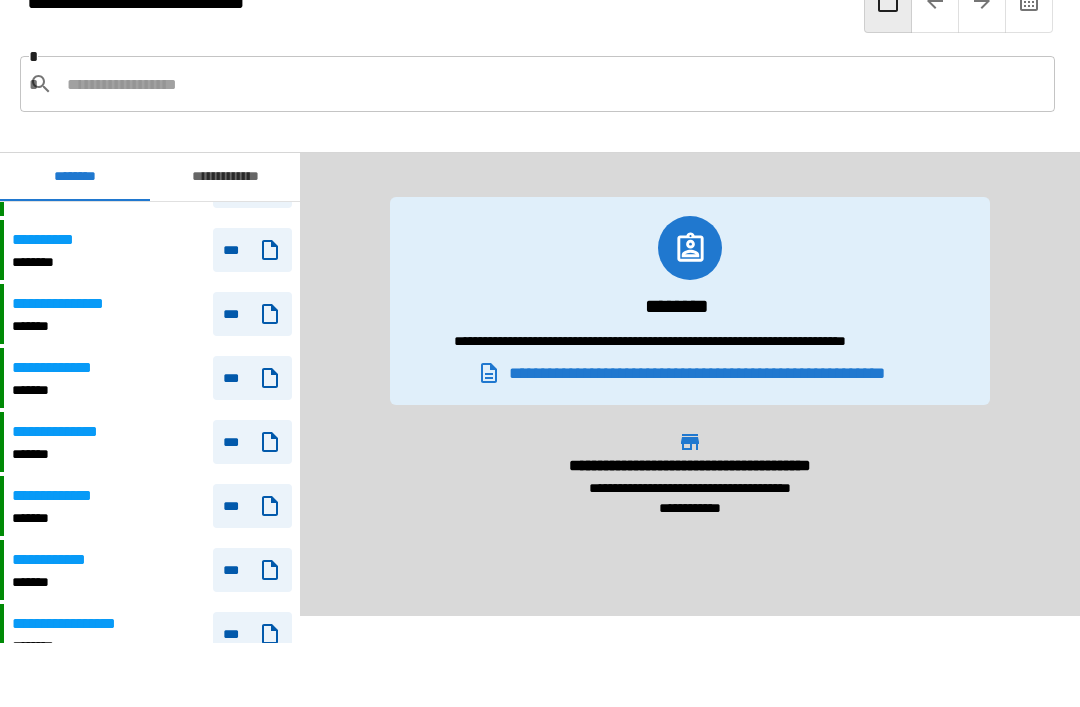 click on "***" at bounding box center [252, 314] 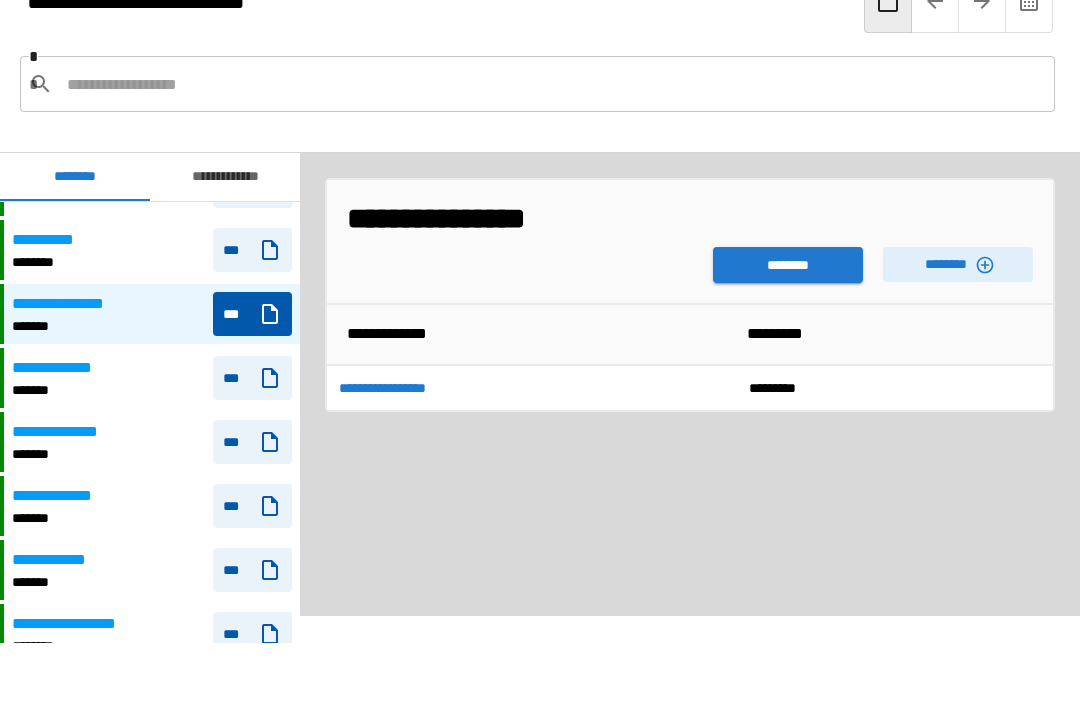 click on "********" at bounding box center (958, 264) 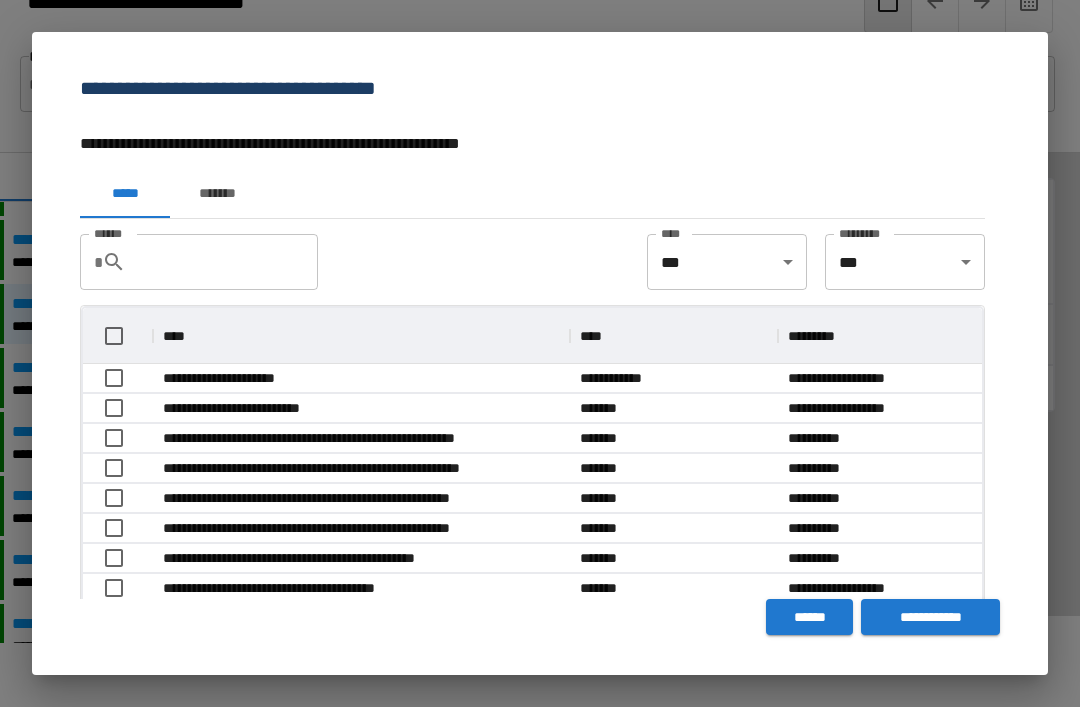 scroll, scrollTop: 356, scrollLeft: 899, axis: both 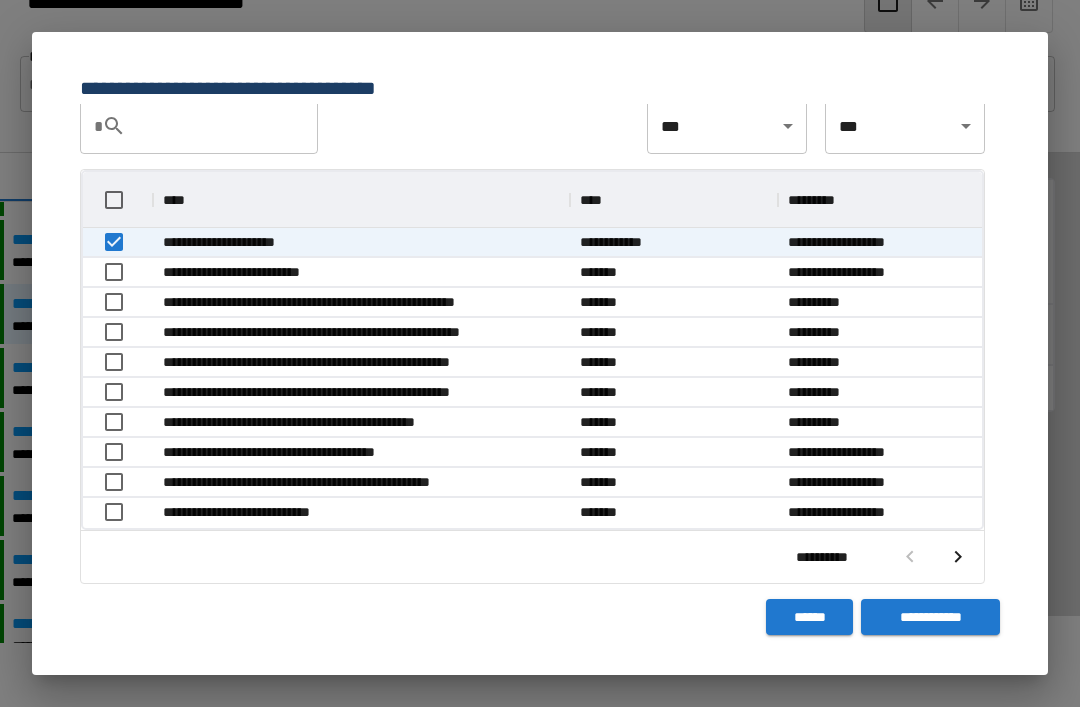 click 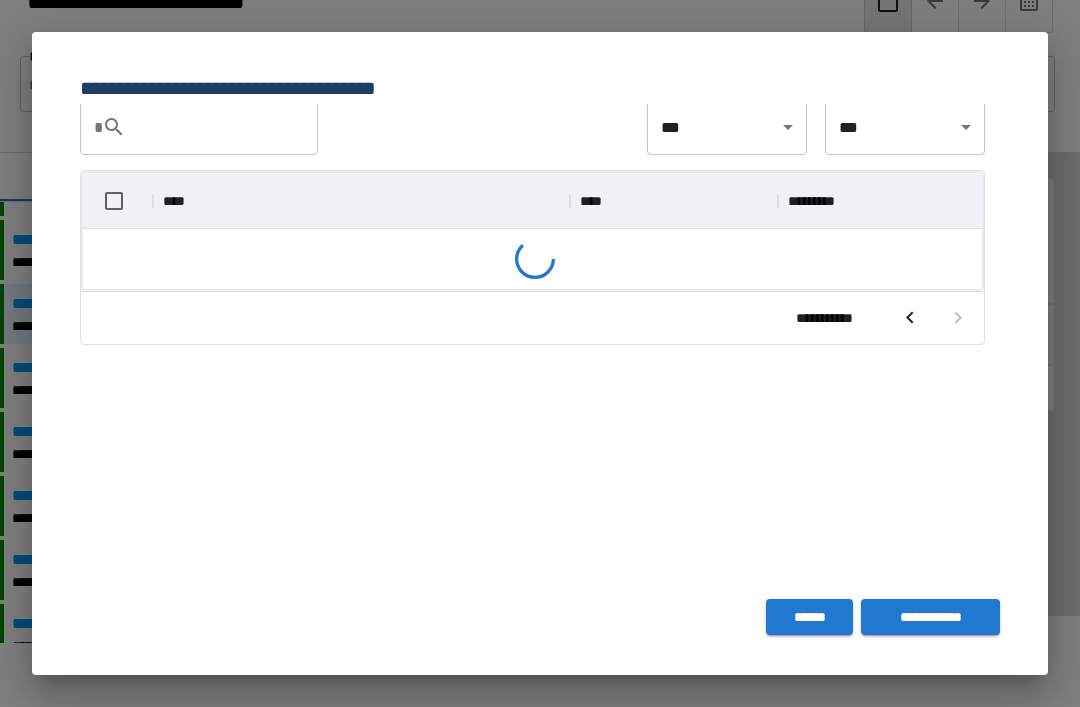 scroll, scrollTop: 135, scrollLeft: 0, axis: vertical 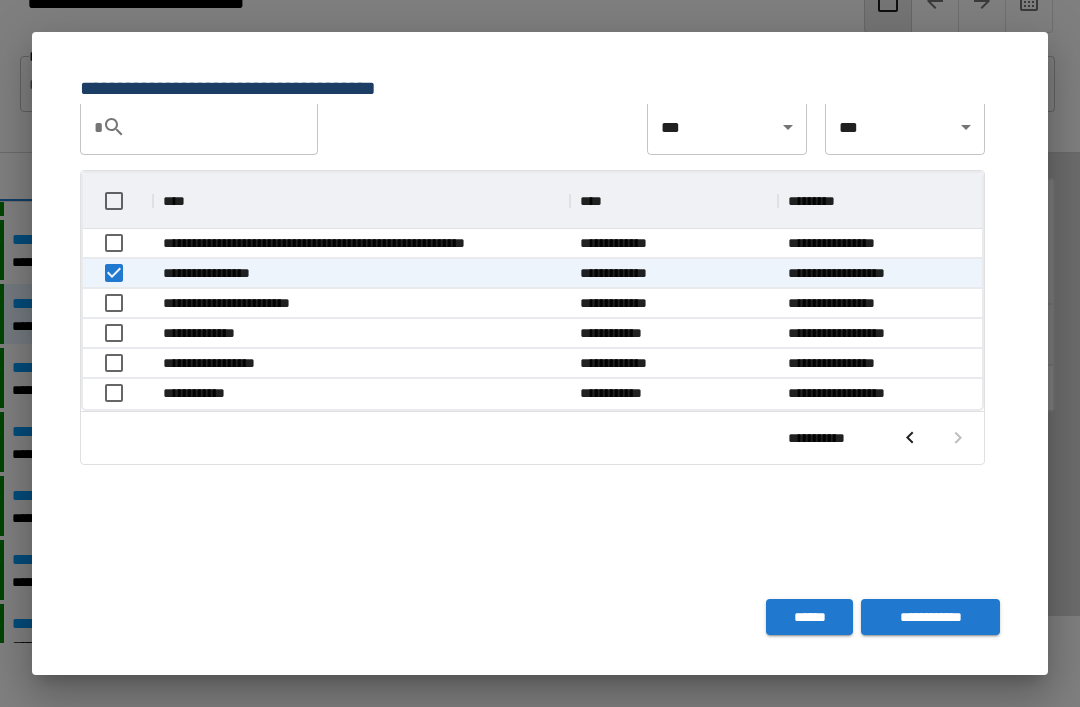 click on "**********" at bounding box center [930, 617] 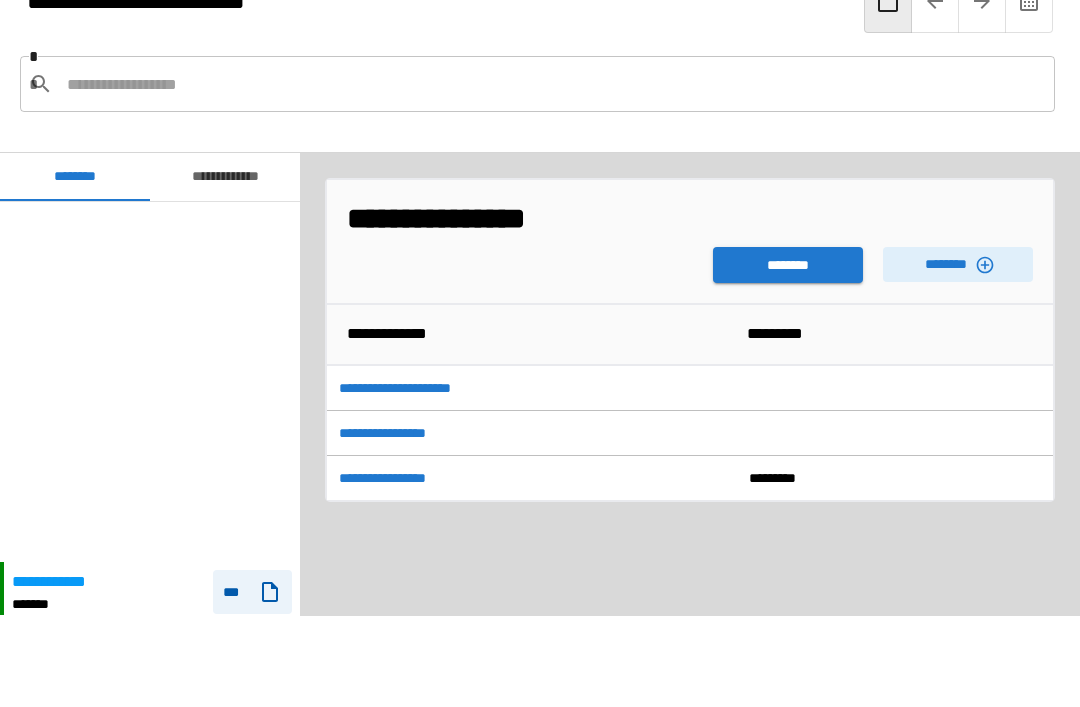 scroll, scrollTop: 360, scrollLeft: 0, axis: vertical 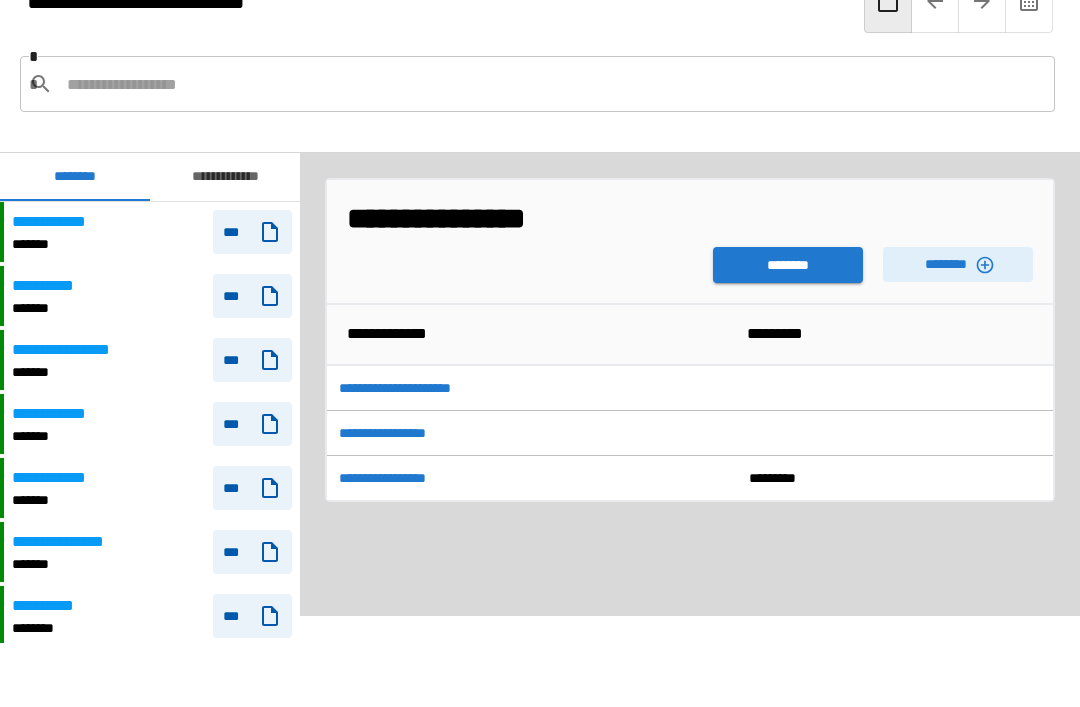 click on "********" at bounding box center (788, 265) 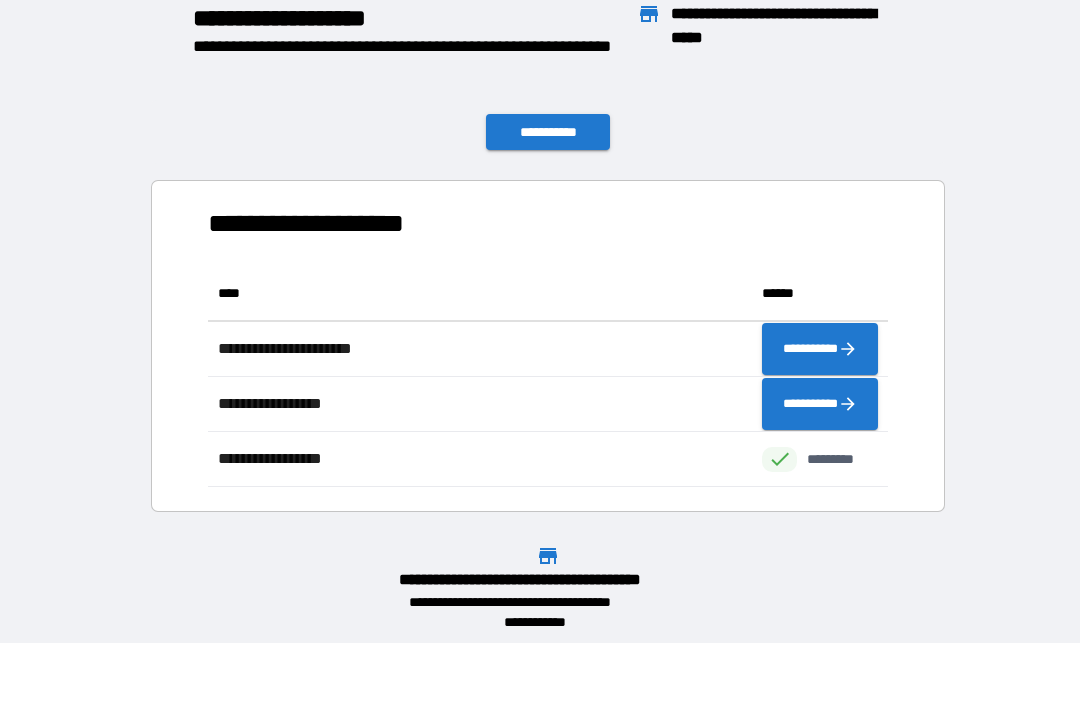 scroll, scrollTop: 221, scrollLeft: 680, axis: both 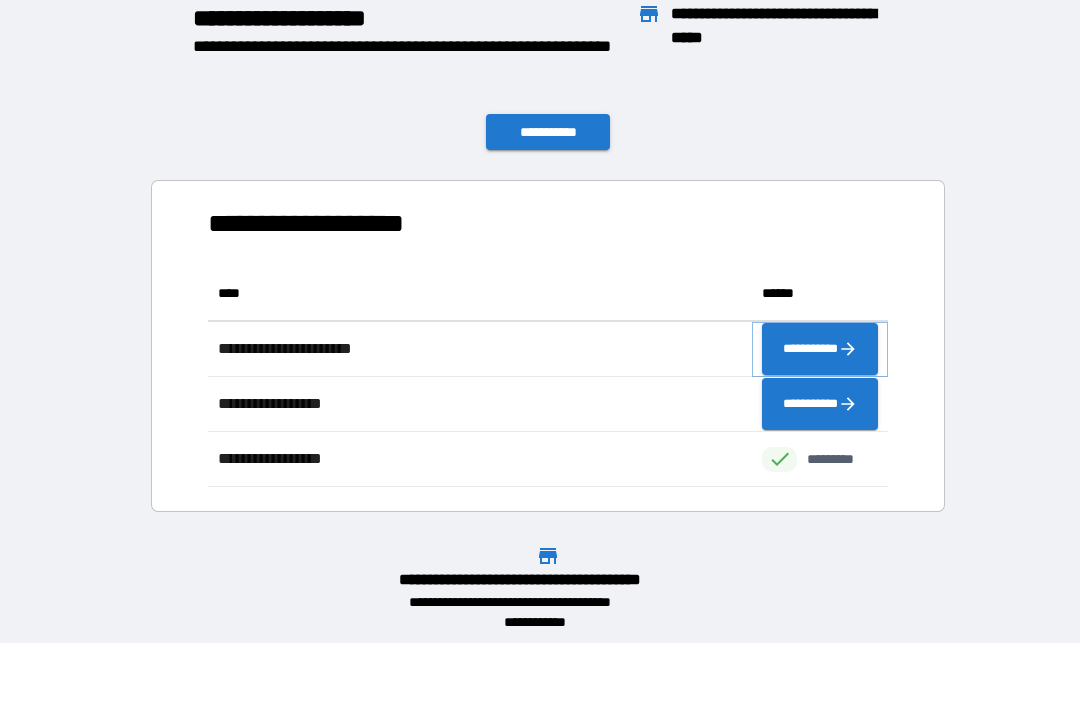 click on "**********" at bounding box center (820, 349) 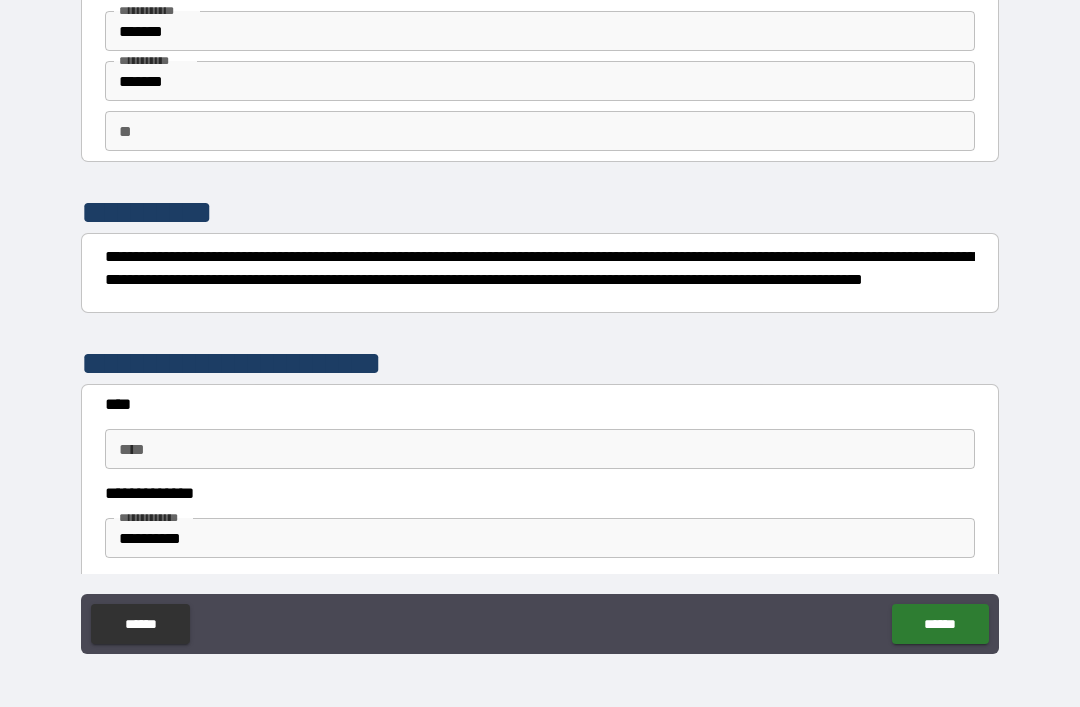 scroll, scrollTop: 86, scrollLeft: 0, axis: vertical 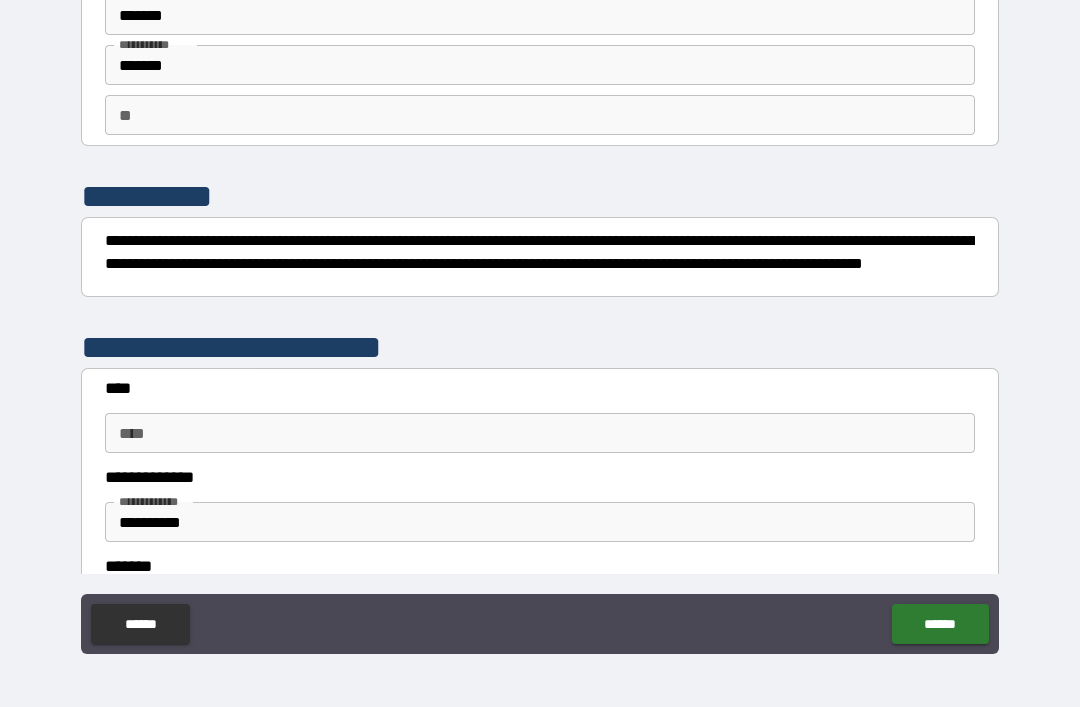 click on "****" at bounding box center (540, 433) 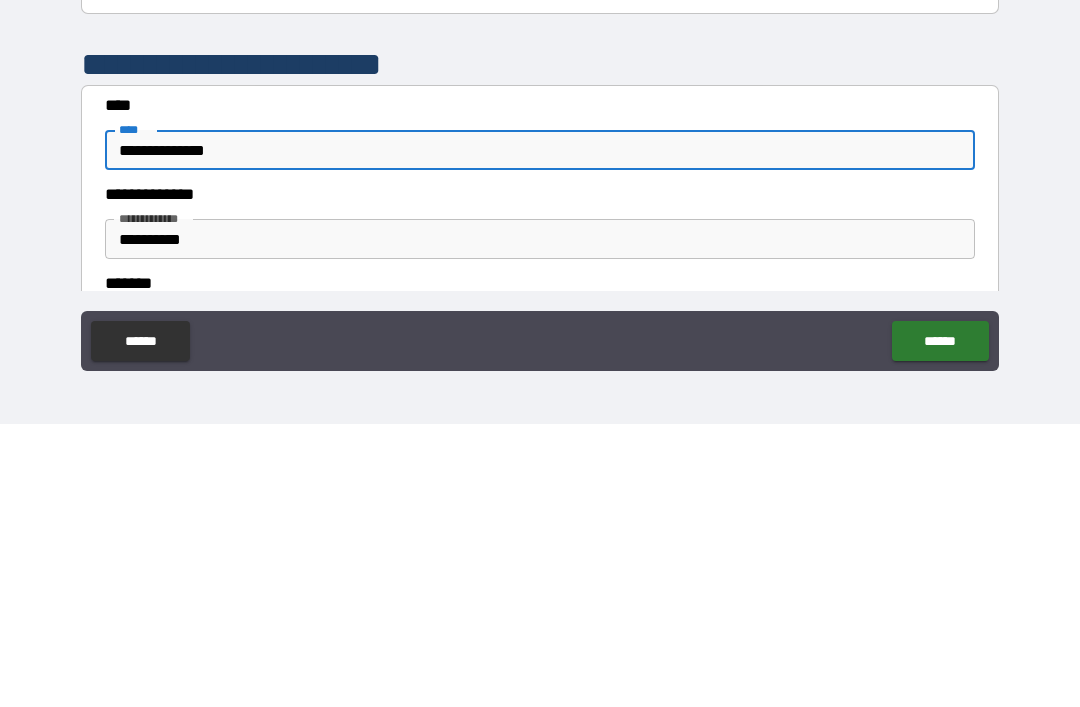 click on "**********" at bounding box center (540, 433) 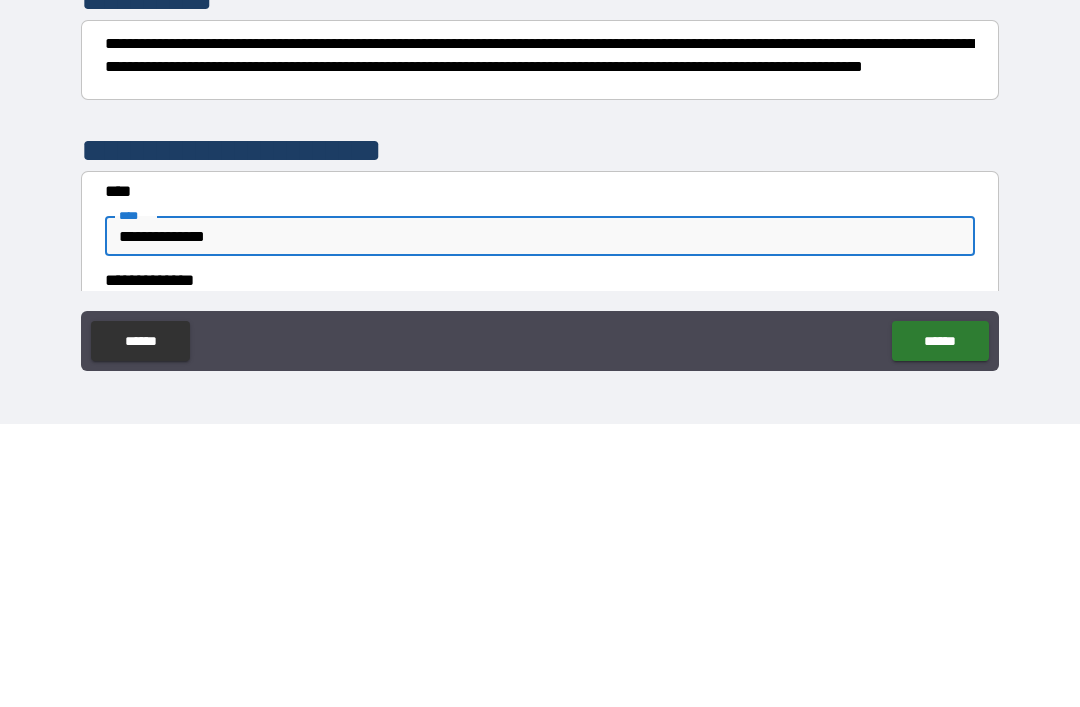 scroll, scrollTop: 0, scrollLeft: 0, axis: both 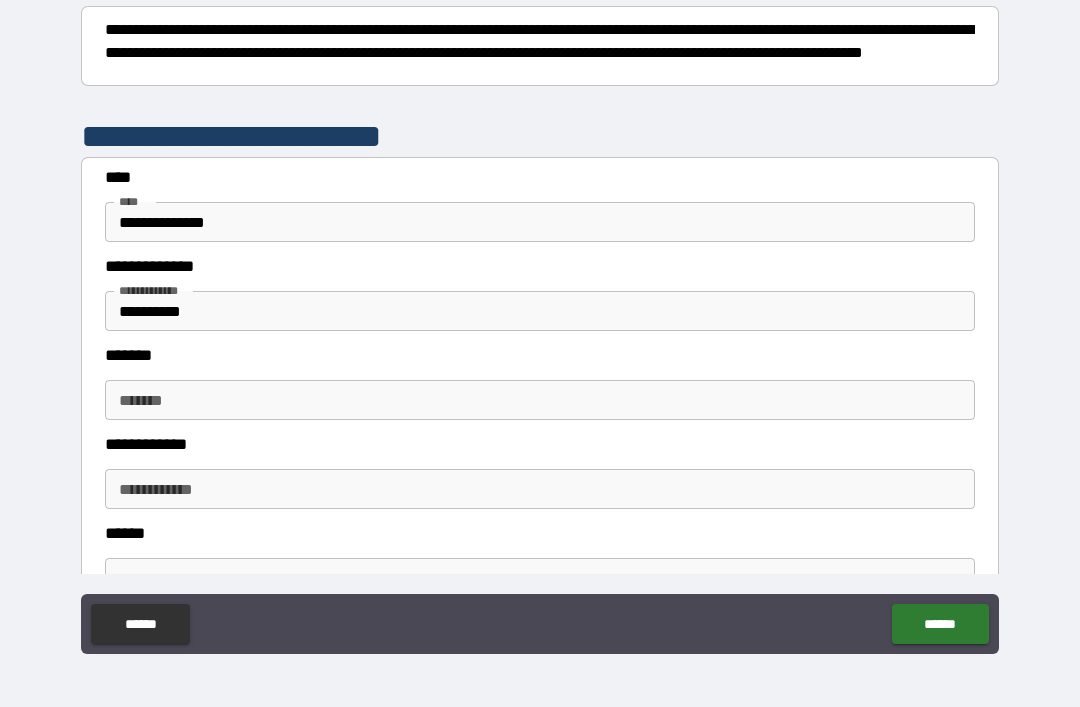 click on "**********" at bounding box center (540, 311) 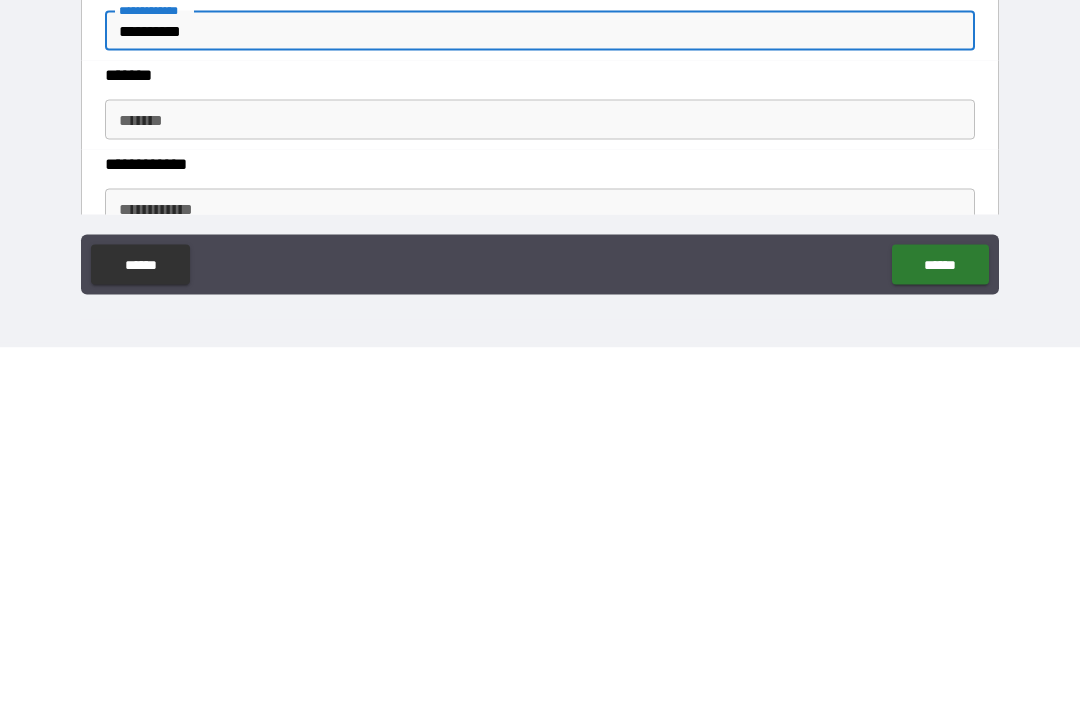 scroll, scrollTop: 142, scrollLeft: 0, axis: vertical 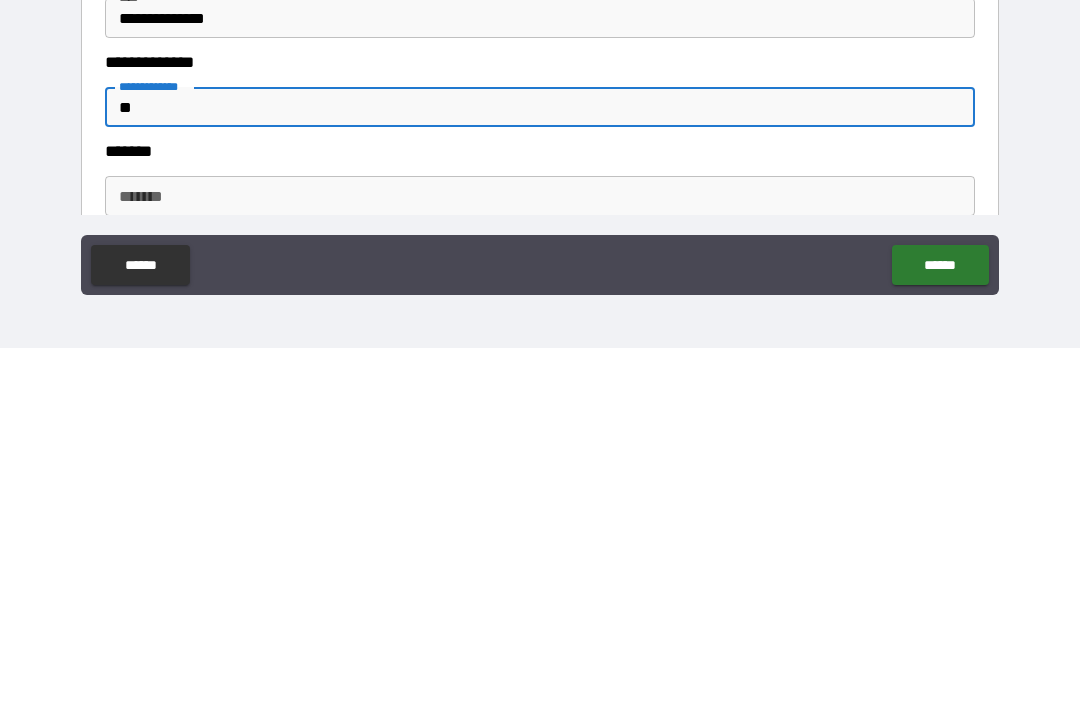 type on "*" 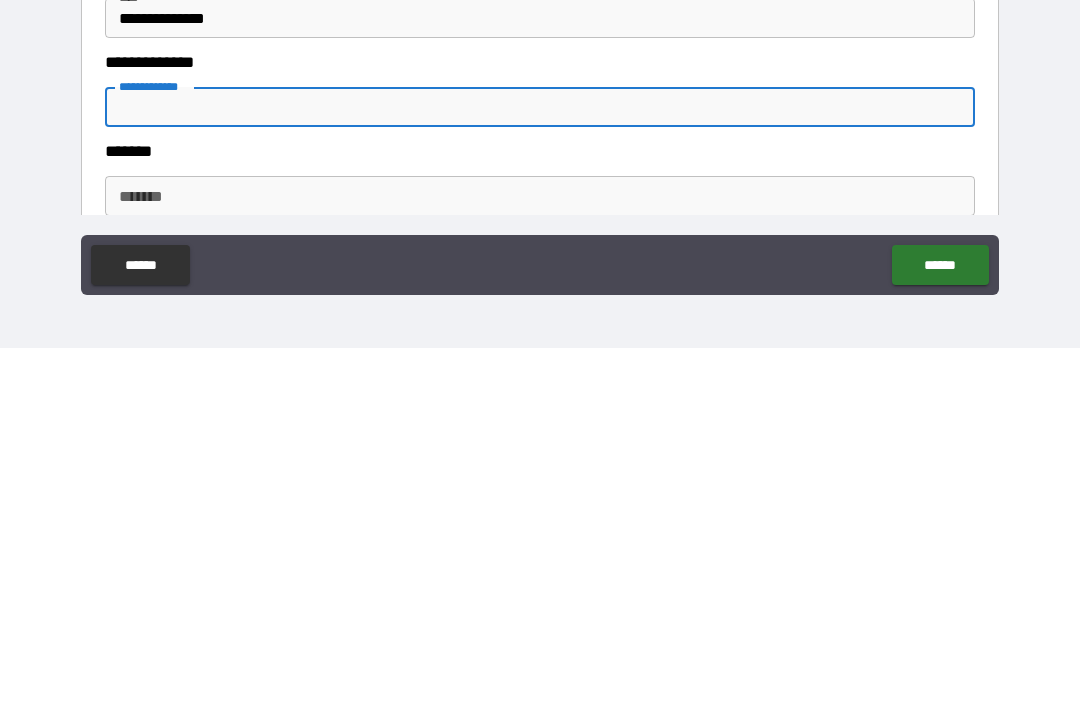 type on "*" 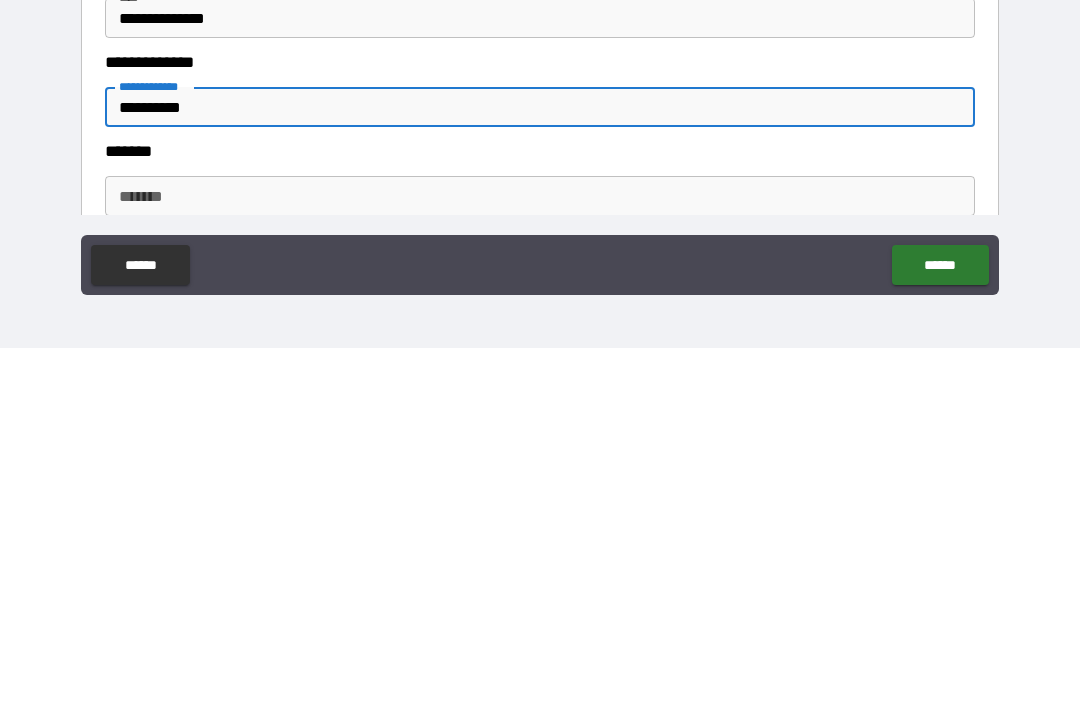 type on "**********" 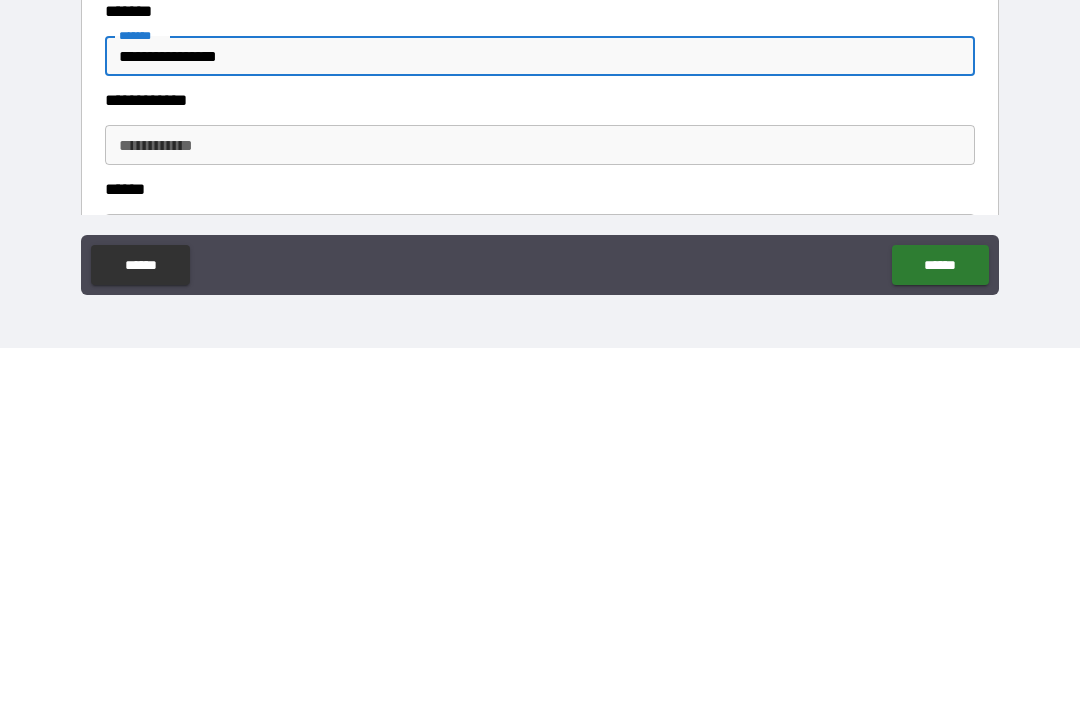 scroll, scrollTop: 312, scrollLeft: 0, axis: vertical 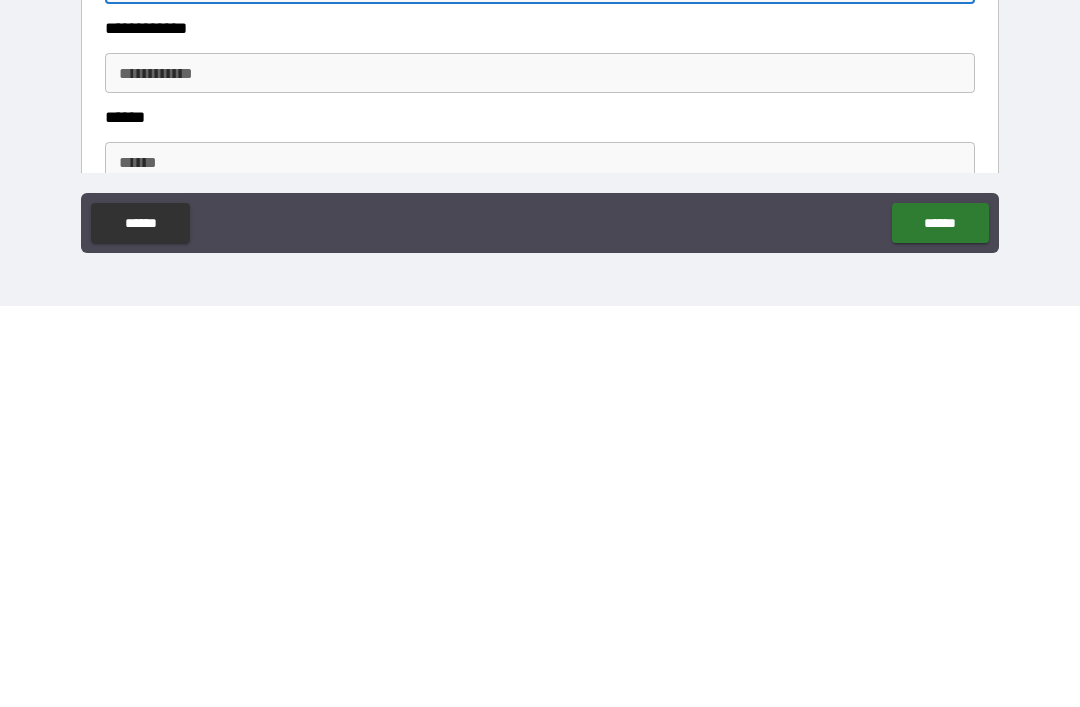 type on "**********" 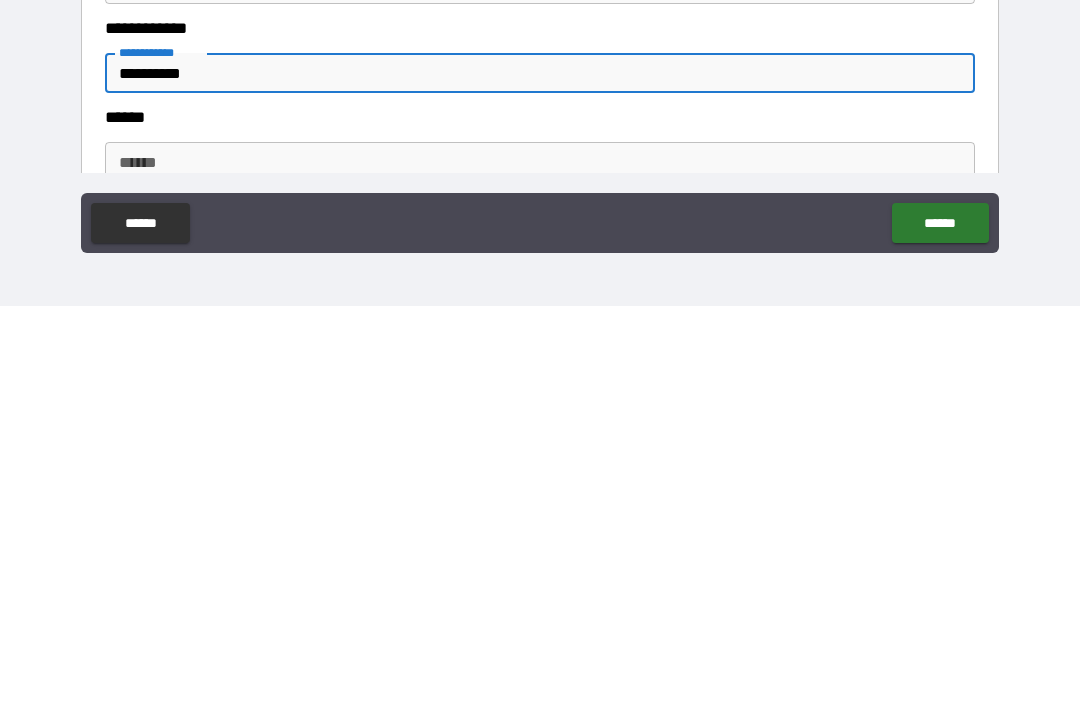 type on "**********" 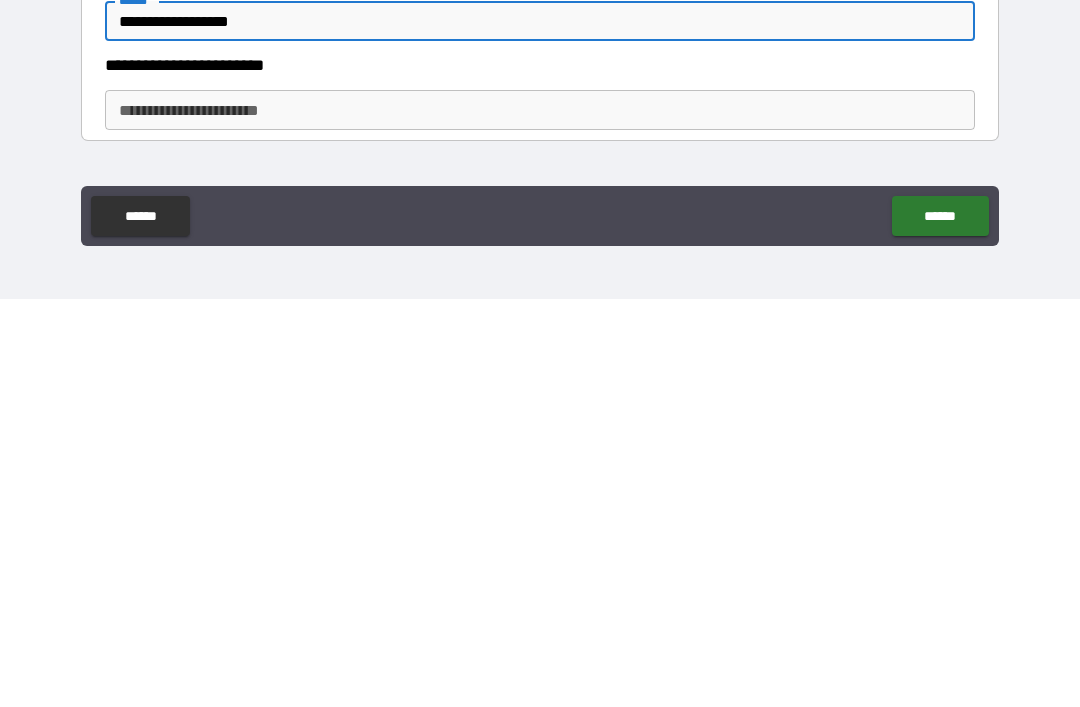 scroll, scrollTop: 459, scrollLeft: 0, axis: vertical 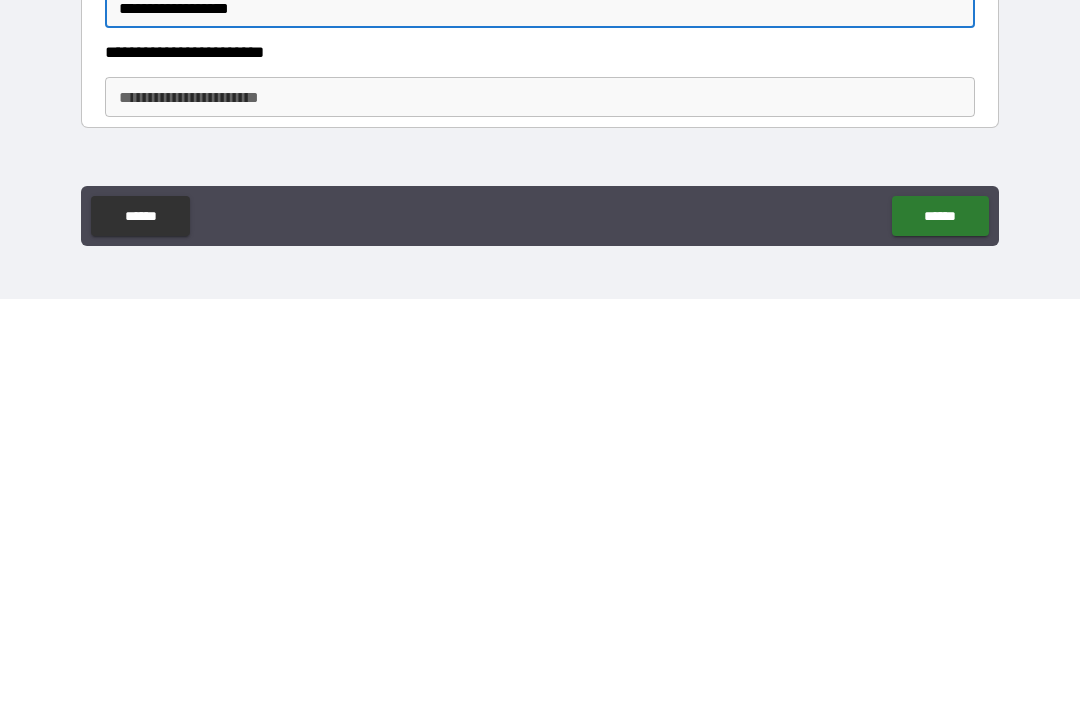 type on "**********" 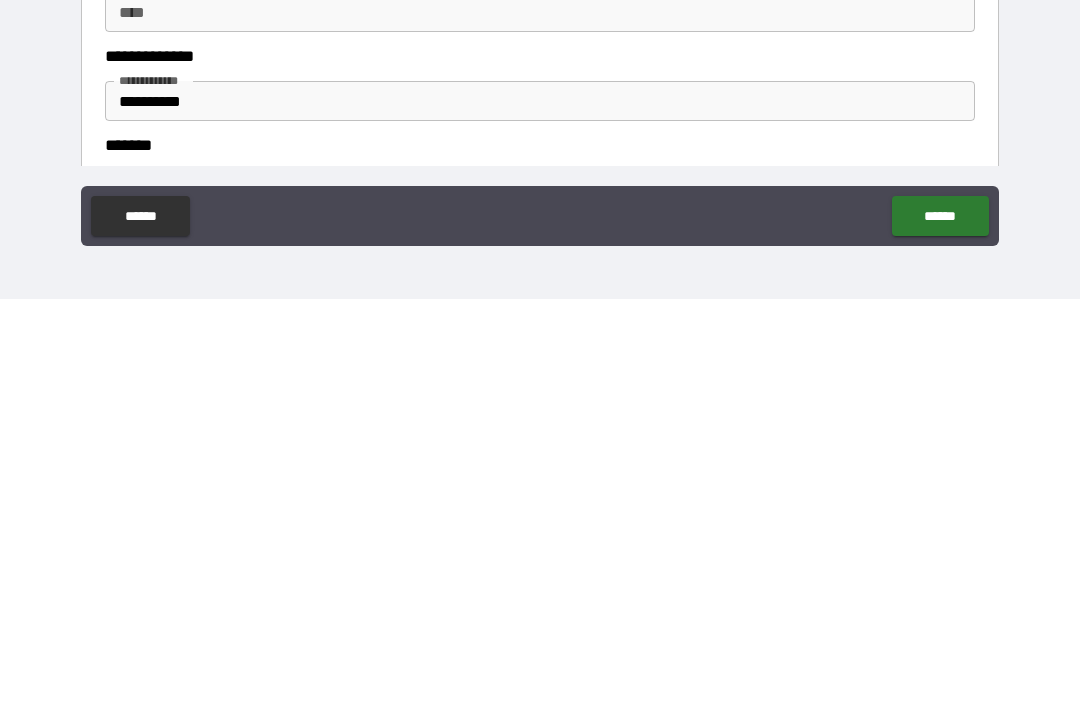 scroll, scrollTop: 712, scrollLeft: 0, axis: vertical 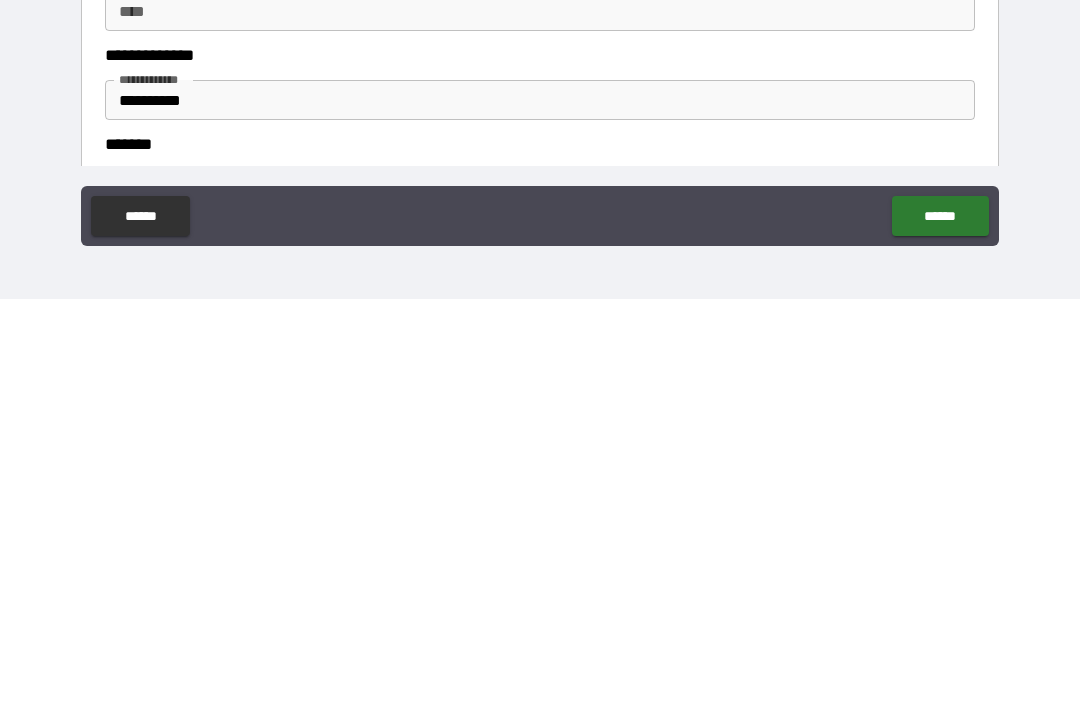 type on "******" 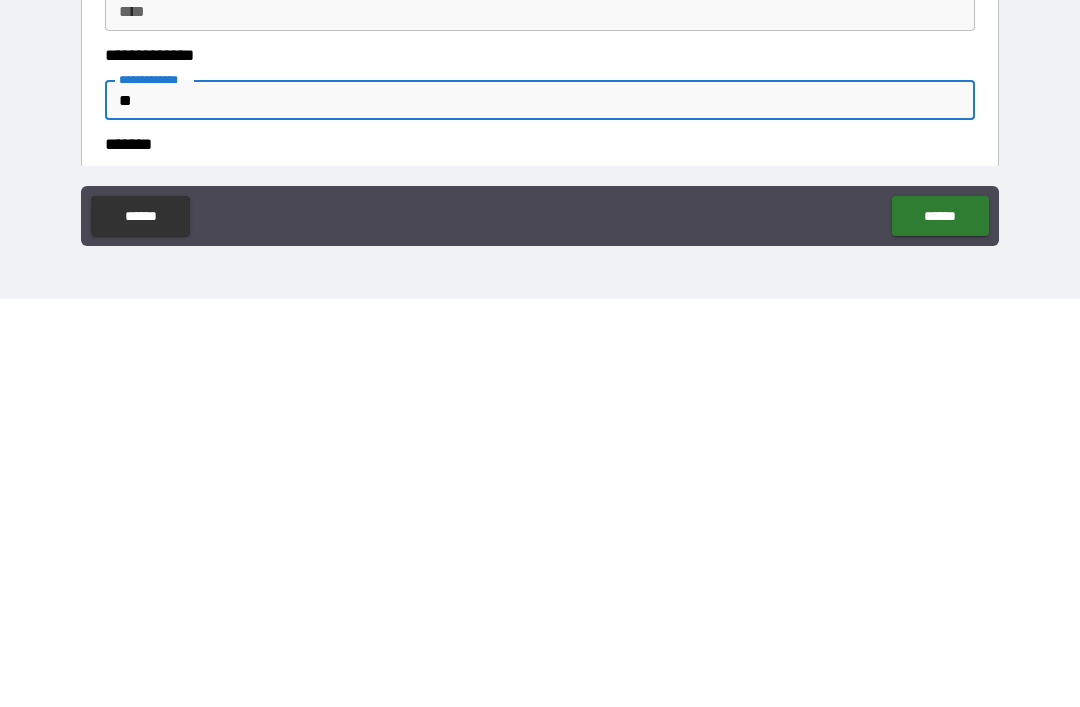 type on "*" 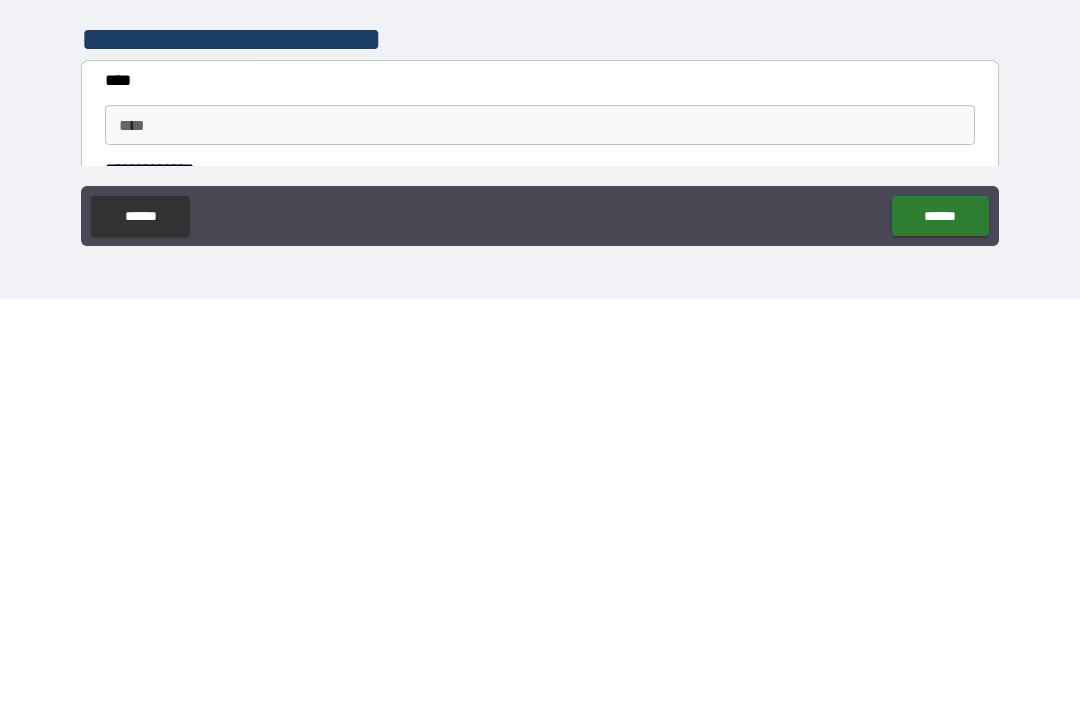 scroll, scrollTop: 600, scrollLeft: 0, axis: vertical 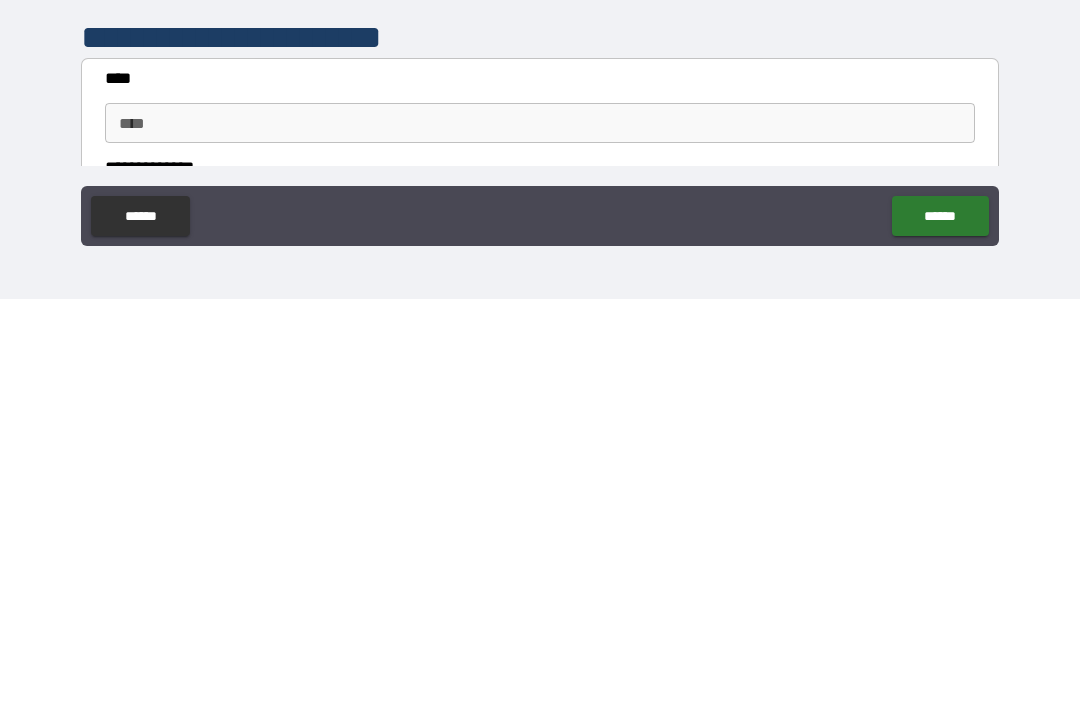 type on "**********" 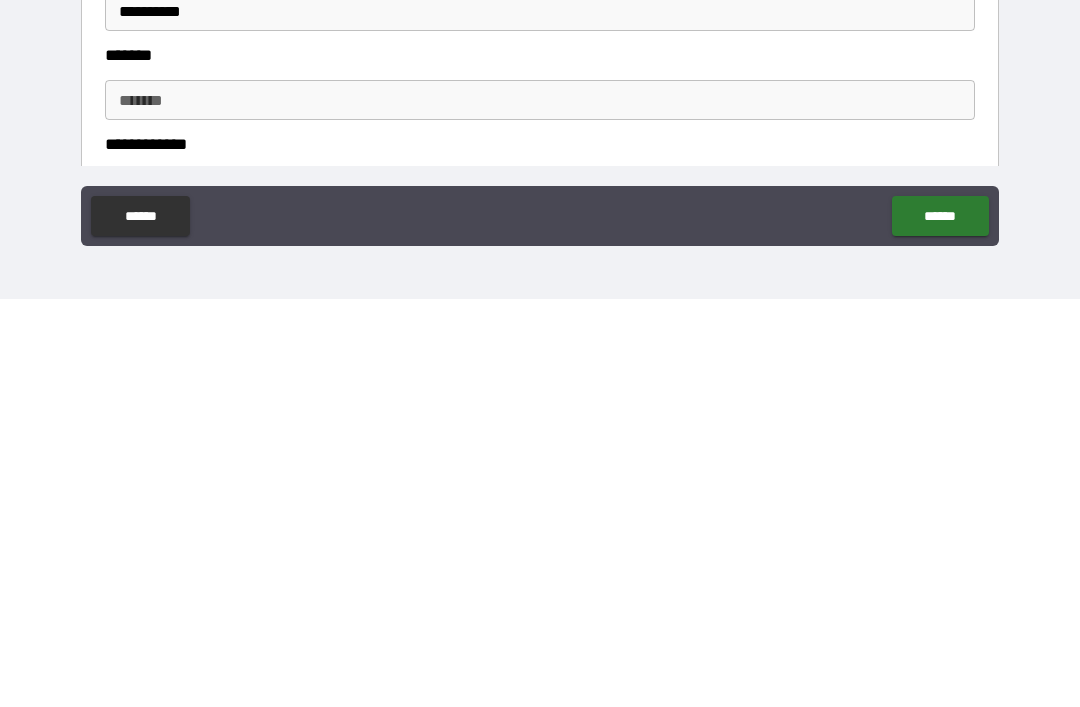 scroll, scrollTop: 807, scrollLeft: 0, axis: vertical 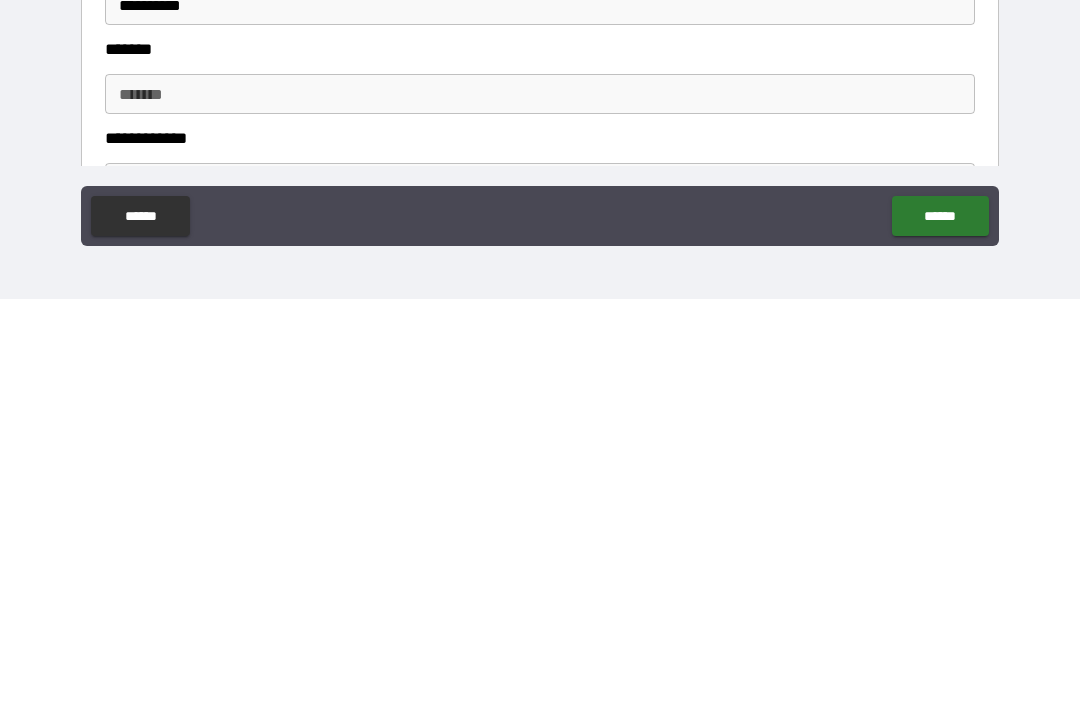 type on "**********" 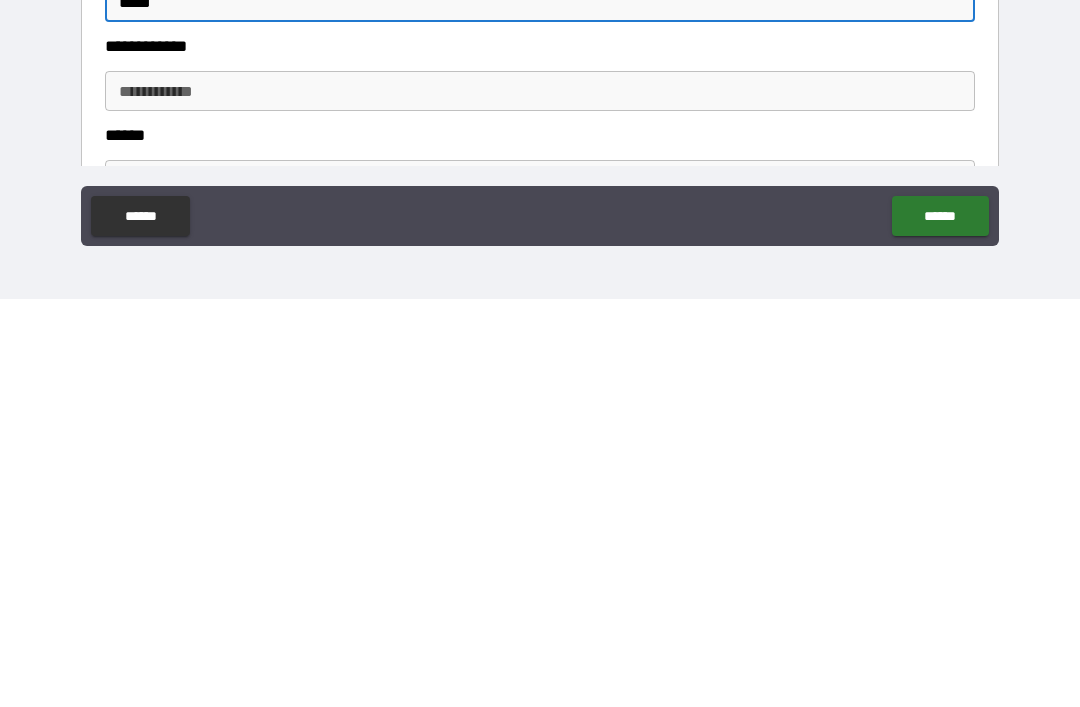 scroll, scrollTop: 898, scrollLeft: 0, axis: vertical 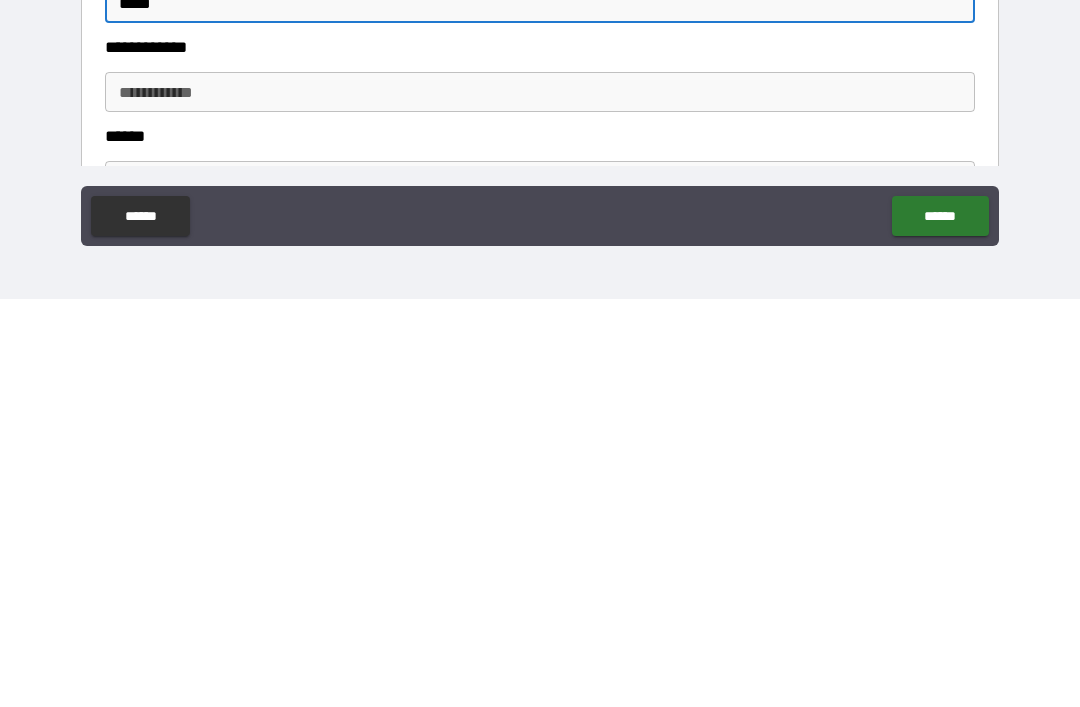 type on "****" 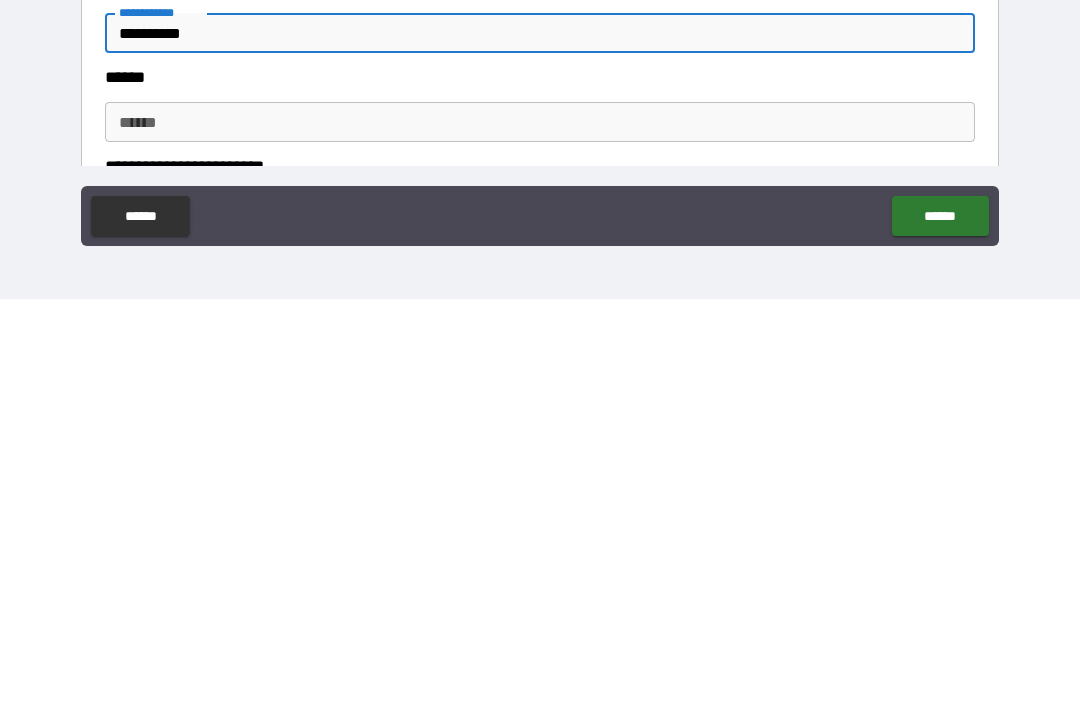 scroll, scrollTop: 978, scrollLeft: 0, axis: vertical 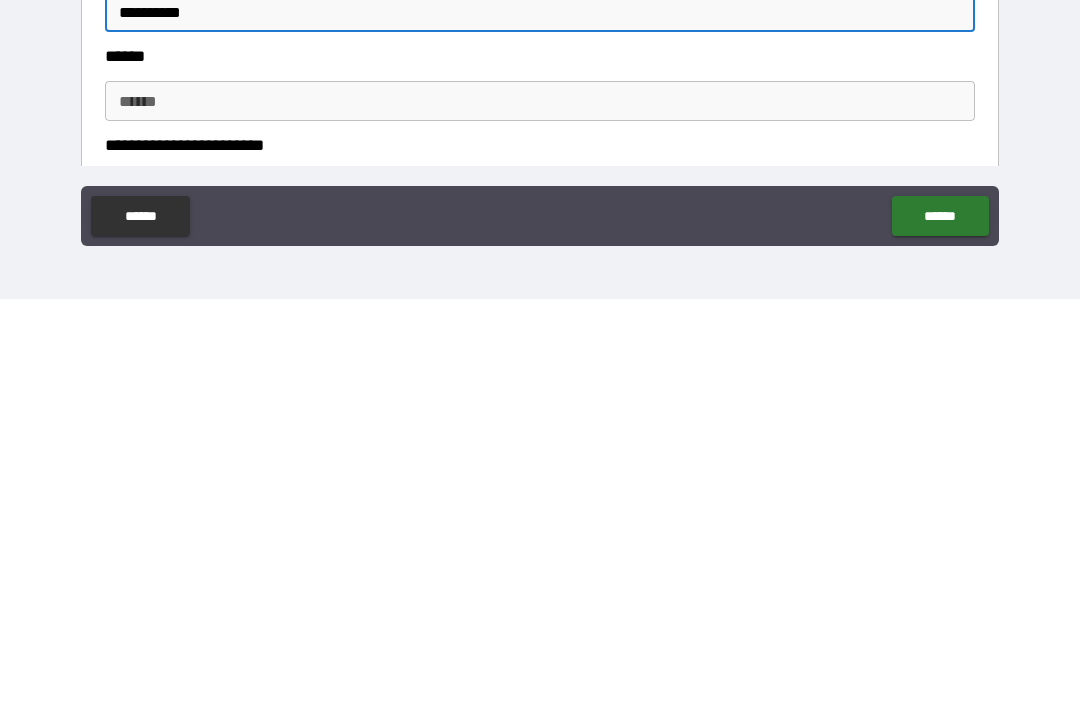 type on "**********" 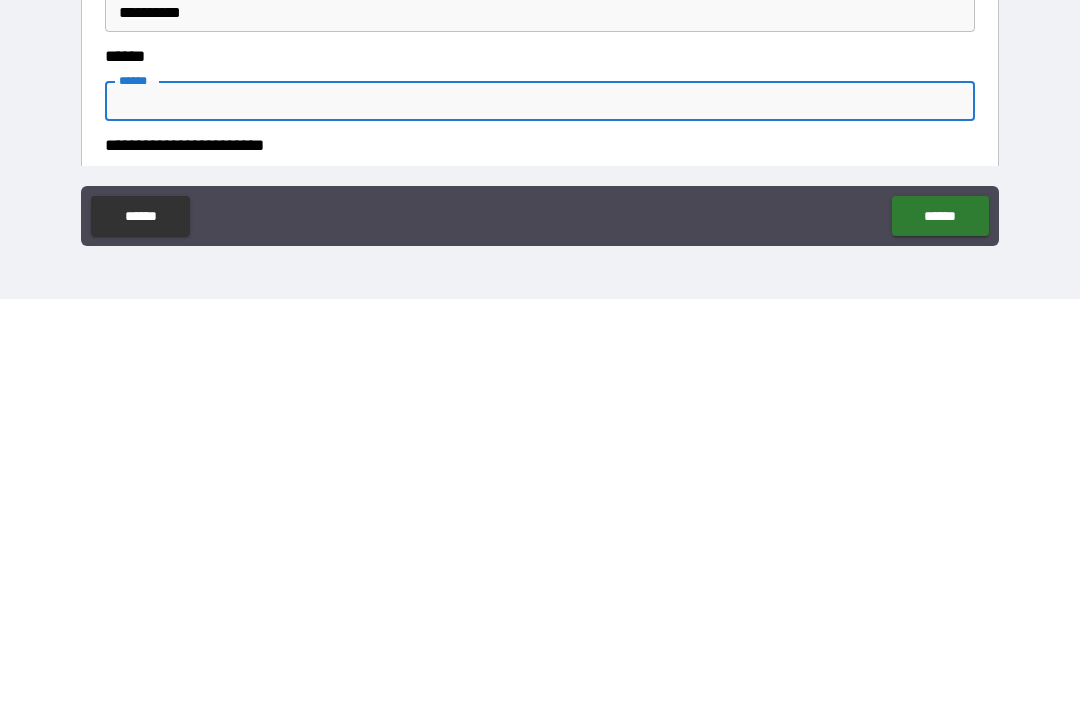 type on "*" 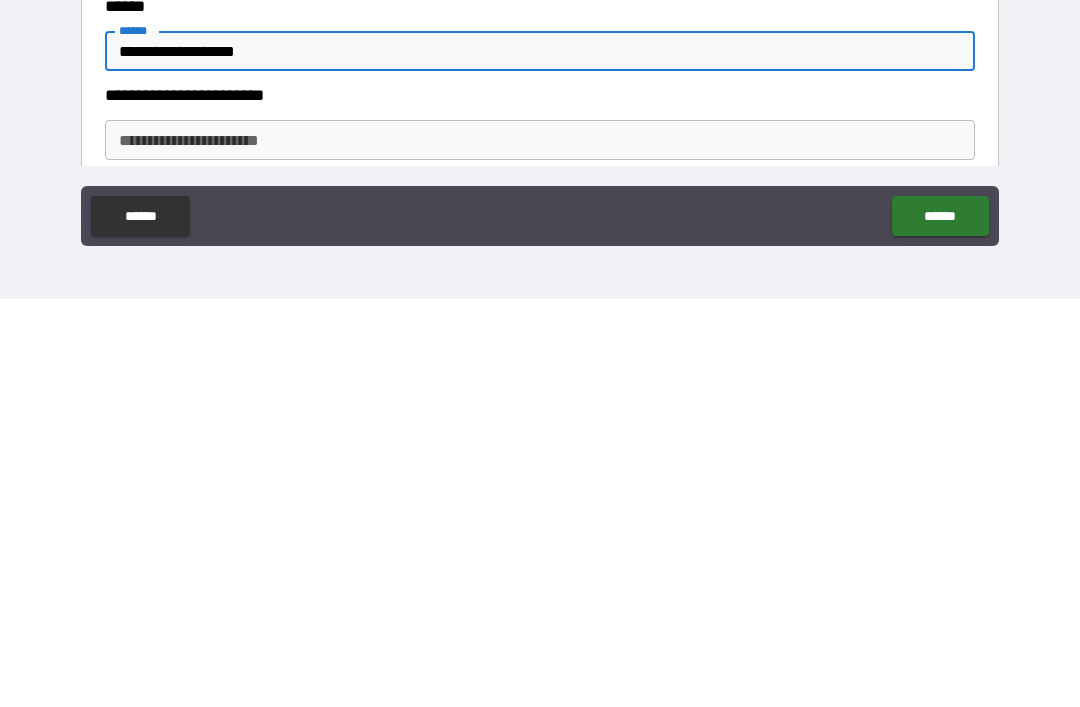 scroll, scrollTop: 1025, scrollLeft: 0, axis: vertical 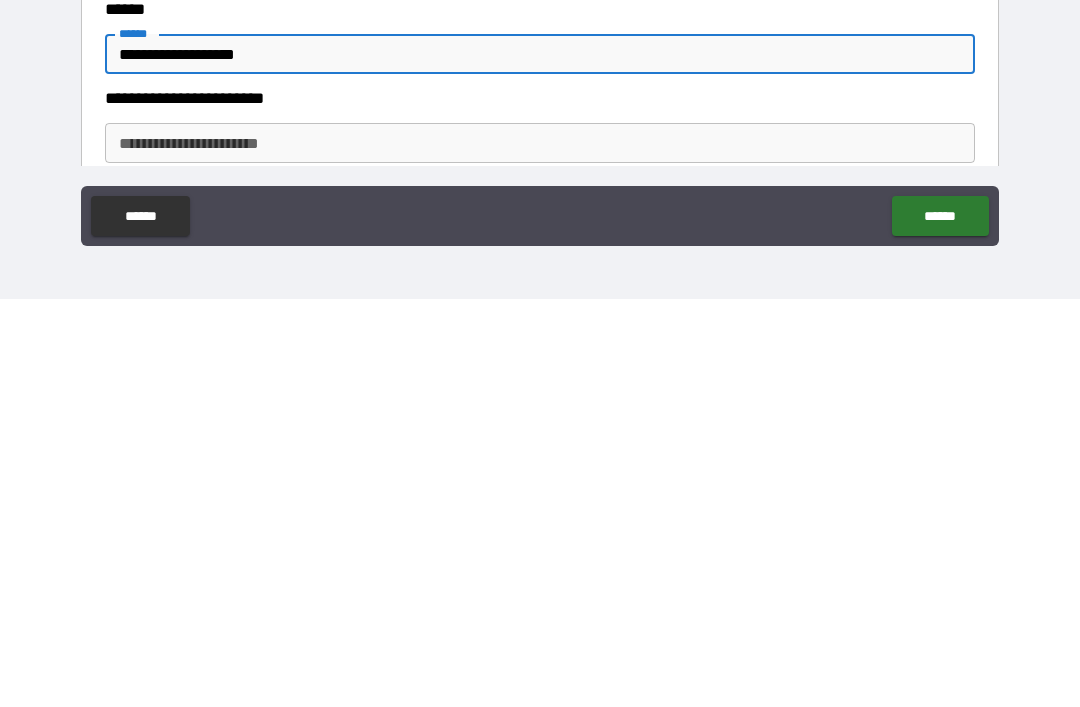 type on "**********" 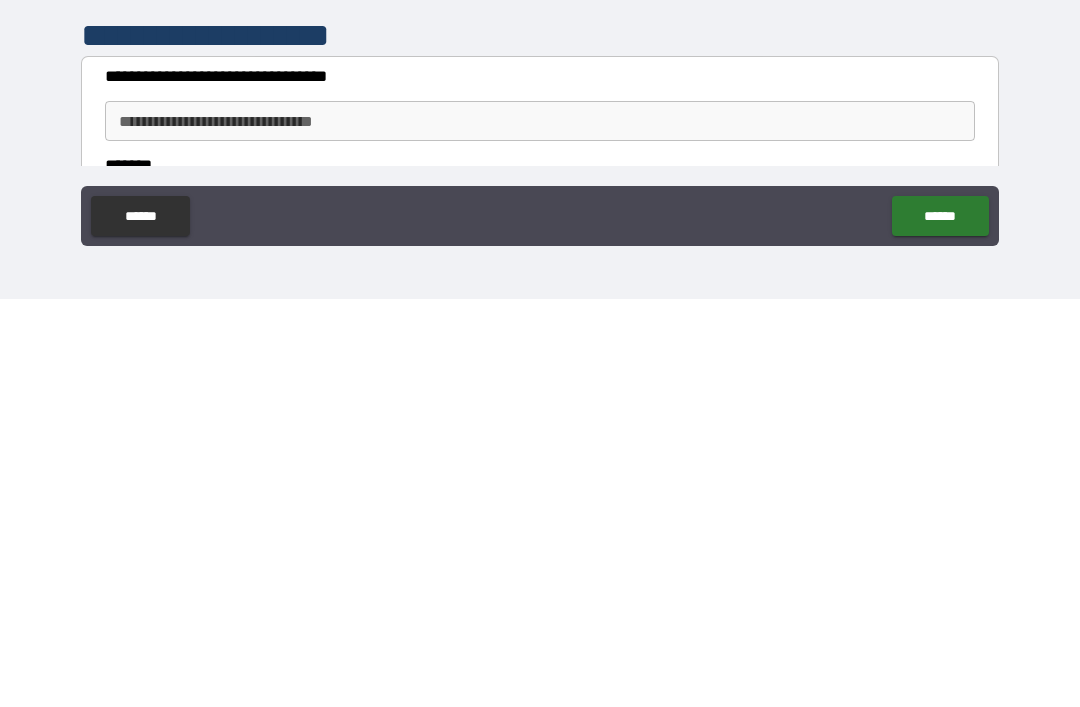 scroll, scrollTop: 1208, scrollLeft: 0, axis: vertical 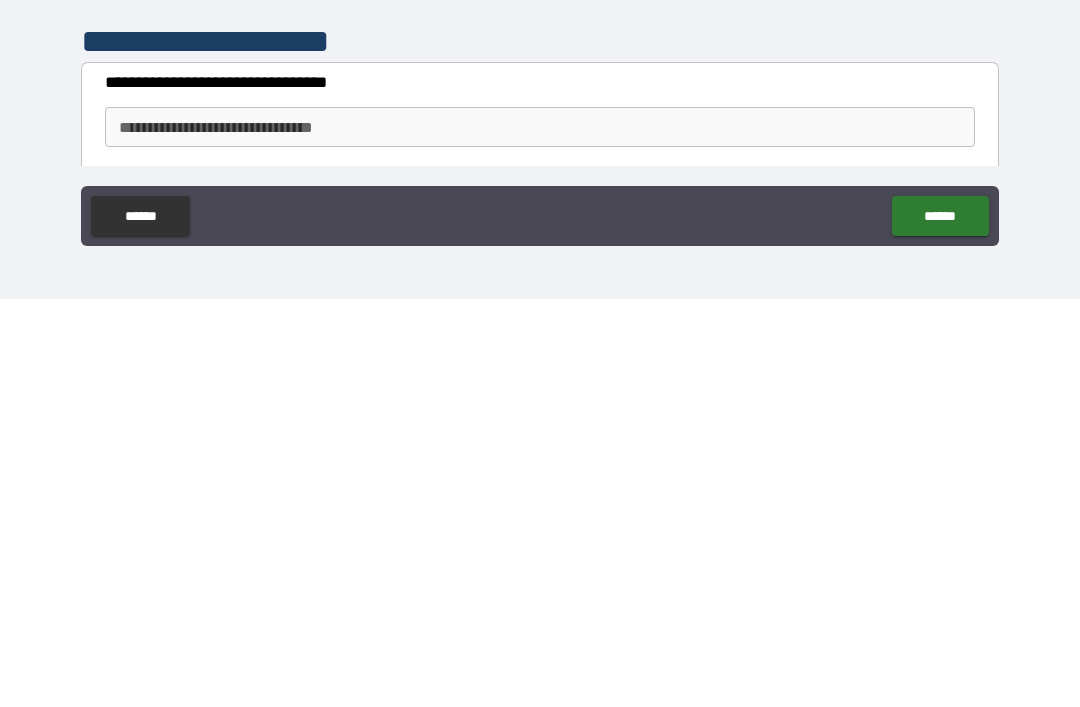 type on "******" 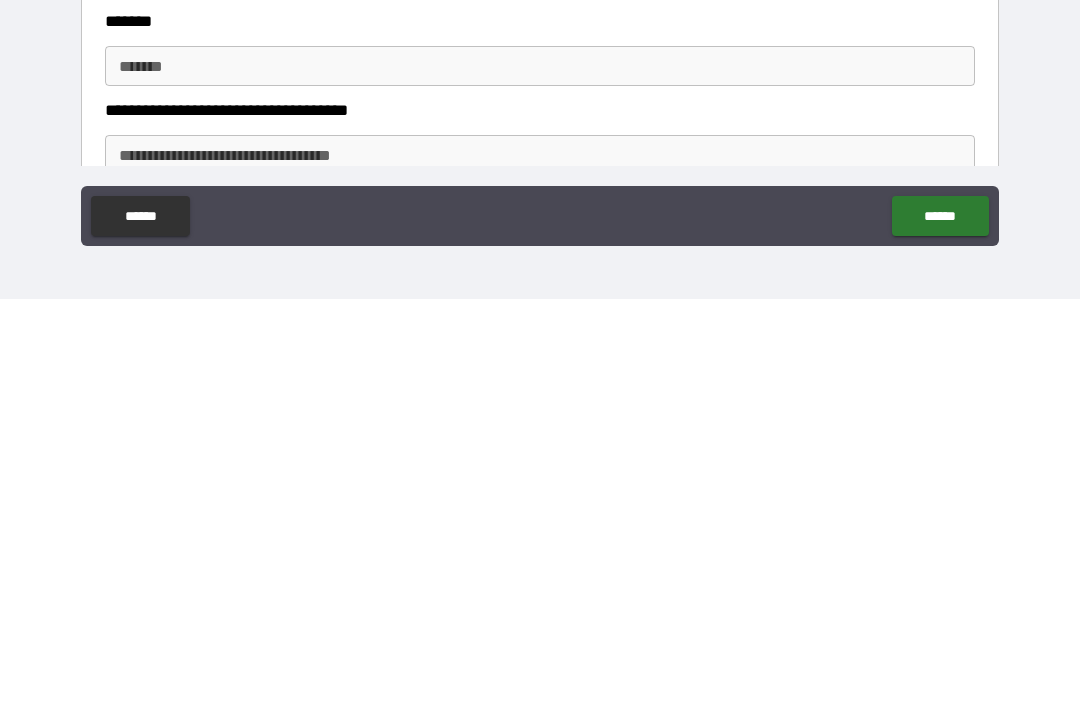 scroll, scrollTop: 1367, scrollLeft: 0, axis: vertical 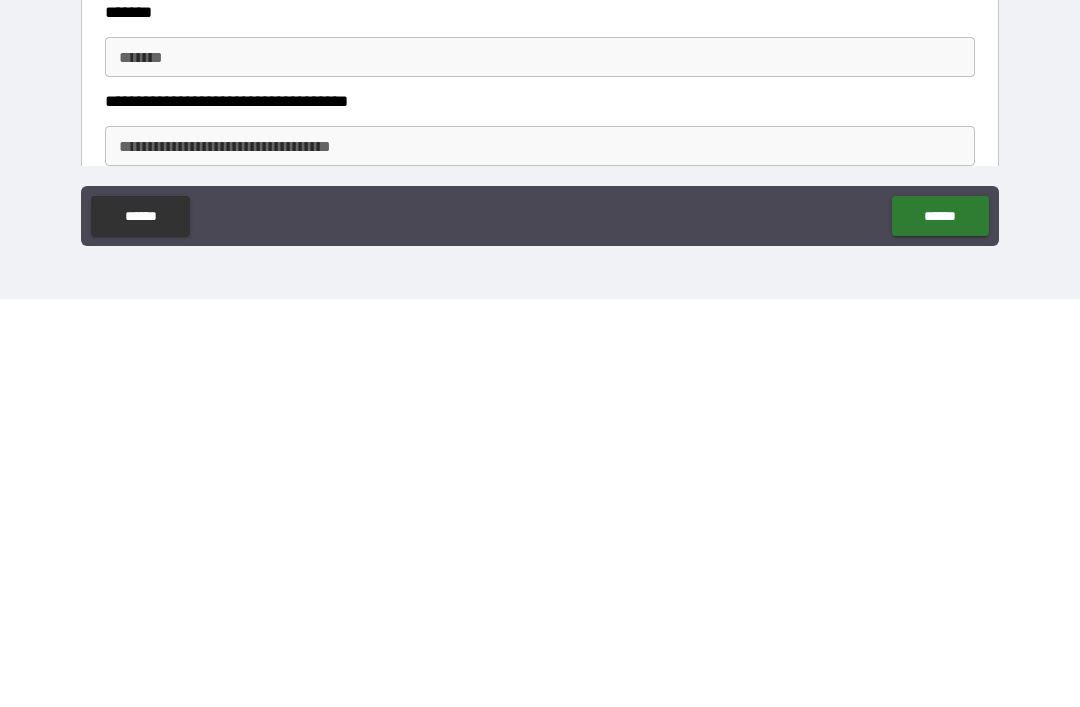 type on "**********" 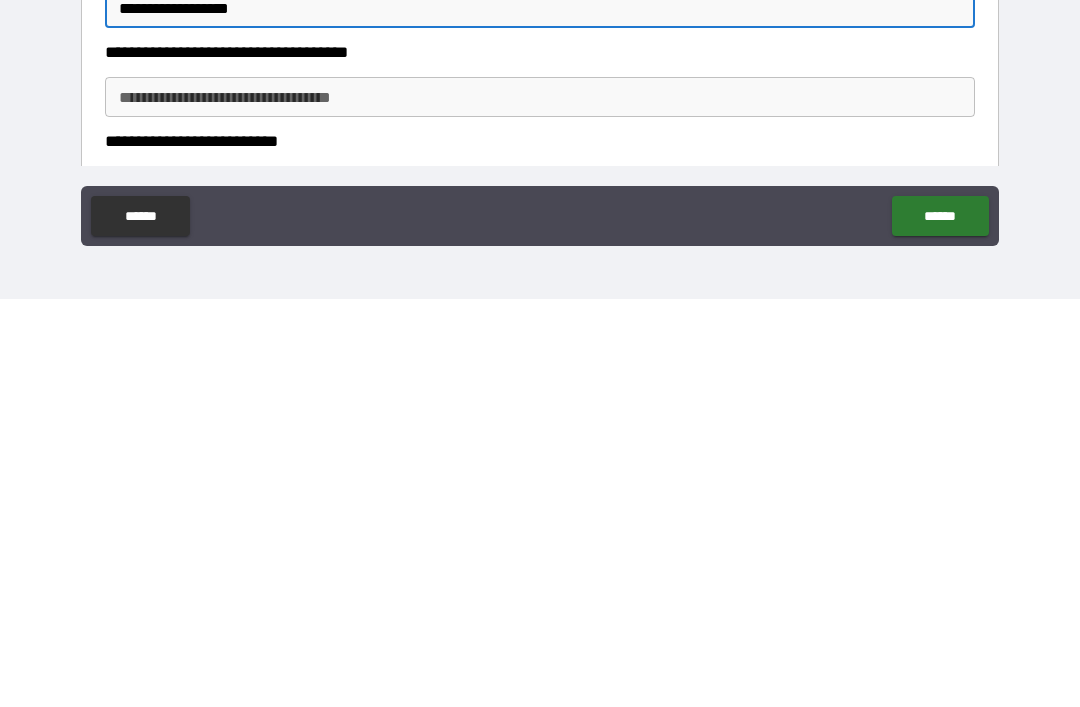 scroll, scrollTop: 1417, scrollLeft: 0, axis: vertical 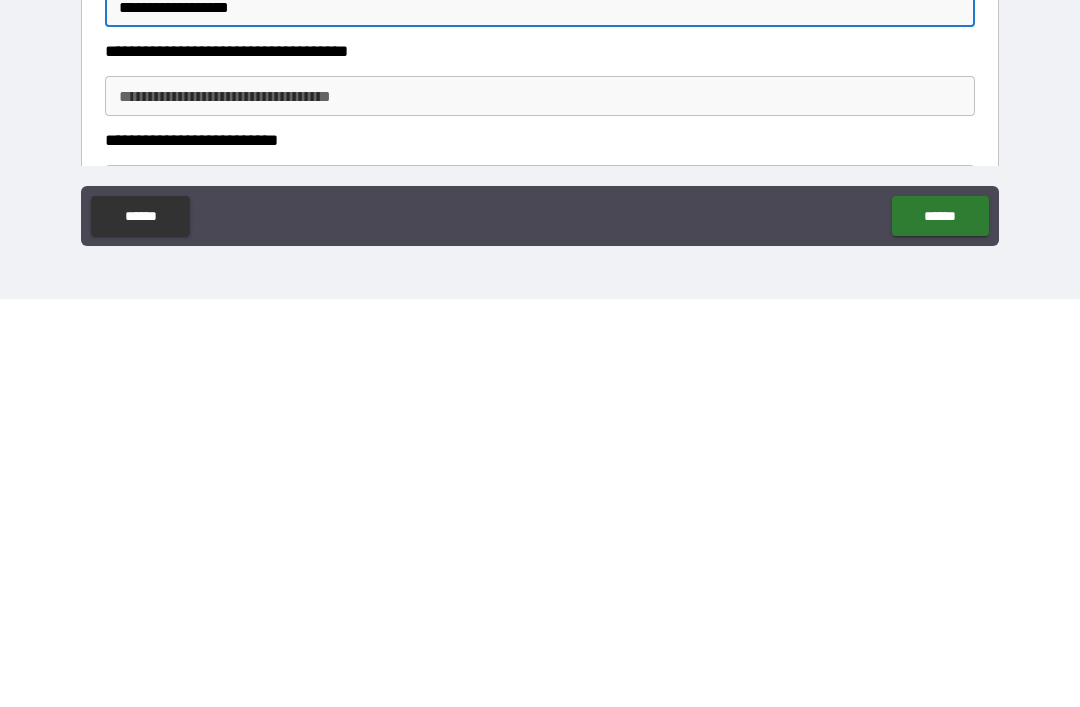 type on "**********" 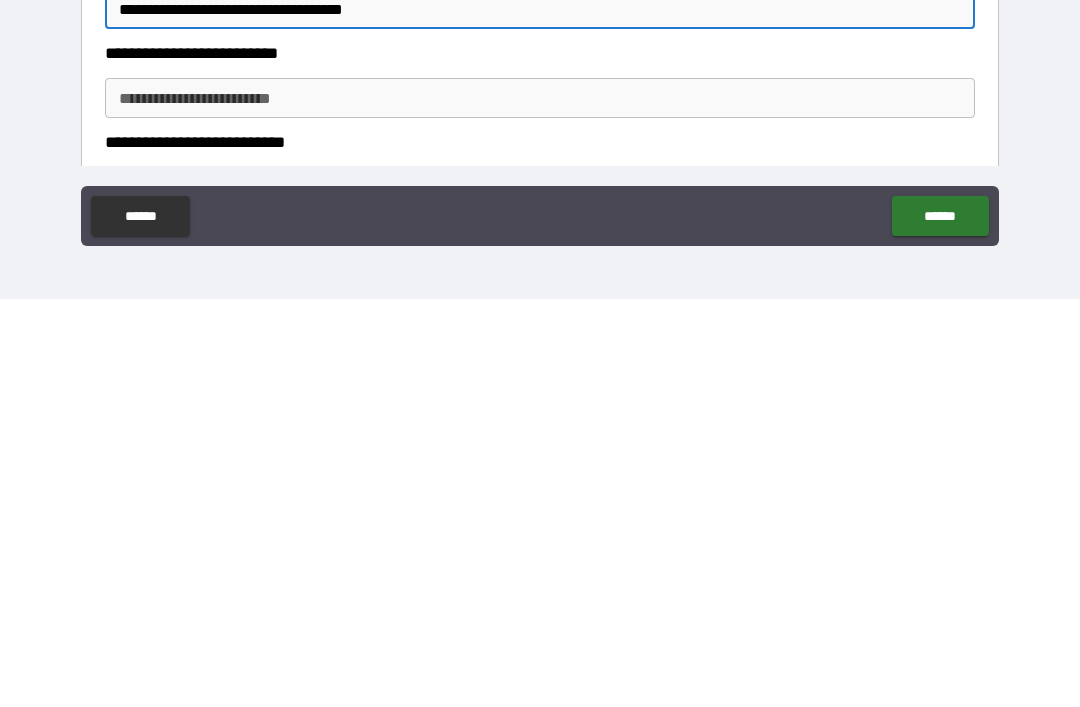 scroll, scrollTop: 1512, scrollLeft: 0, axis: vertical 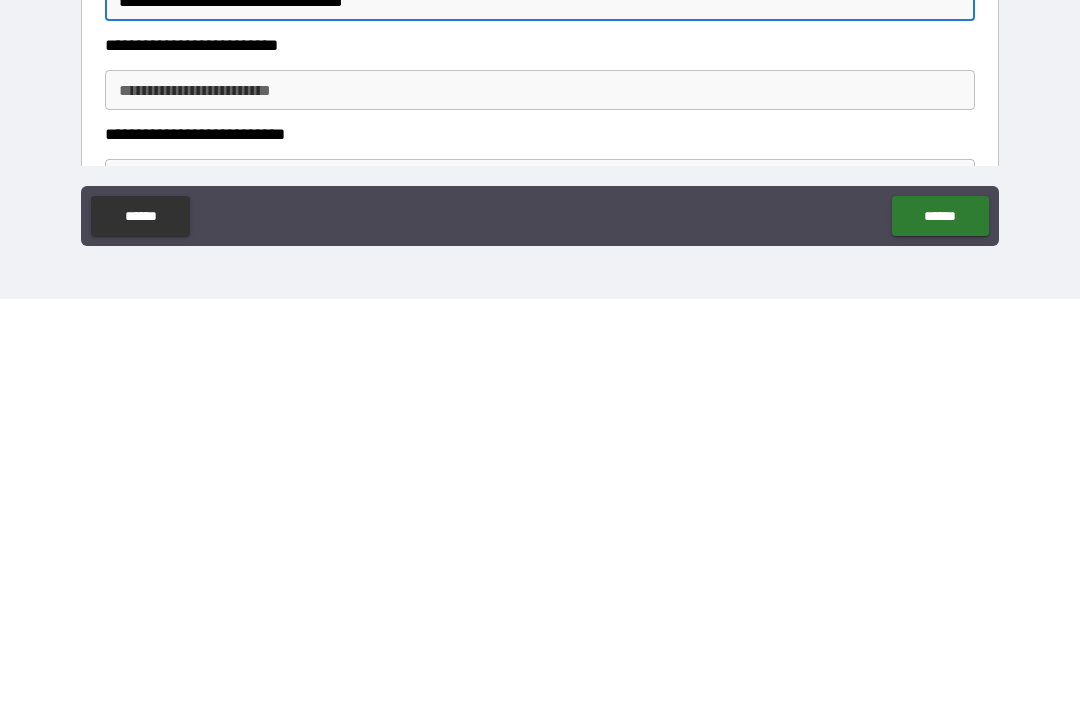 type on "**********" 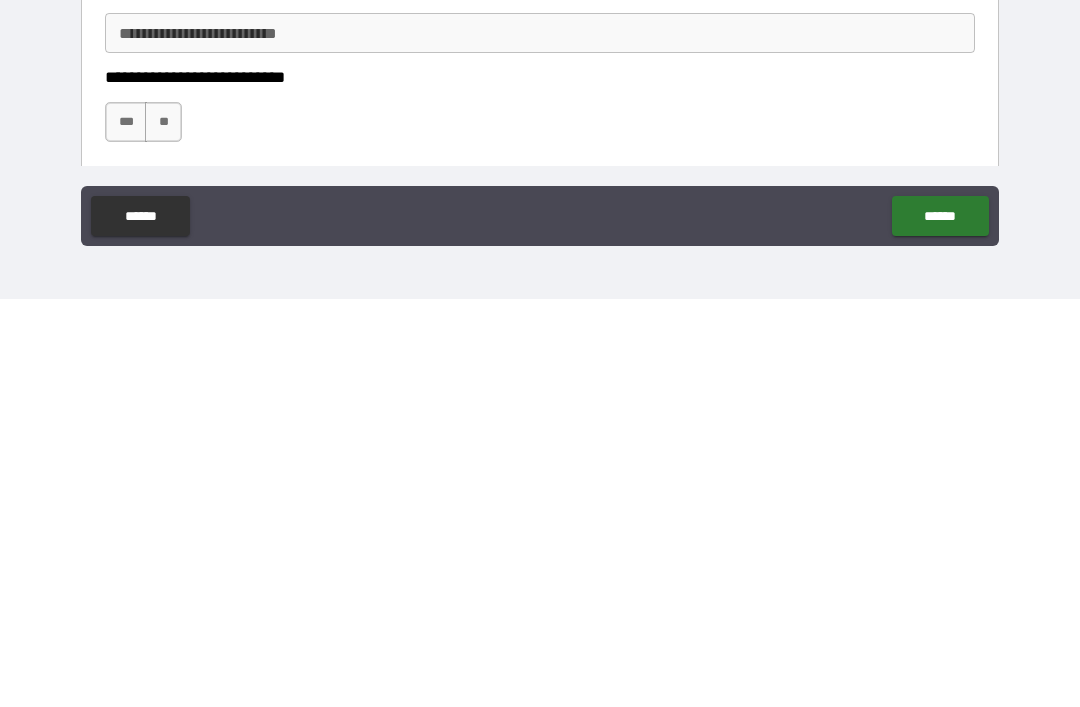 scroll, scrollTop: 1667, scrollLeft: 0, axis: vertical 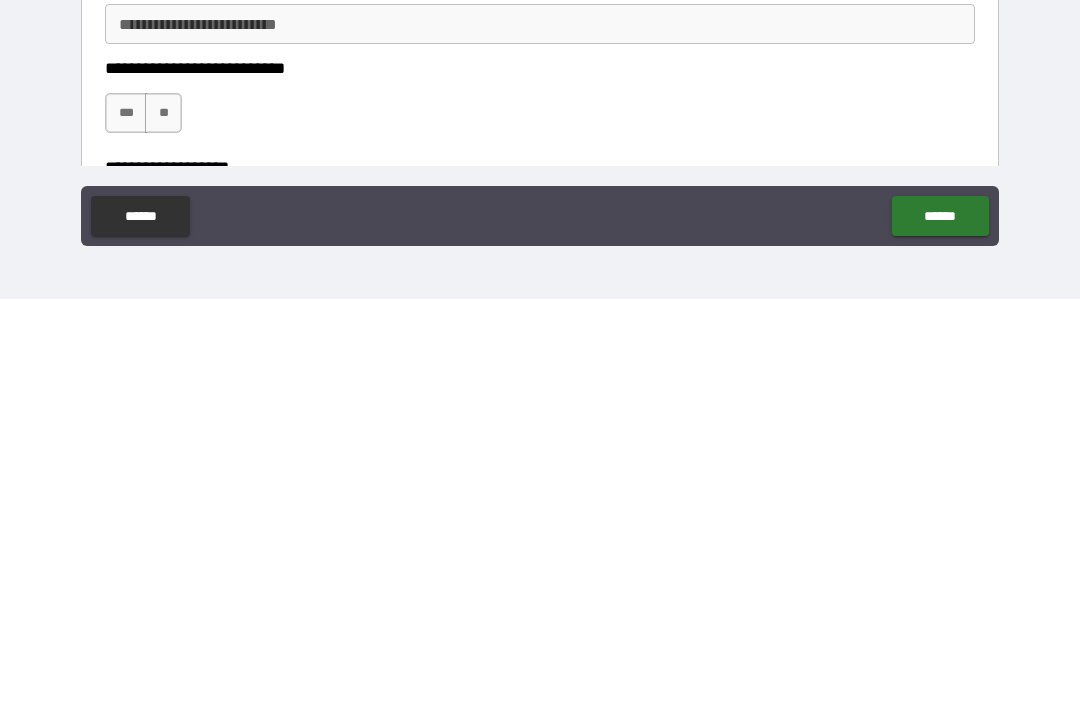 type on "********" 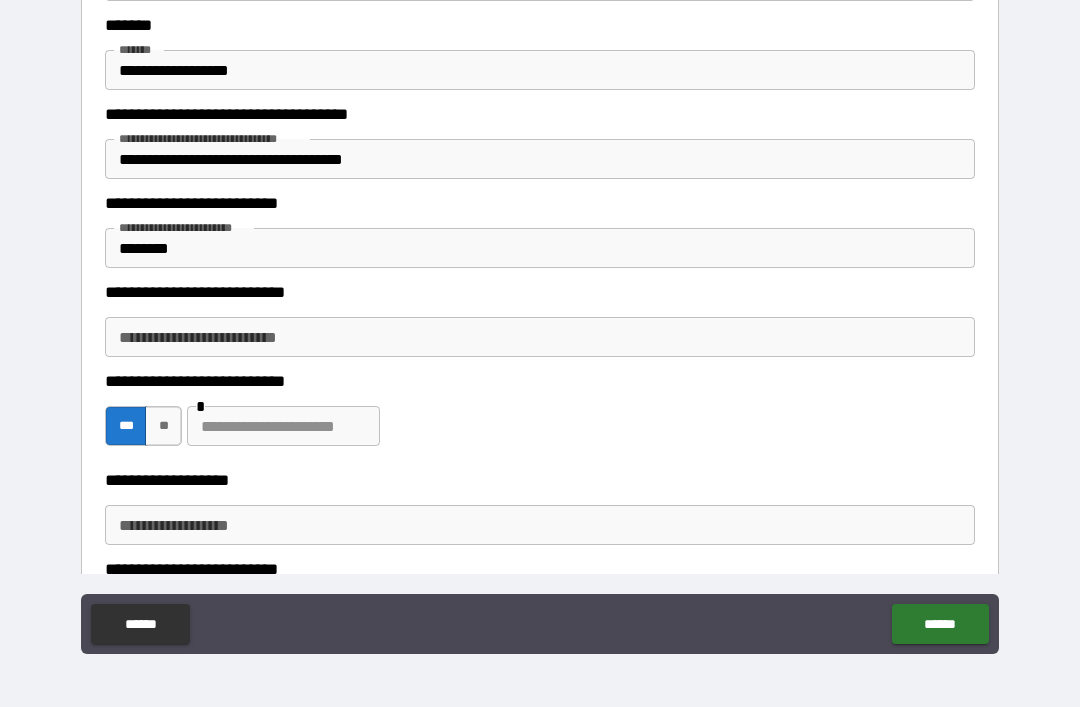 scroll, scrollTop: 1763, scrollLeft: 0, axis: vertical 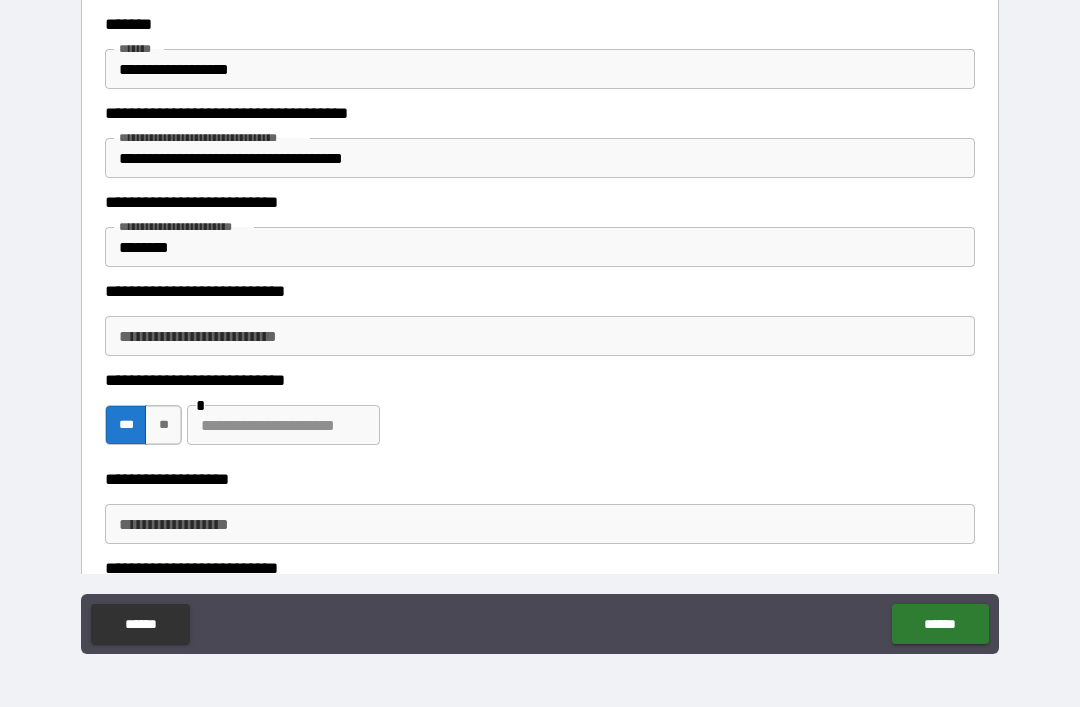 click at bounding box center [283, 425] 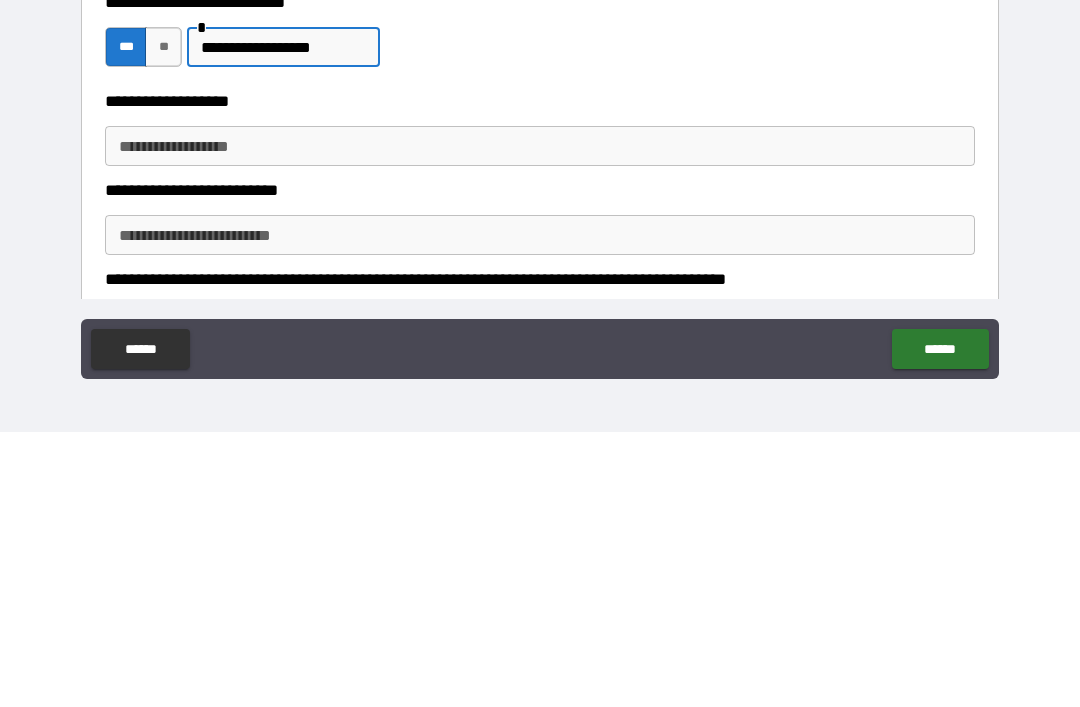 scroll, scrollTop: 1870, scrollLeft: 0, axis: vertical 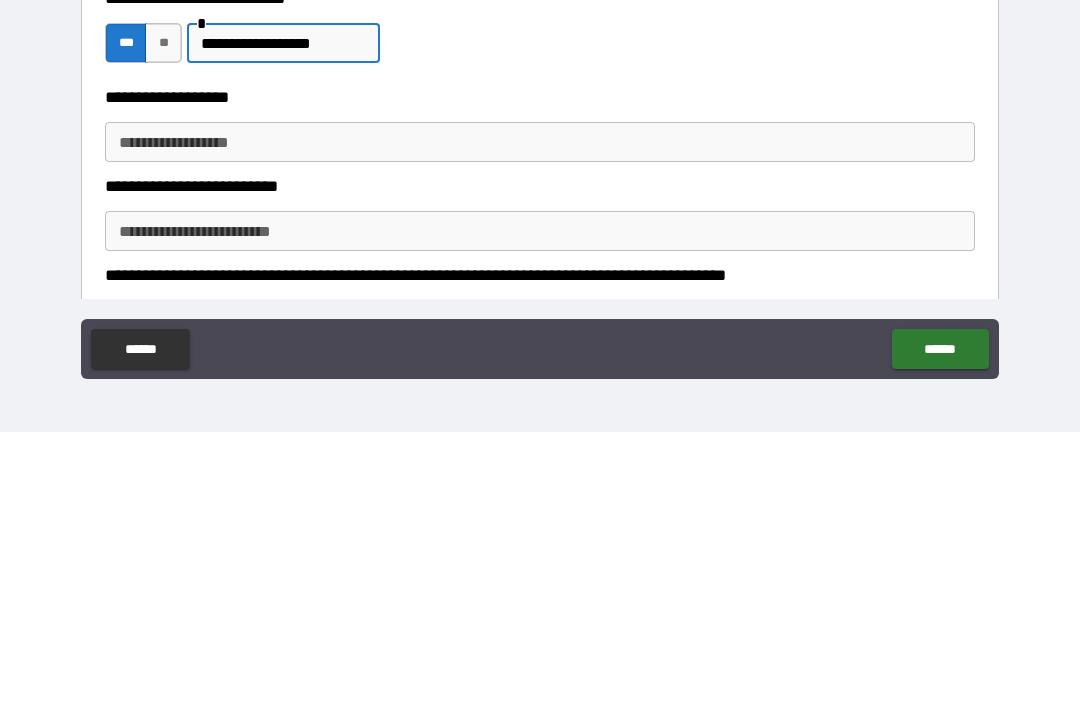 type on "**********" 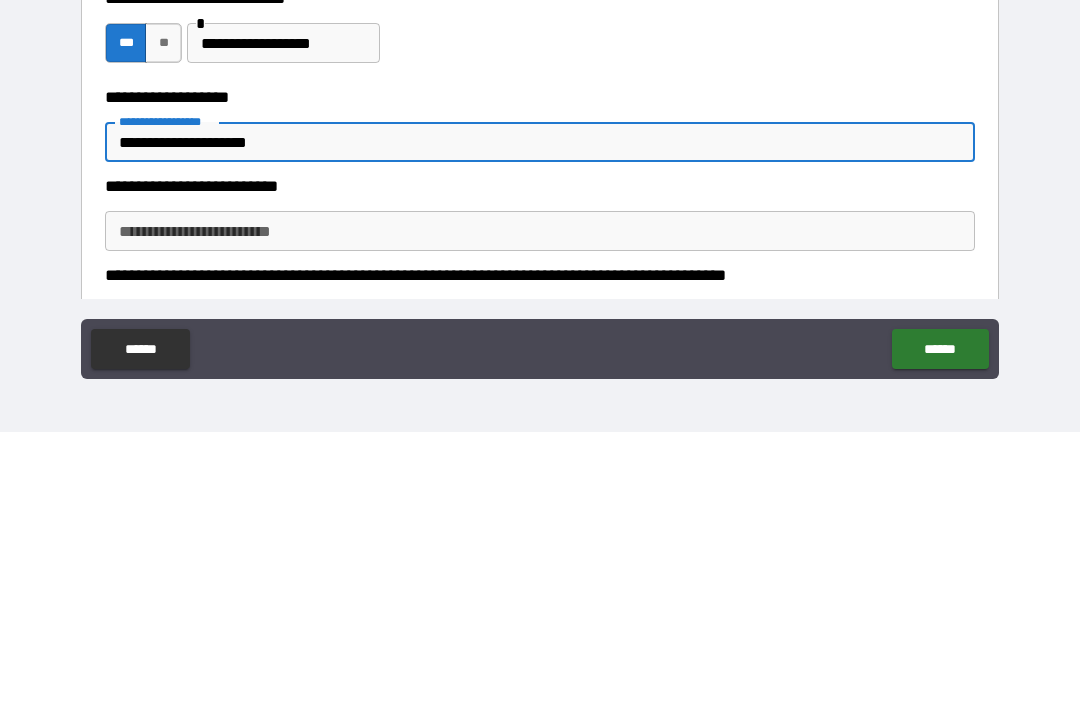 type on "**********" 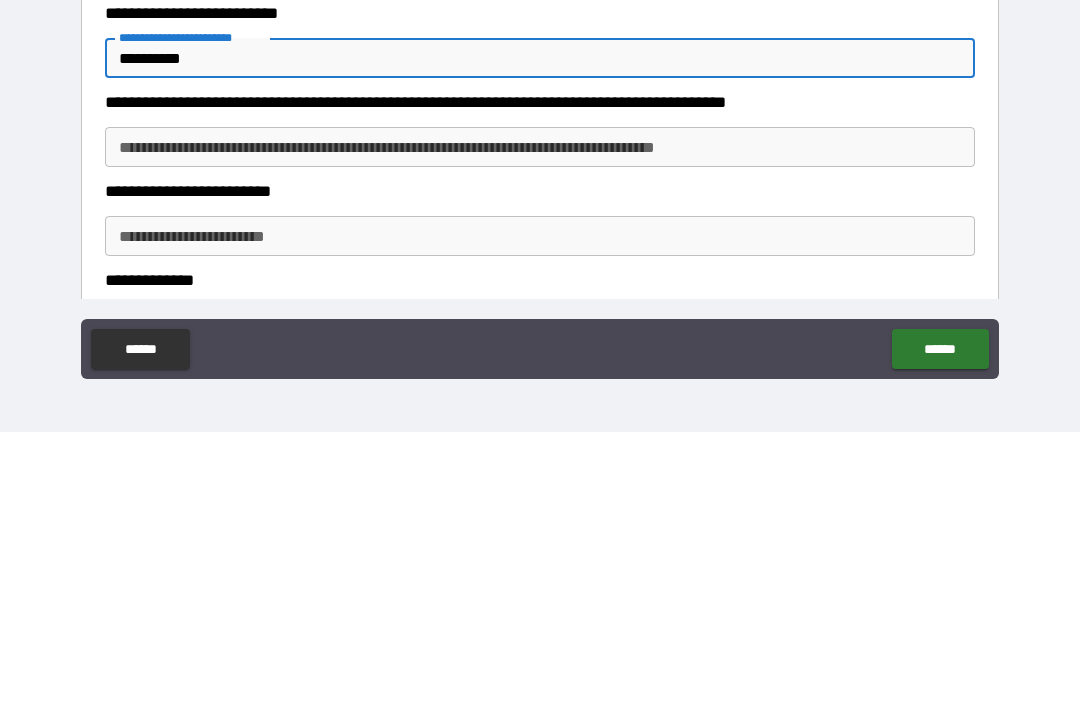 scroll, scrollTop: 2048, scrollLeft: 0, axis: vertical 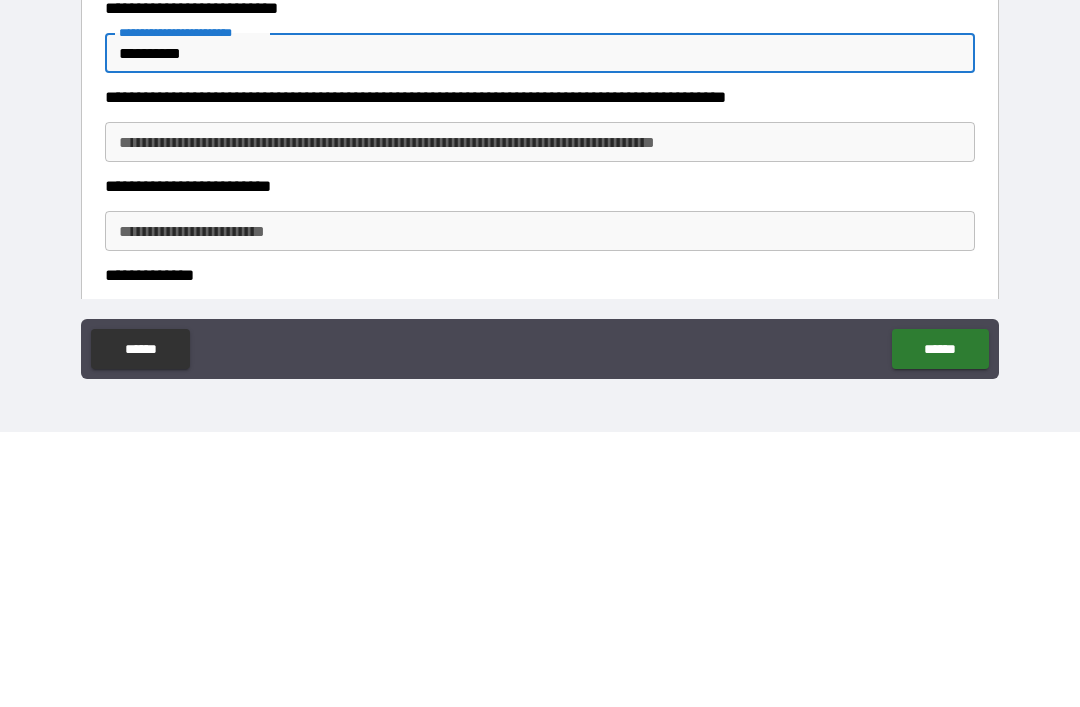 type on "**********" 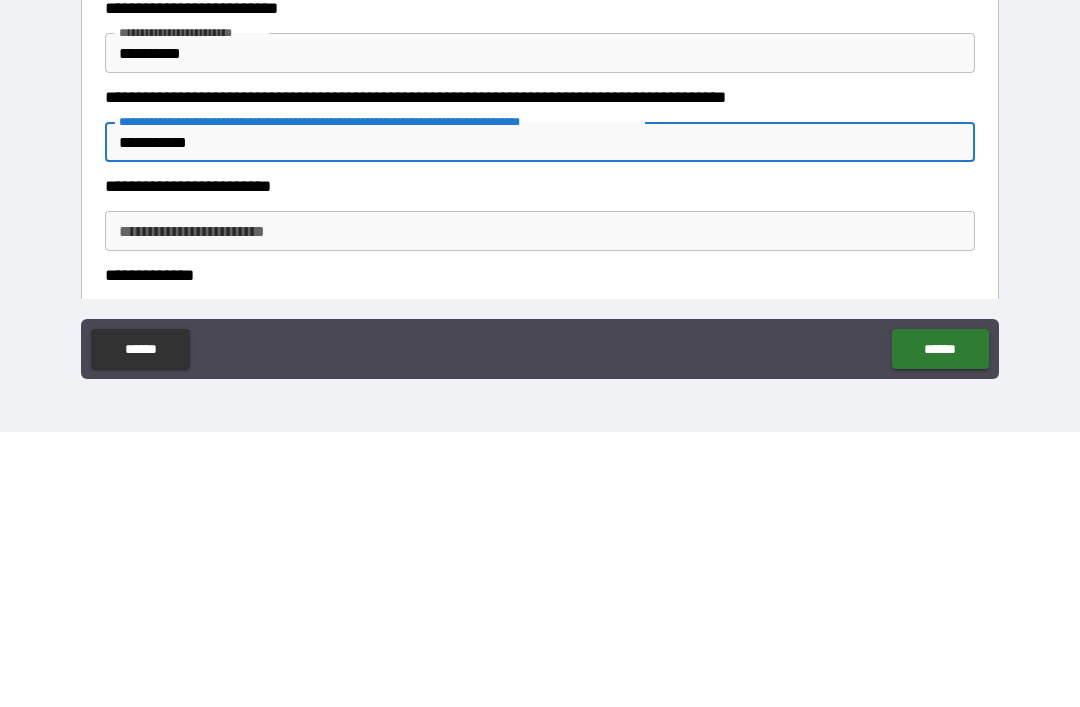 type on "**********" 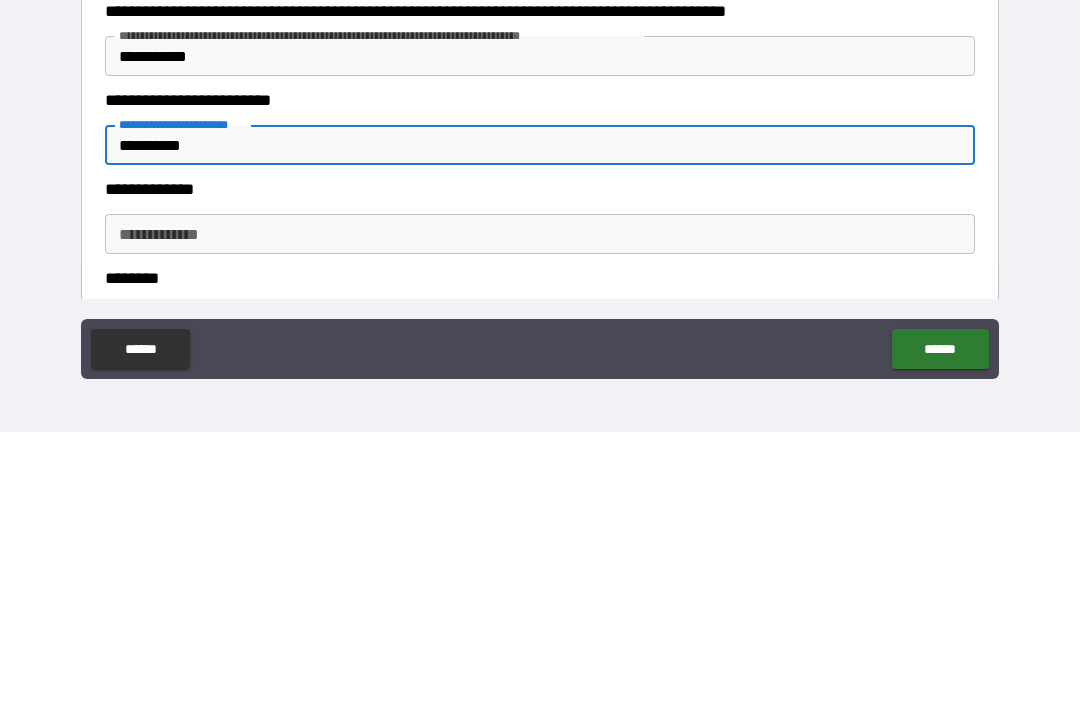 scroll, scrollTop: 2140, scrollLeft: 0, axis: vertical 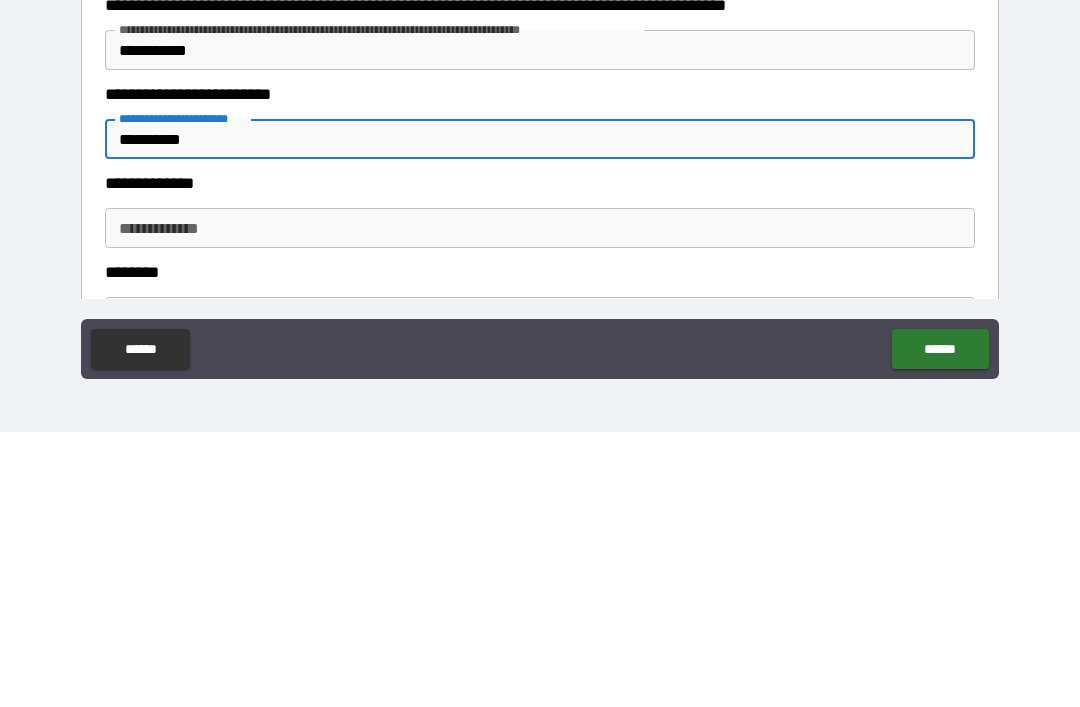 click on "**********" at bounding box center (540, 414) 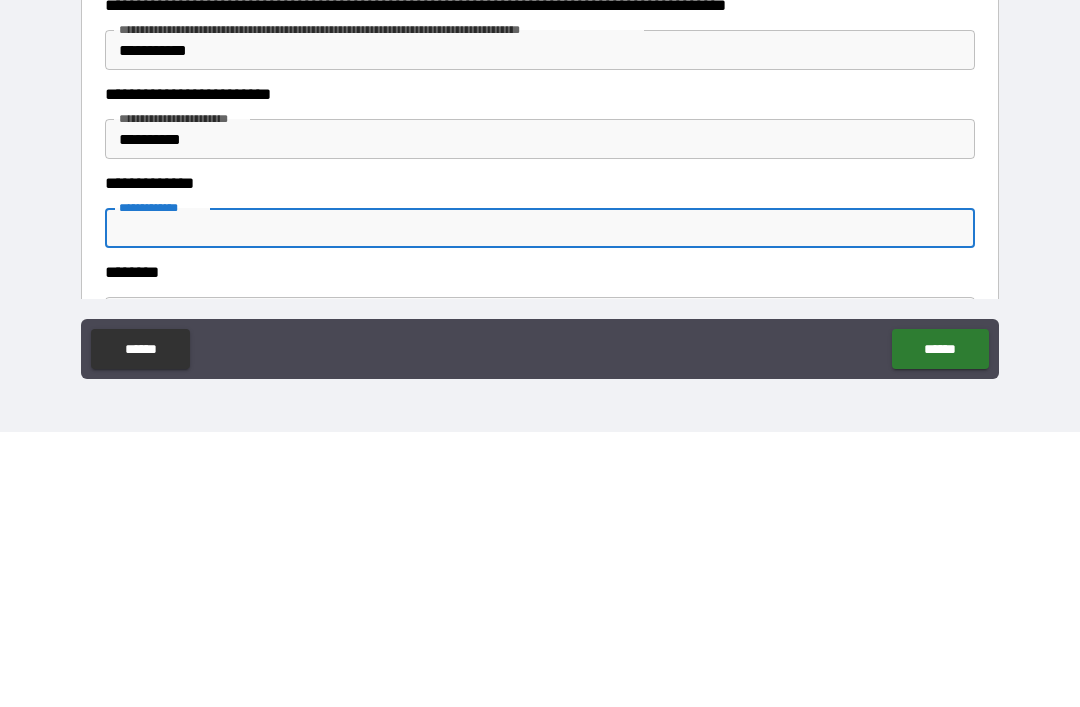 click on "**********" at bounding box center (540, 503) 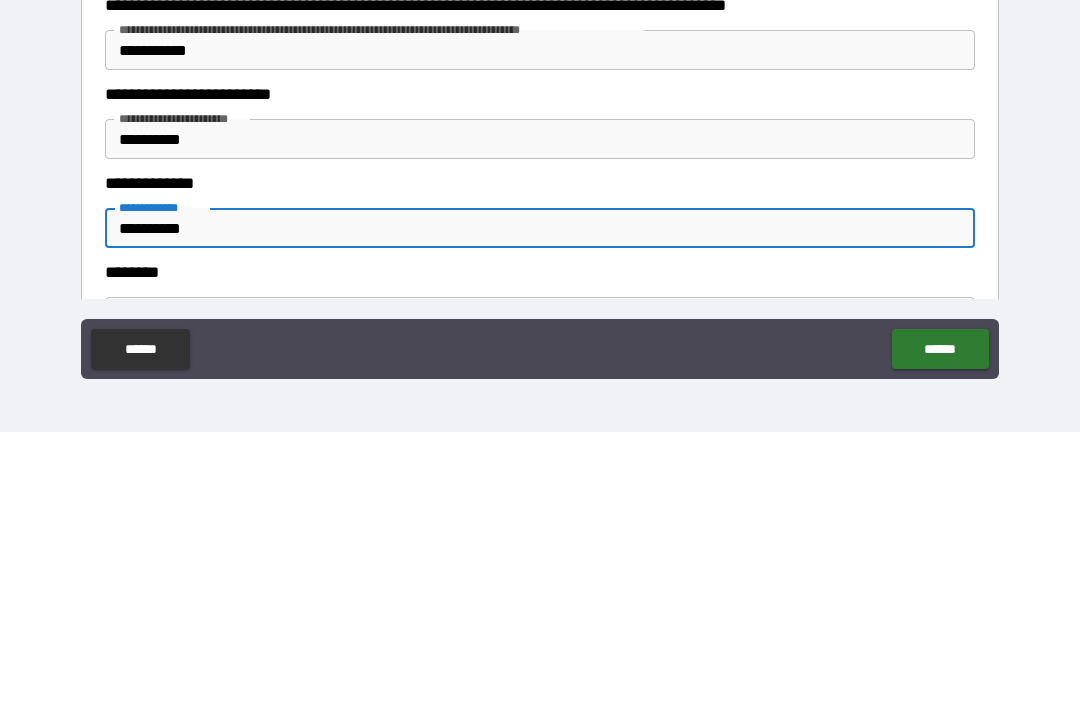 type on "**********" 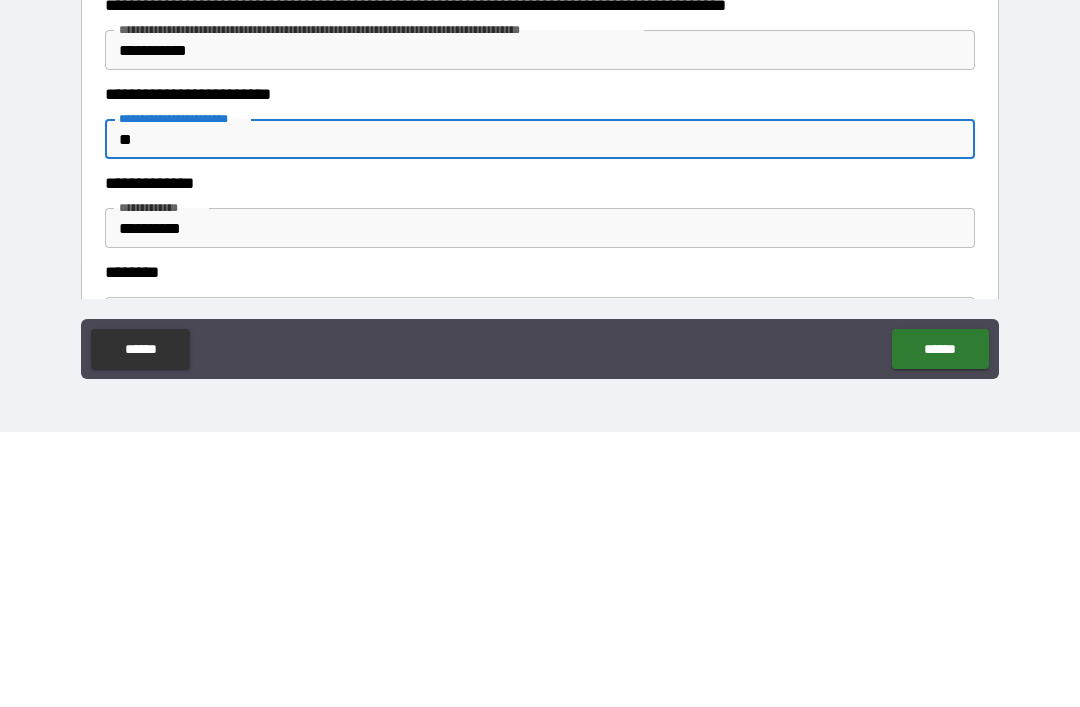 type on "*" 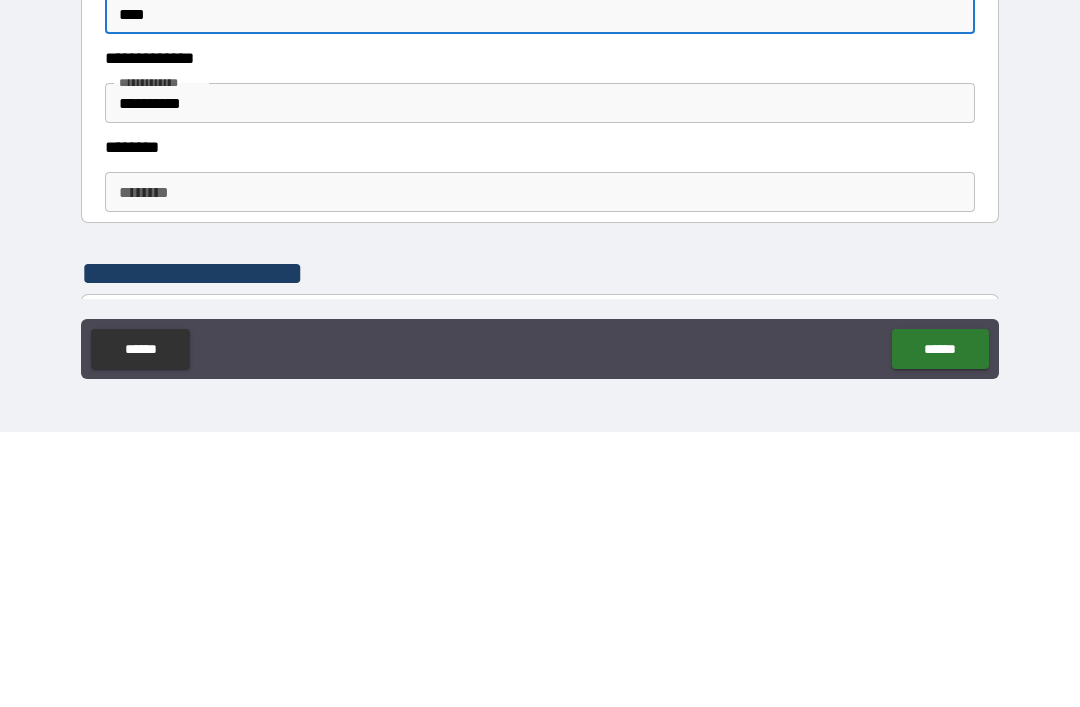 scroll, scrollTop: 2270, scrollLeft: 0, axis: vertical 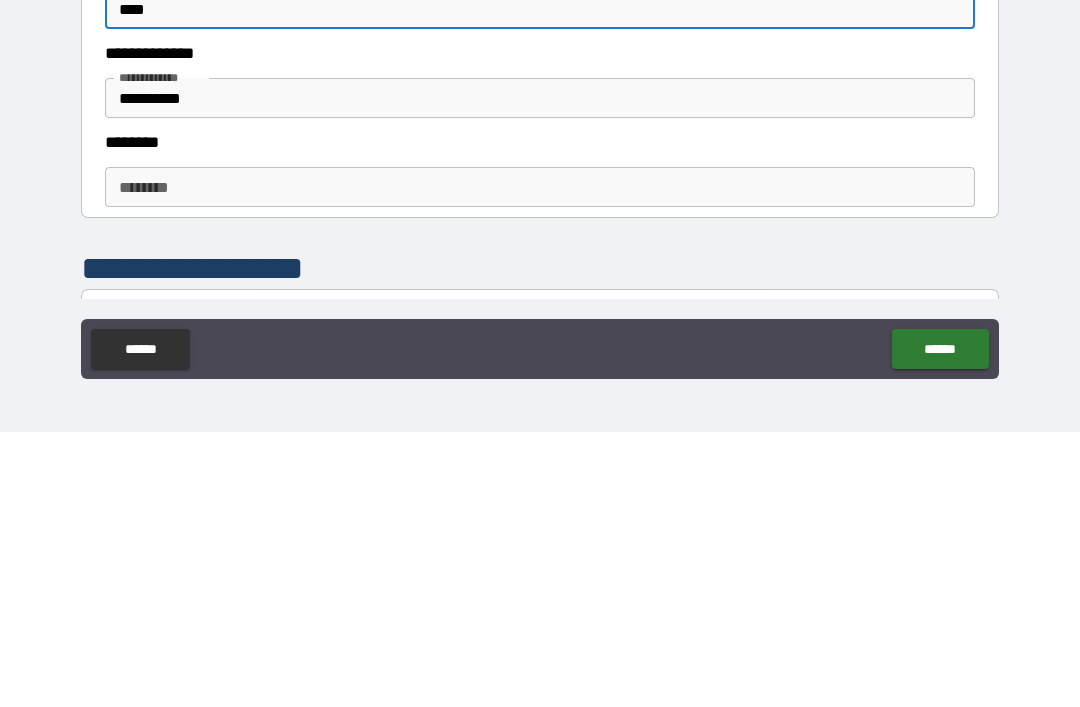 type on "****" 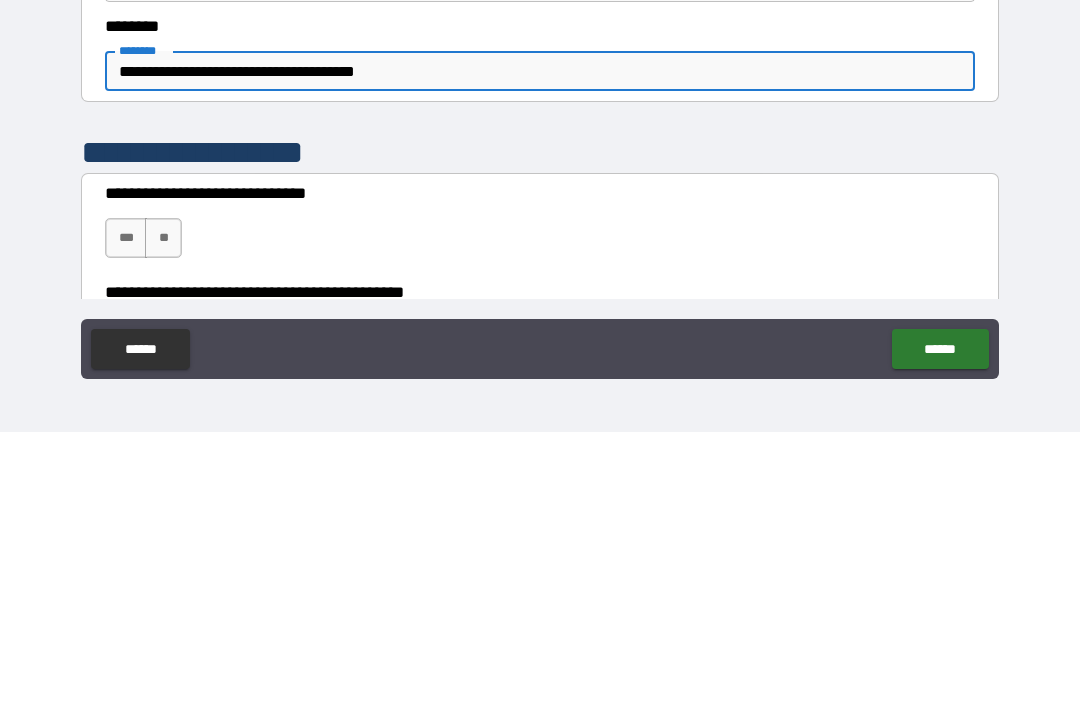 scroll, scrollTop: 2406, scrollLeft: 0, axis: vertical 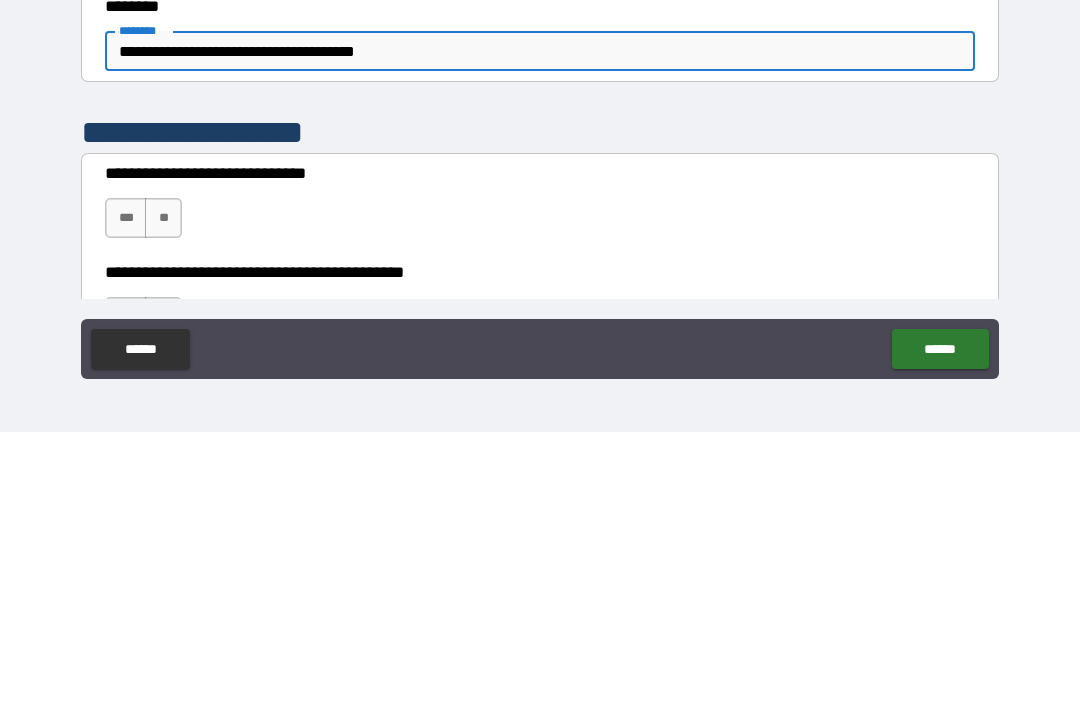 type on "**********" 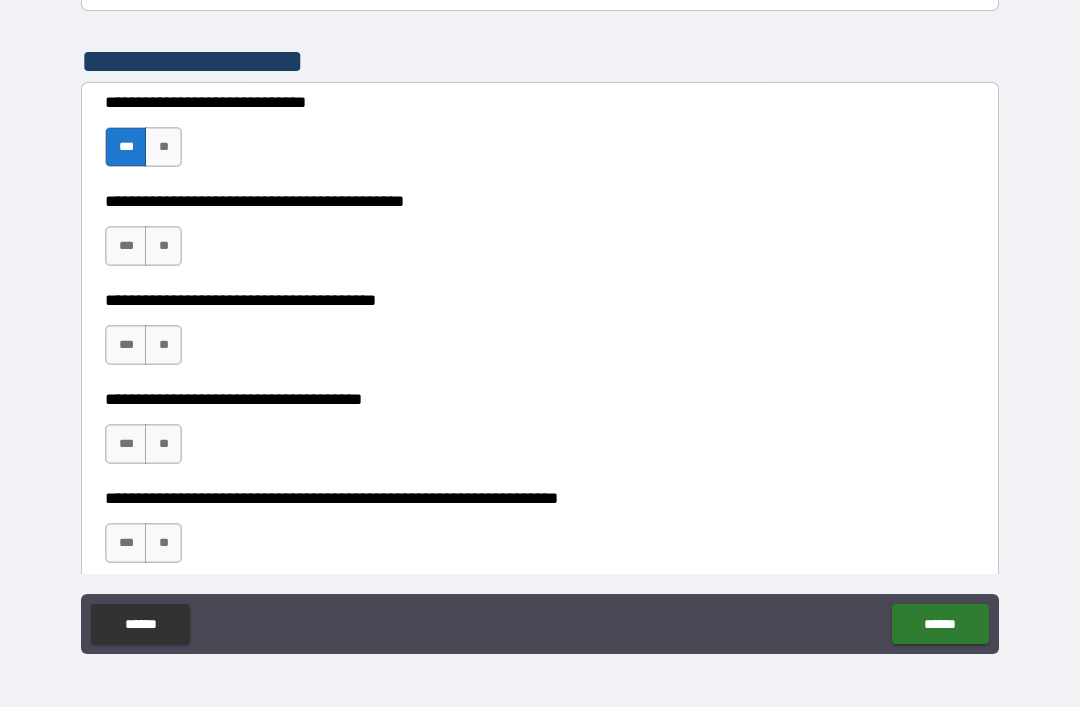 scroll, scrollTop: 2763, scrollLeft: 0, axis: vertical 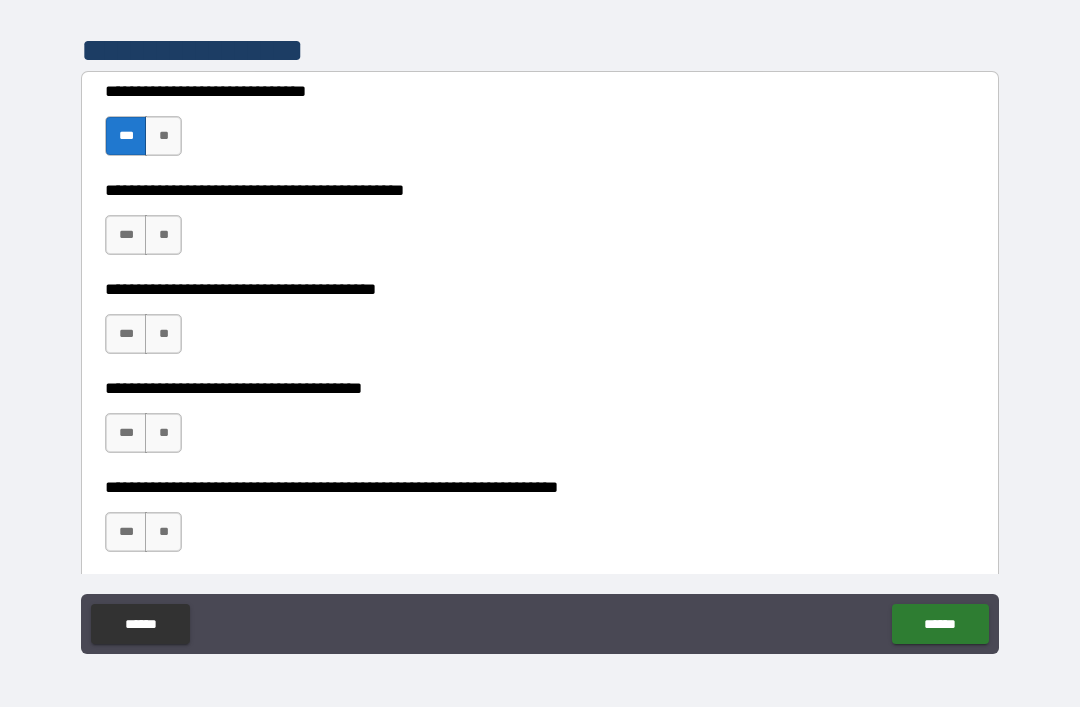click on "***" at bounding box center (126, 235) 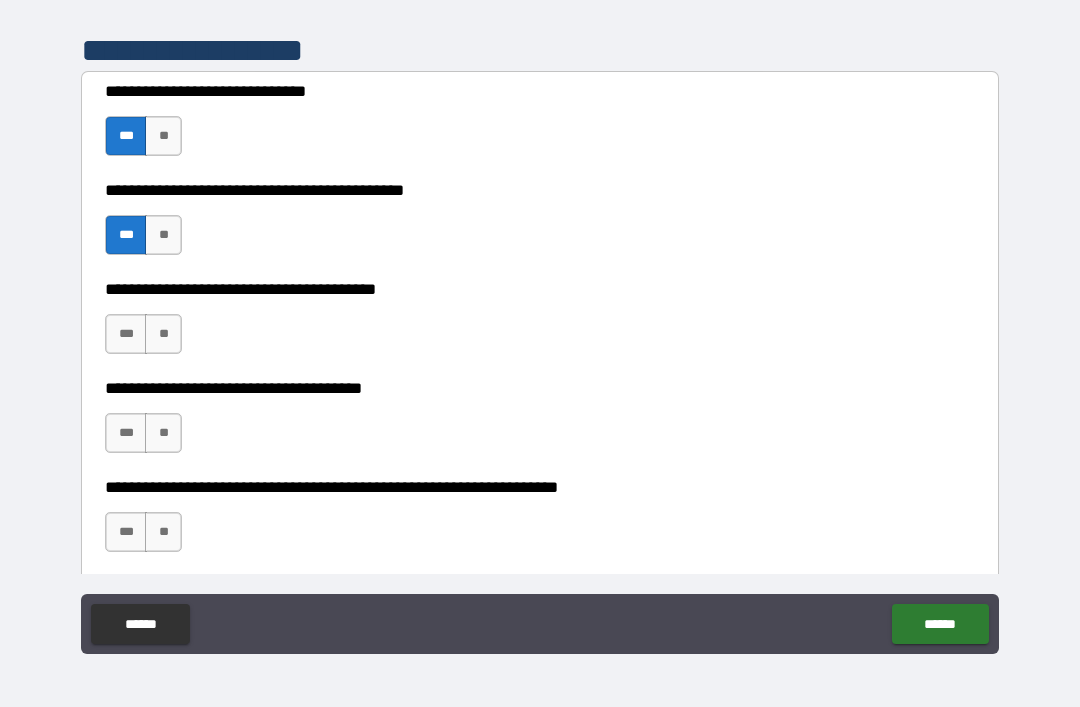 click on "***" at bounding box center (126, 334) 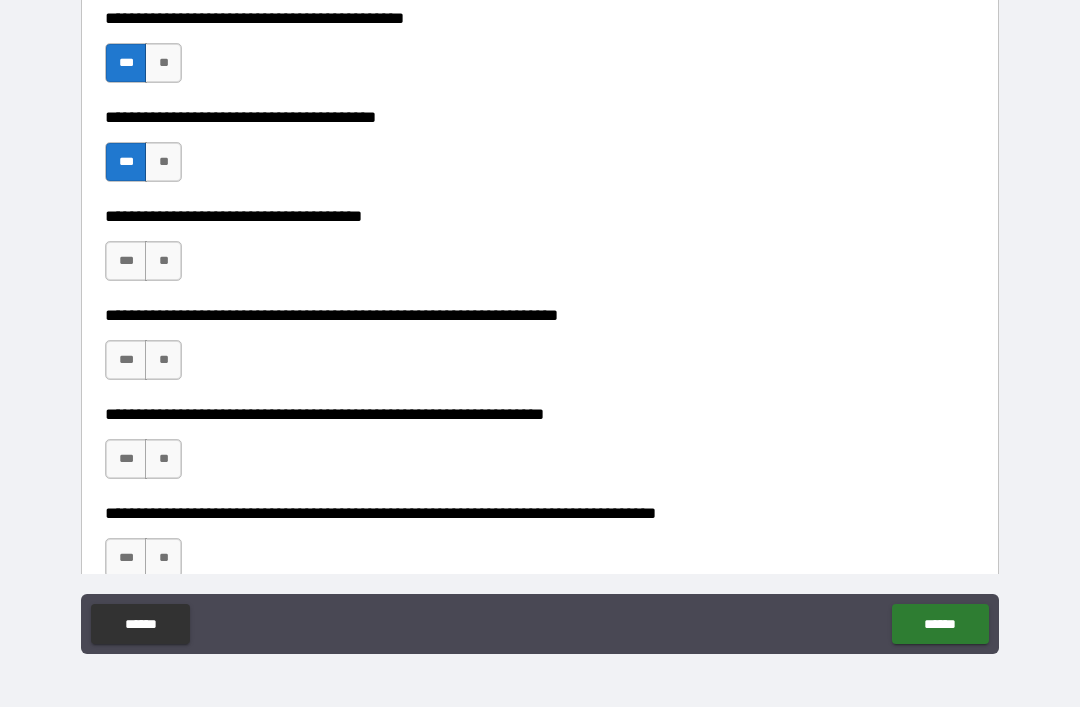 scroll, scrollTop: 2953, scrollLeft: 0, axis: vertical 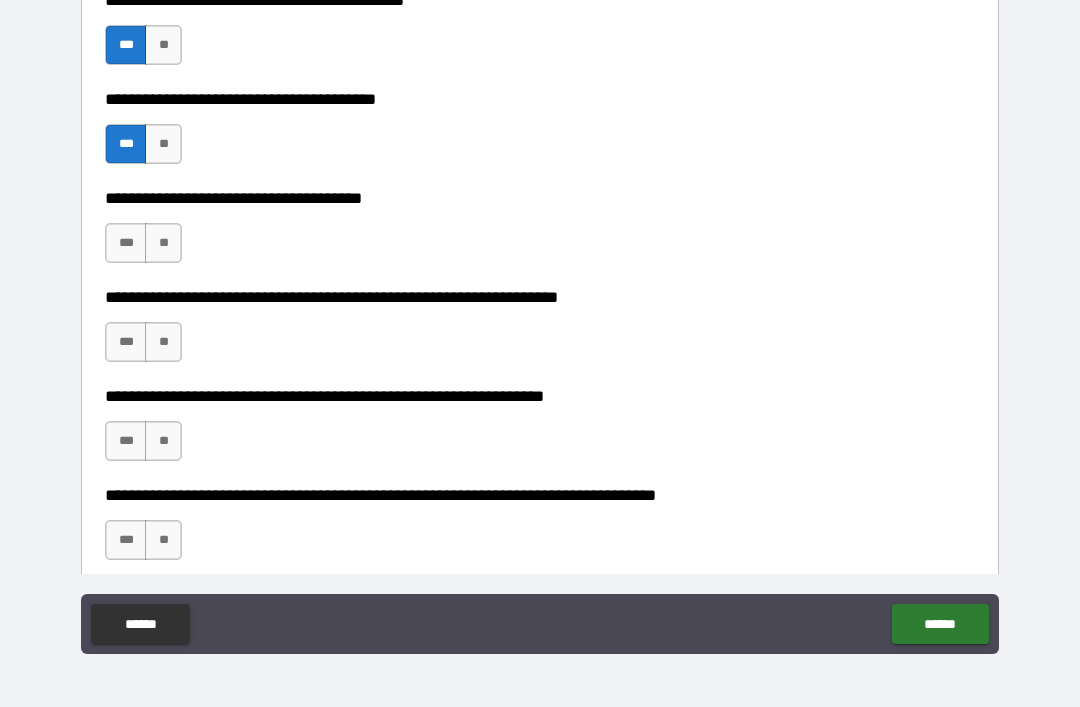 click on "**" at bounding box center [163, 243] 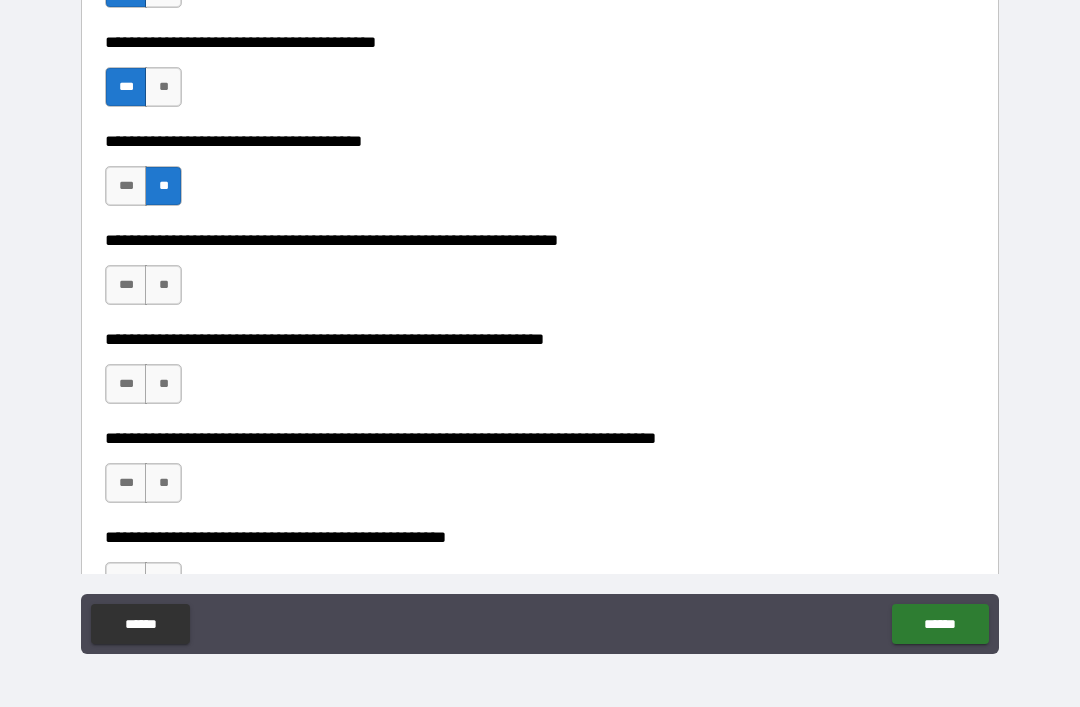 scroll, scrollTop: 3011, scrollLeft: 0, axis: vertical 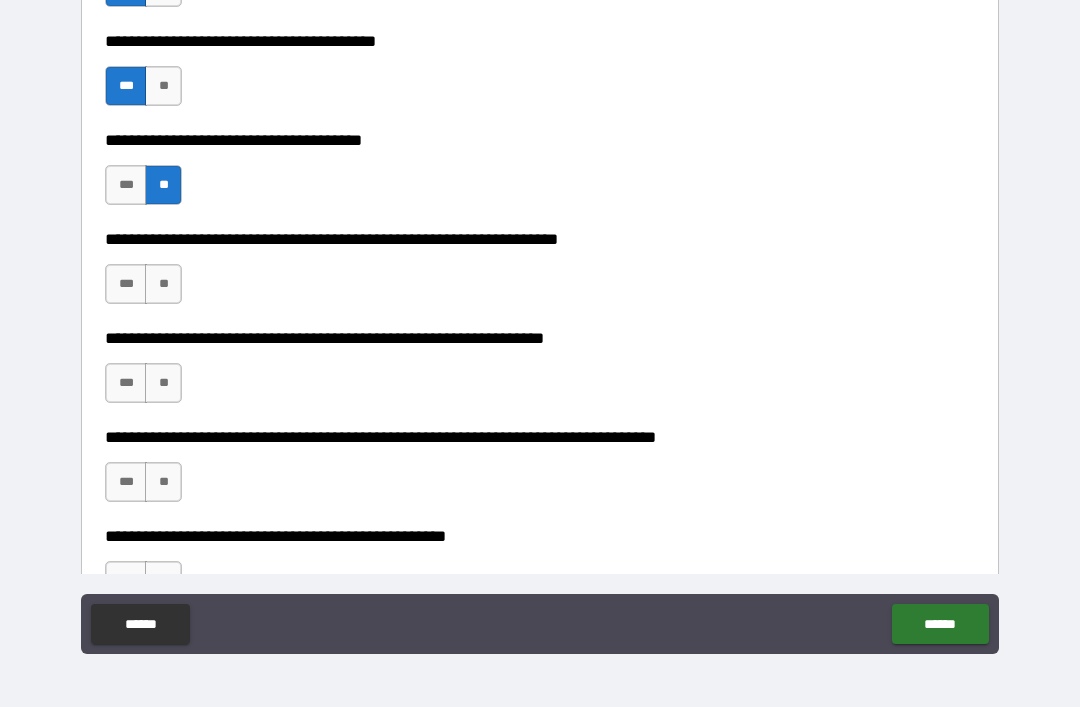 click on "***" at bounding box center [126, 284] 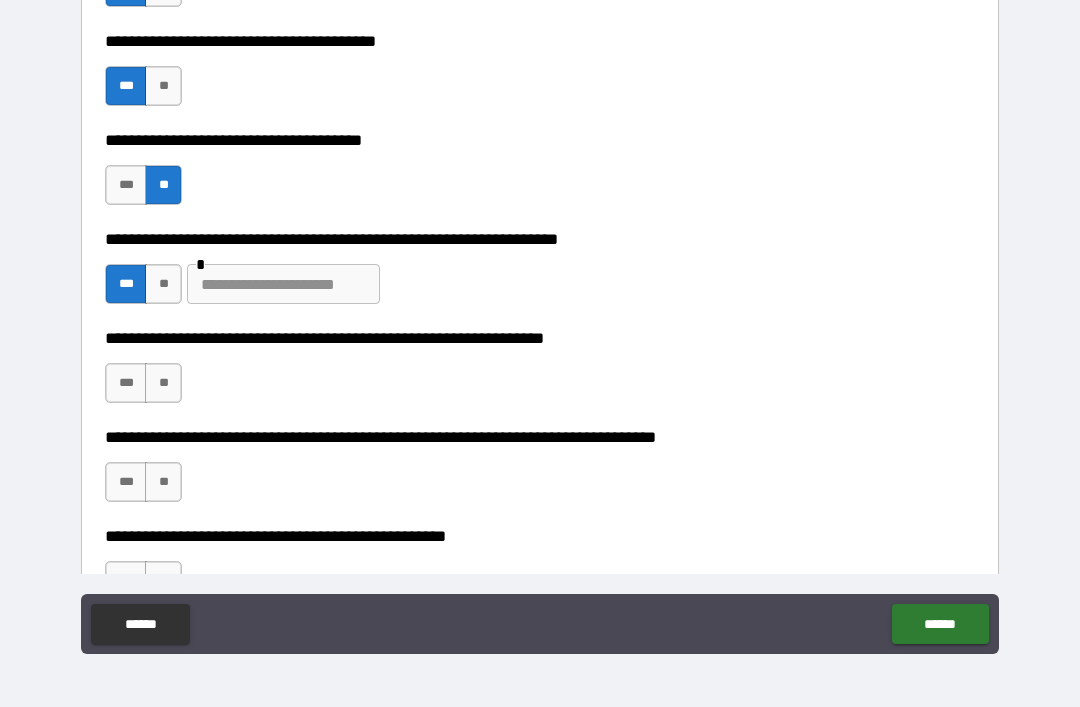 click at bounding box center (283, 284) 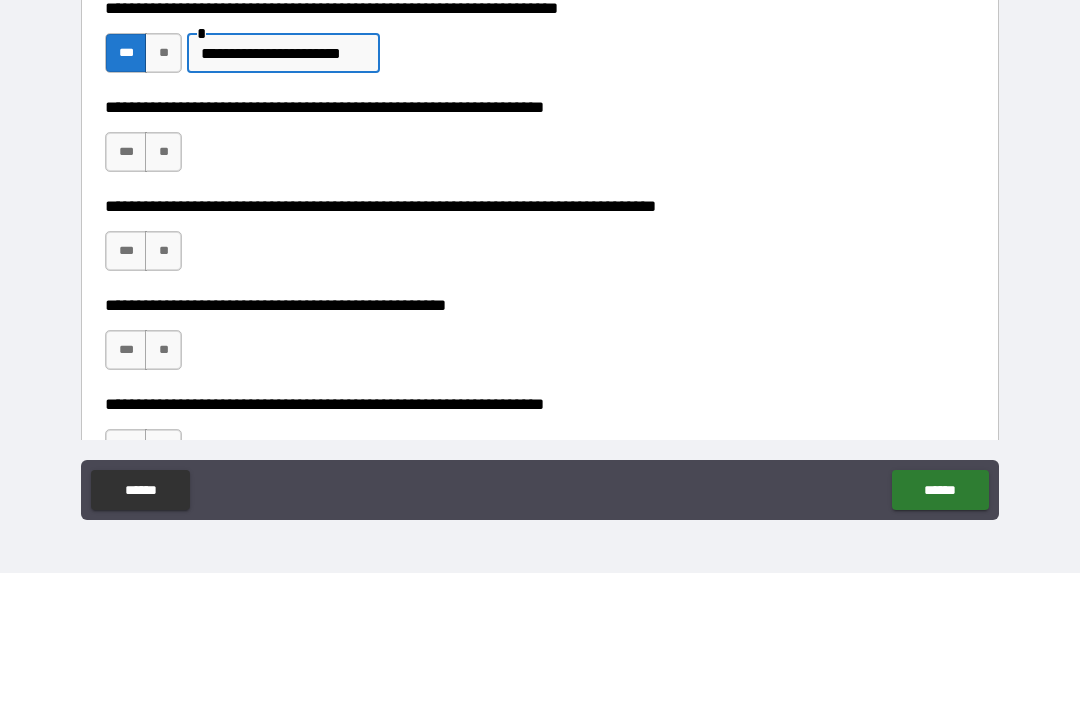 scroll, scrollTop: 3109, scrollLeft: 0, axis: vertical 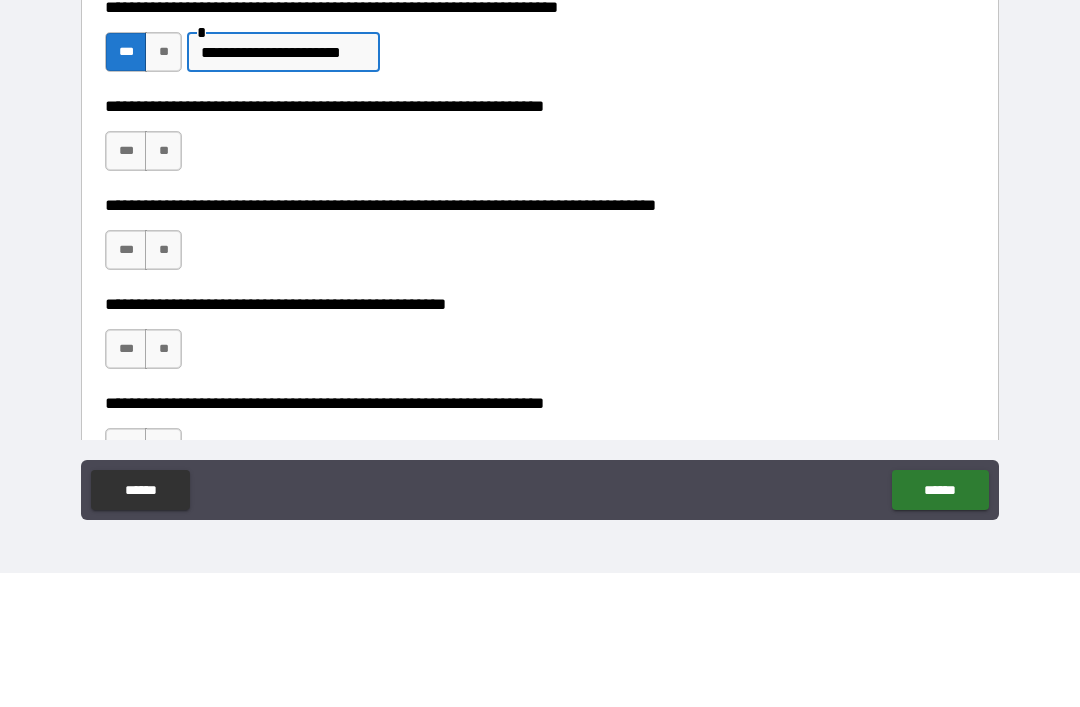 type on "**********" 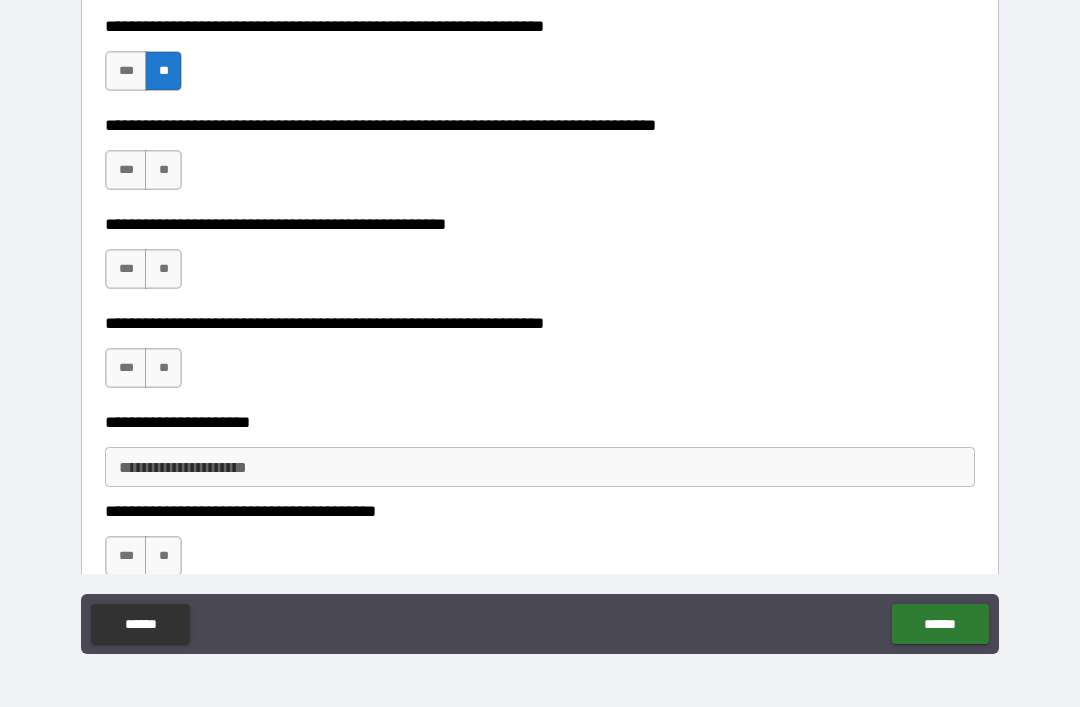 scroll, scrollTop: 3324, scrollLeft: 0, axis: vertical 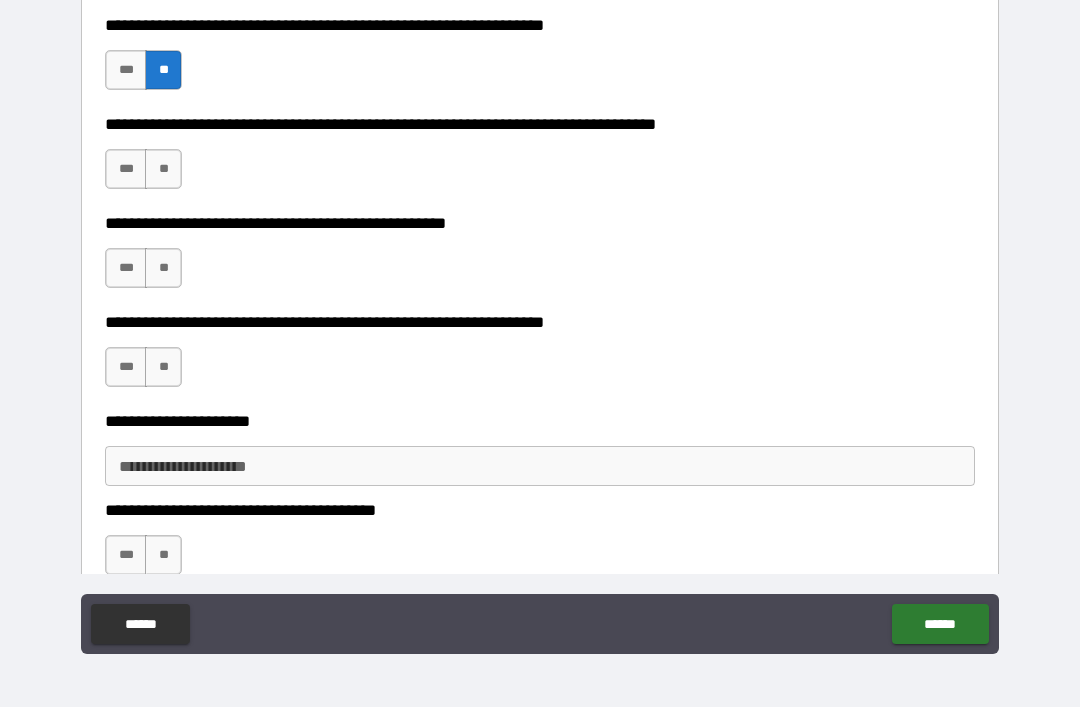click on "**" at bounding box center (163, 268) 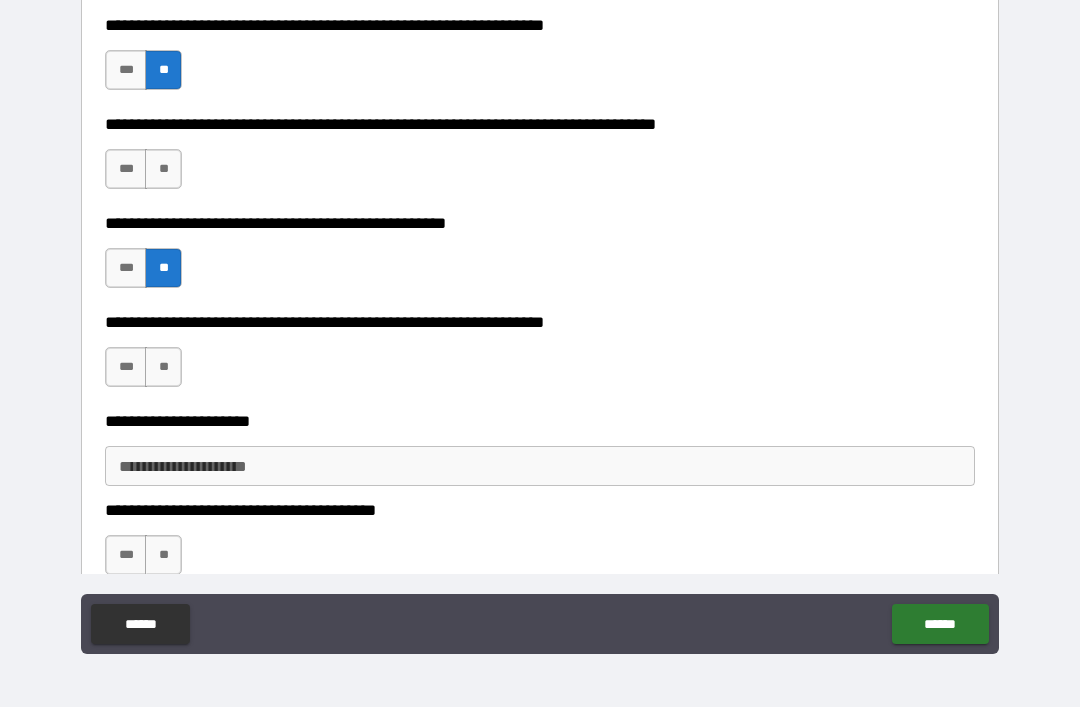 click on "***" at bounding box center (126, 268) 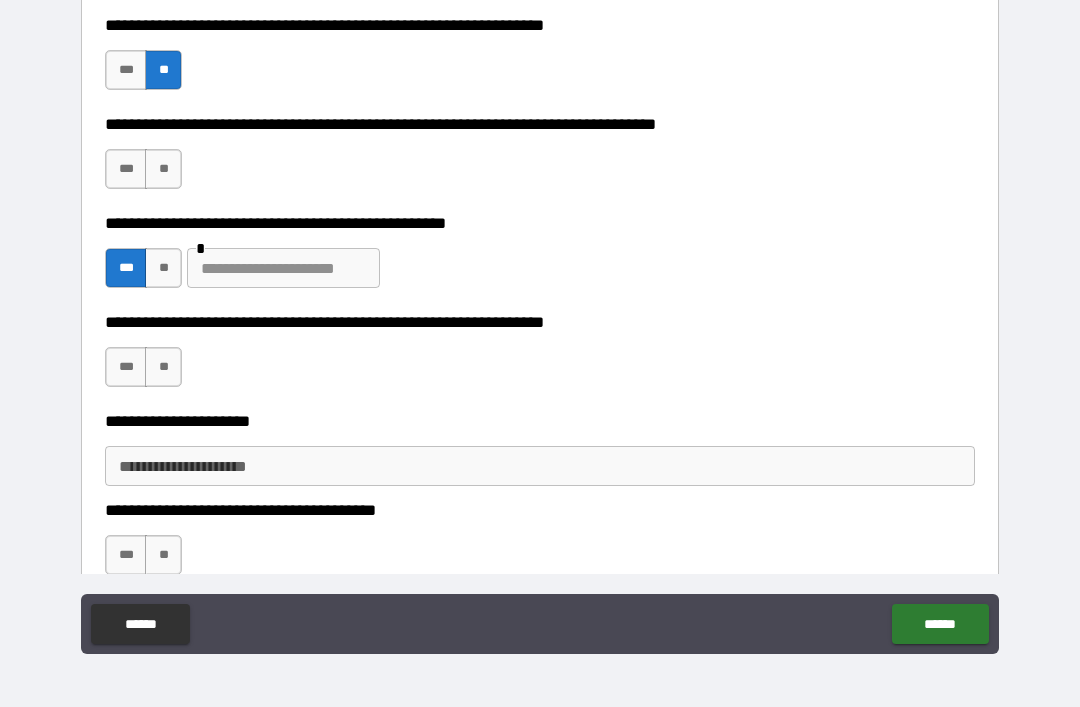 click on "**" at bounding box center (163, 169) 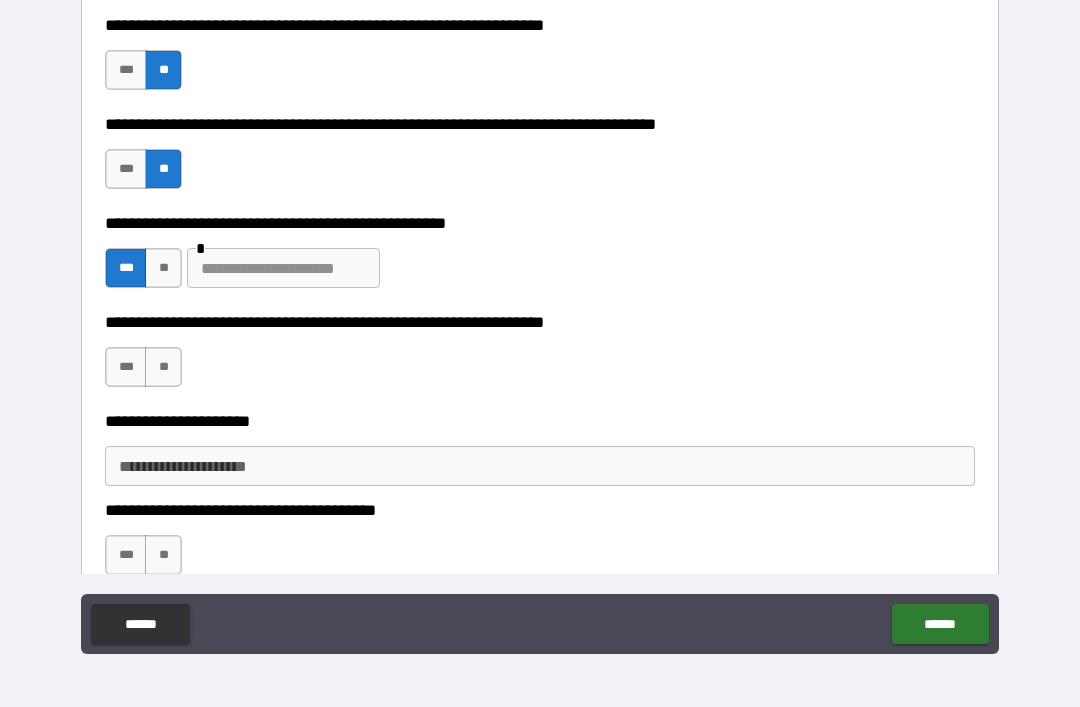 click at bounding box center [283, 268] 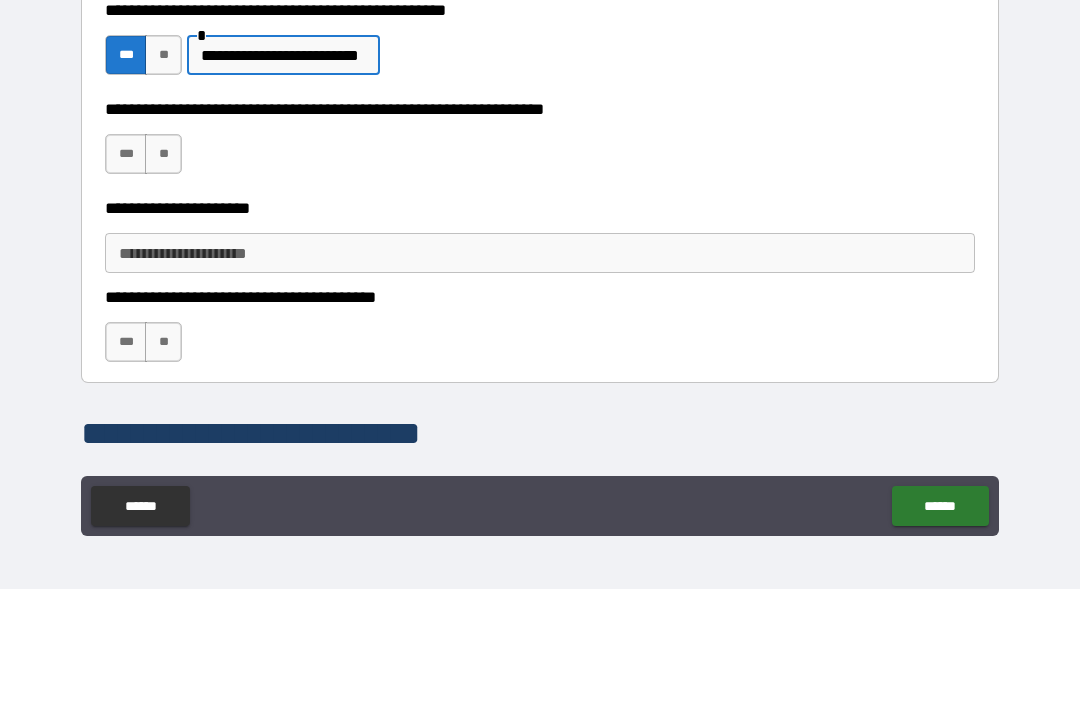 scroll, scrollTop: 3422, scrollLeft: 0, axis: vertical 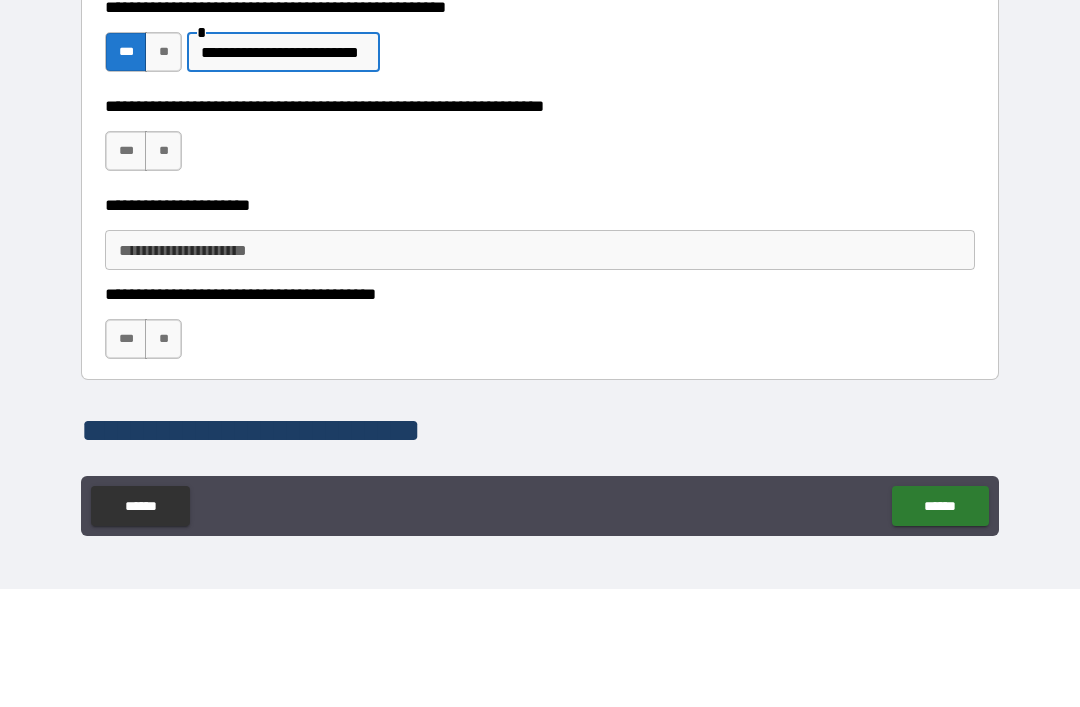 type on "**********" 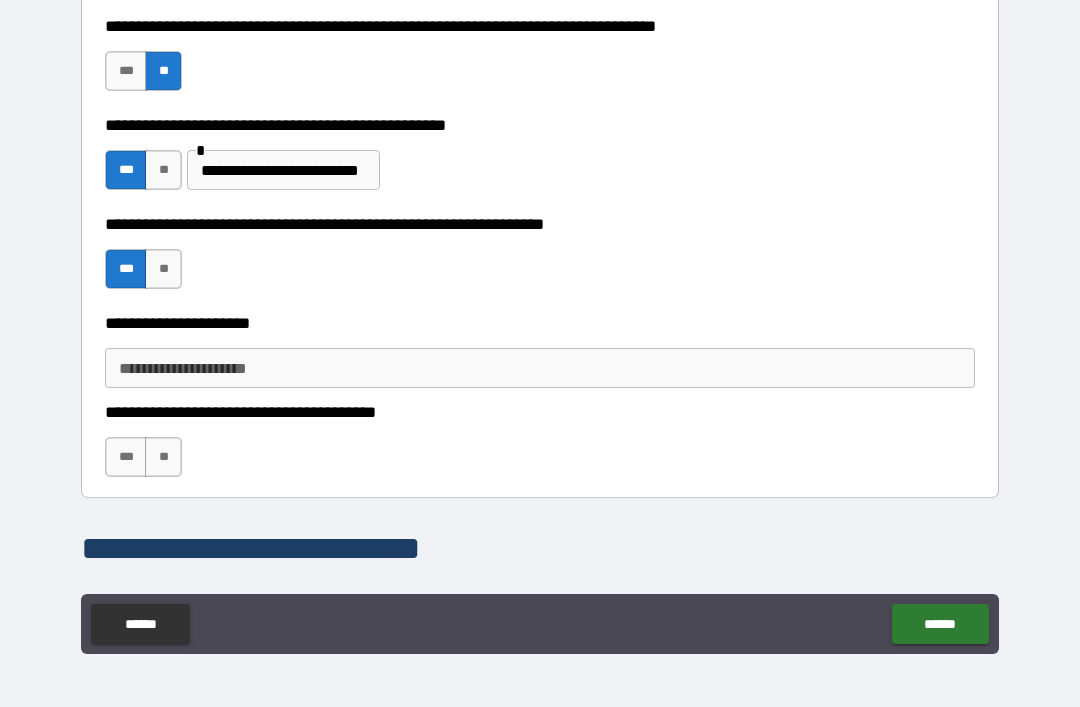 click on "**********" at bounding box center (540, 368) 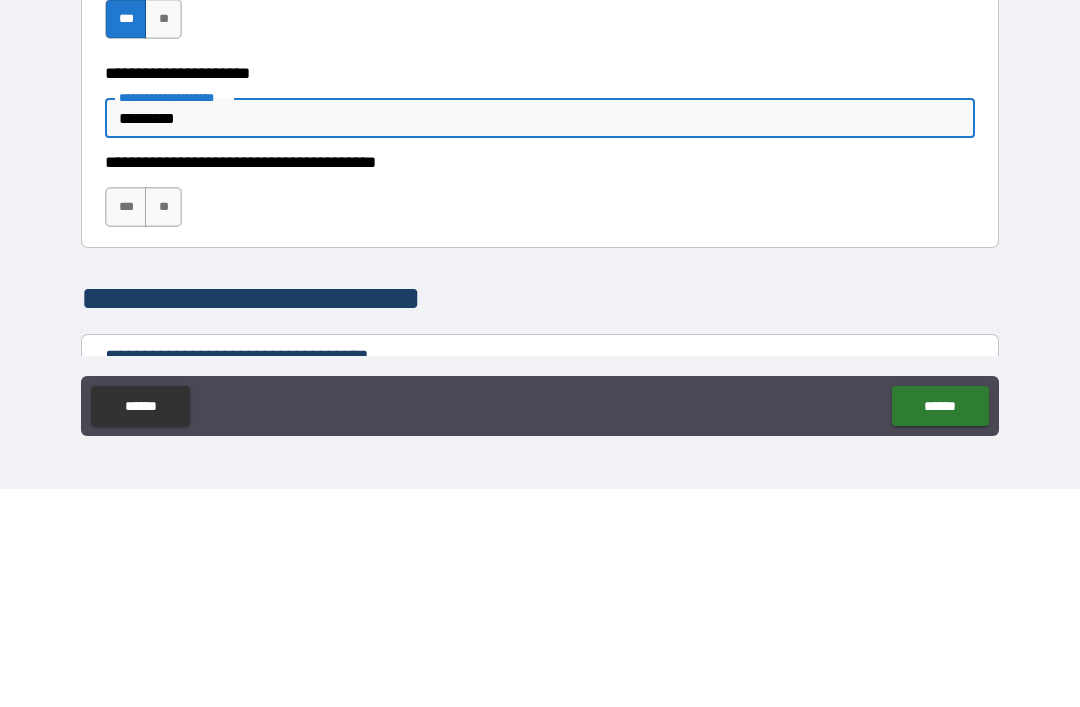 scroll, scrollTop: 3460, scrollLeft: 0, axis: vertical 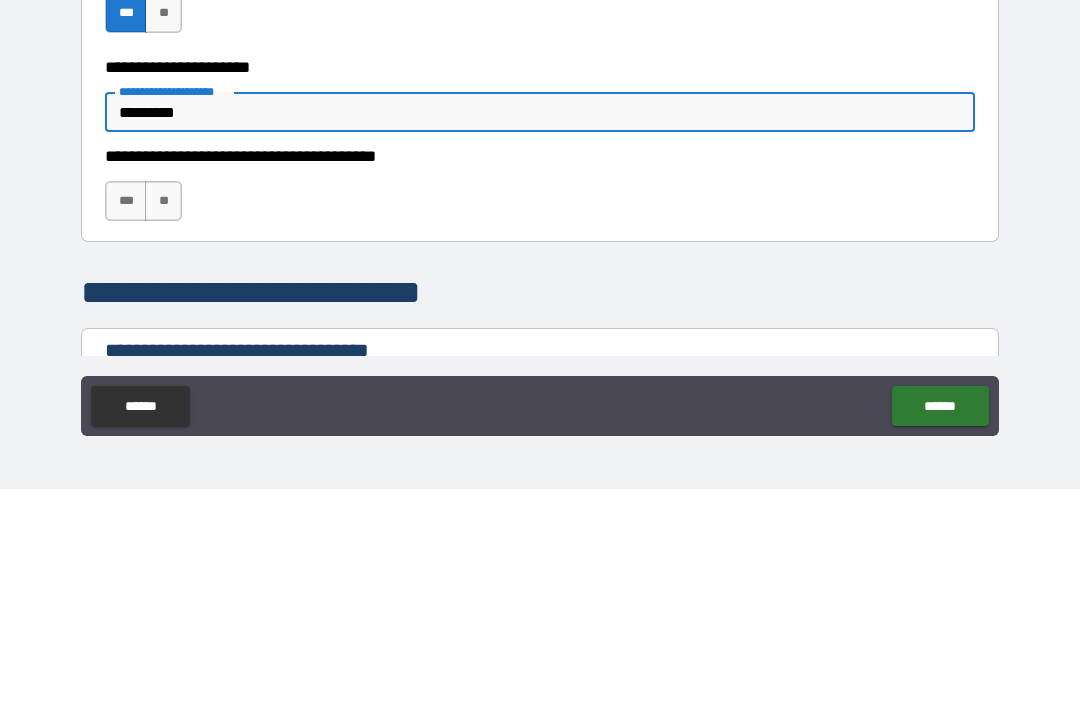 type on "*********" 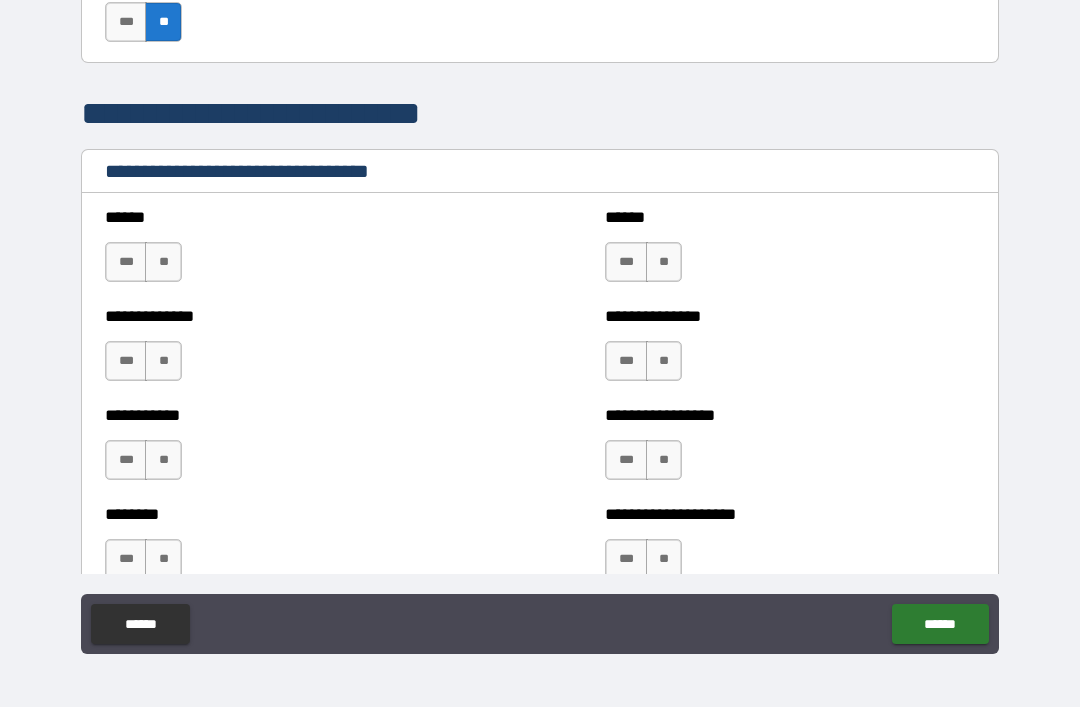 scroll, scrollTop: 3859, scrollLeft: 0, axis: vertical 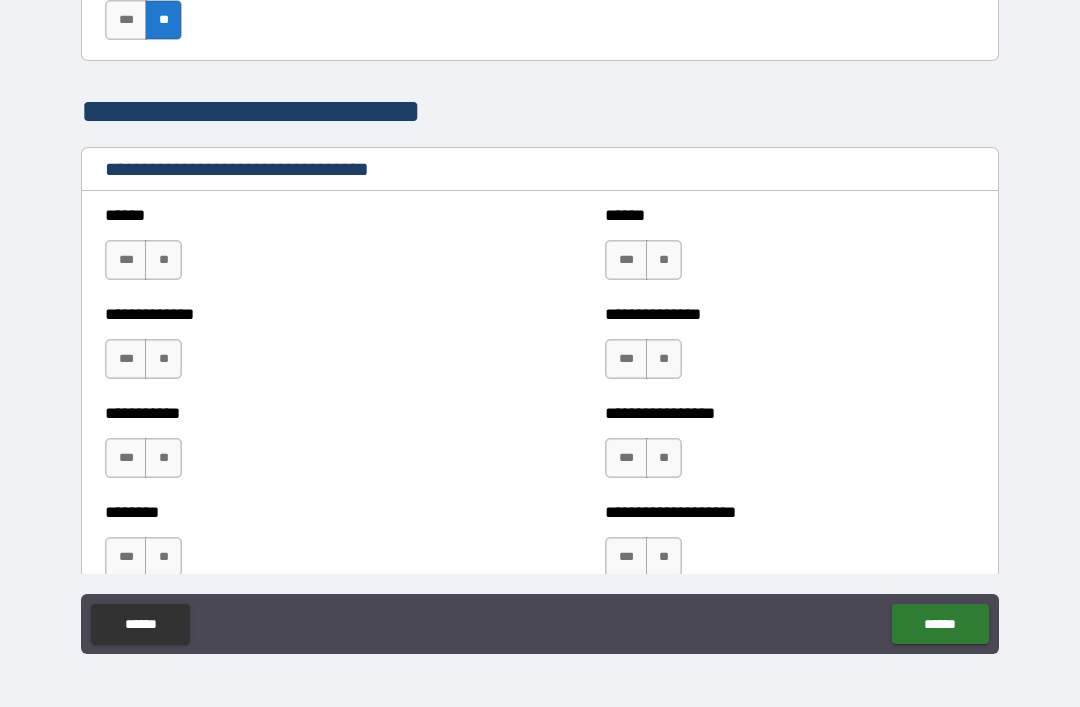 click on "**" at bounding box center [163, 260] 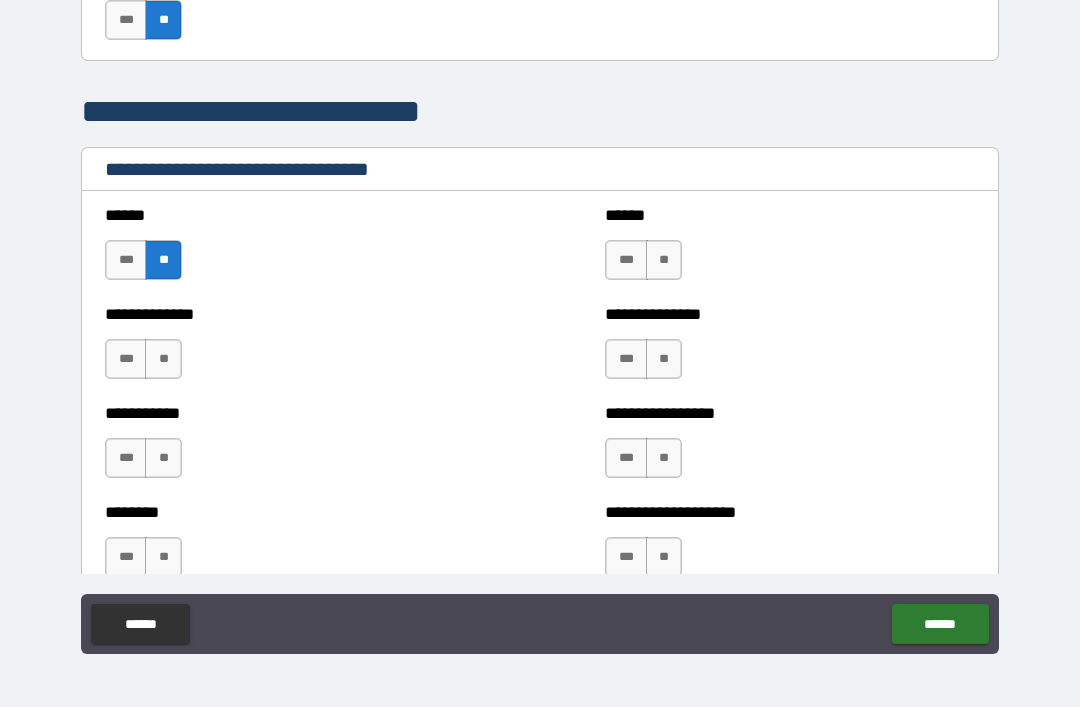 click on "**" at bounding box center (664, 260) 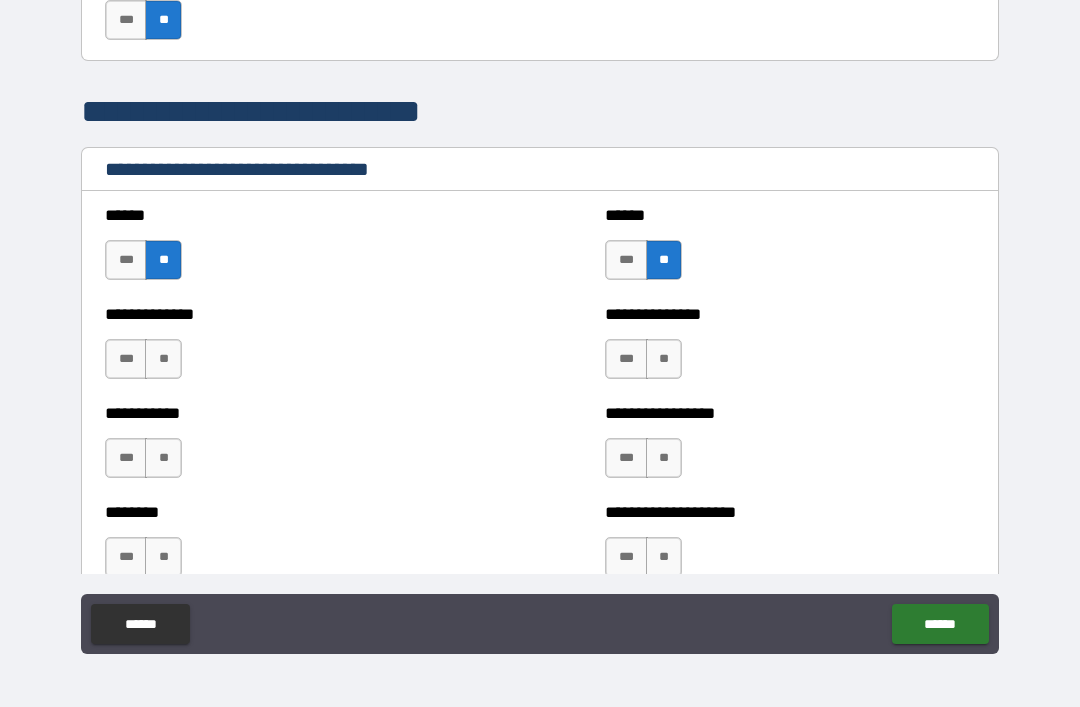 click on "**" at bounding box center (163, 359) 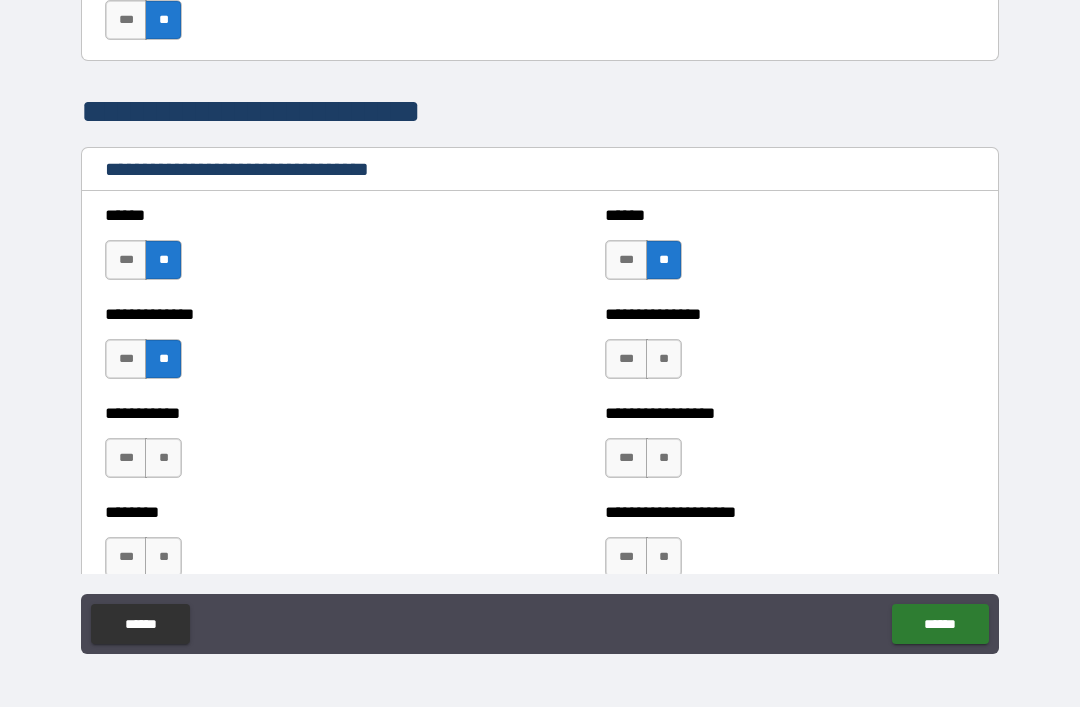 click on "**" at bounding box center [664, 359] 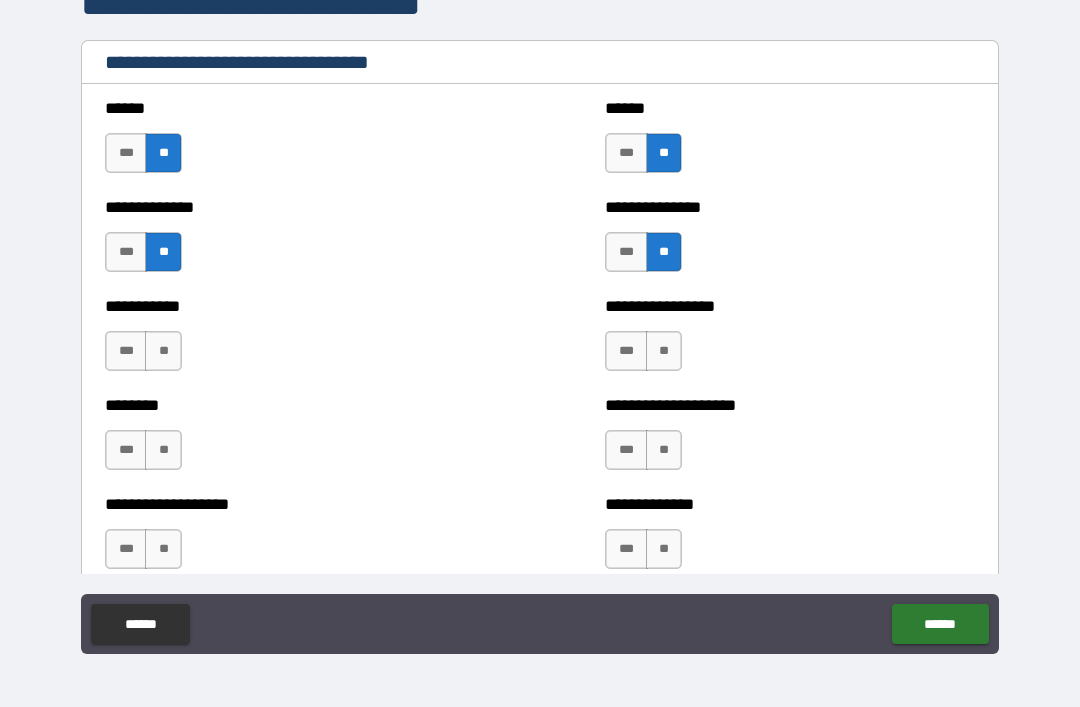 scroll, scrollTop: 3969, scrollLeft: 0, axis: vertical 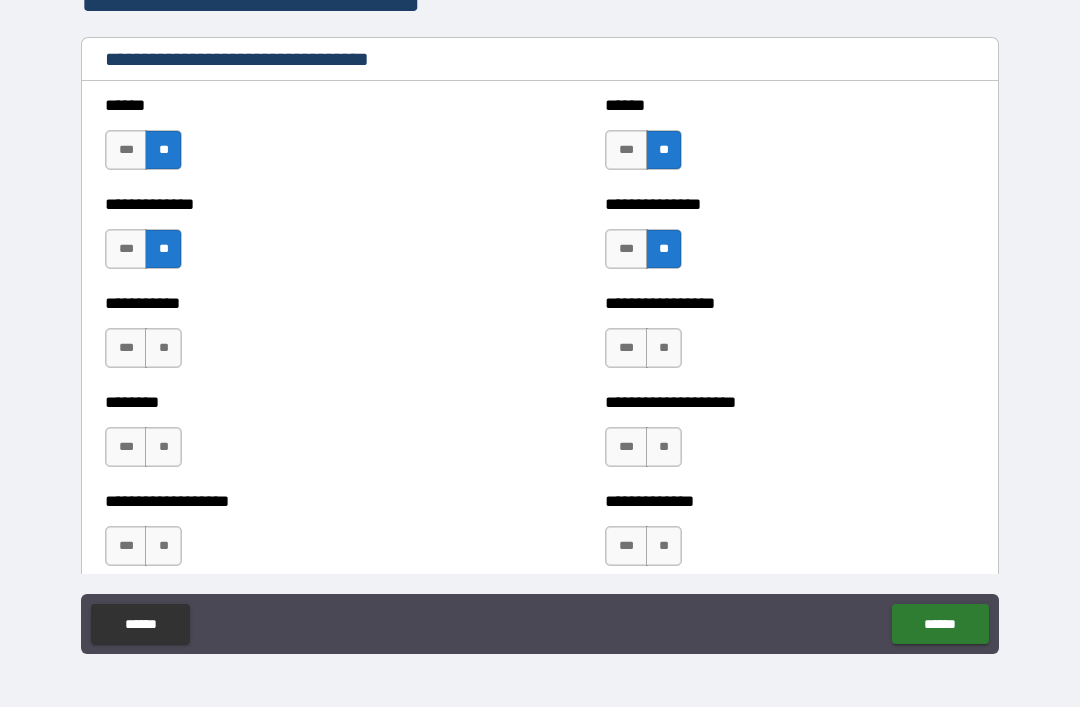 click on "**" at bounding box center (664, 348) 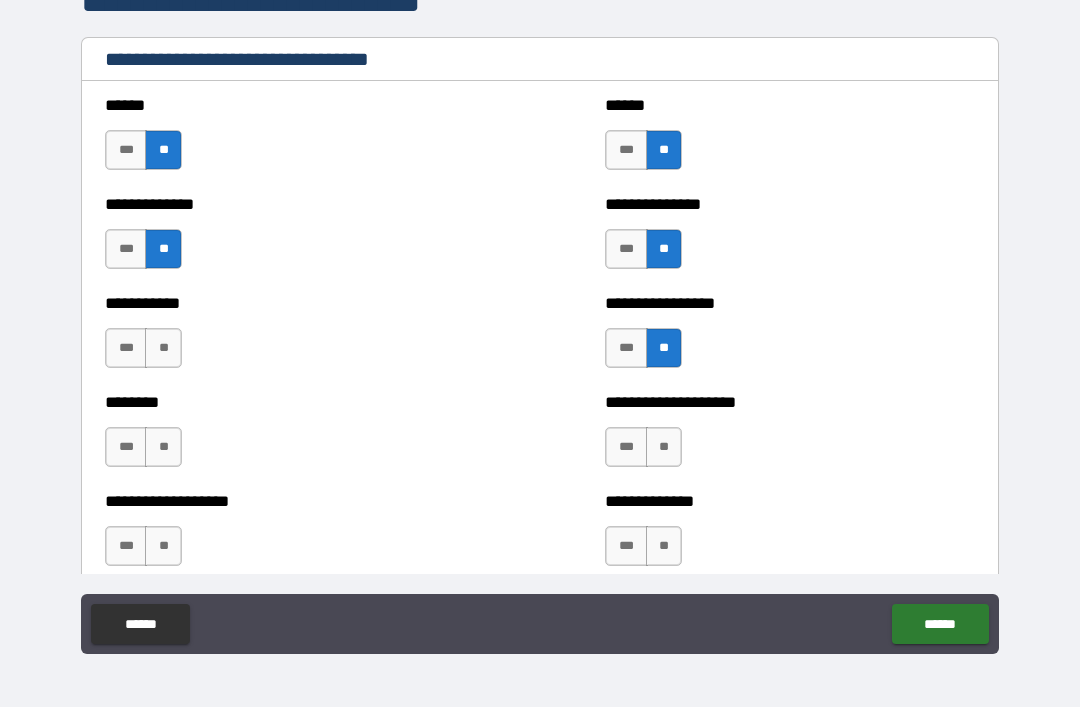 click on "**" at bounding box center [163, 348] 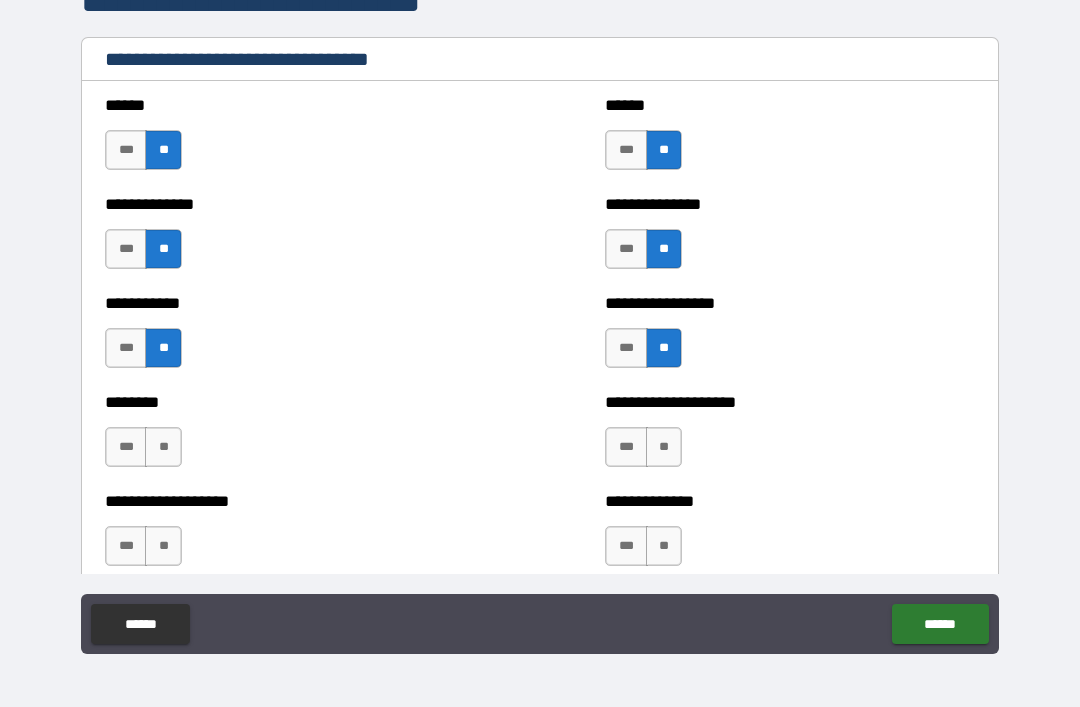 click on "**" at bounding box center (163, 447) 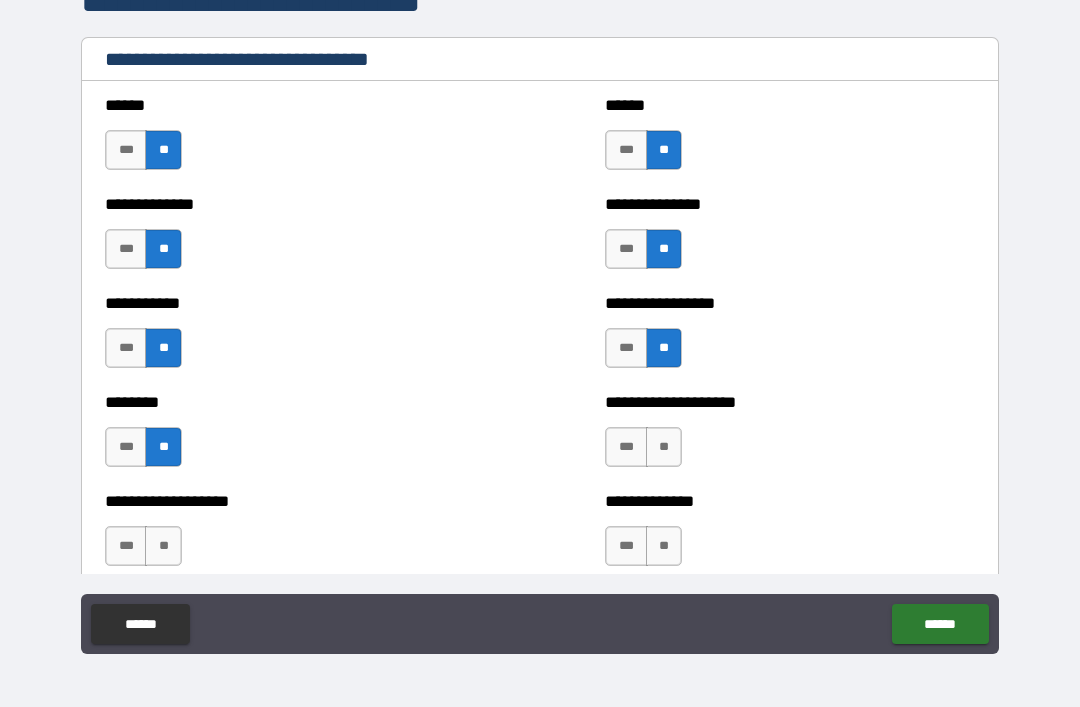click on "**" at bounding box center [664, 447] 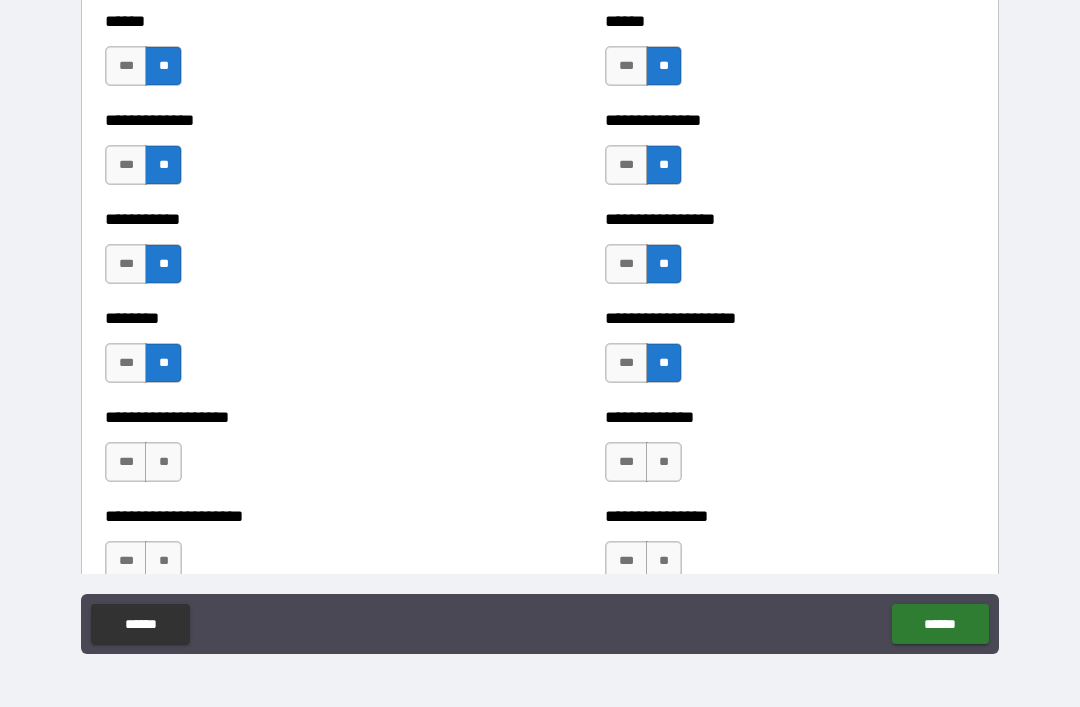 scroll, scrollTop: 4099, scrollLeft: 0, axis: vertical 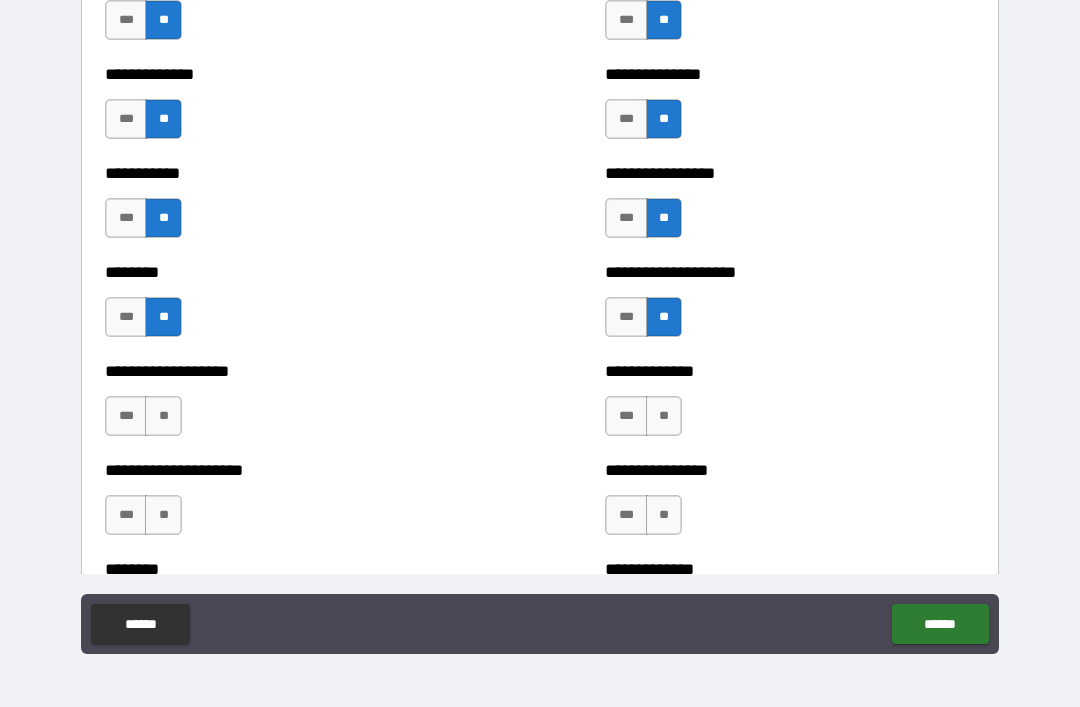 click on "**" at bounding box center [163, 416] 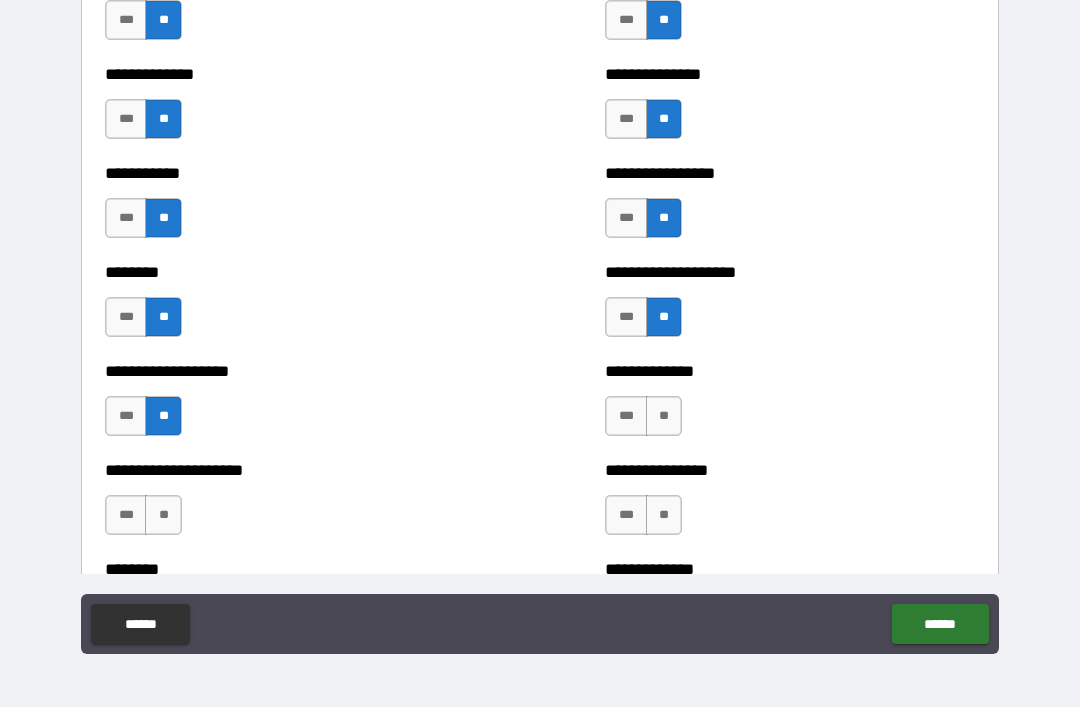 click on "**" at bounding box center [664, 416] 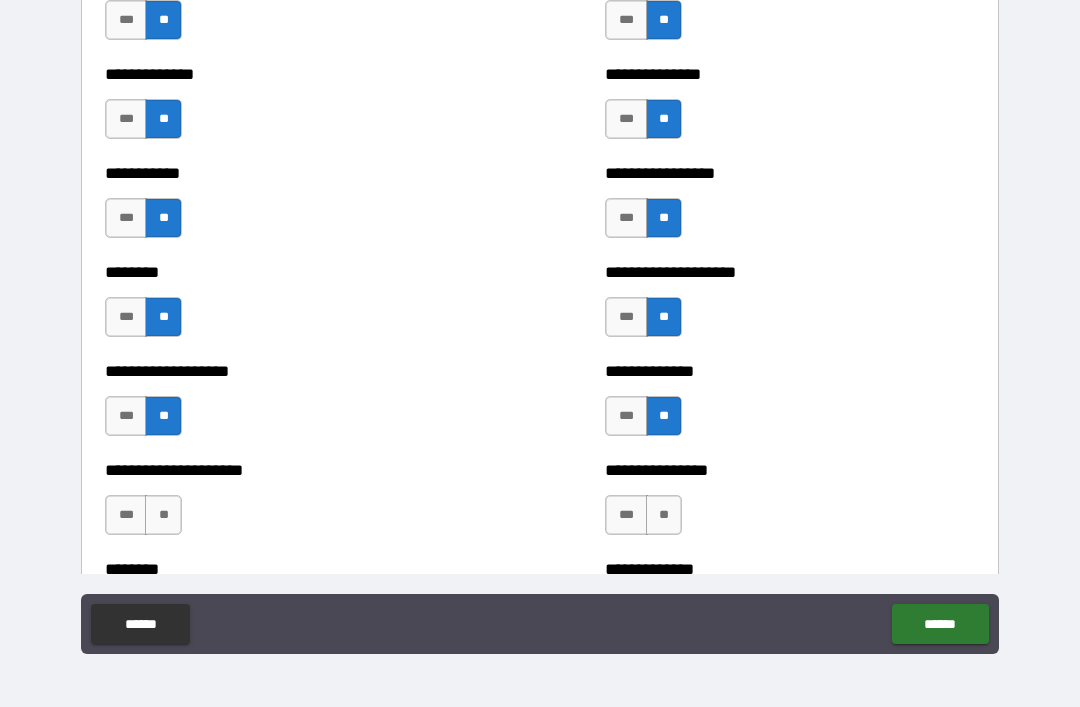 click on "**" at bounding box center [163, 515] 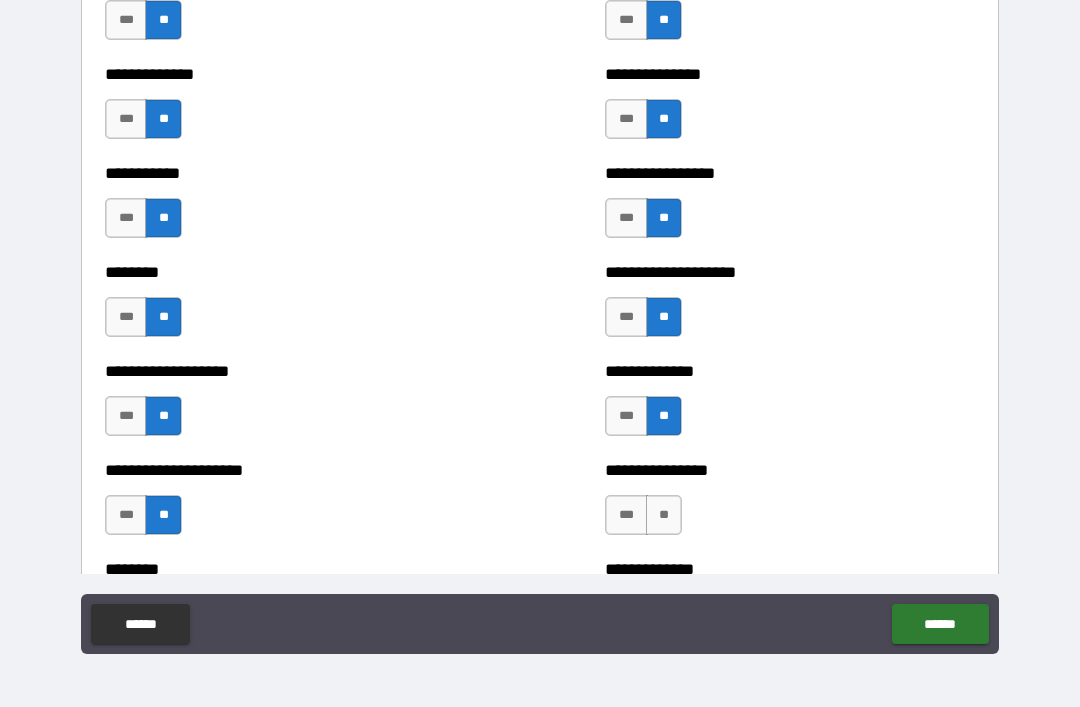 click on "**" at bounding box center (664, 515) 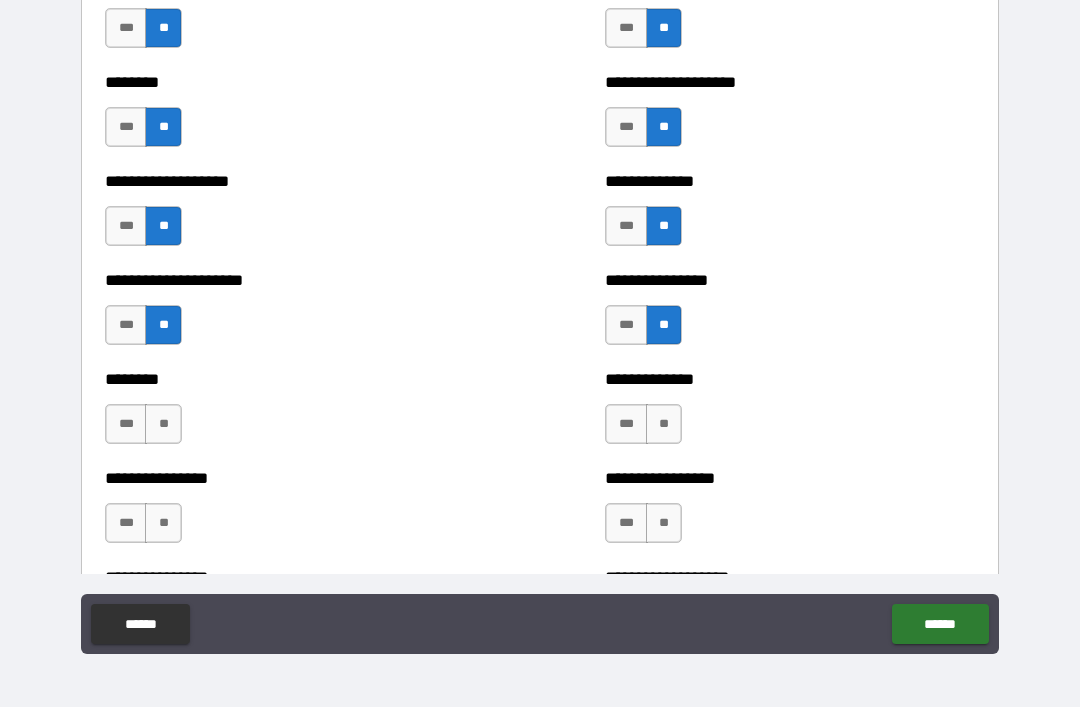 scroll, scrollTop: 4294, scrollLeft: 0, axis: vertical 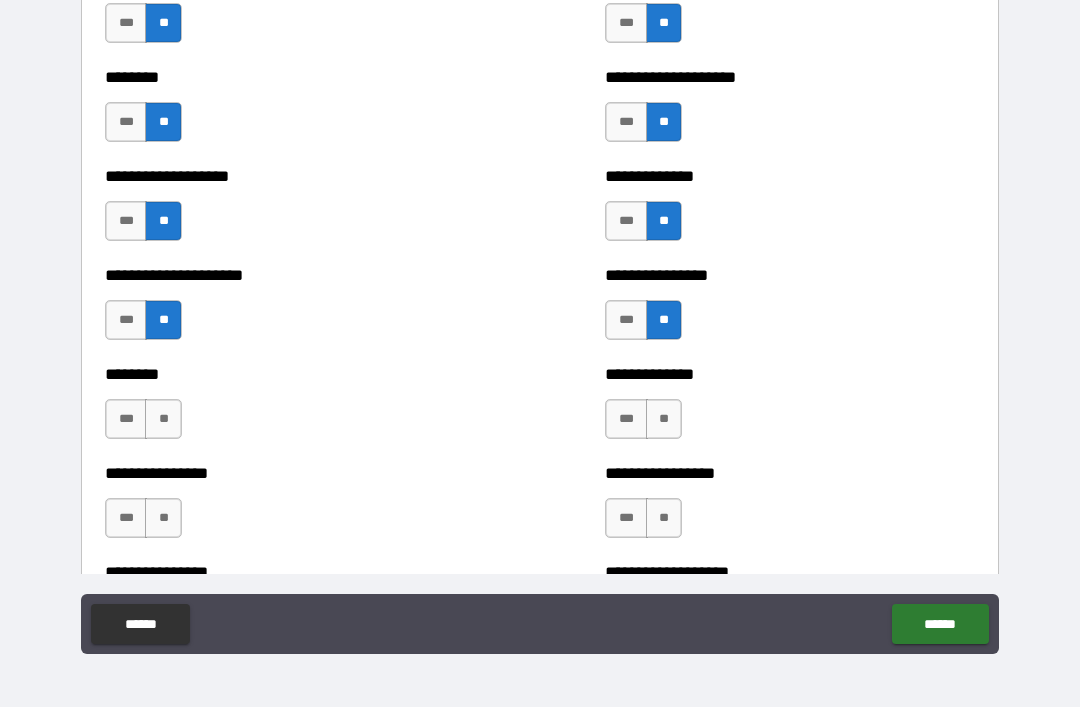 click on "**" at bounding box center (664, 419) 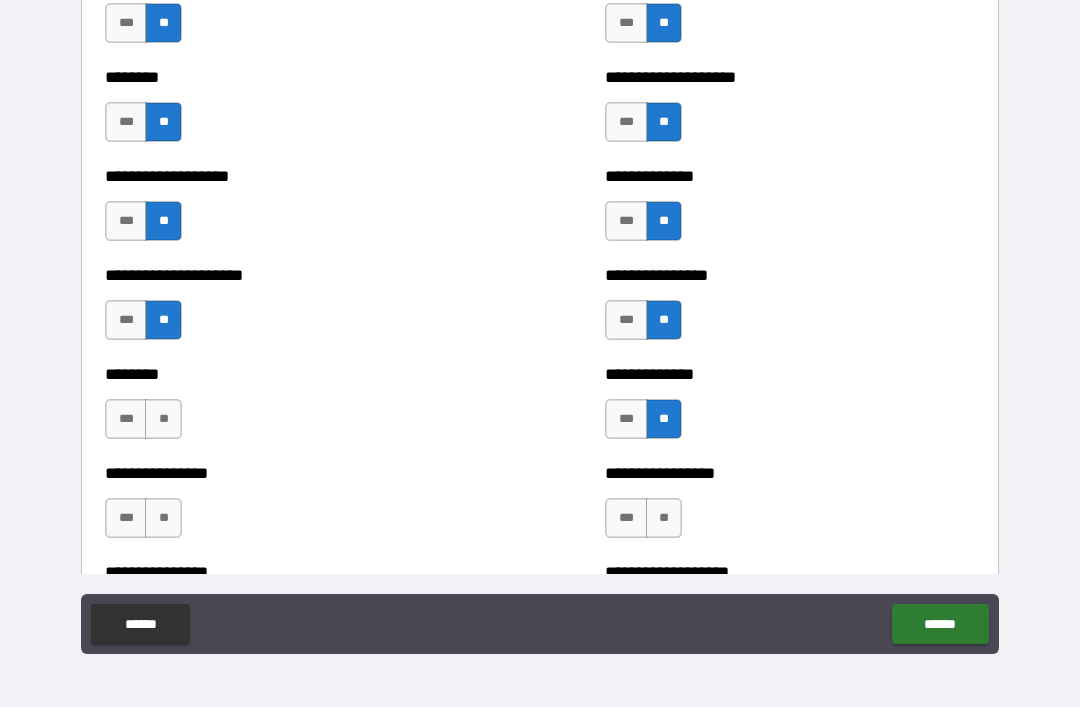 click on "**" at bounding box center [163, 419] 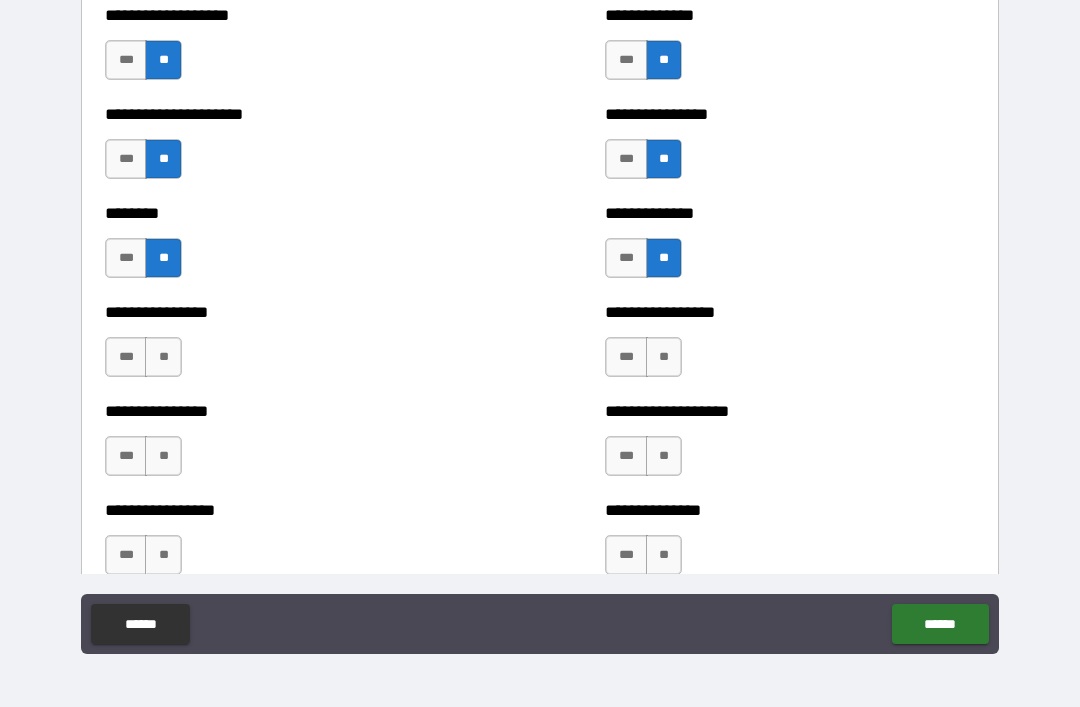 scroll, scrollTop: 4458, scrollLeft: 0, axis: vertical 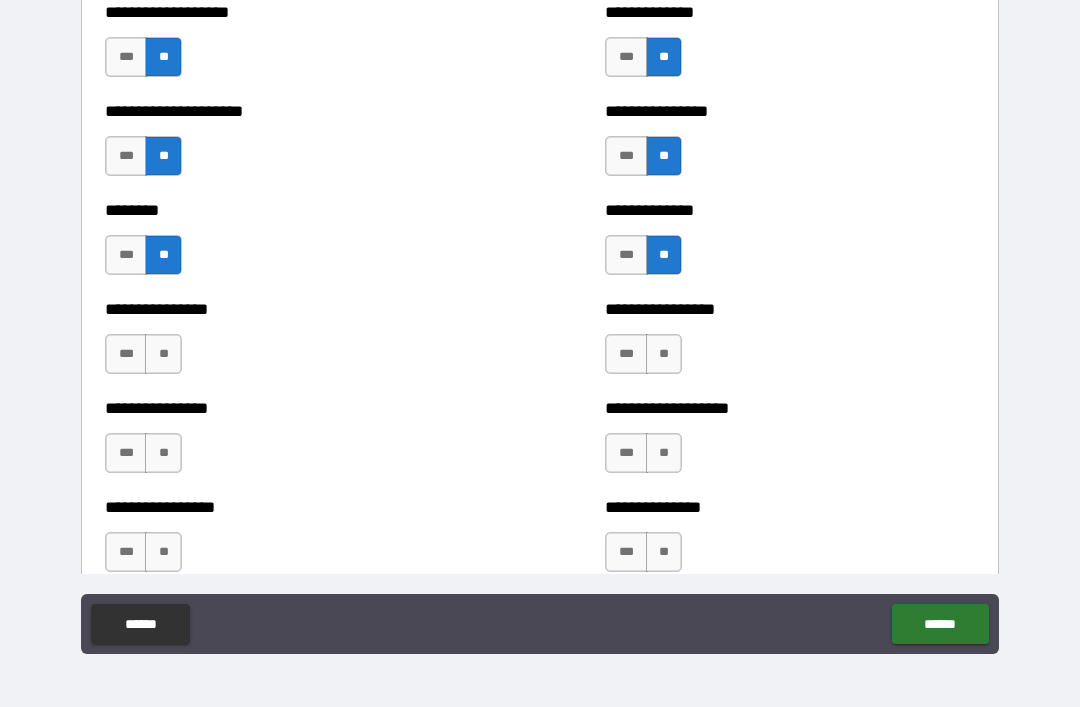 click on "**" at bounding box center [163, 354] 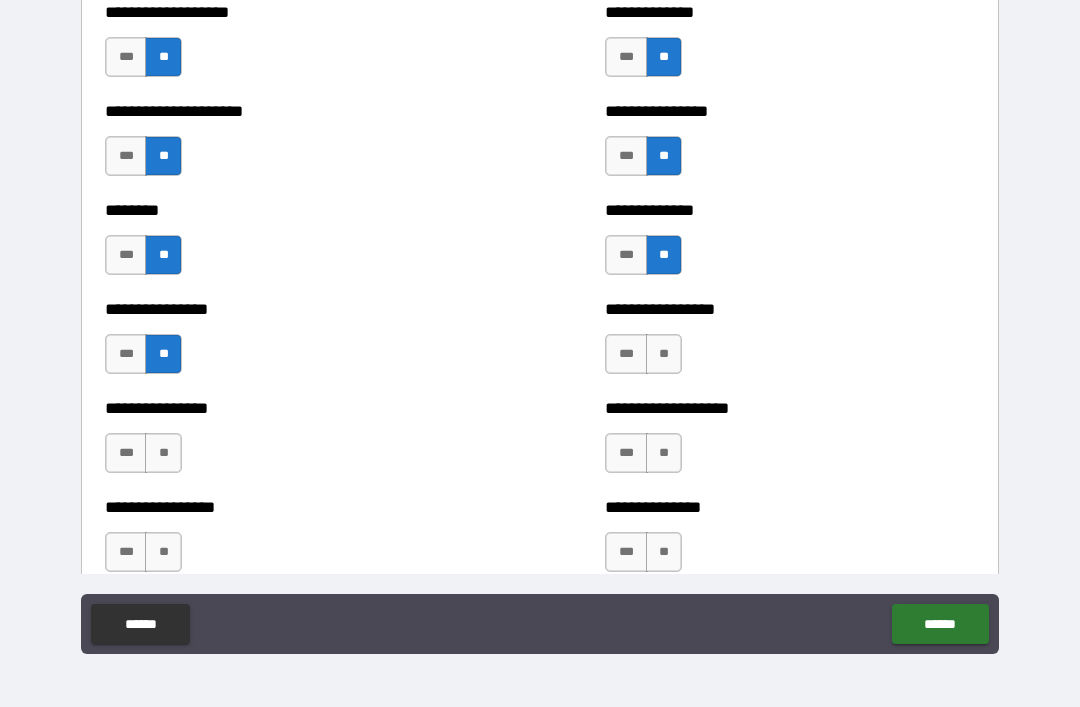 click on "**" at bounding box center (664, 354) 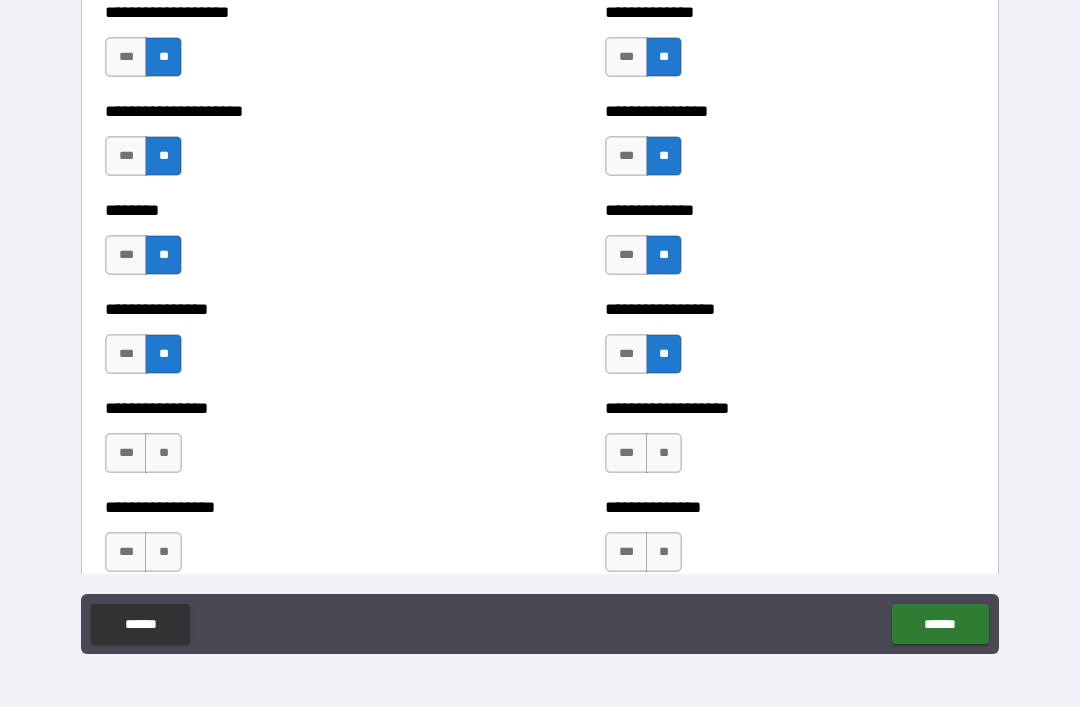 click on "**" at bounding box center [664, 453] 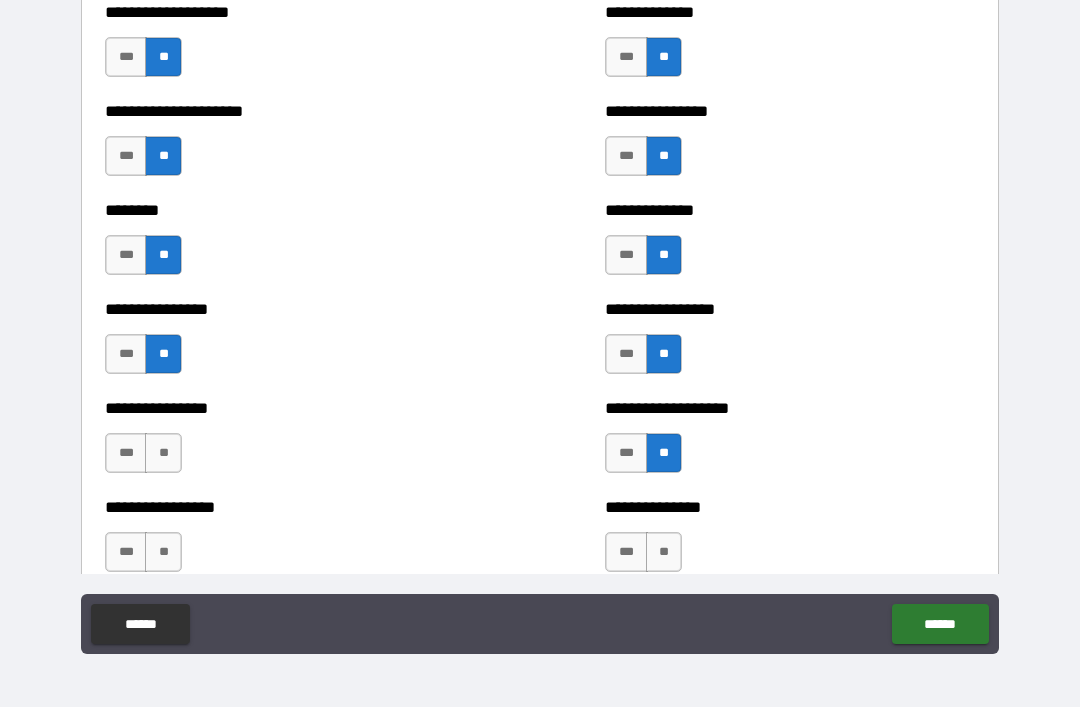 click on "**" at bounding box center (163, 453) 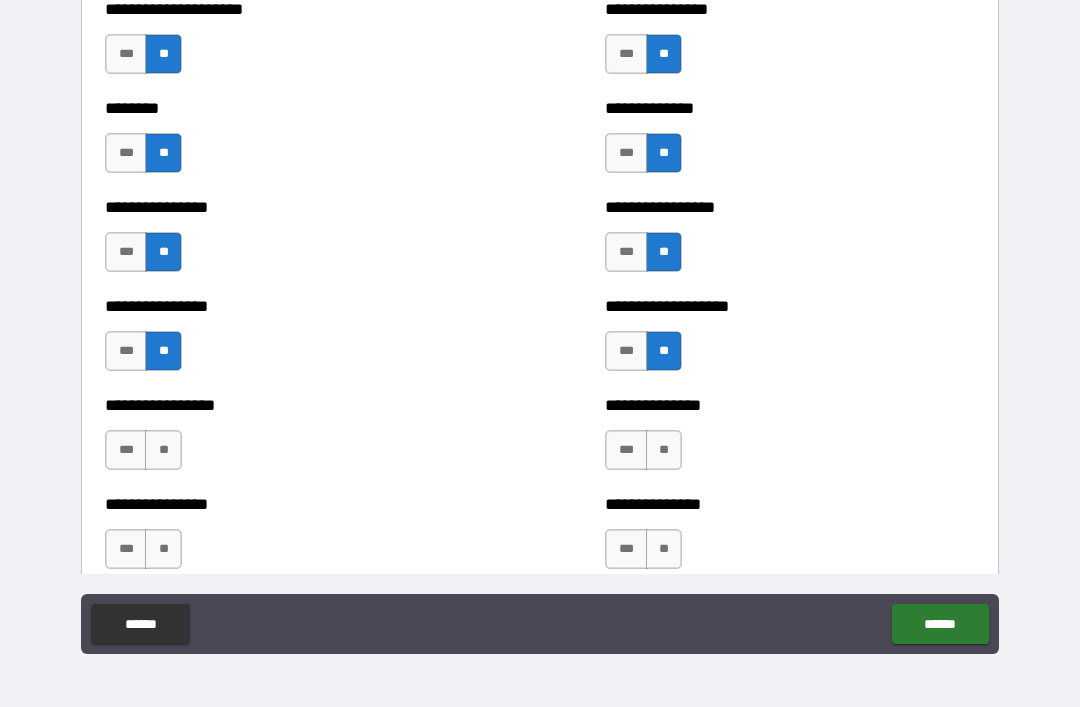 scroll, scrollTop: 4605, scrollLeft: 0, axis: vertical 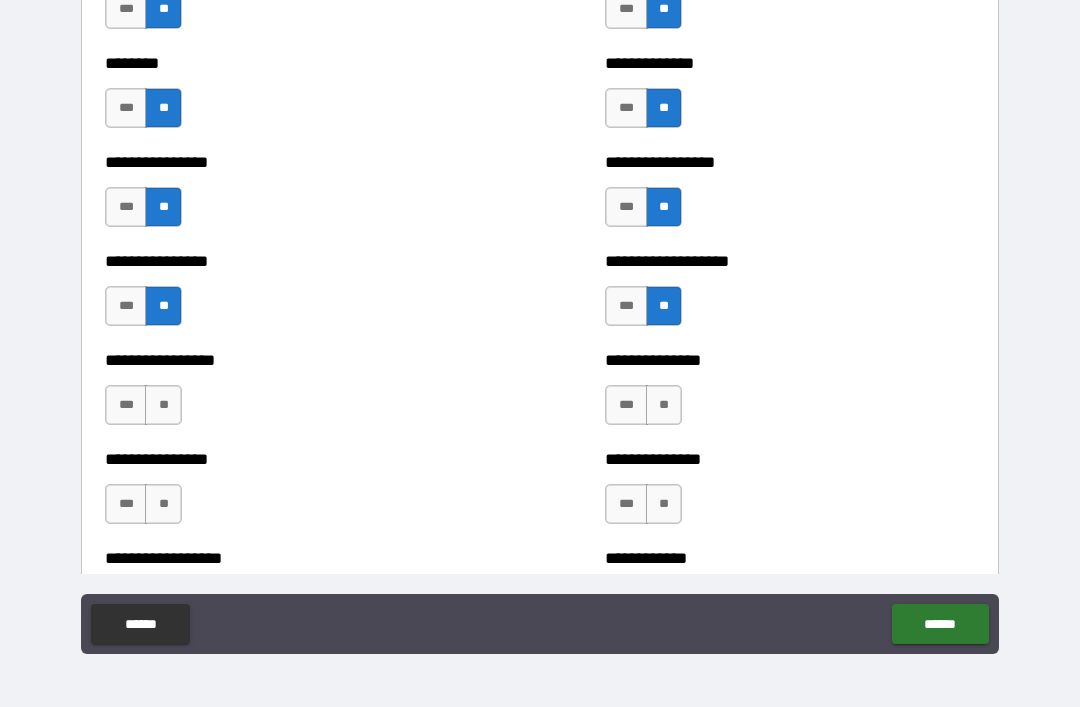 click on "**" at bounding box center [163, 405] 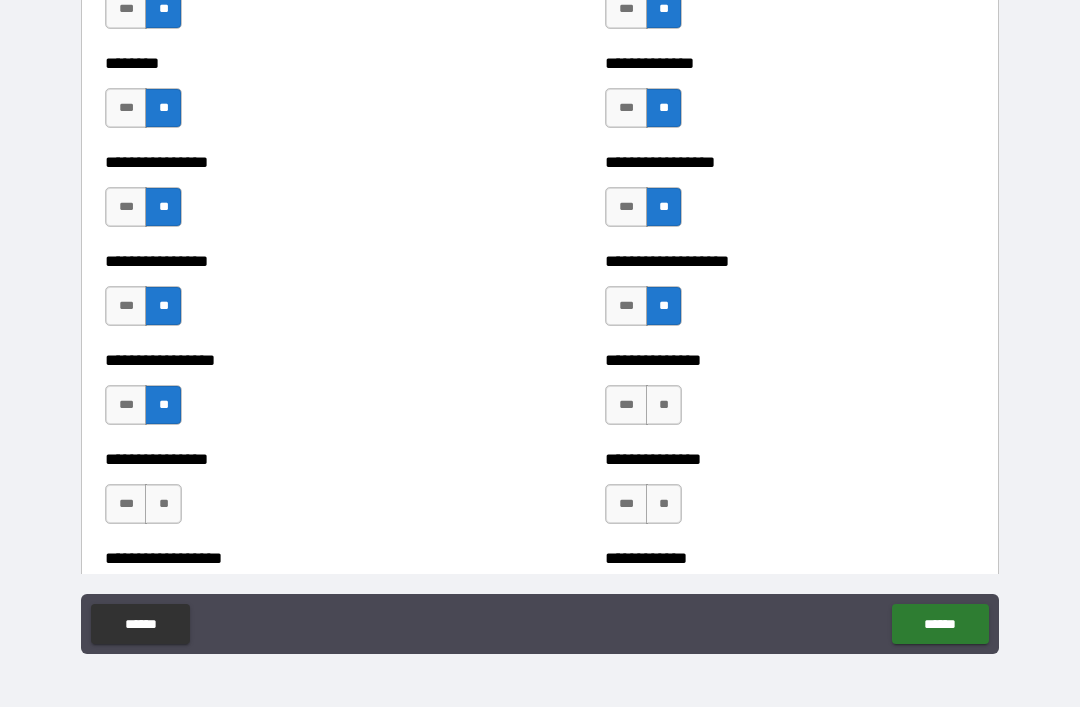 click on "**" at bounding box center (664, 405) 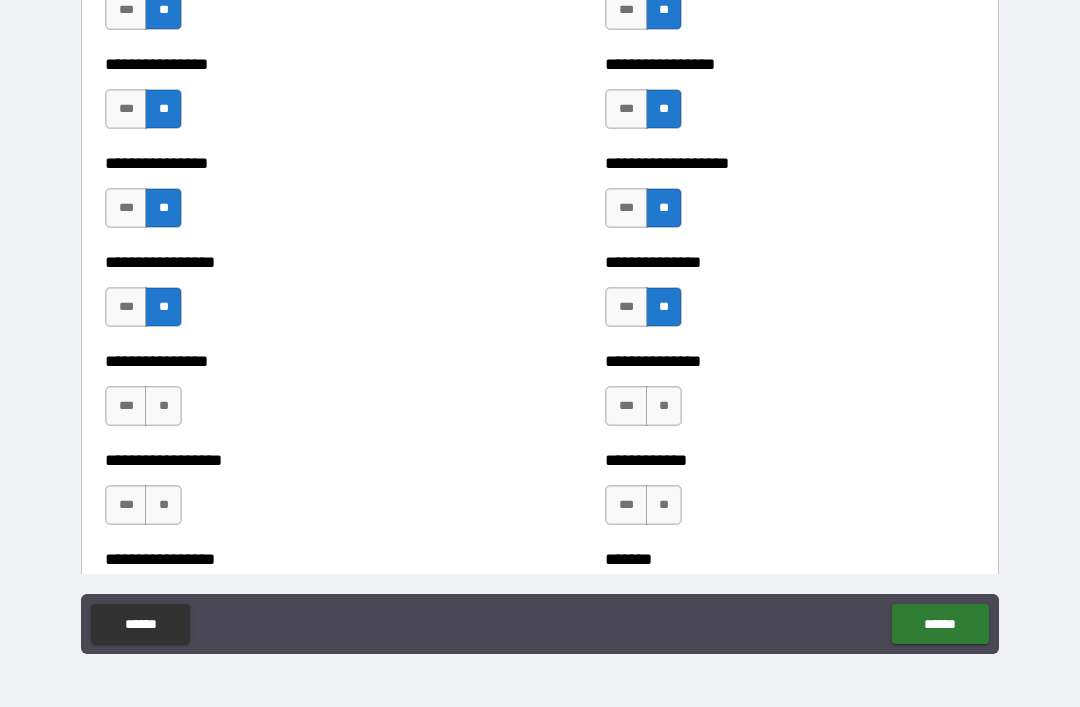 scroll, scrollTop: 4735, scrollLeft: 0, axis: vertical 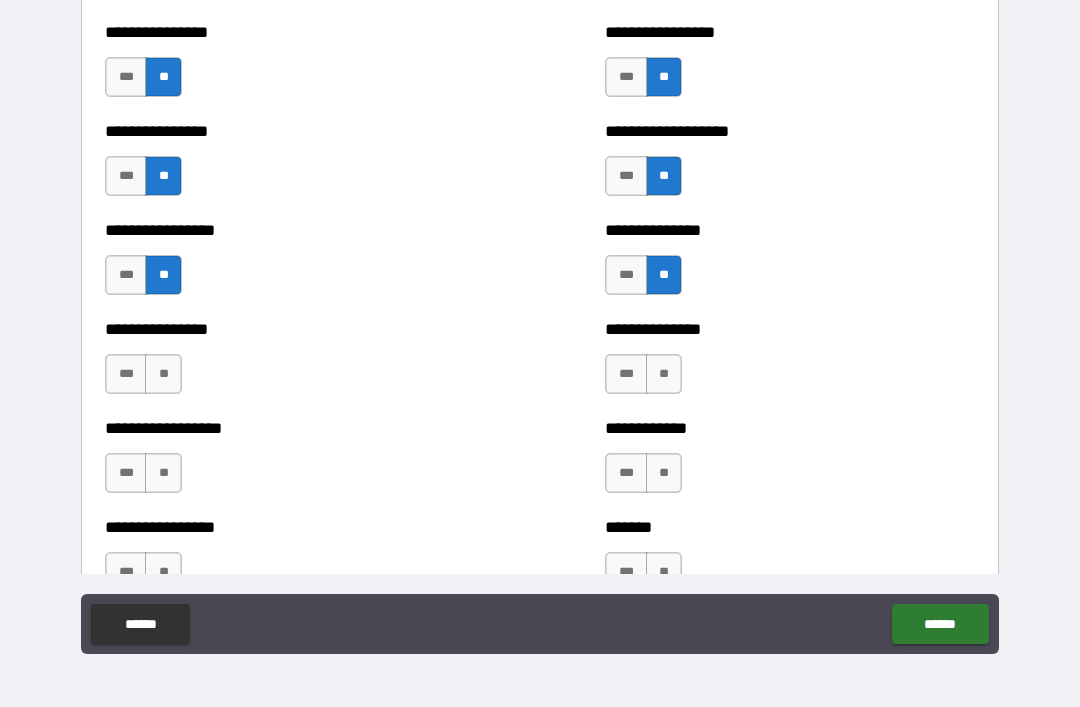 click on "**" at bounding box center [163, 374] 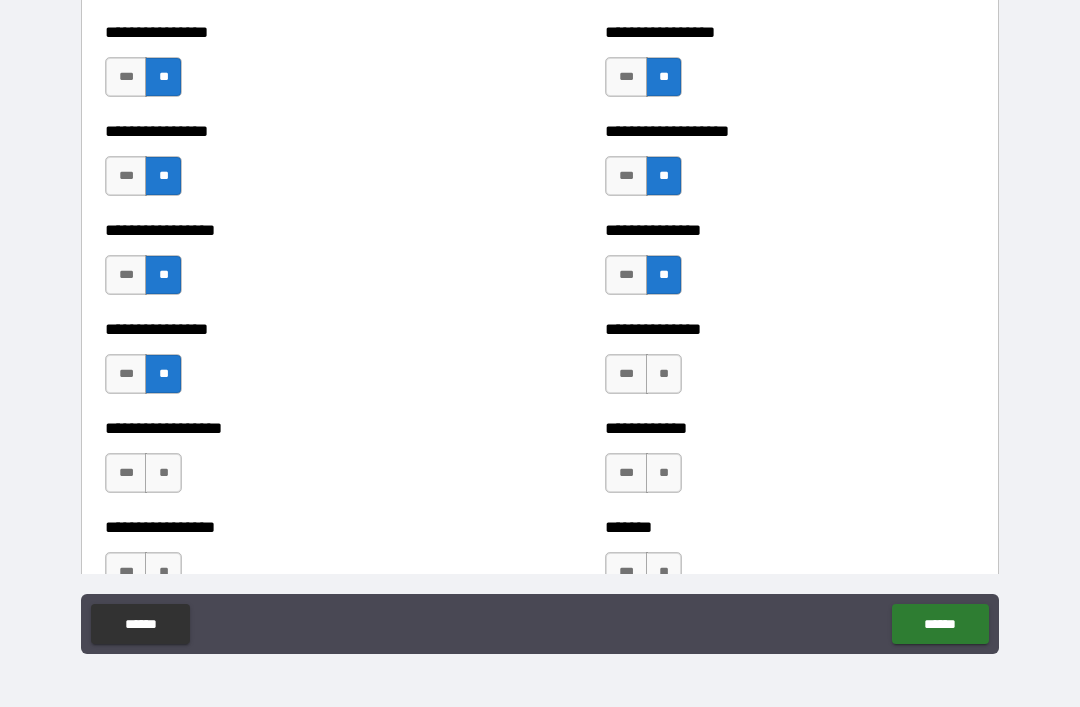 click on "**" at bounding box center (664, 374) 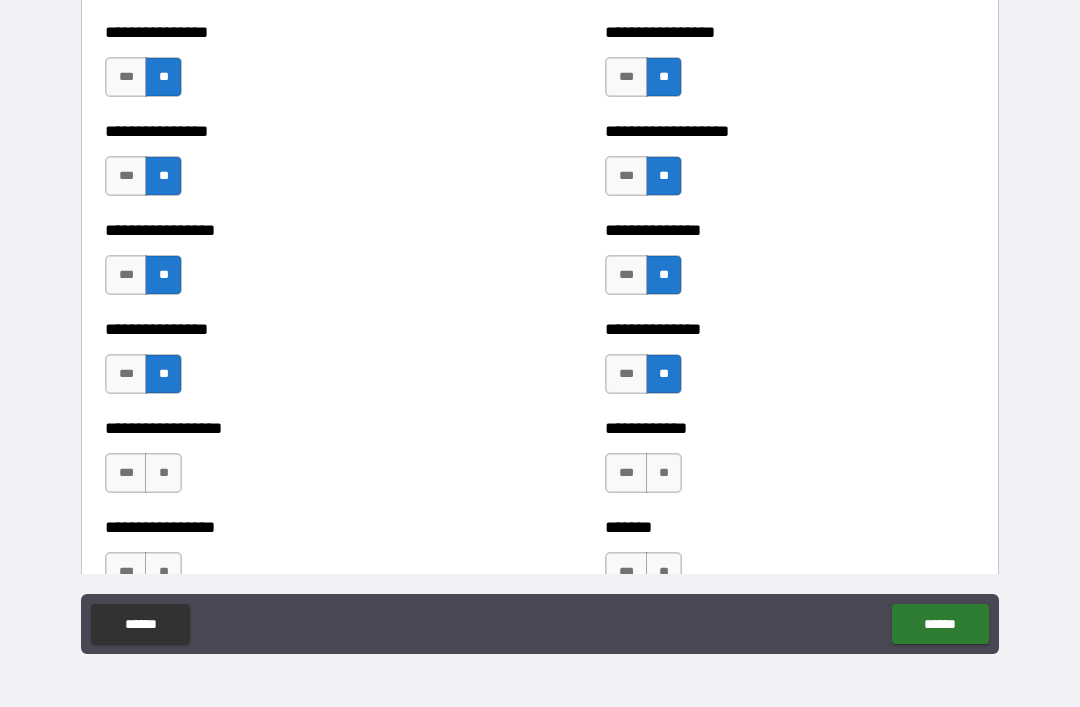 click on "**" at bounding box center [163, 473] 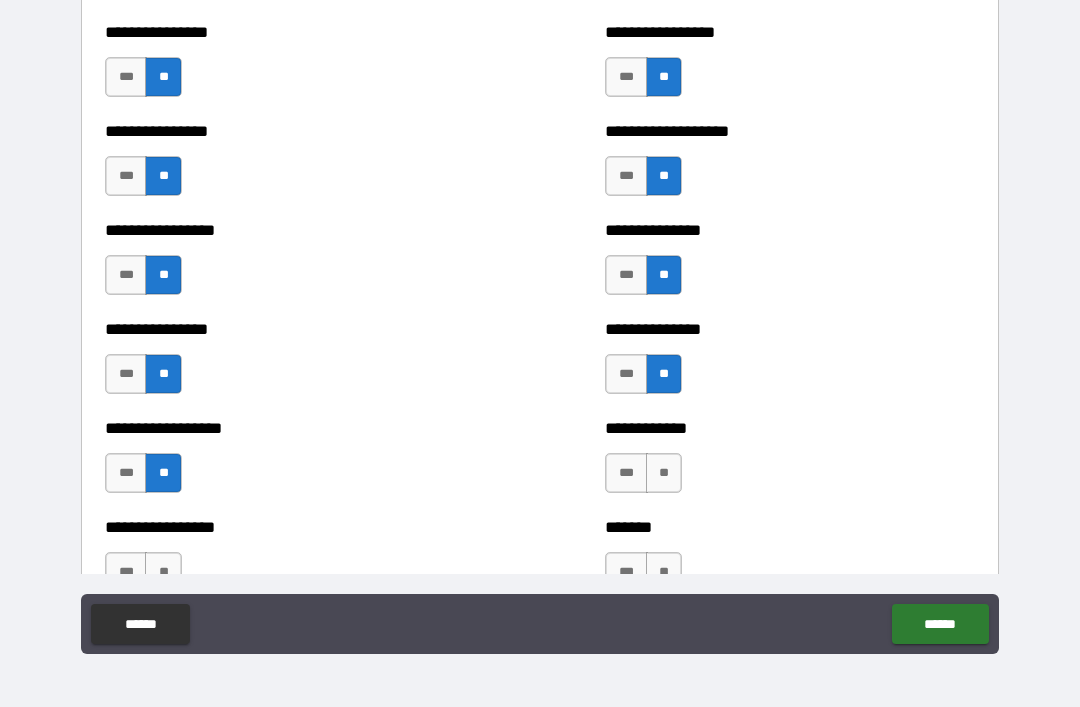 click on "**" at bounding box center [664, 473] 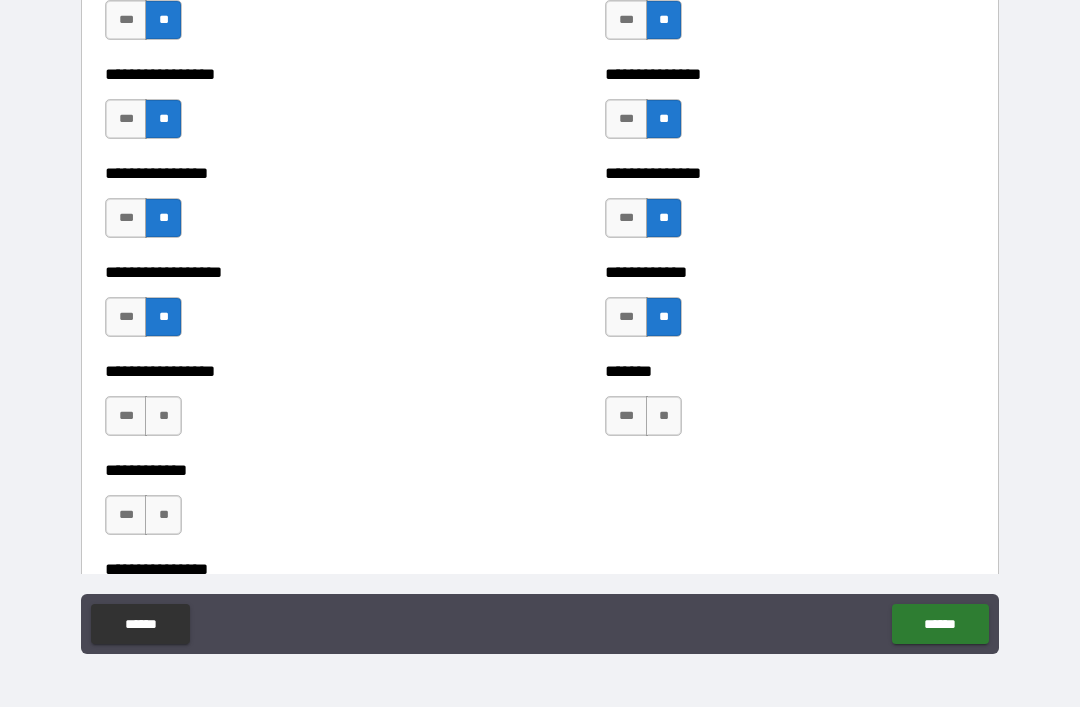 scroll, scrollTop: 4892, scrollLeft: 0, axis: vertical 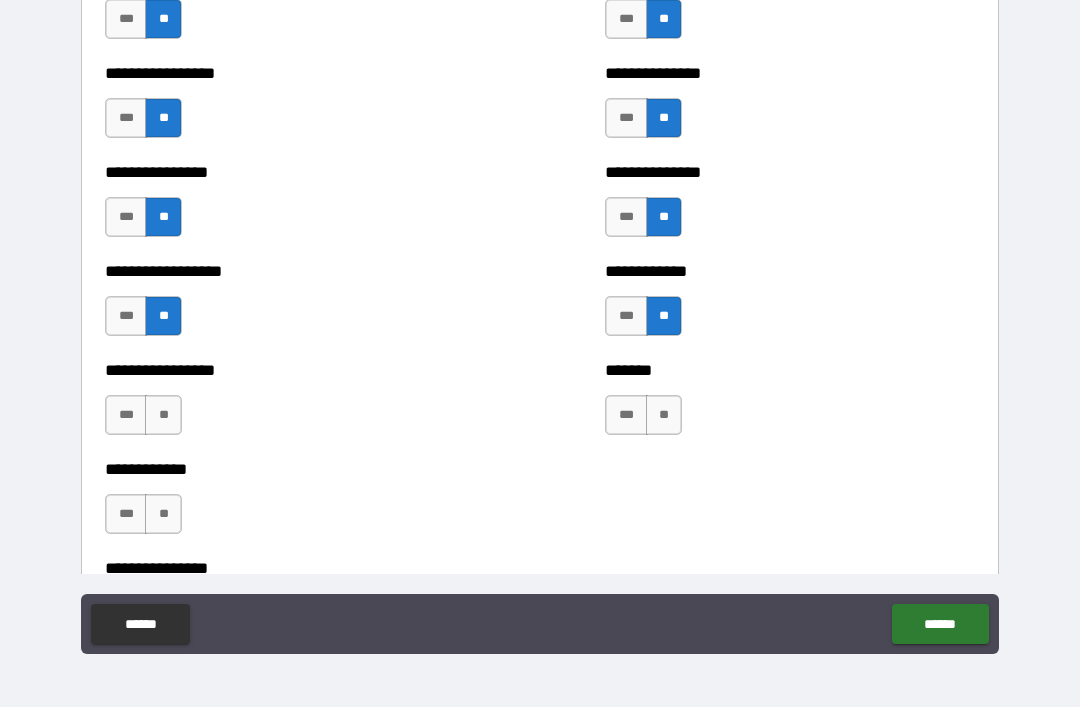 click on "**" at bounding box center (163, 415) 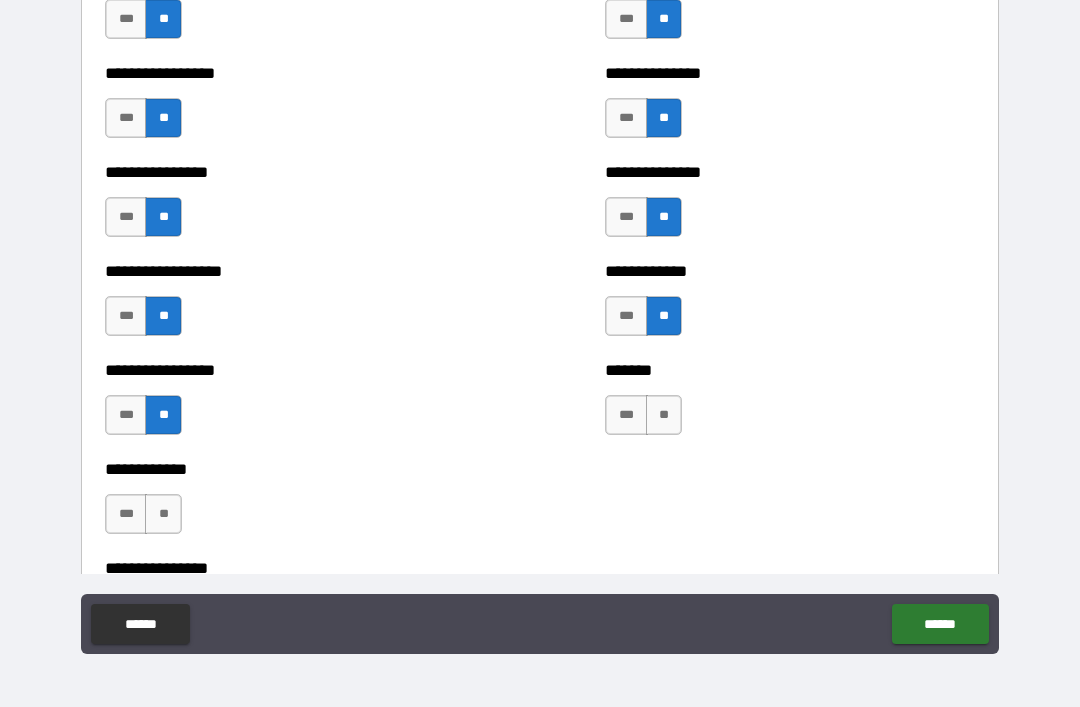 click on "**" at bounding box center [664, 415] 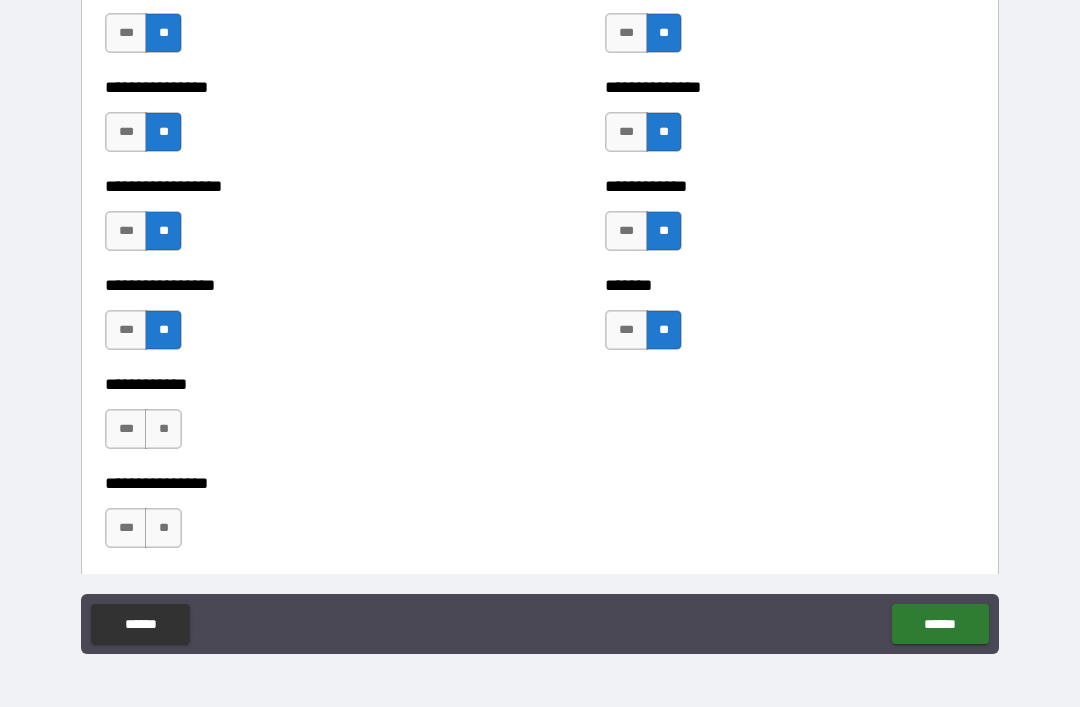 click on "**" at bounding box center (163, 429) 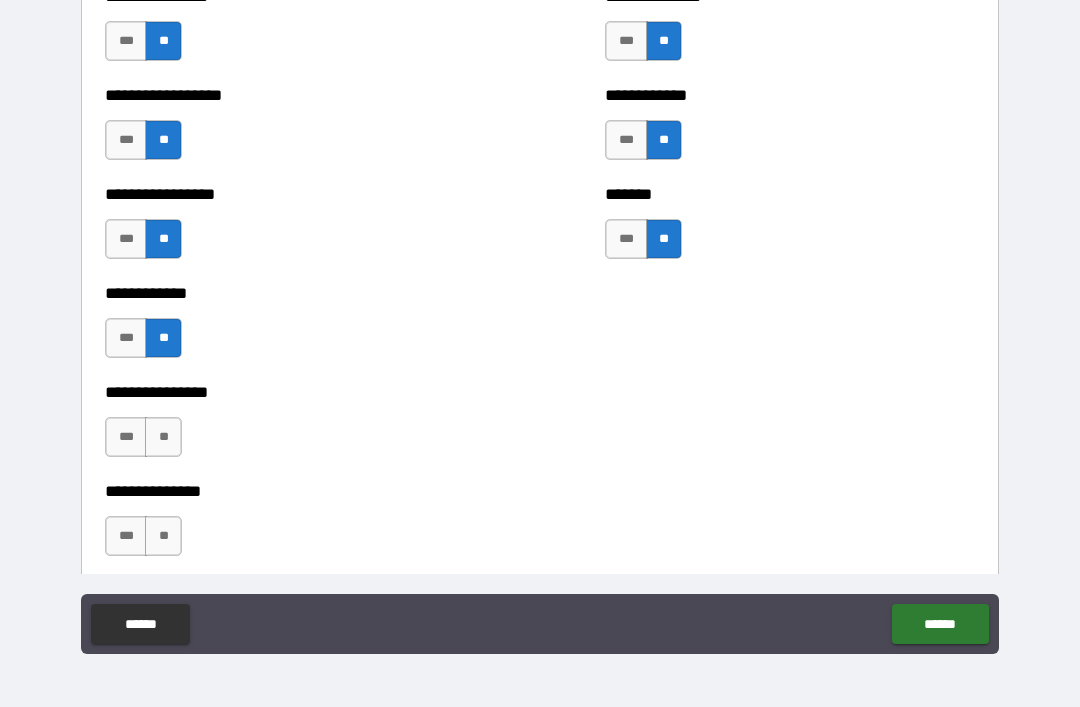 click on "**" at bounding box center [163, 437] 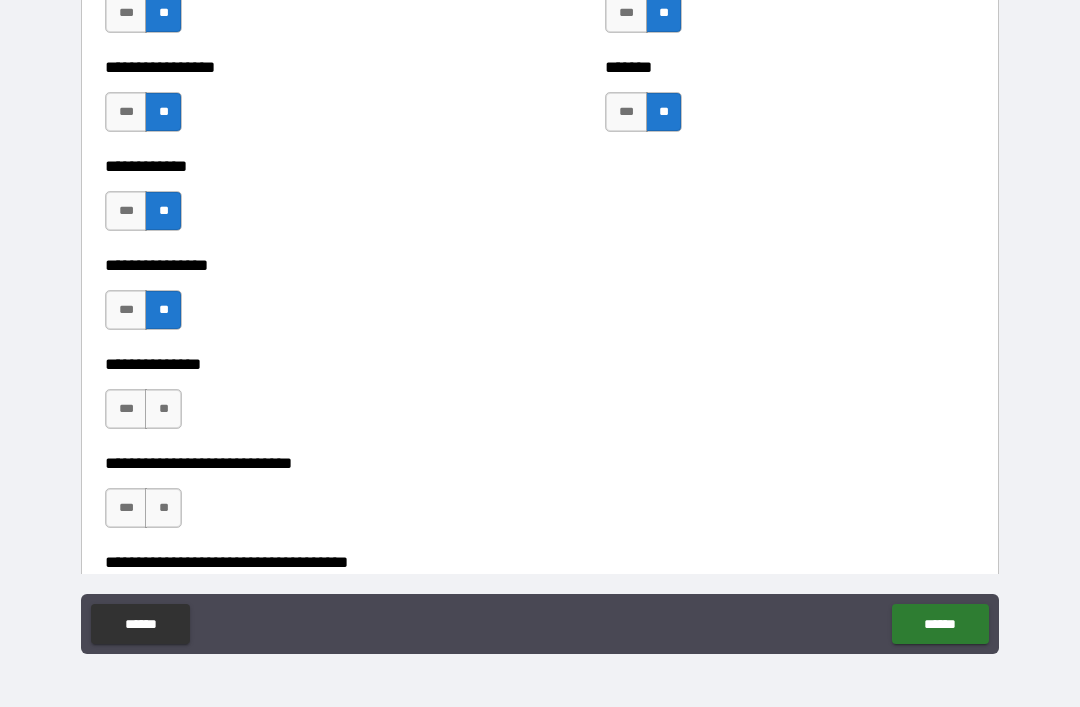 scroll, scrollTop: 5217, scrollLeft: 0, axis: vertical 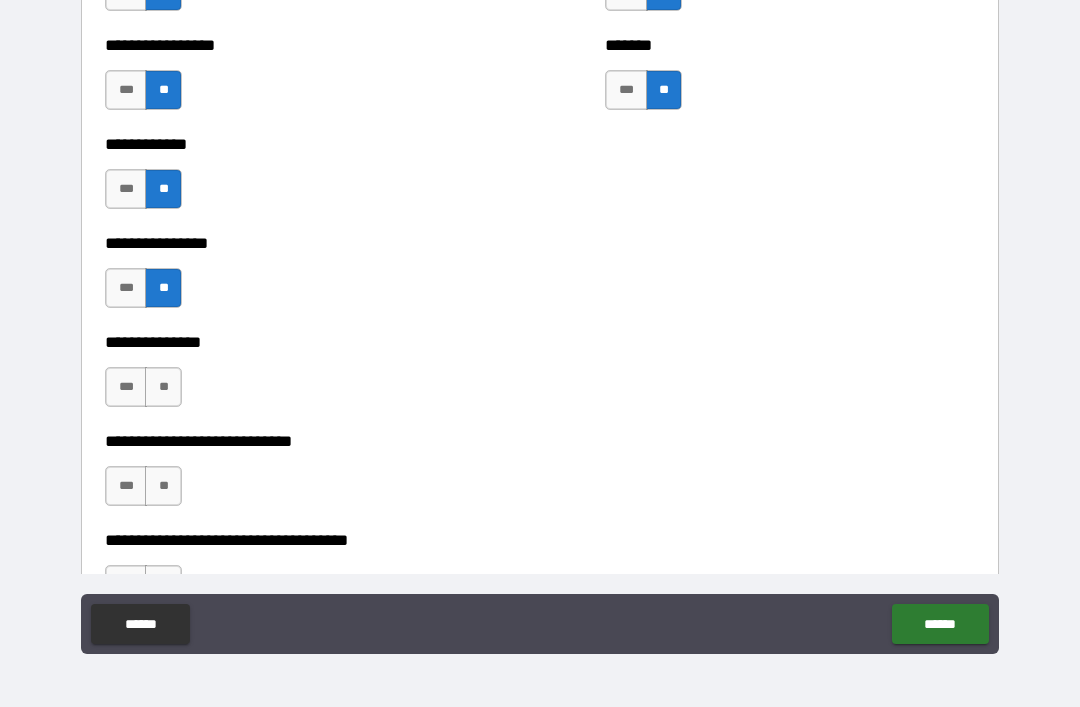click on "**" at bounding box center (163, 387) 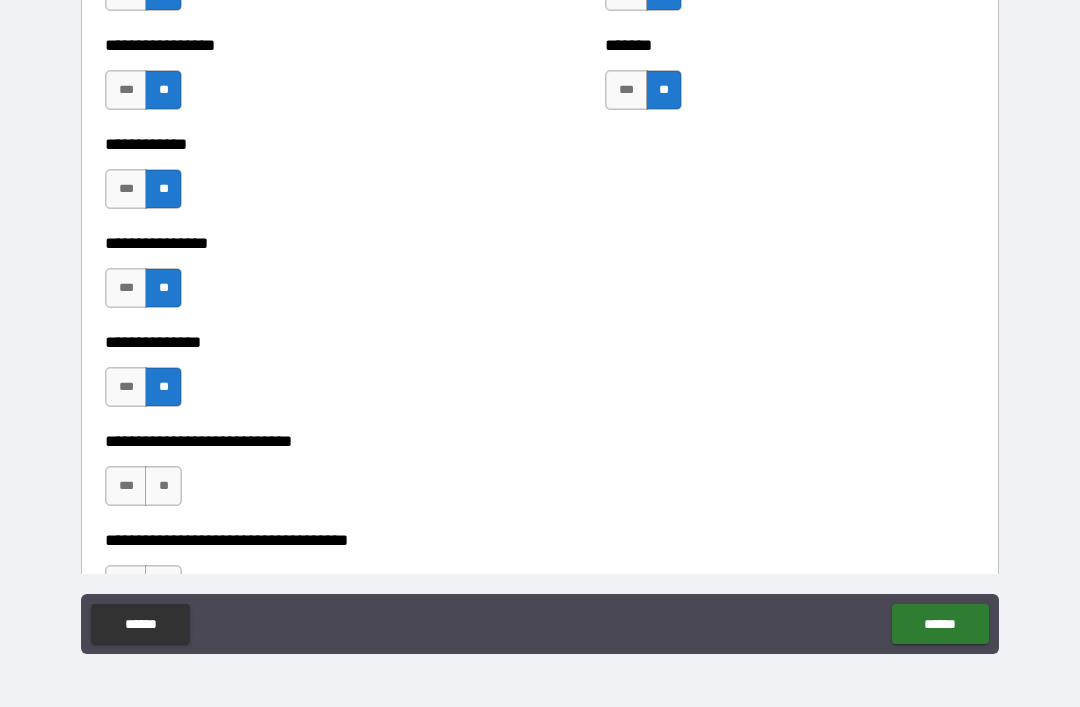 click on "***" at bounding box center (126, 486) 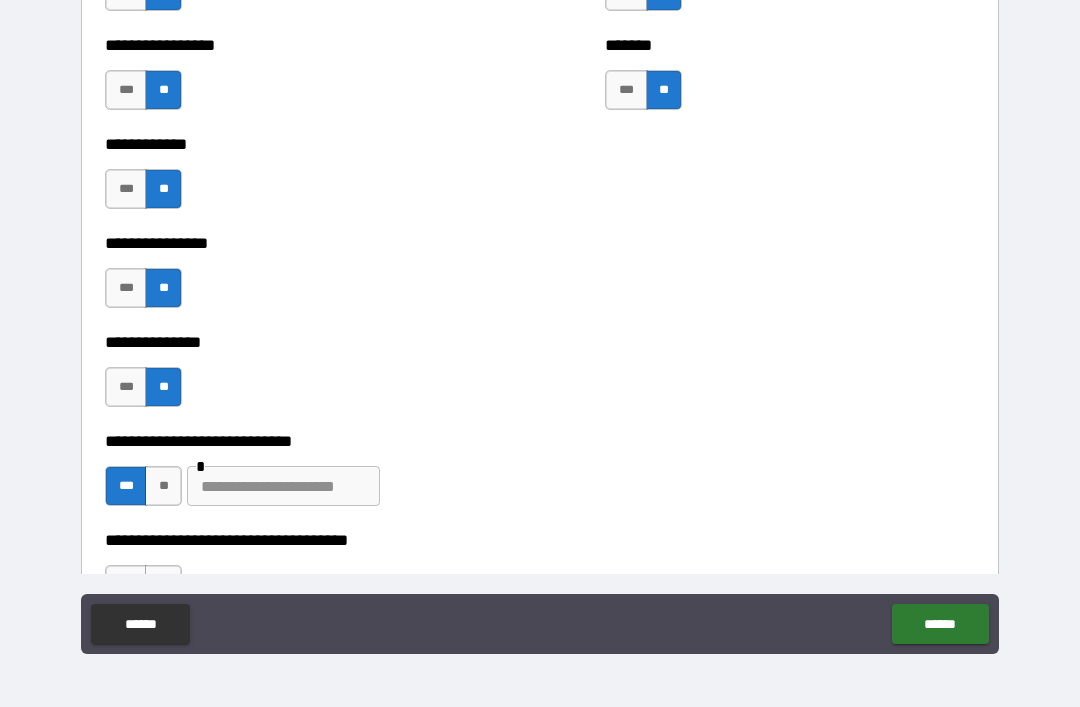 click at bounding box center [283, 486] 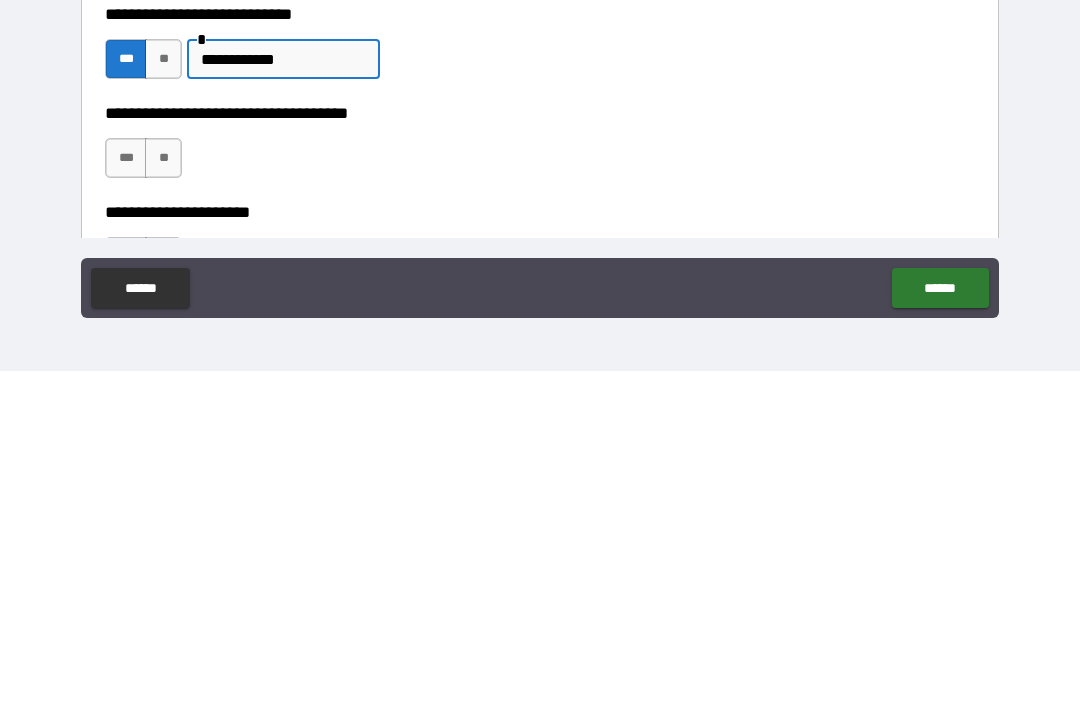 scroll, scrollTop: 5337, scrollLeft: 0, axis: vertical 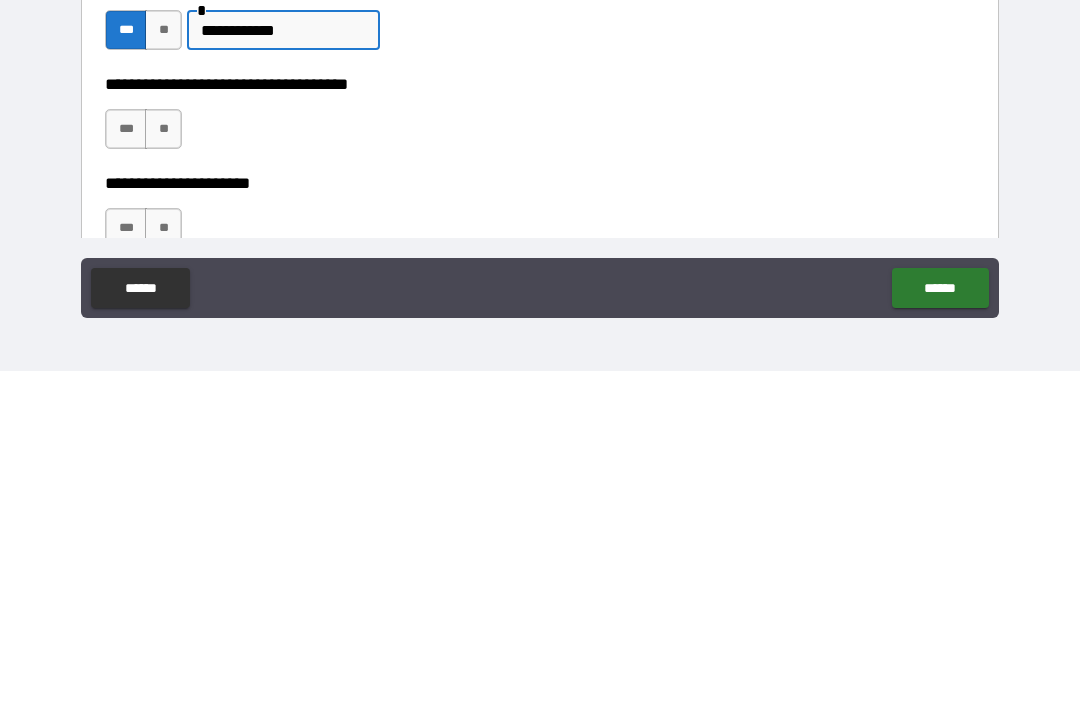 type on "**********" 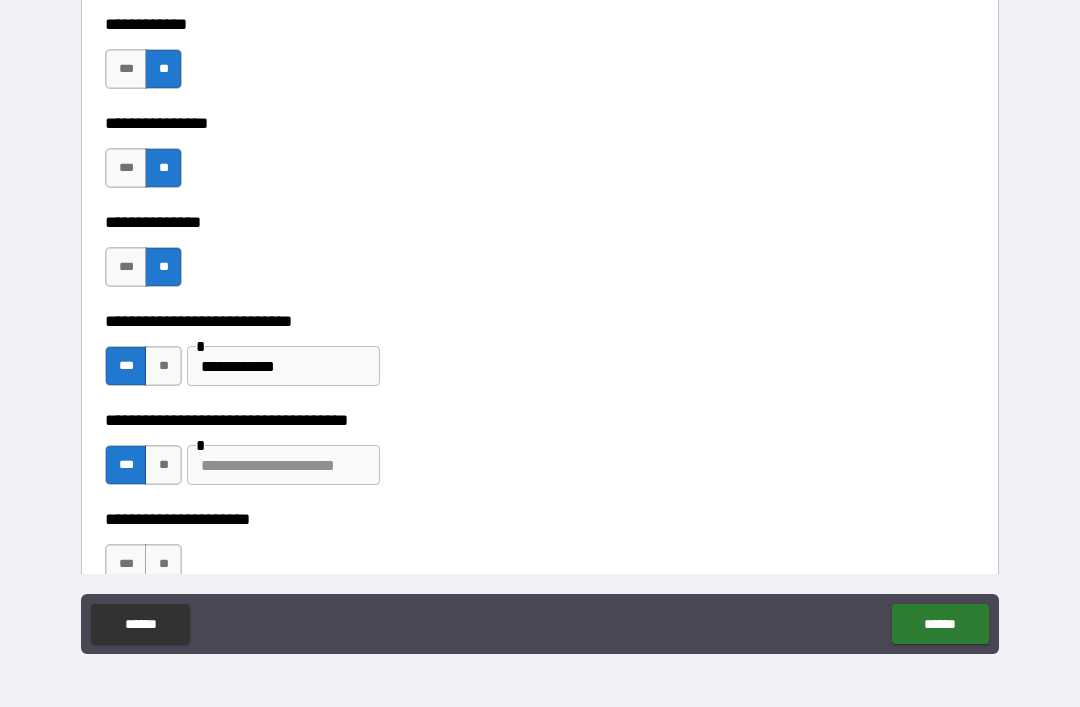click on "**" at bounding box center (163, 465) 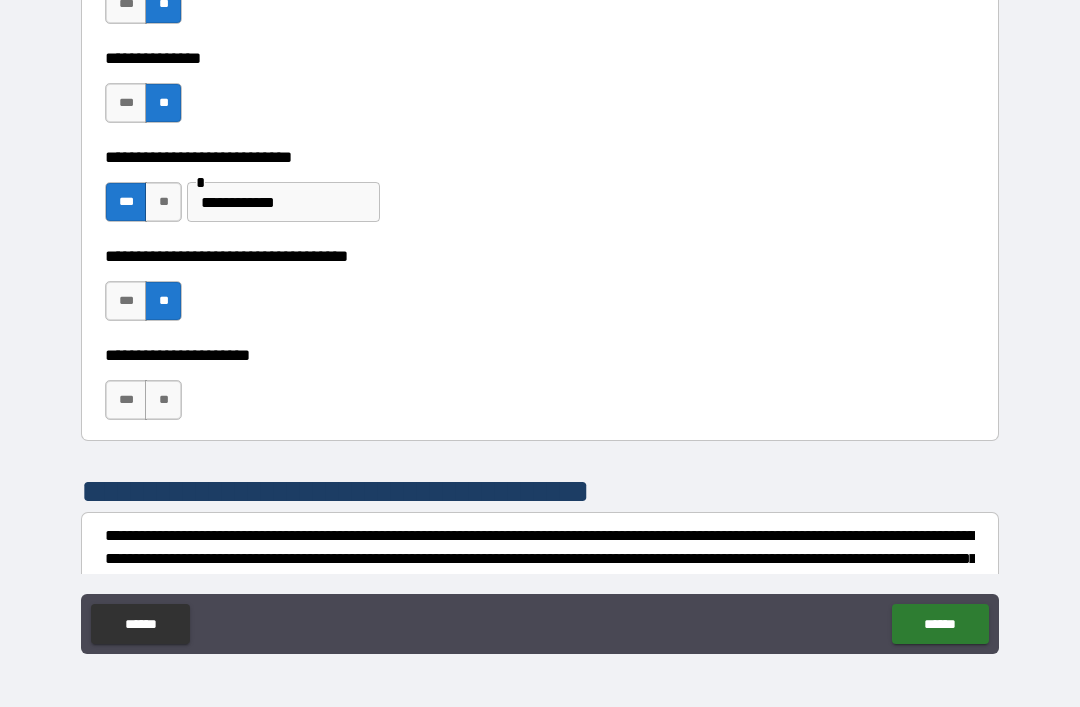 scroll, scrollTop: 5530, scrollLeft: 0, axis: vertical 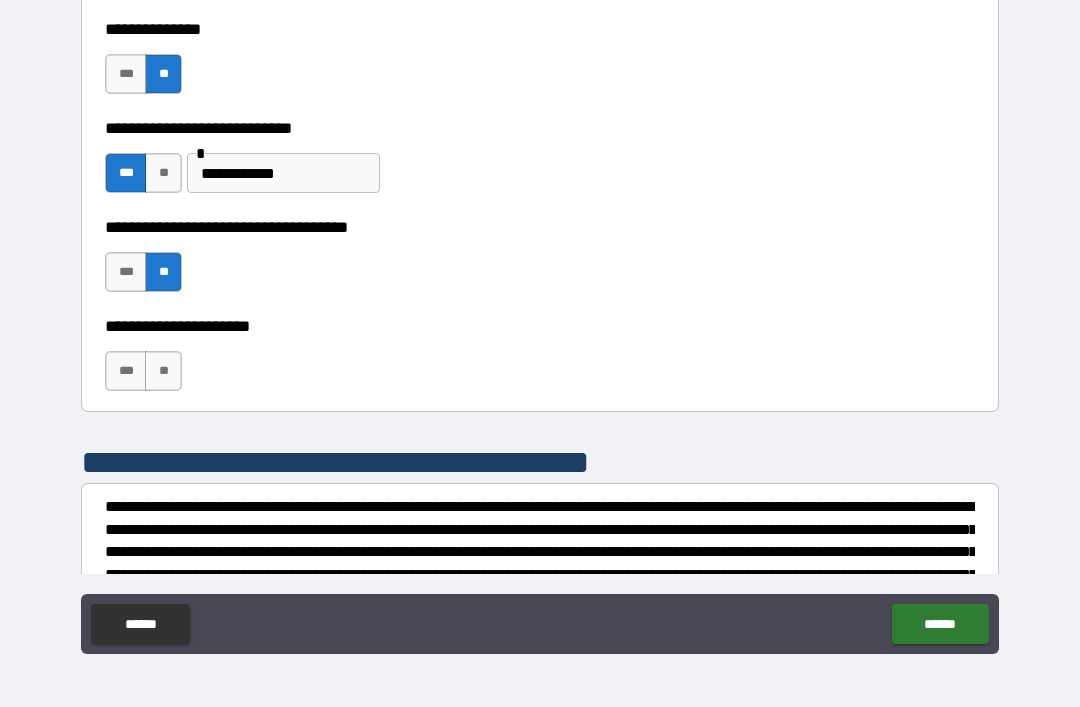click on "***" at bounding box center [126, 272] 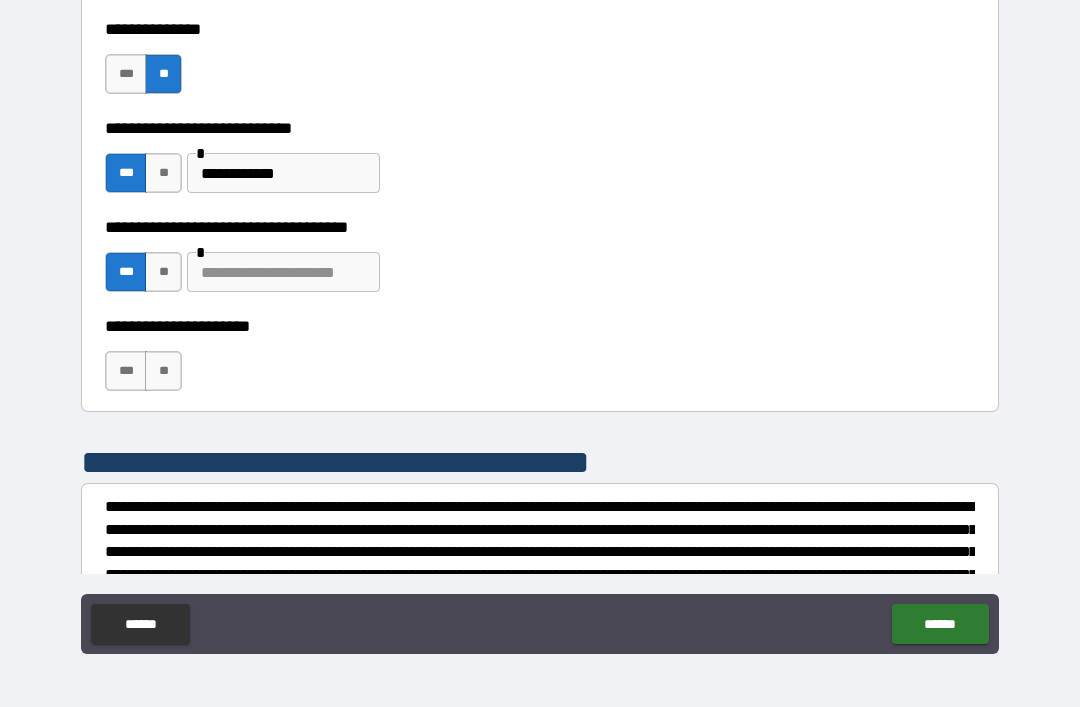 click at bounding box center (283, 272) 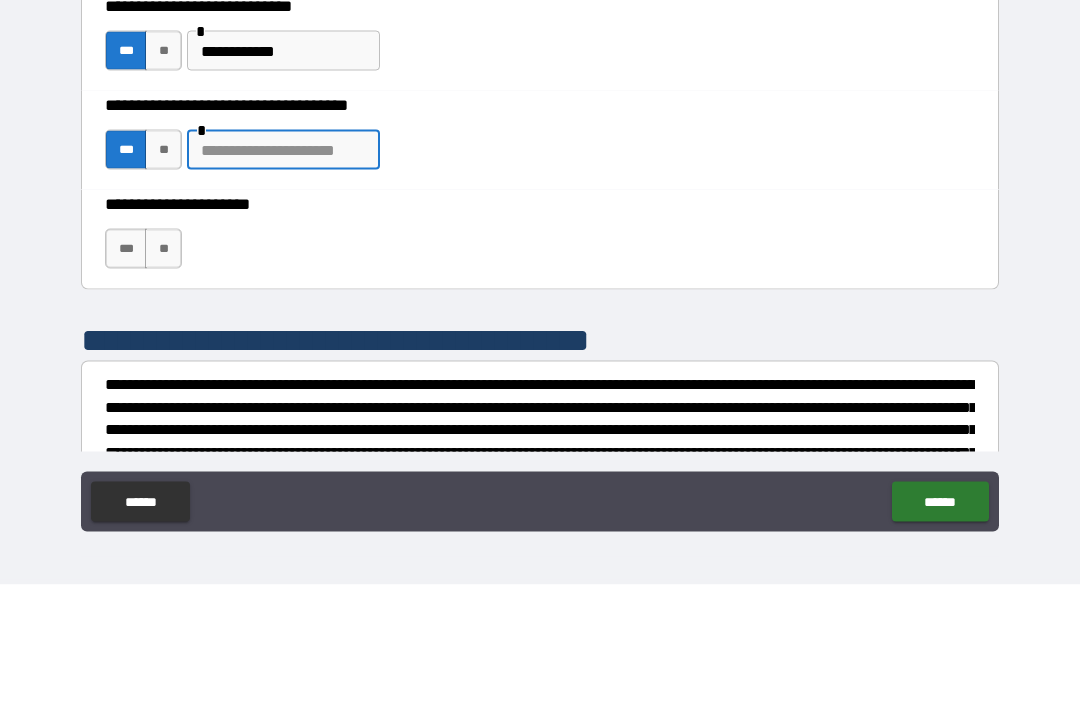 type on "*" 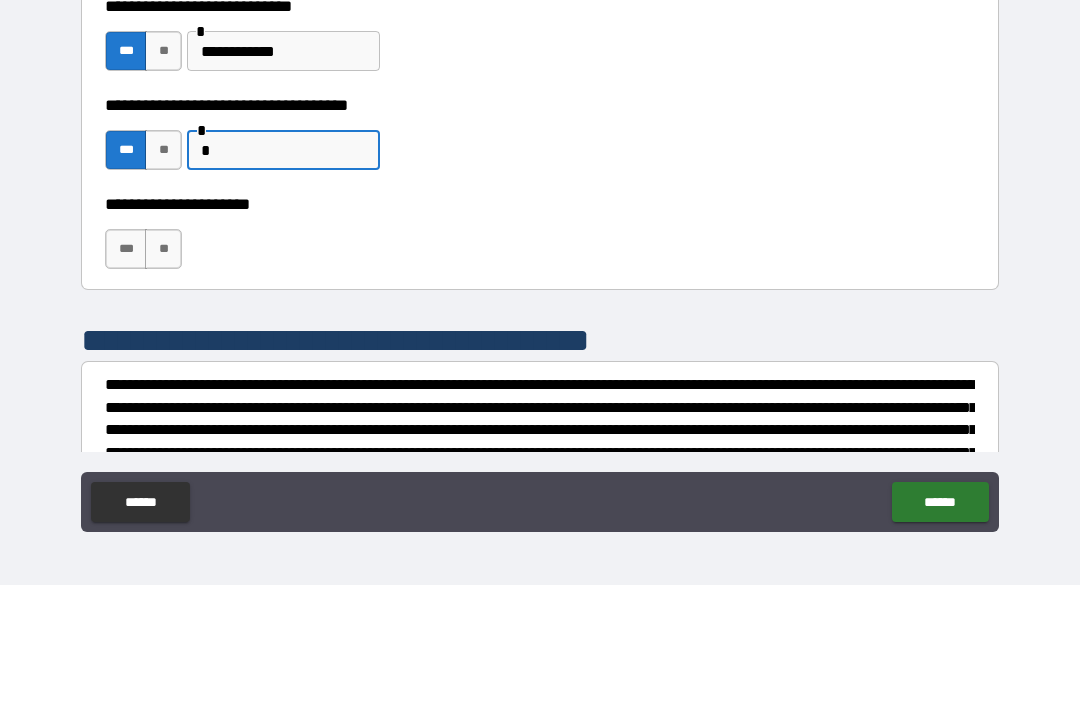 click on "**" at bounding box center (163, 272) 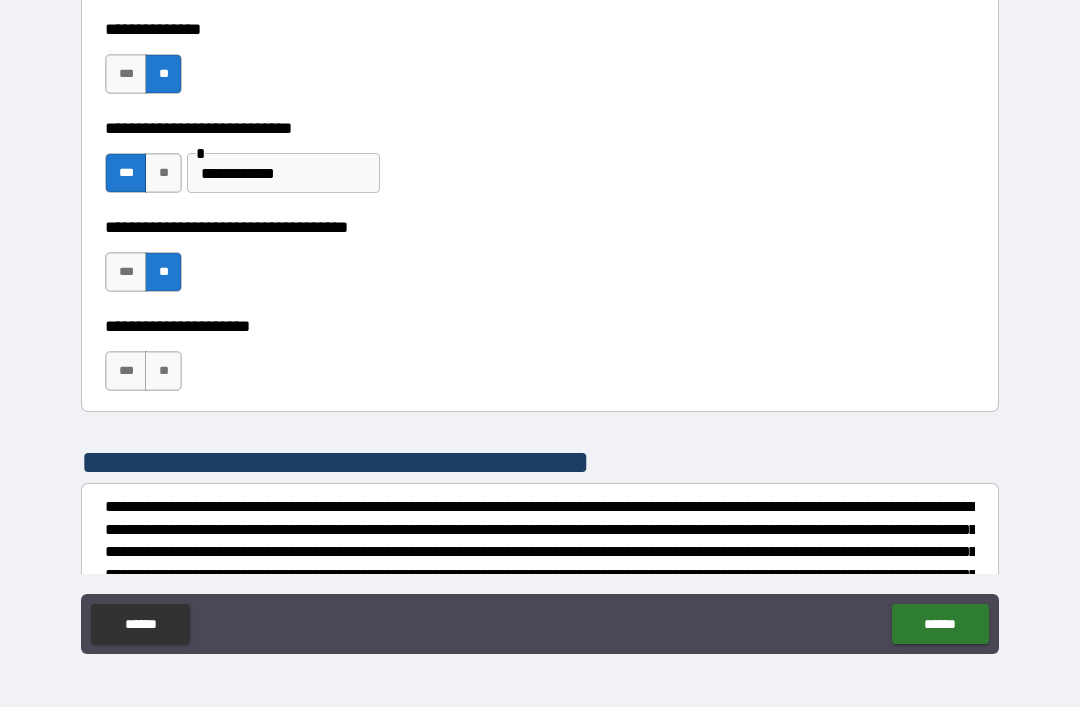 click on "**" at bounding box center (163, 371) 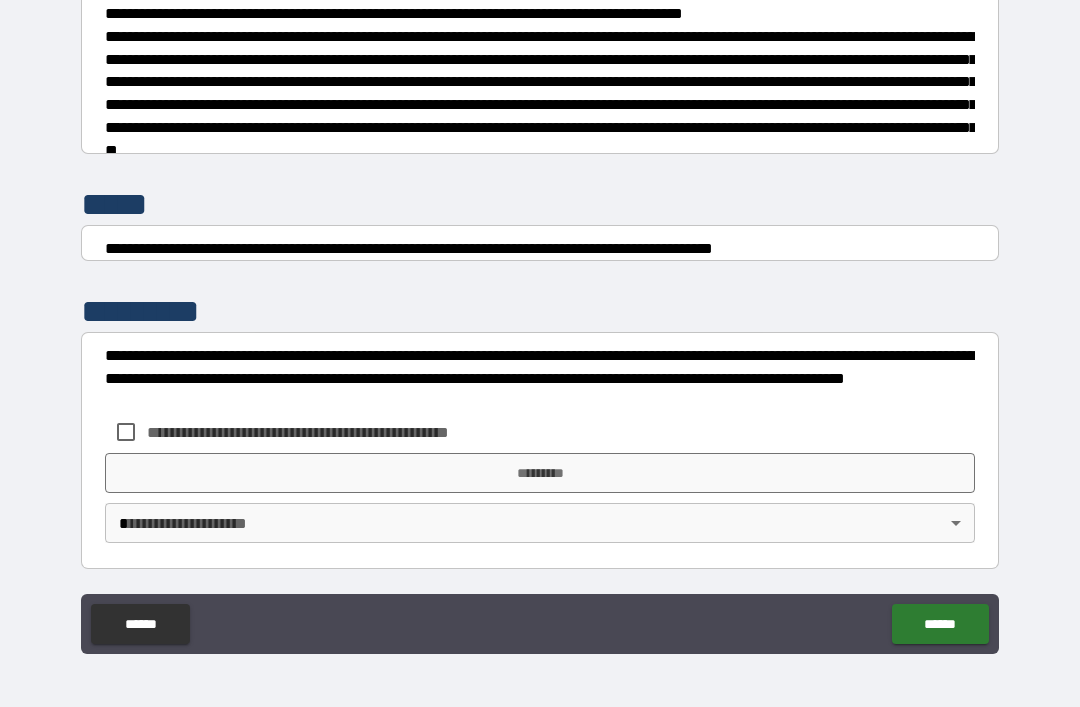 scroll, scrollTop: 7470, scrollLeft: 0, axis: vertical 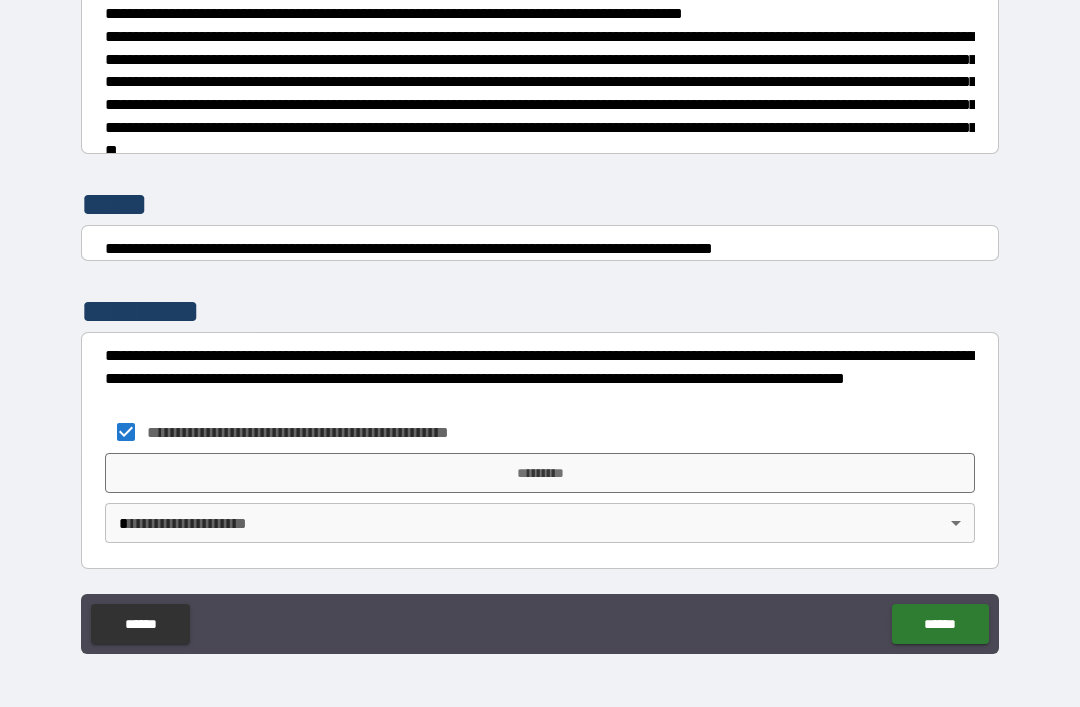 click on "*********" at bounding box center (540, 473) 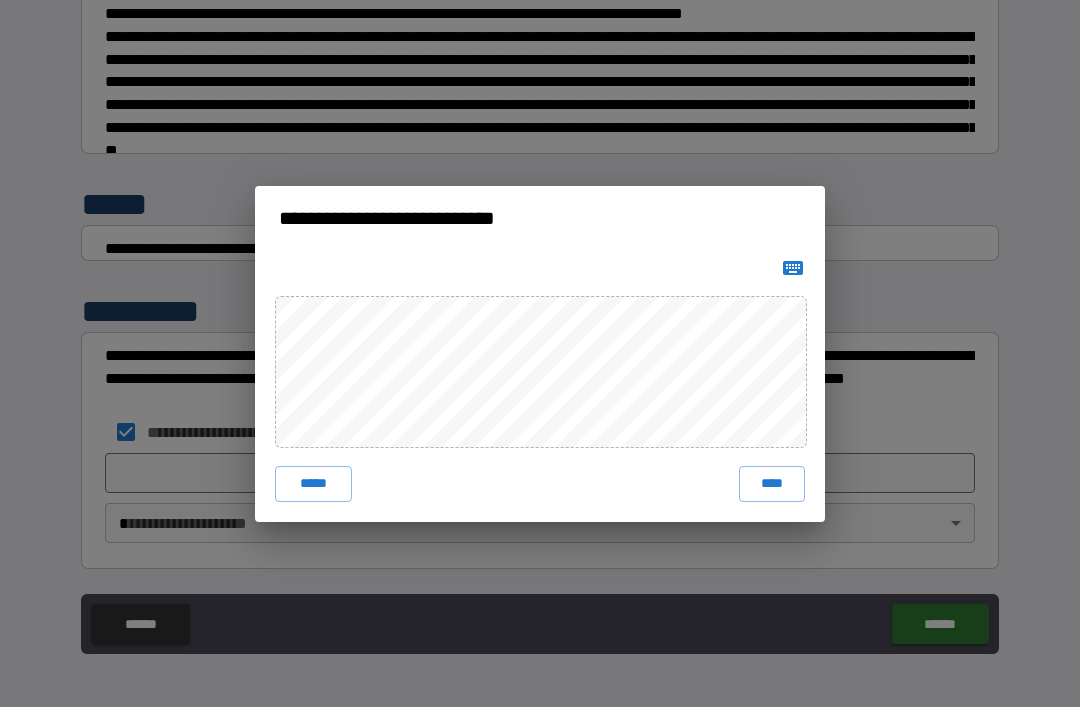 click on "****" at bounding box center [772, 484] 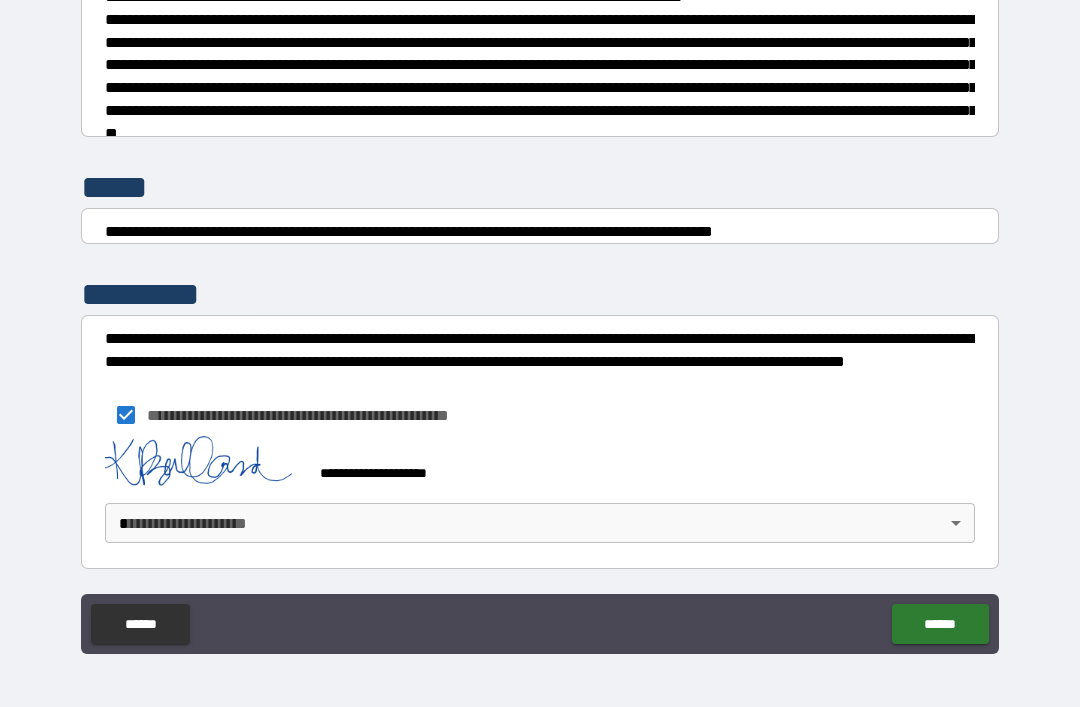 click on "**********" at bounding box center [540, 321] 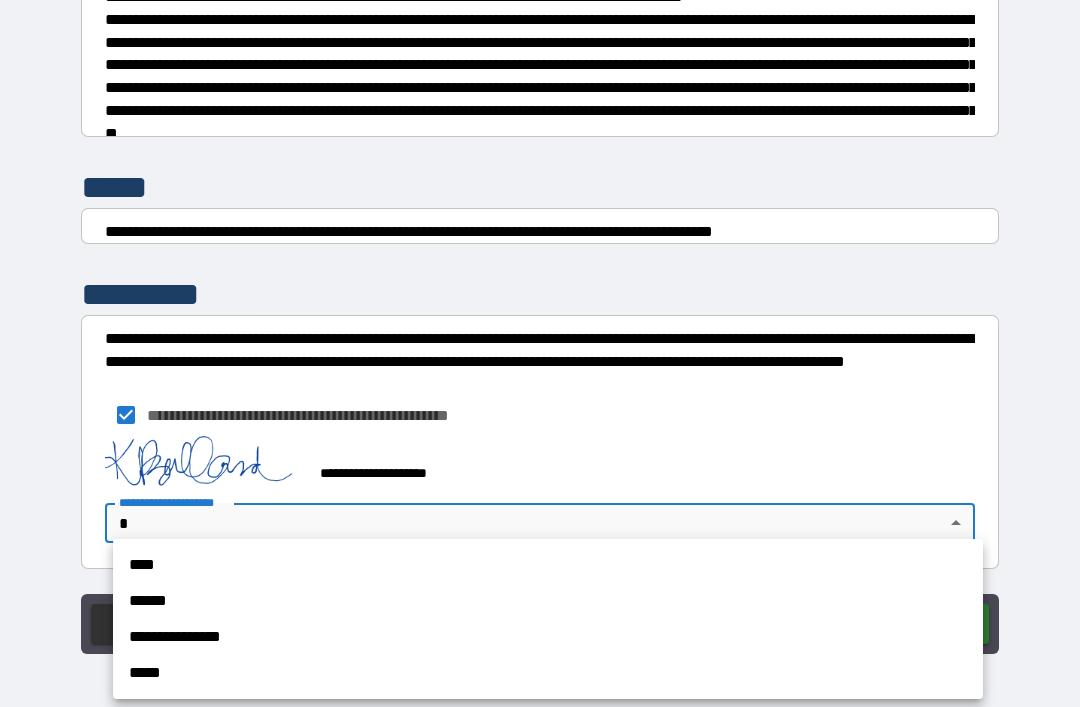 click on "**********" at bounding box center [548, 637] 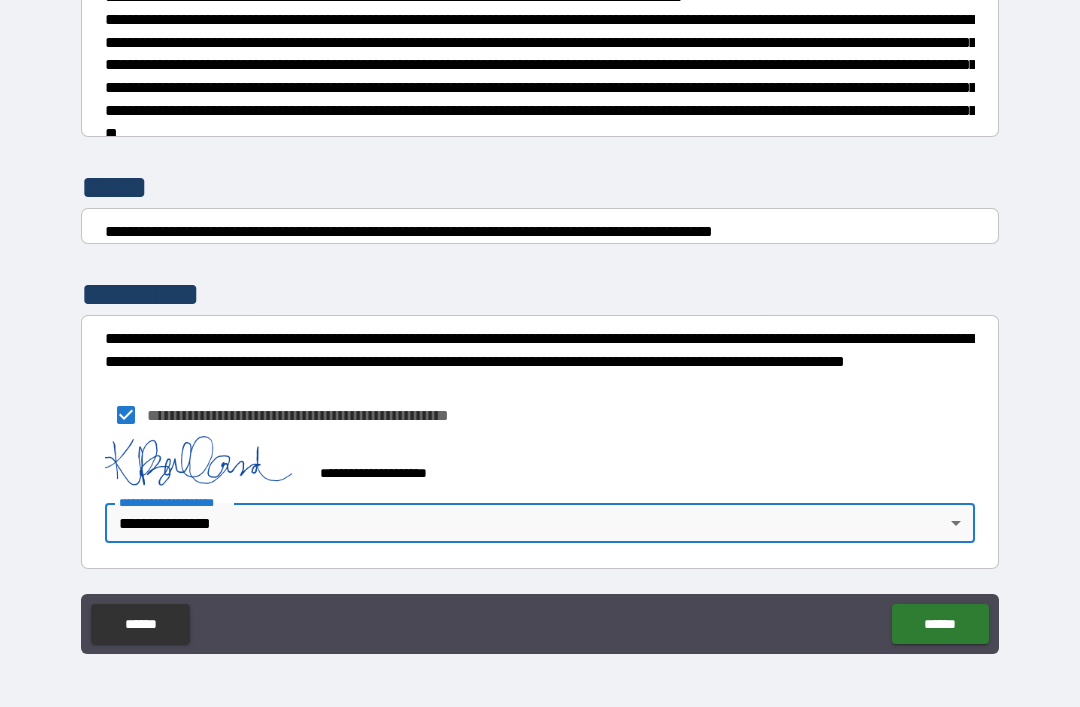 click on "******" at bounding box center (940, 624) 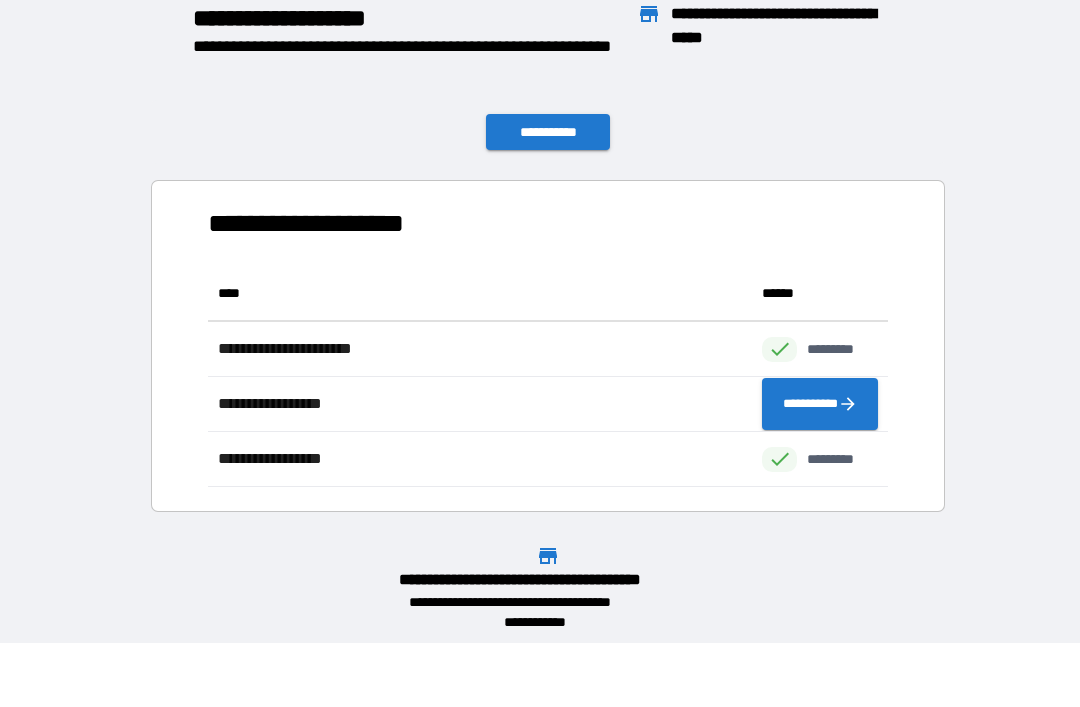 scroll, scrollTop: 221, scrollLeft: 680, axis: both 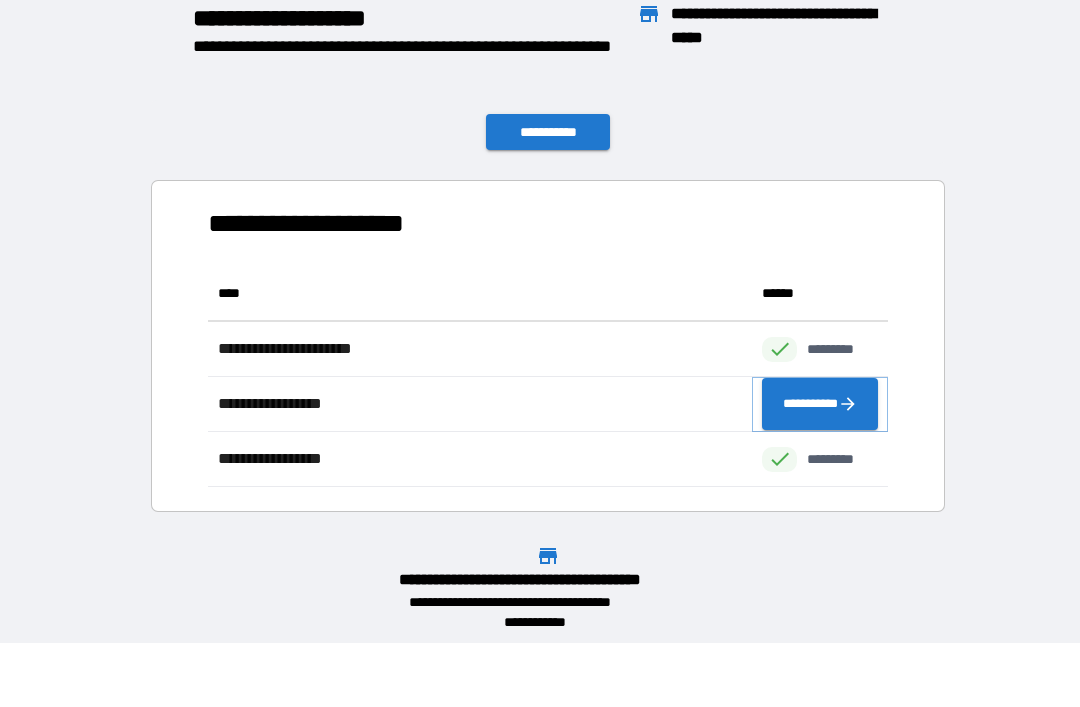 click on "**********" at bounding box center [820, 404] 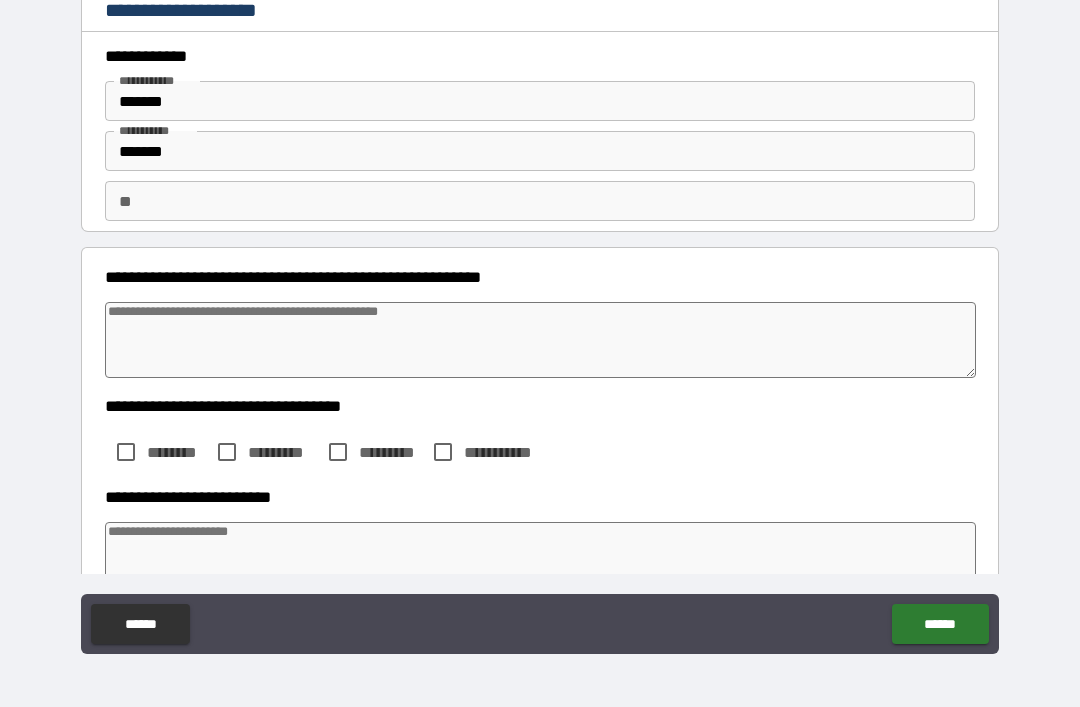 type on "*" 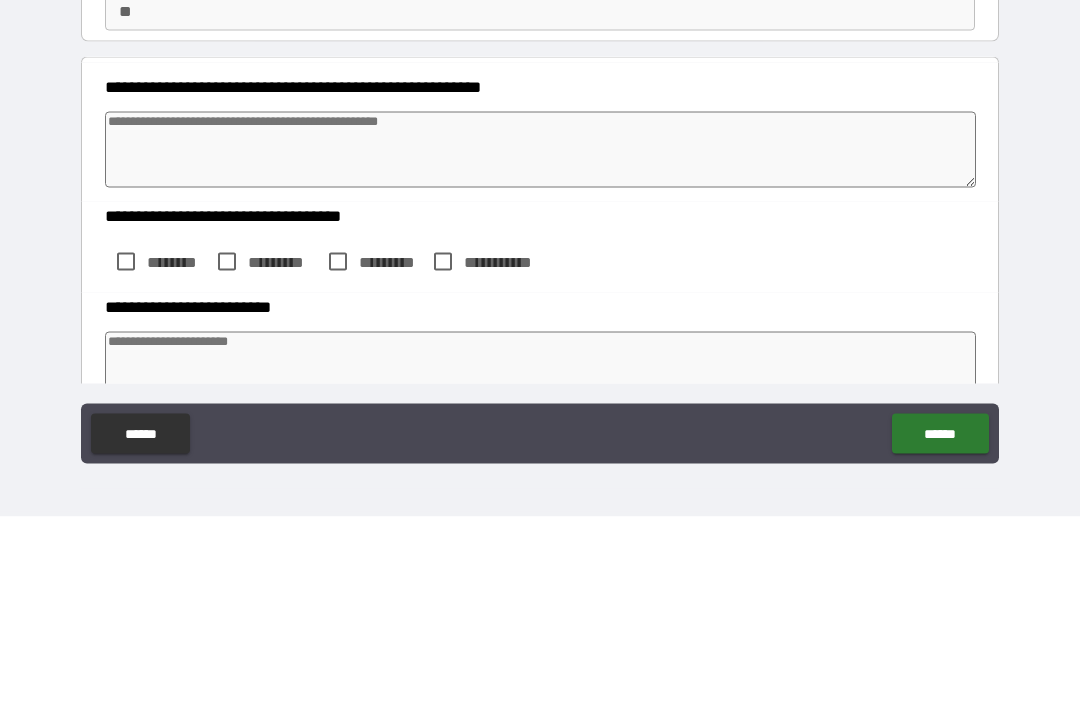 type on "*" 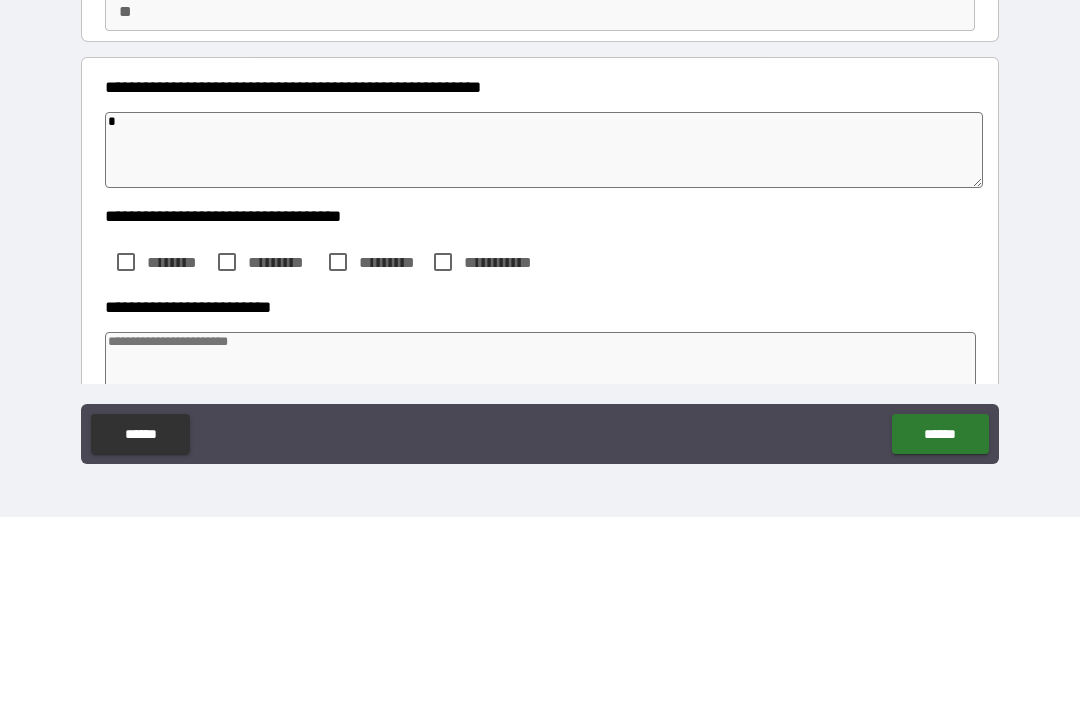 type on "*" 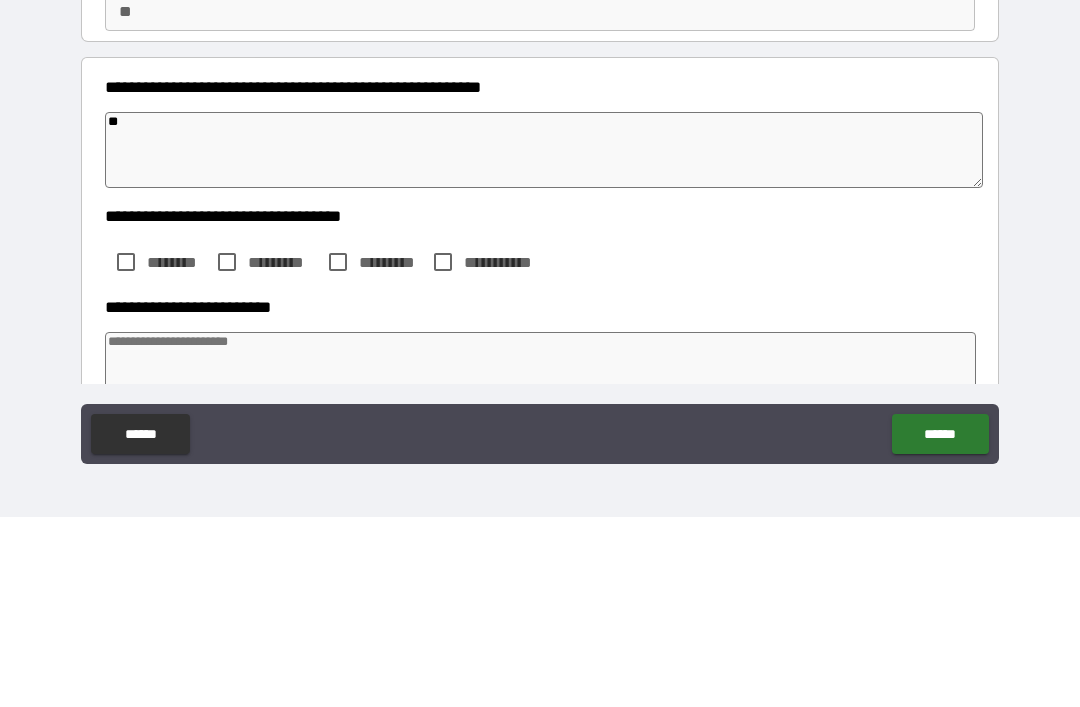 type on "*" 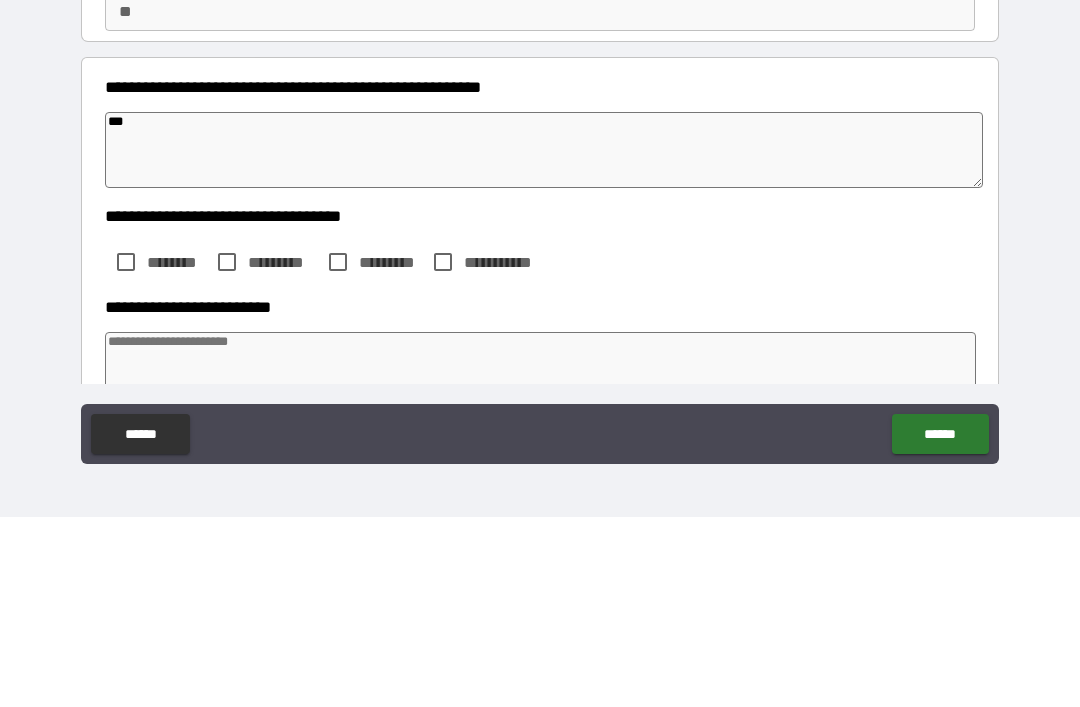 type on "*" 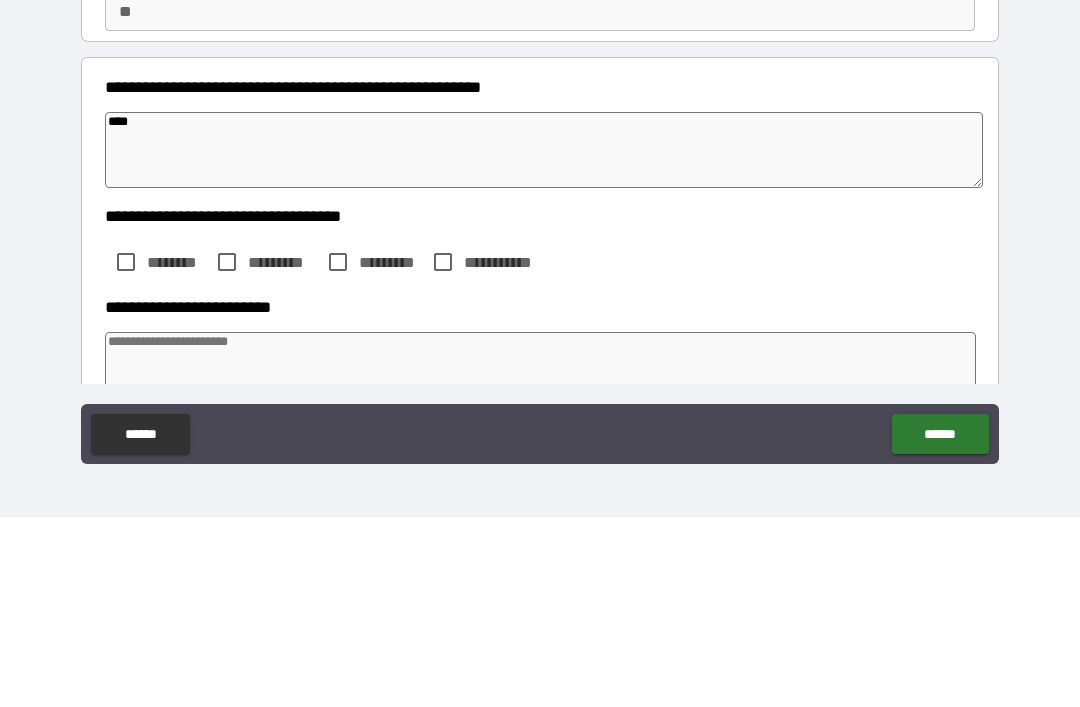 type on "*" 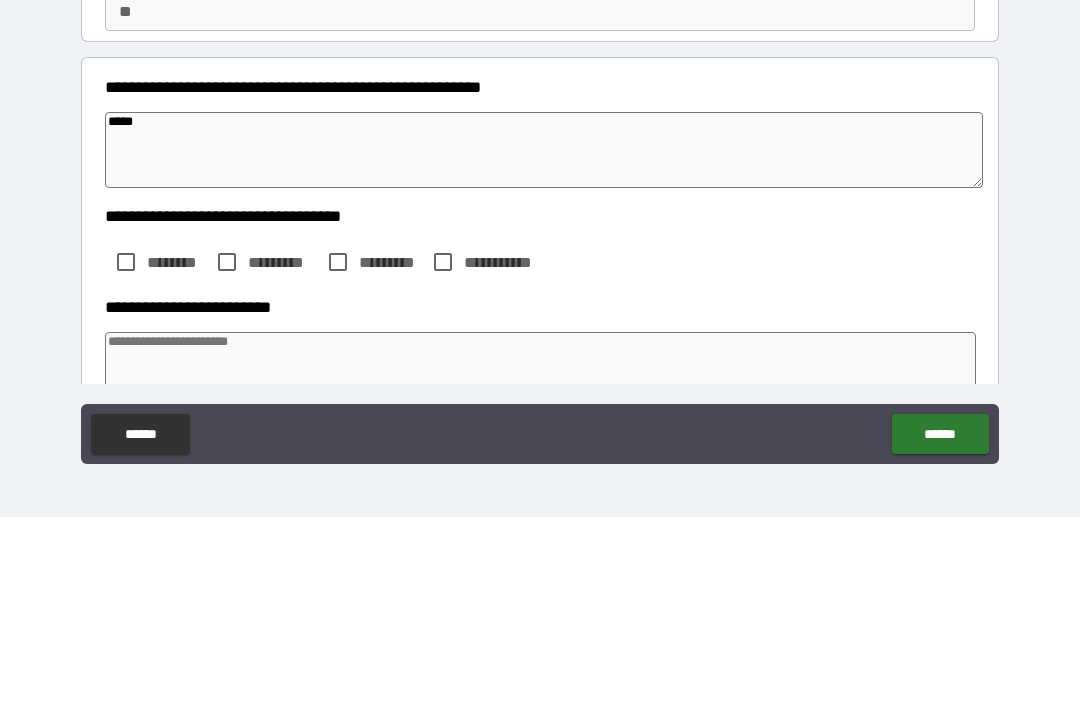 type on "******" 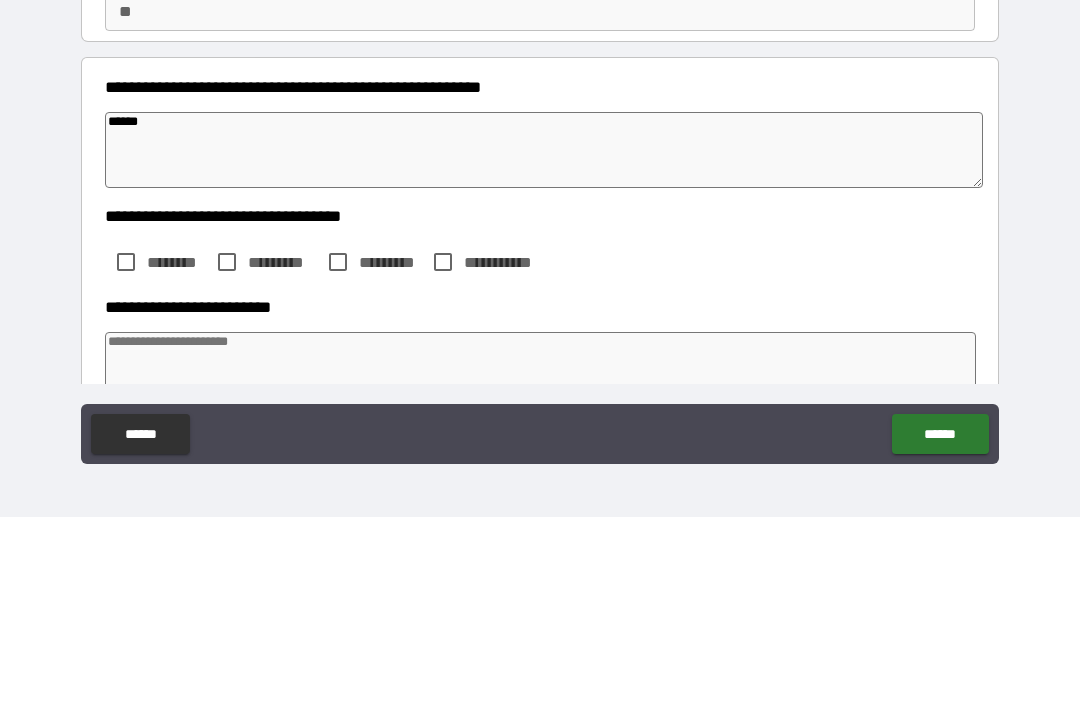 type on "******" 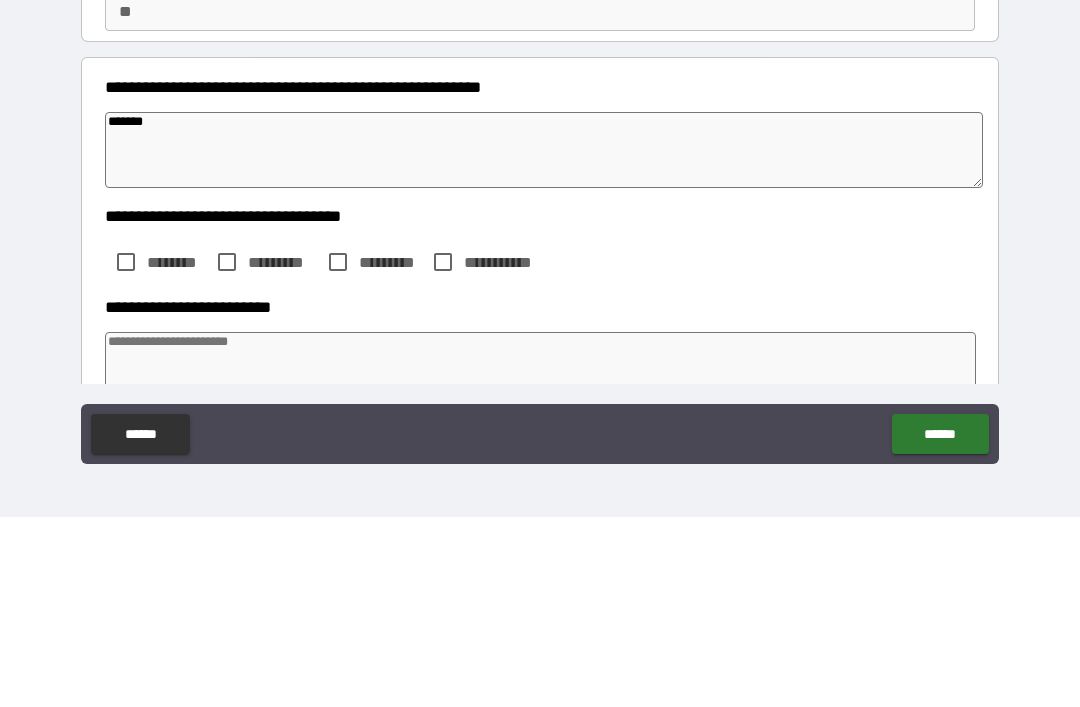 type on "*" 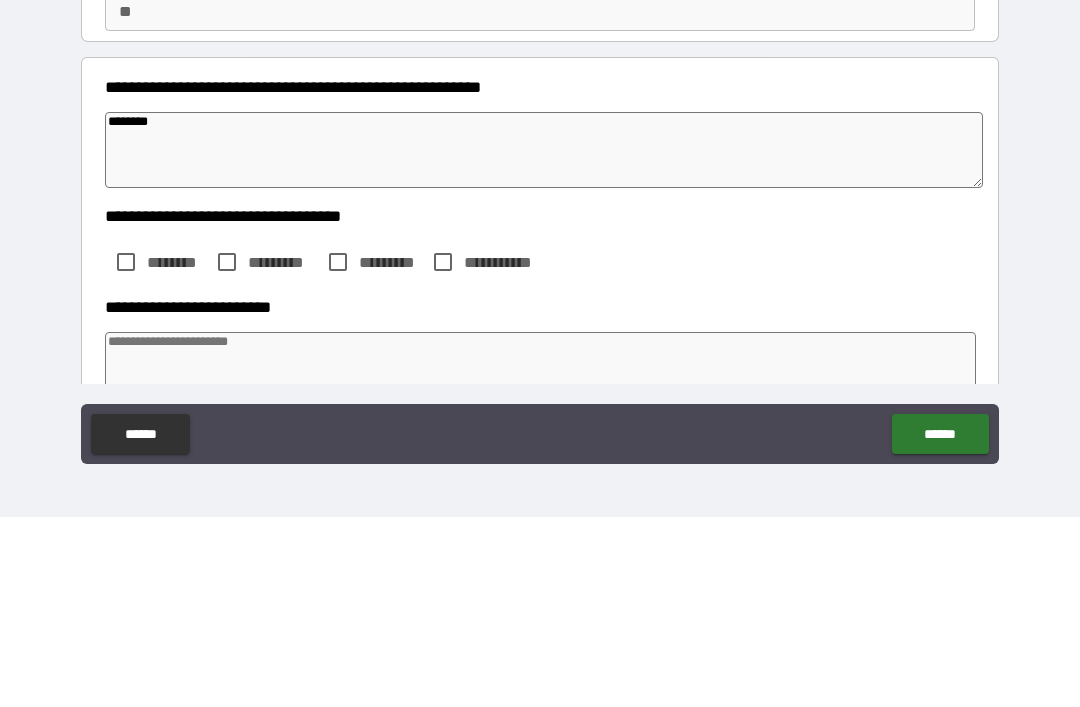type on "*" 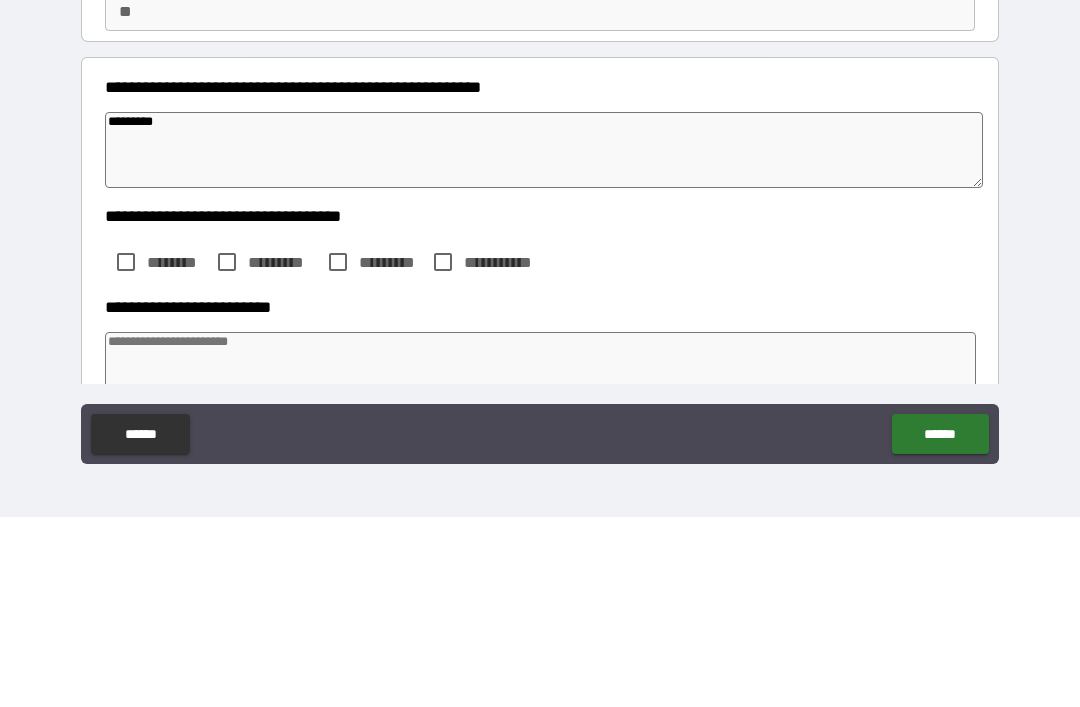 type on "*" 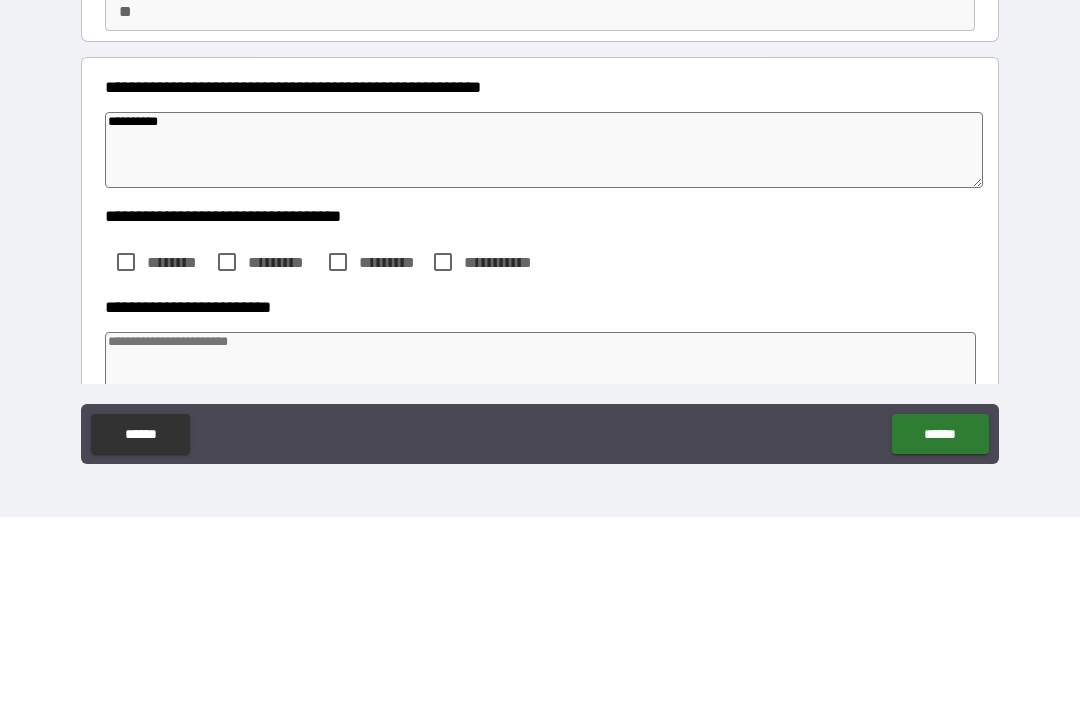 type on "*" 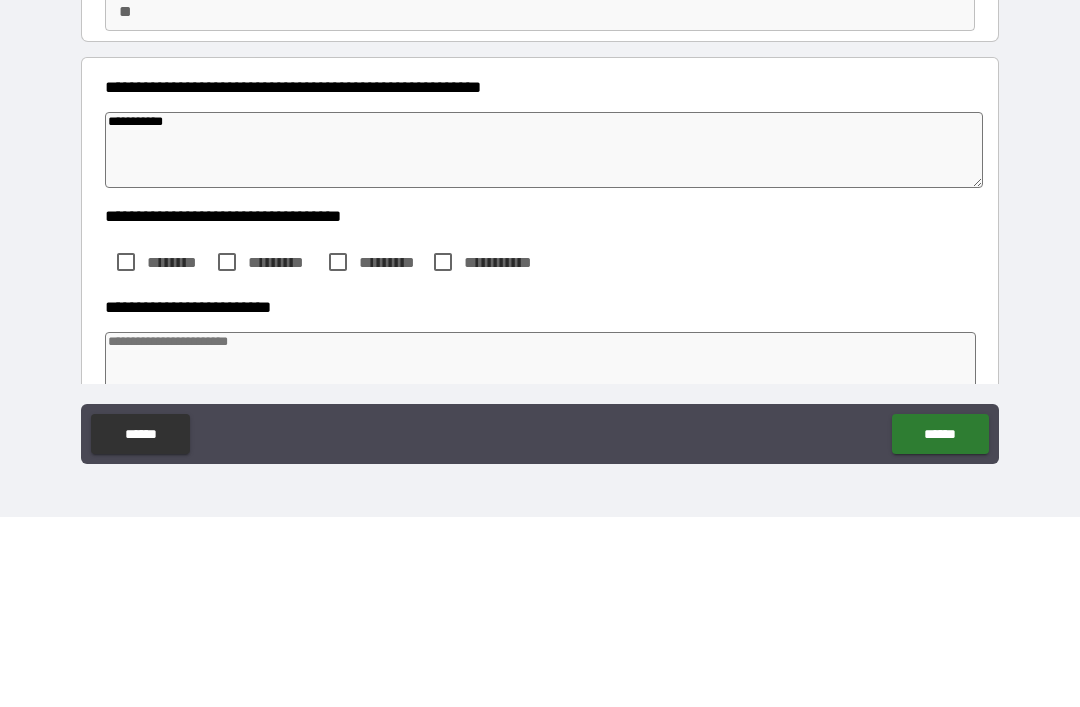 type on "*" 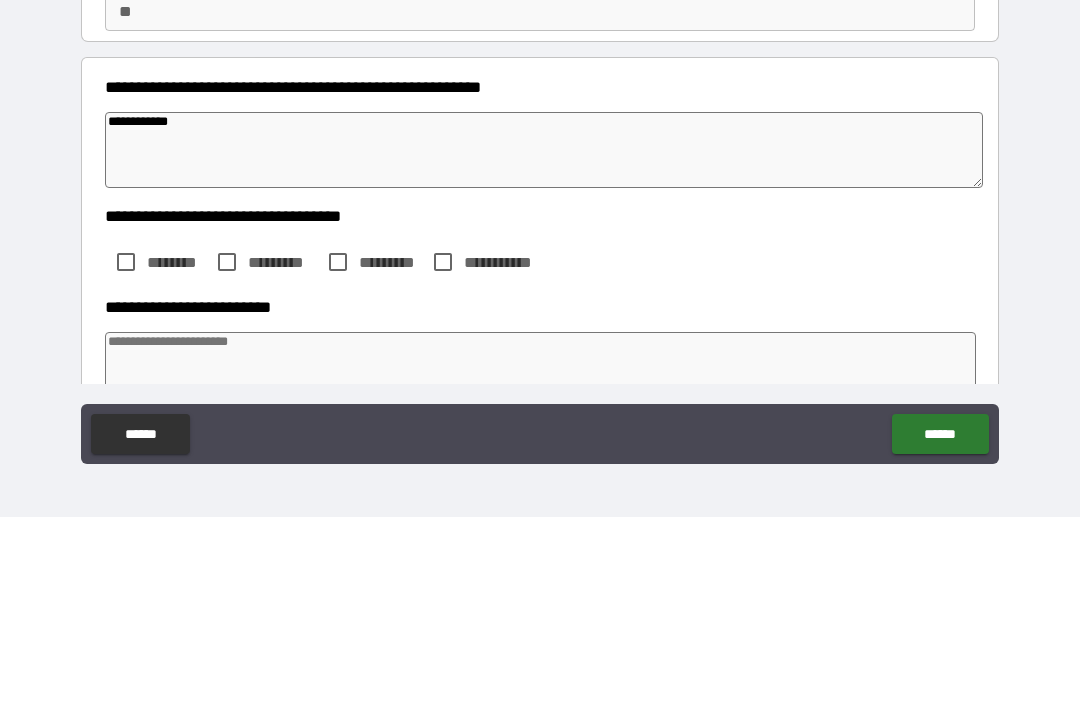 type on "*" 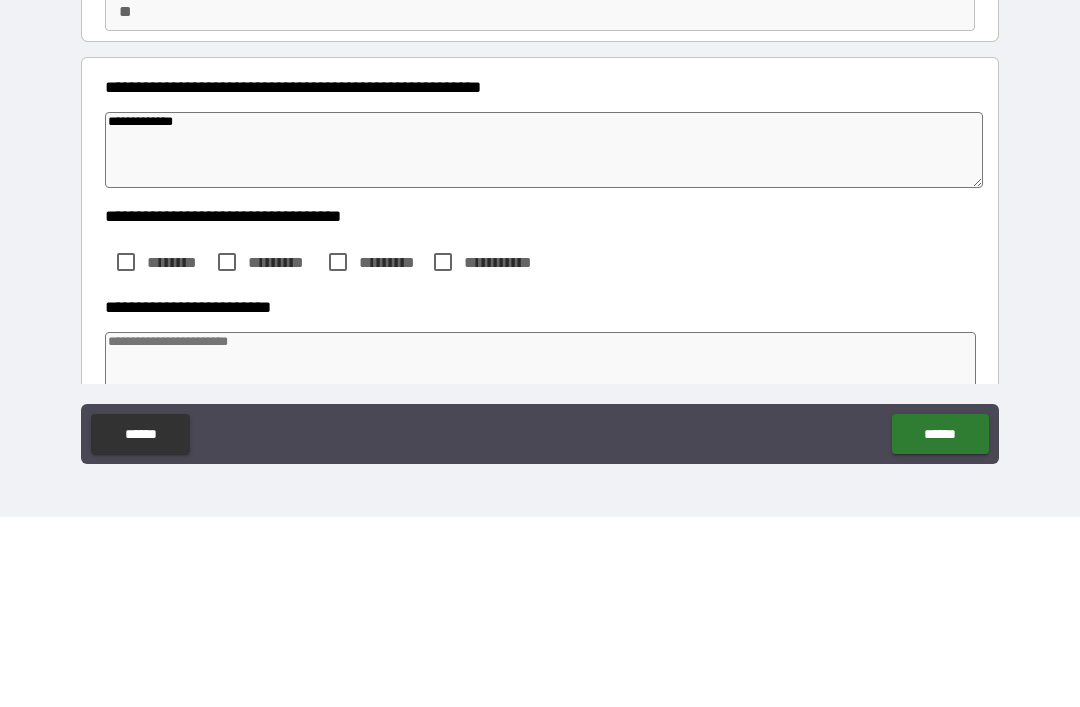 type on "*" 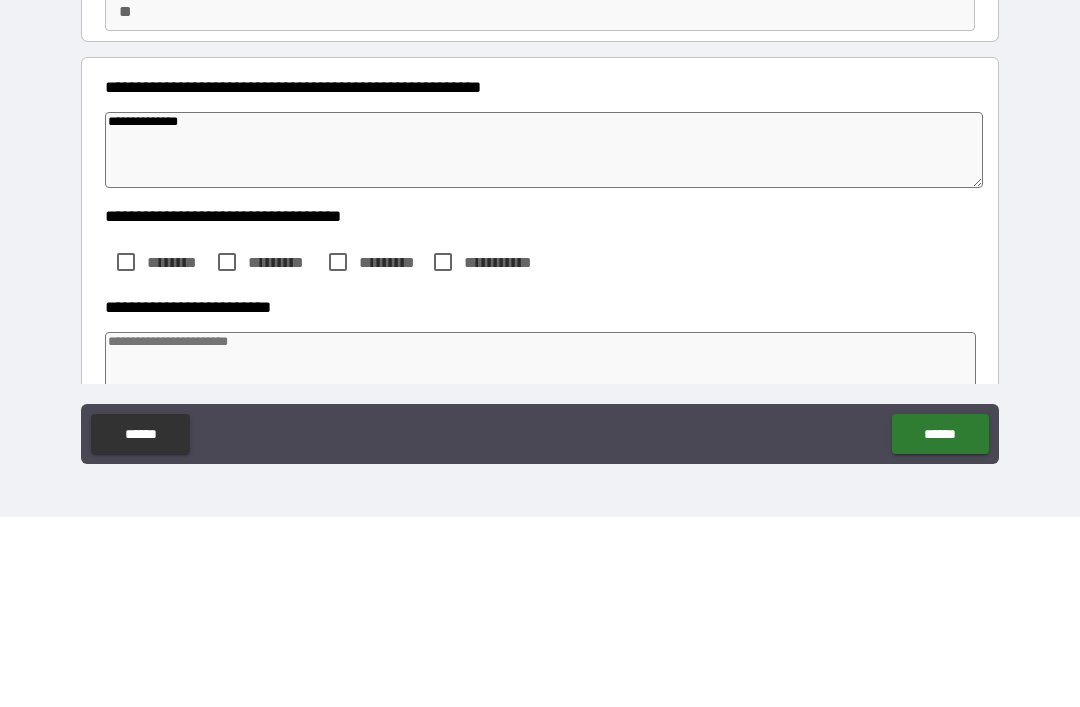 type on "**********" 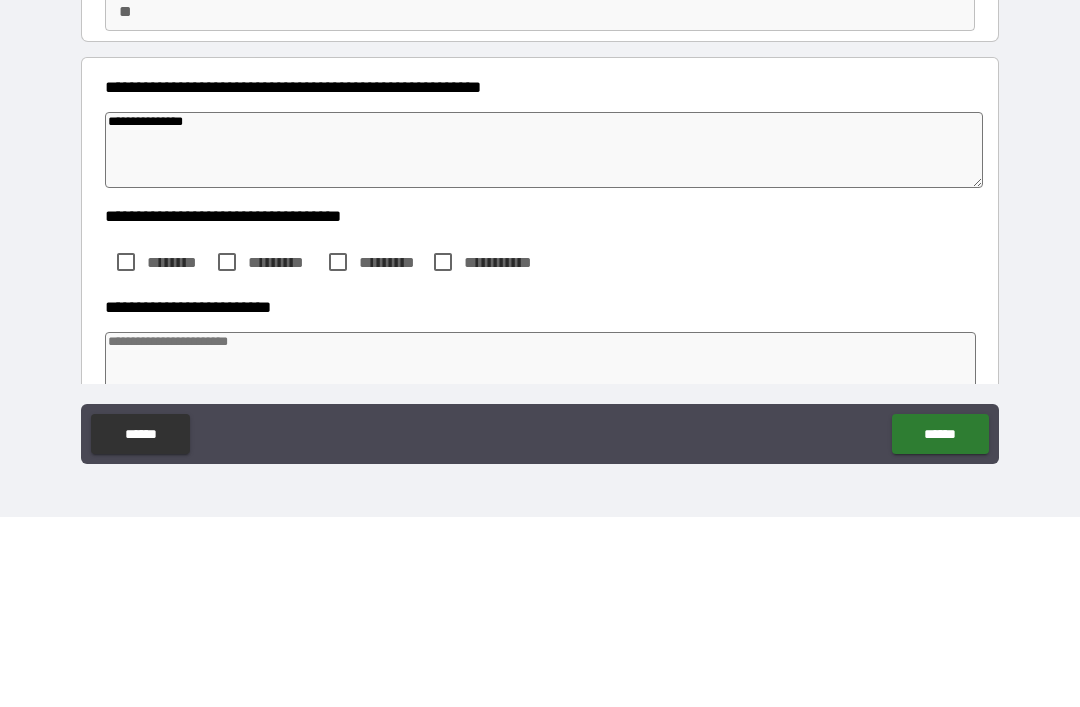 type on "*" 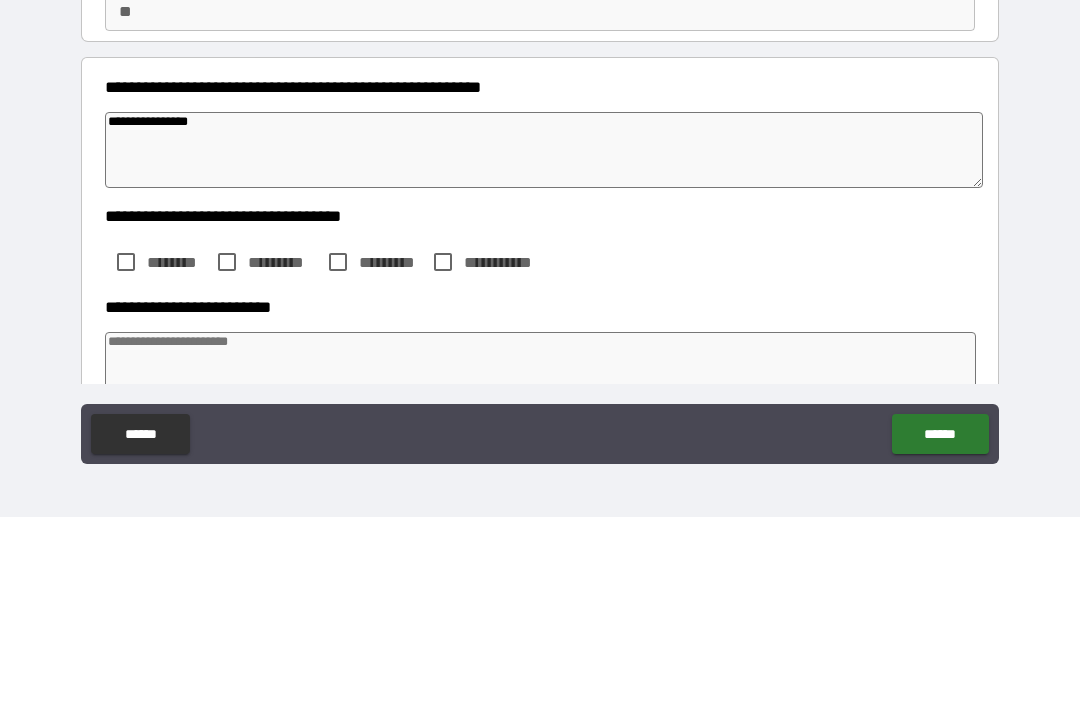 type on "*" 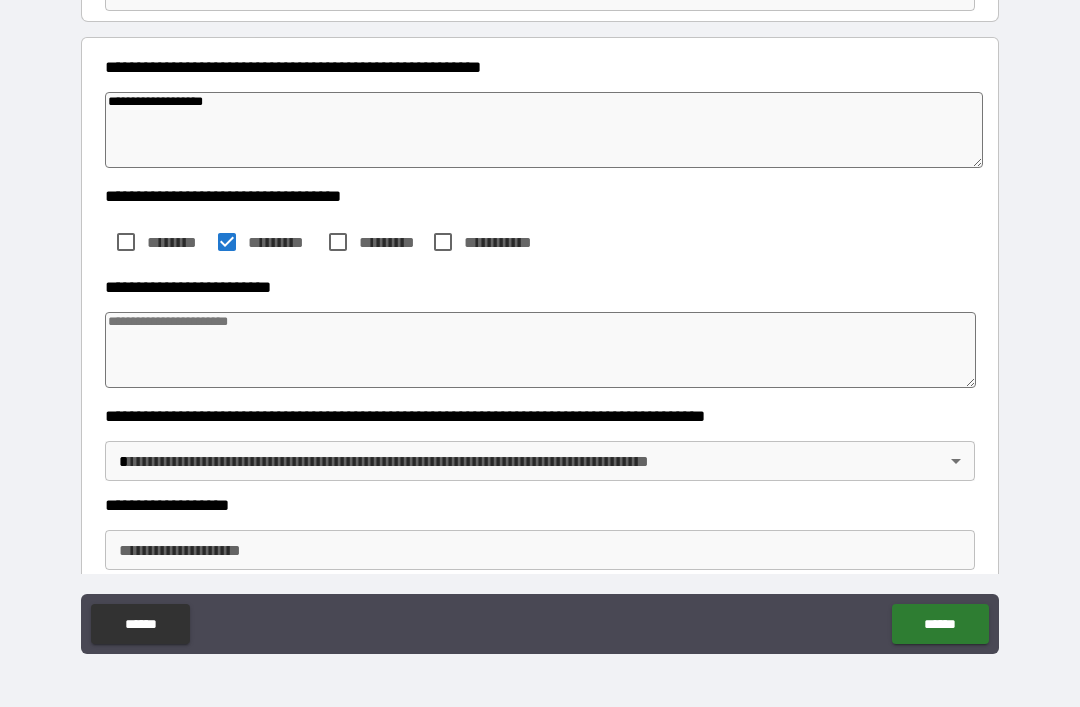 scroll, scrollTop: 263, scrollLeft: 0, axis: vertical 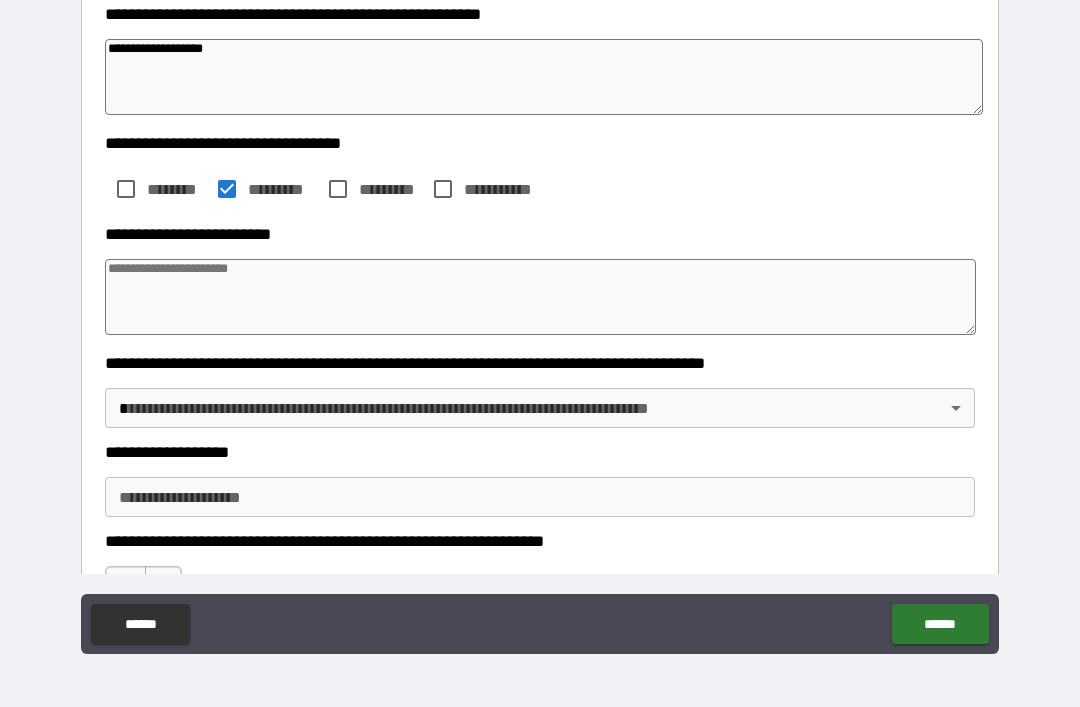 click at bounding box center (540, 297) 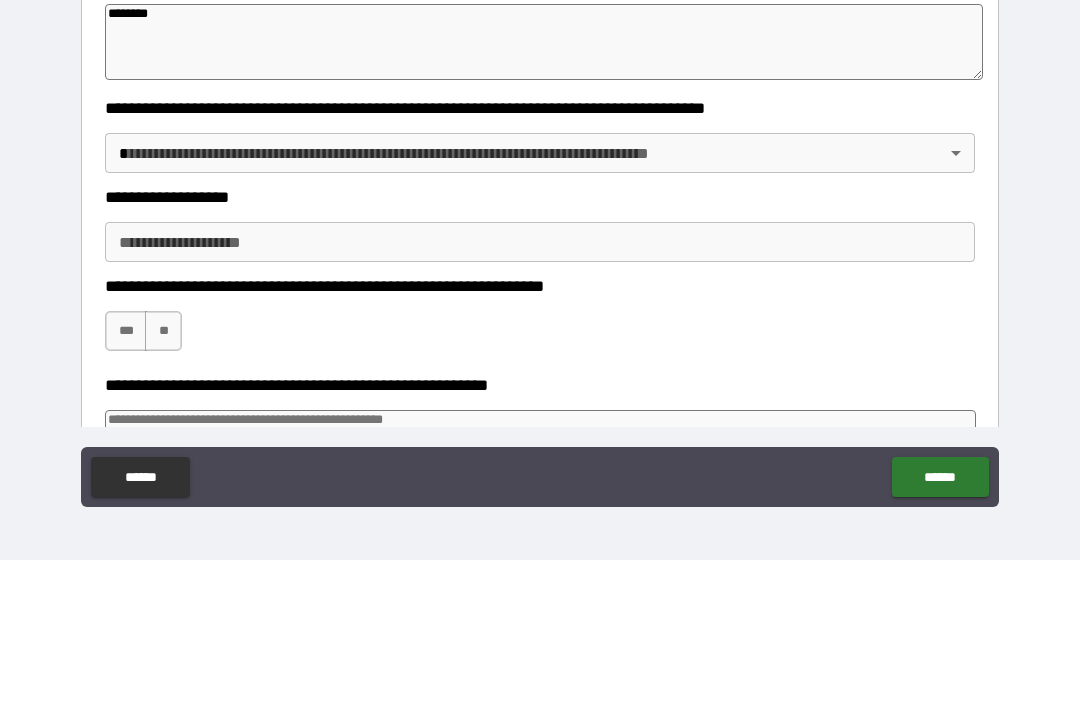 scroll, scrollTop: 370, scrollLeft: 0, axis: vertical 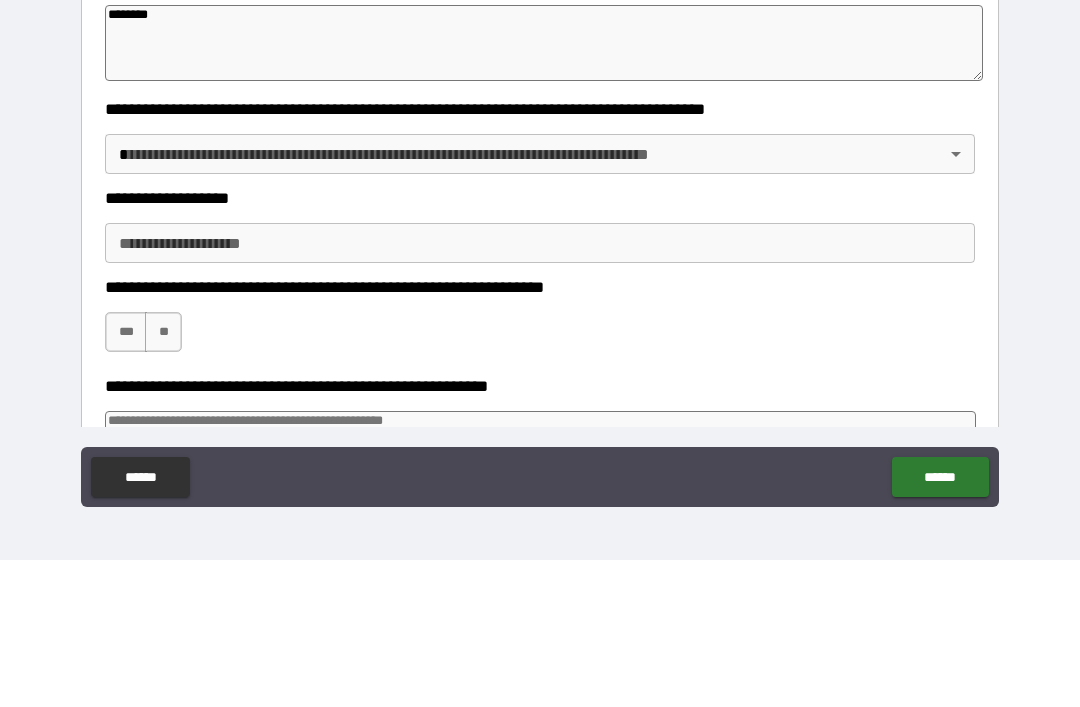 click on "**********" at bounding box center [540, 321] 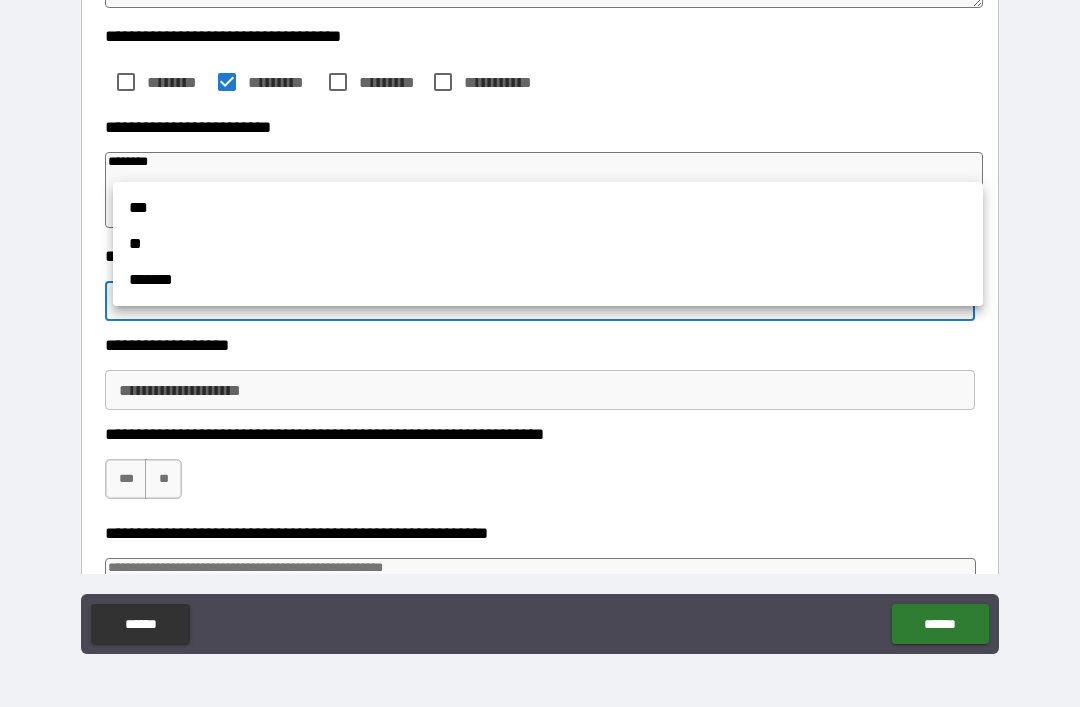 click on "**" at bounding box center [548, 244] 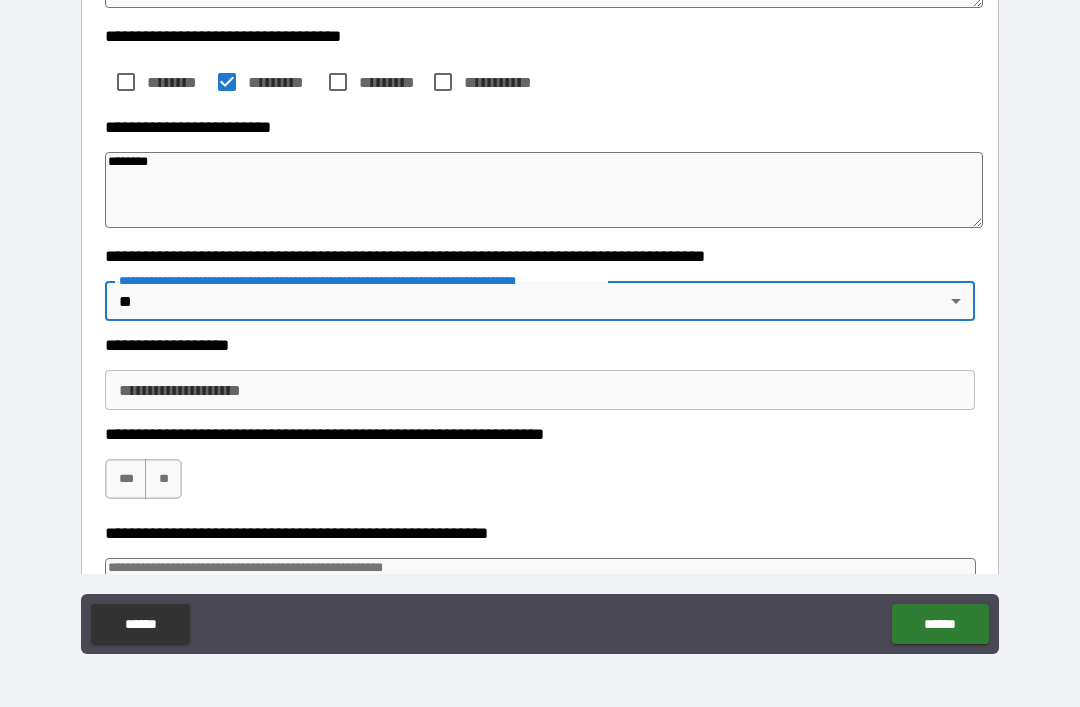 click on "**********" at bounding box center [540, 390] 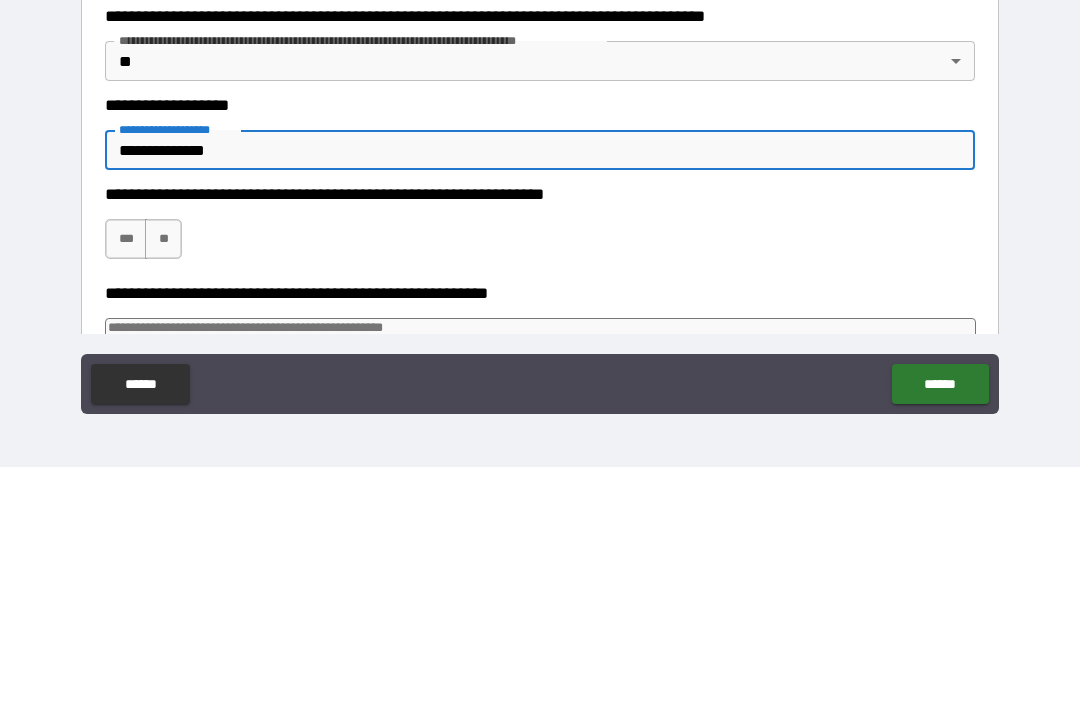 click on "***" at bounding box center (126, 479) 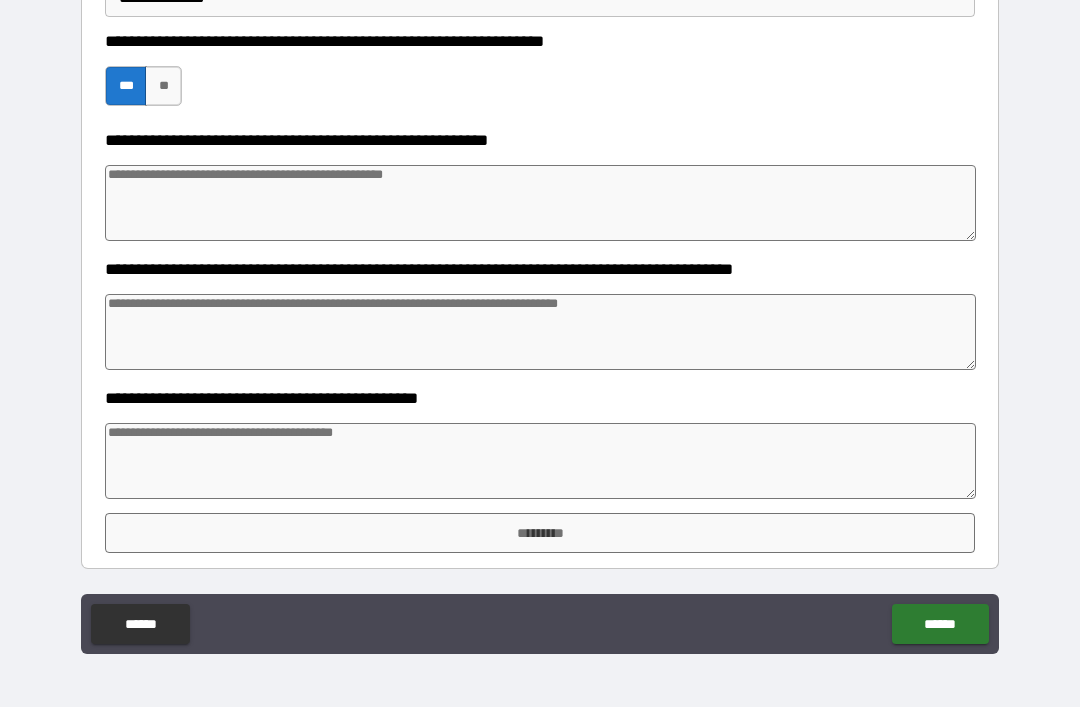 scroll, scrollTop: 763, scrollLeft: 0, axis: vertical 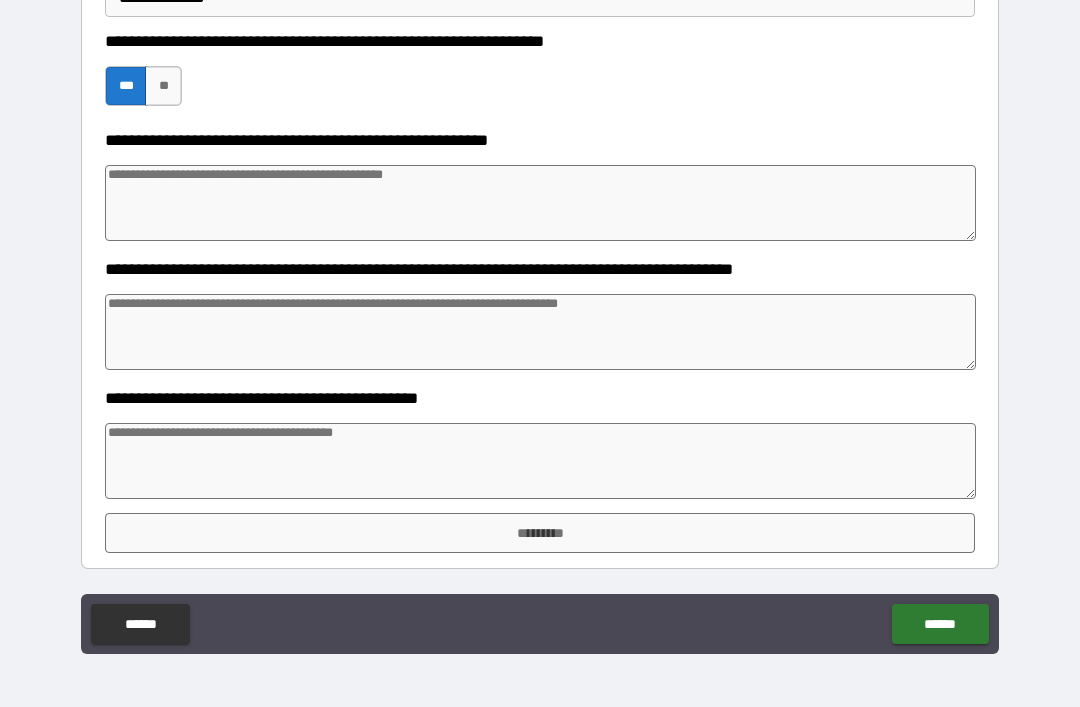 click on "*********" at bounding box center (540, 533) 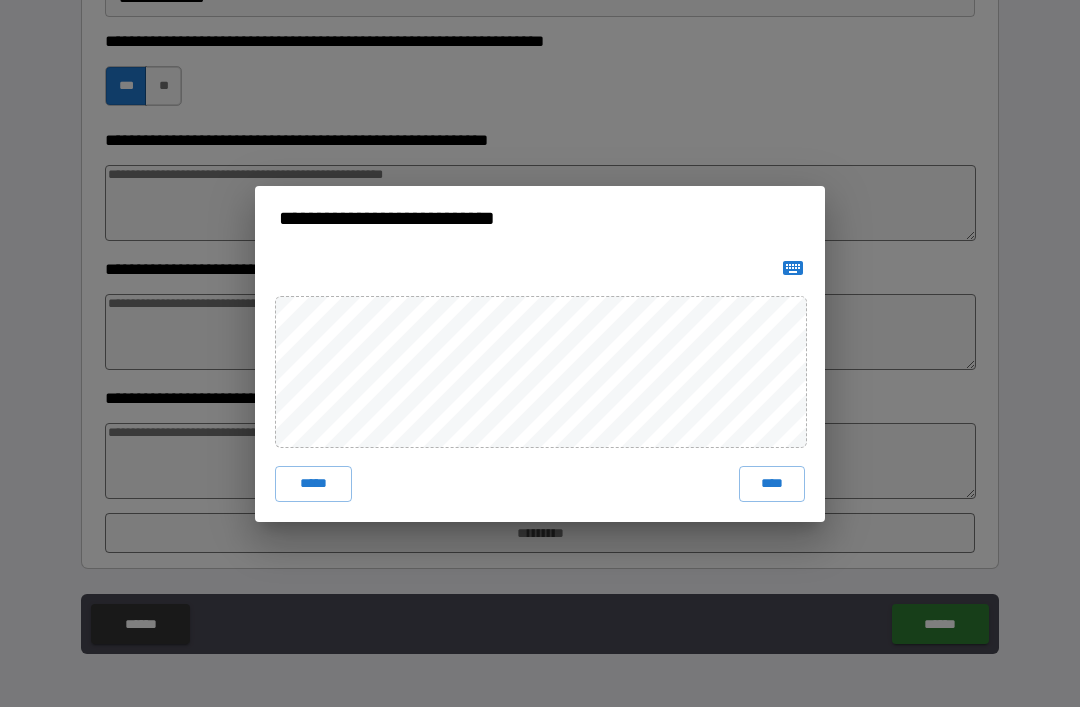 click on "****" at bounding box center [772, 484] 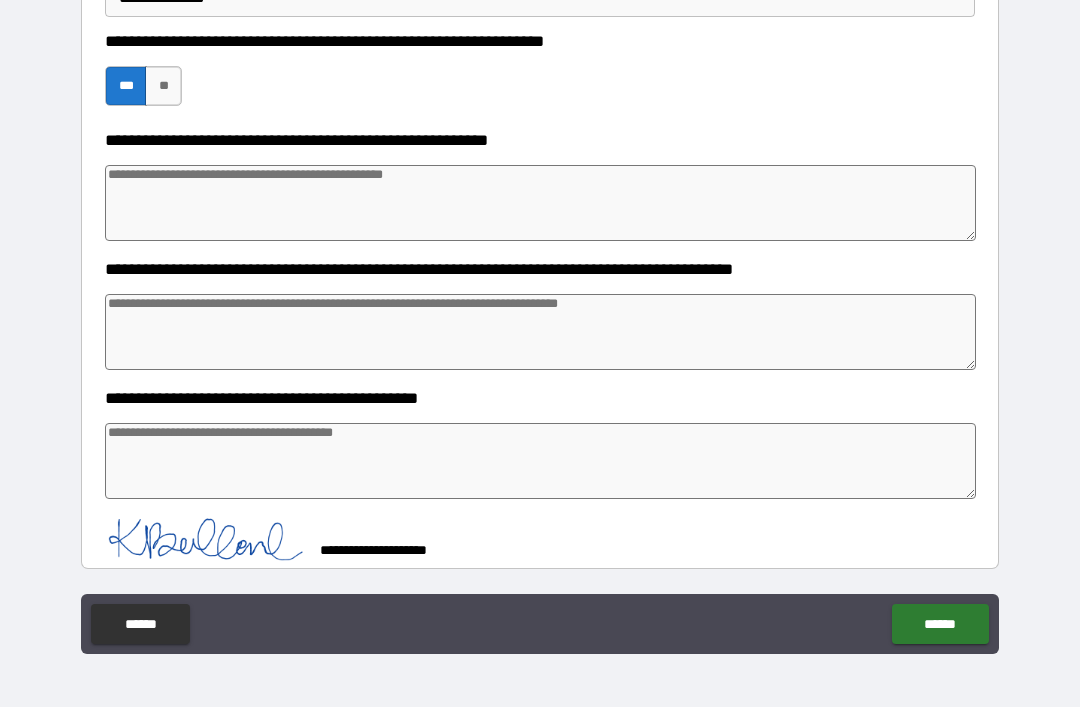 scroll, scrollTop: 753, scrollLeft: 0, axis: vertical 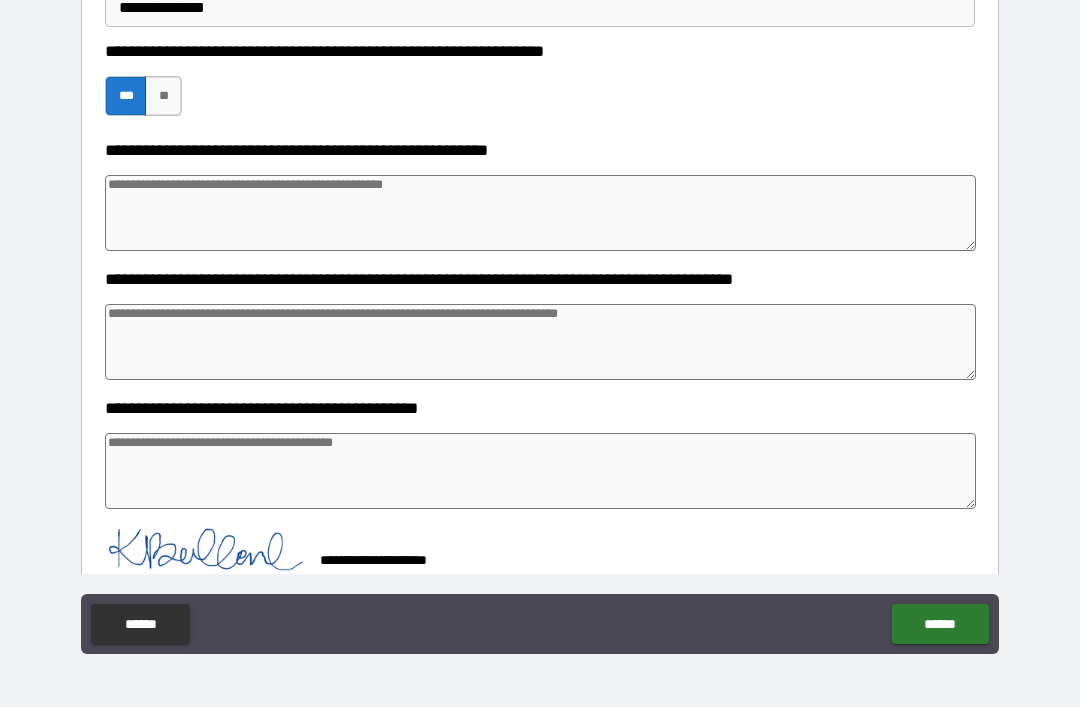 click on "******" at bounding box center [940, 624] 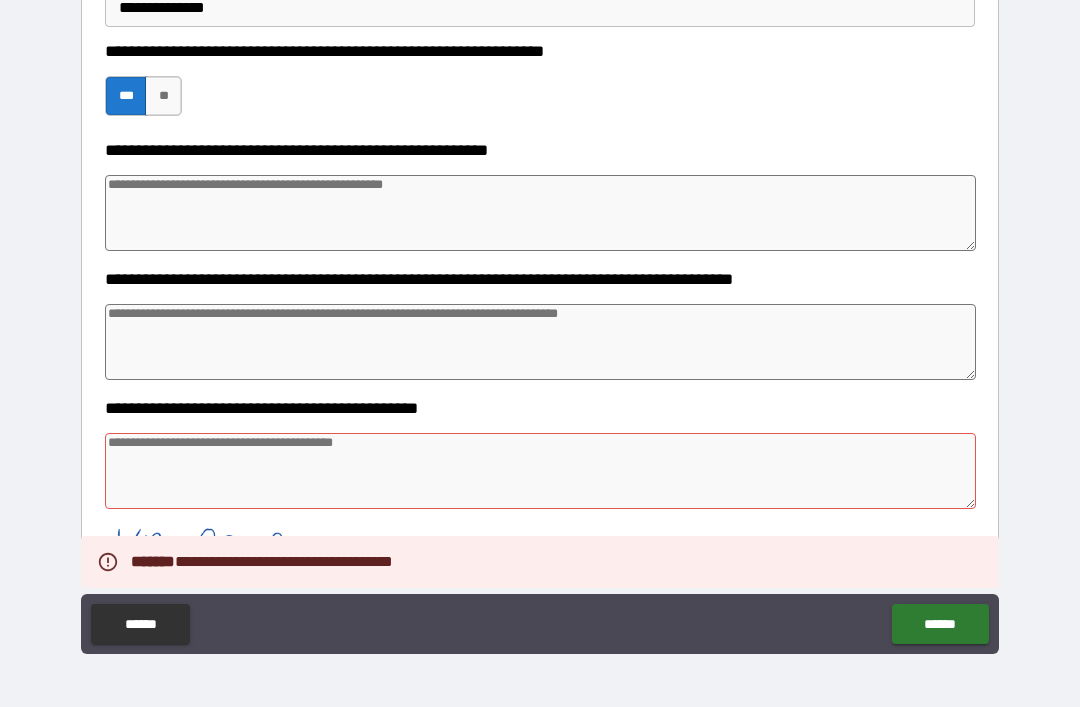 click at bounding box center (540, 213) 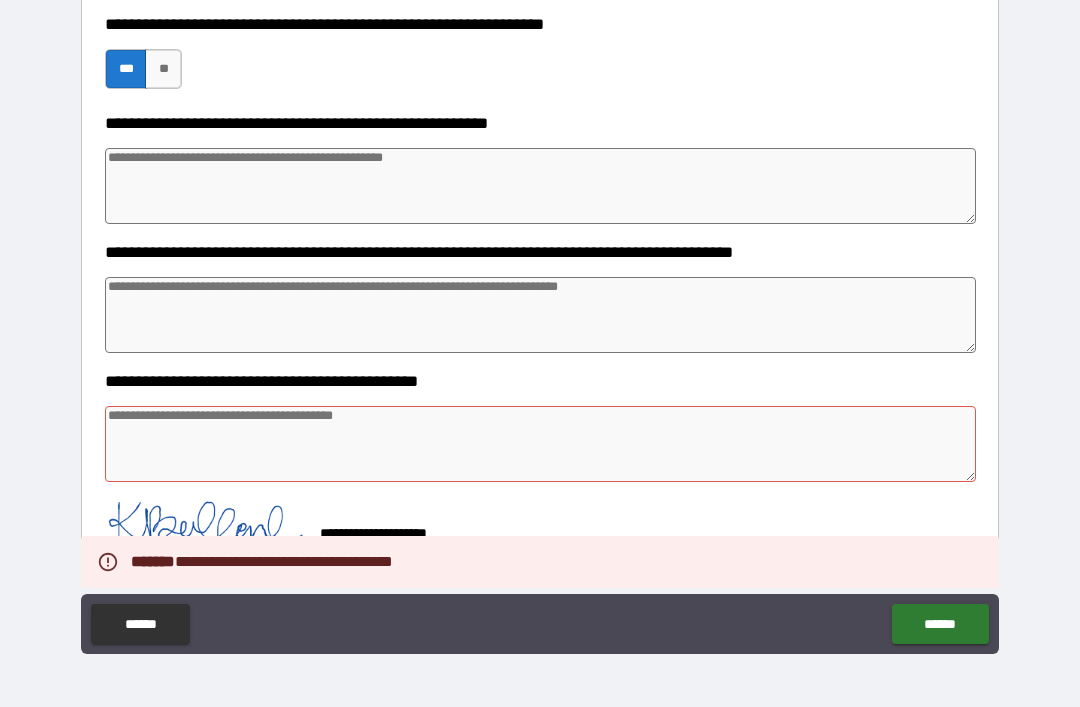 scroll, scrollTop: 780, scrollLeft: 0, axis: vertical 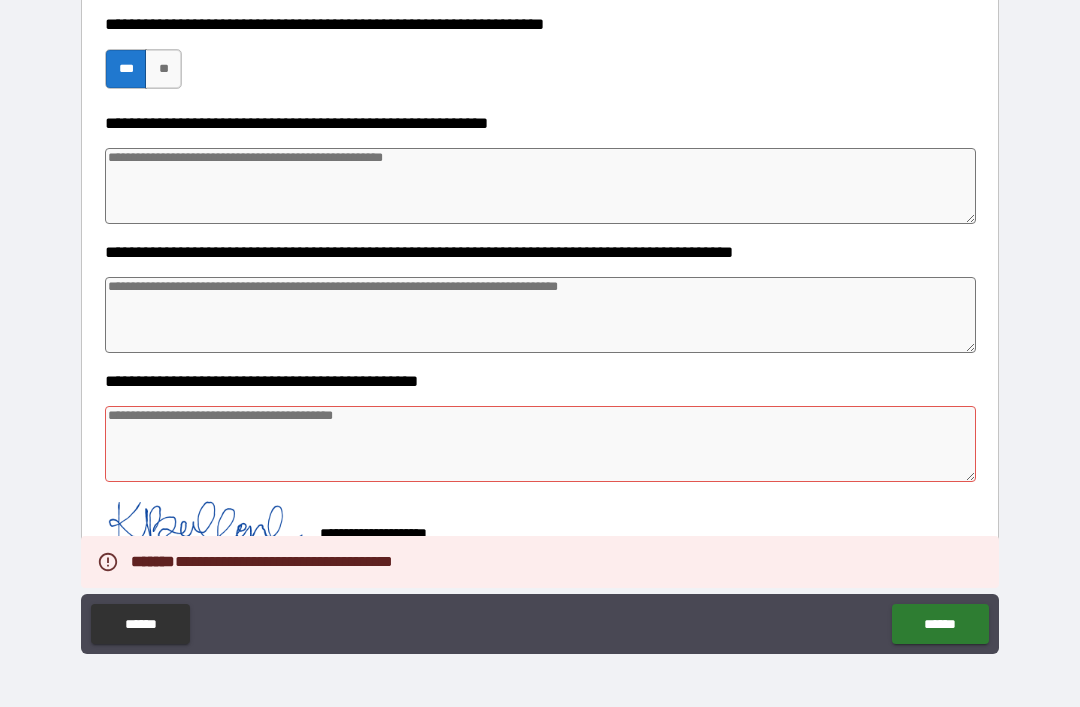 click on "**********" at bounding box center (540, 324) 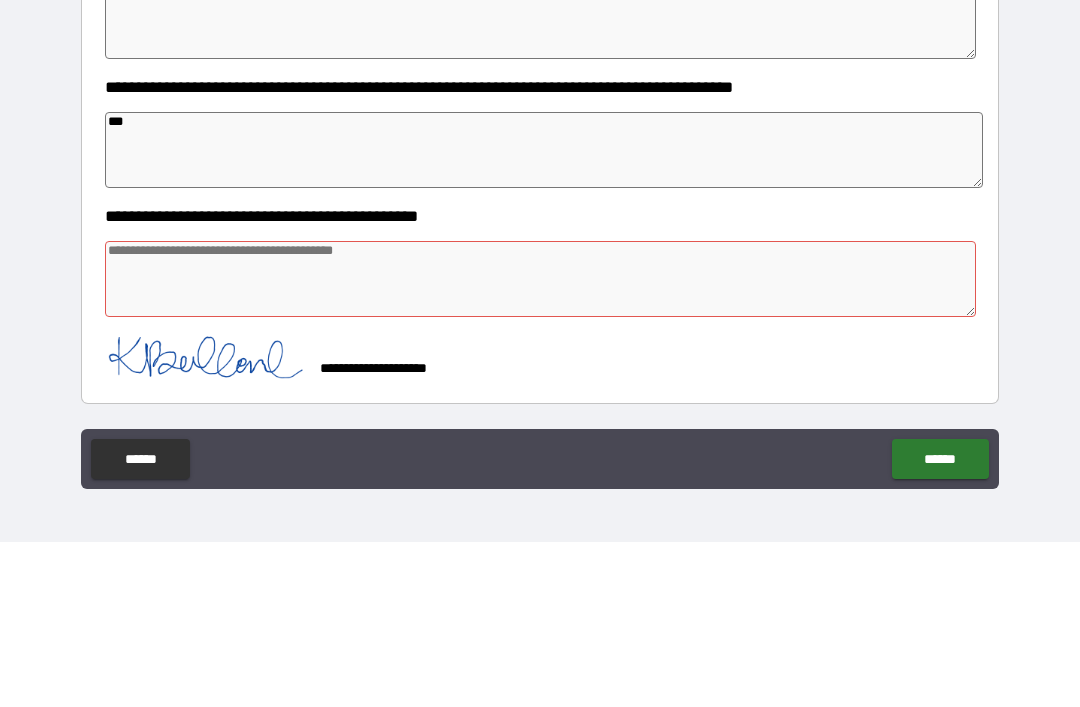 click at bounding box center [540, 444] 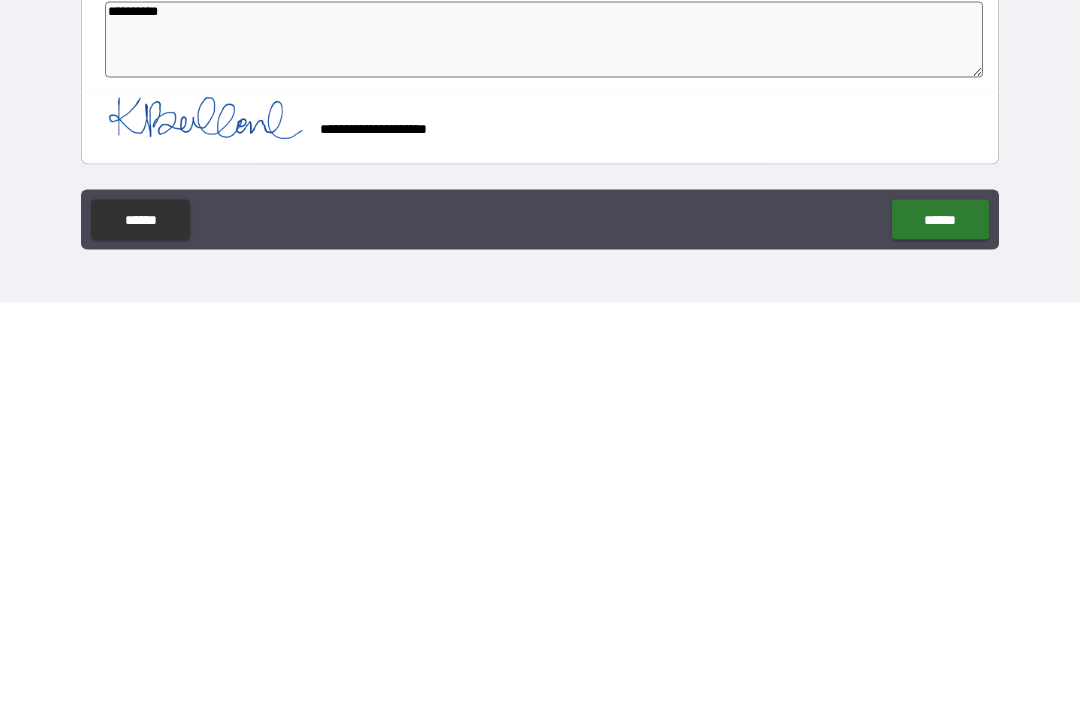 click on "******" at bounding box center (940, 624) 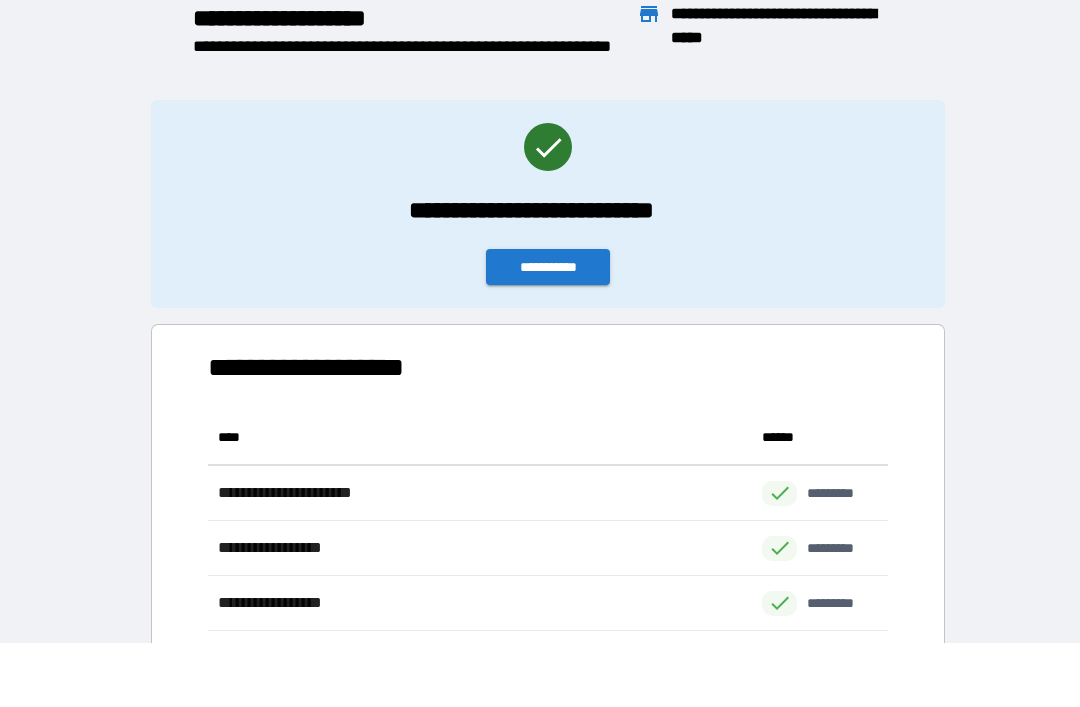 scroll, scrollTop: 221, scrollLeft: 680, axis: both 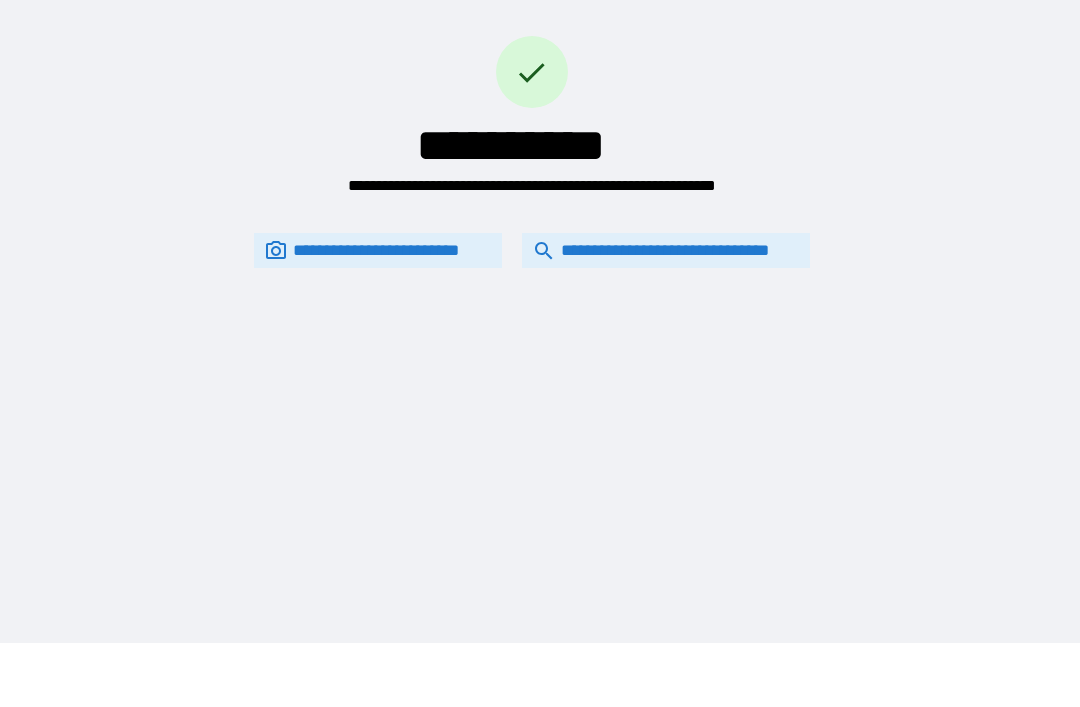 click on "**********" at bounding box center (666, 250) 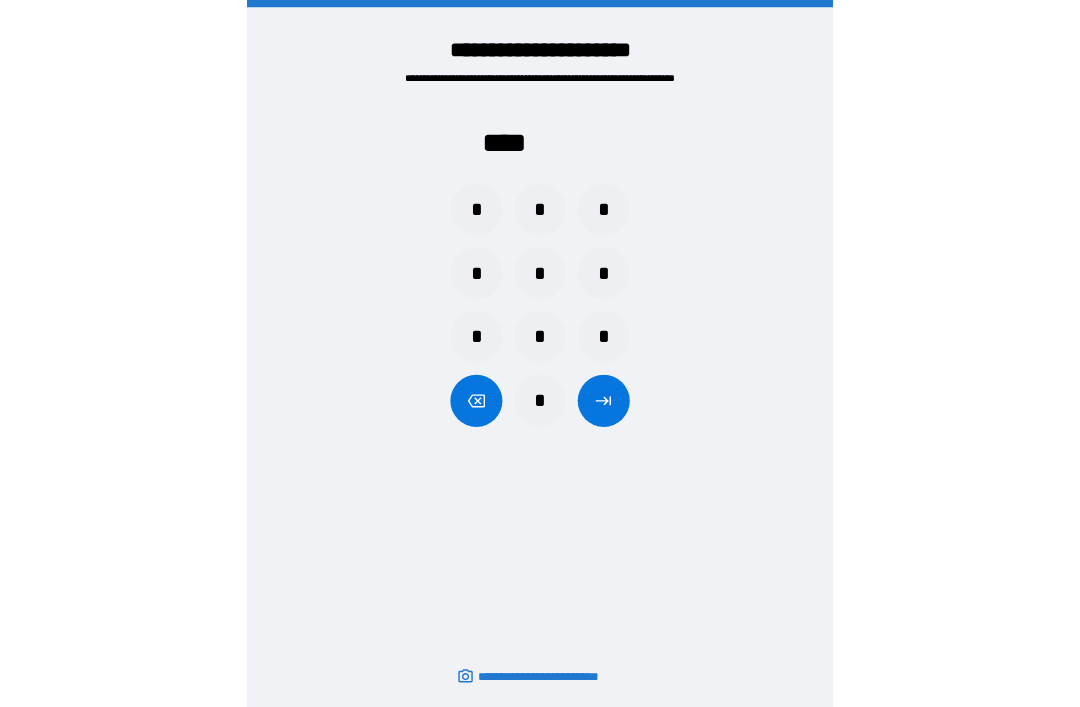 scroll, scrollTop: 64, scrollLeft: 0, axis: vertical 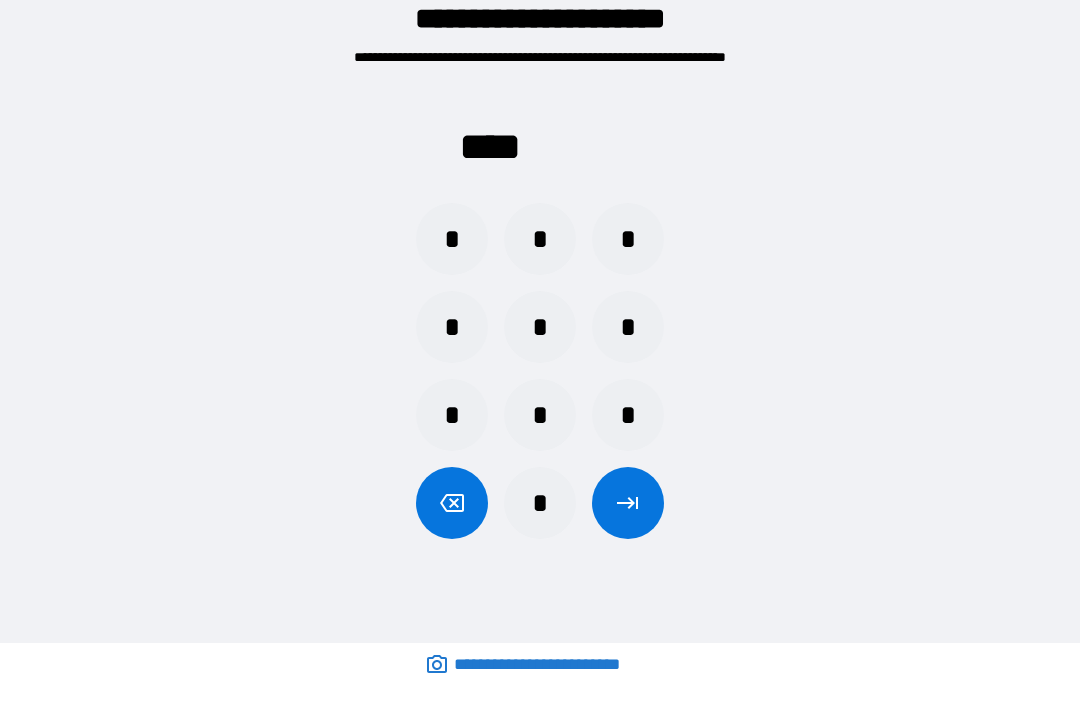 click on "*" at bounding box center [540, 503] 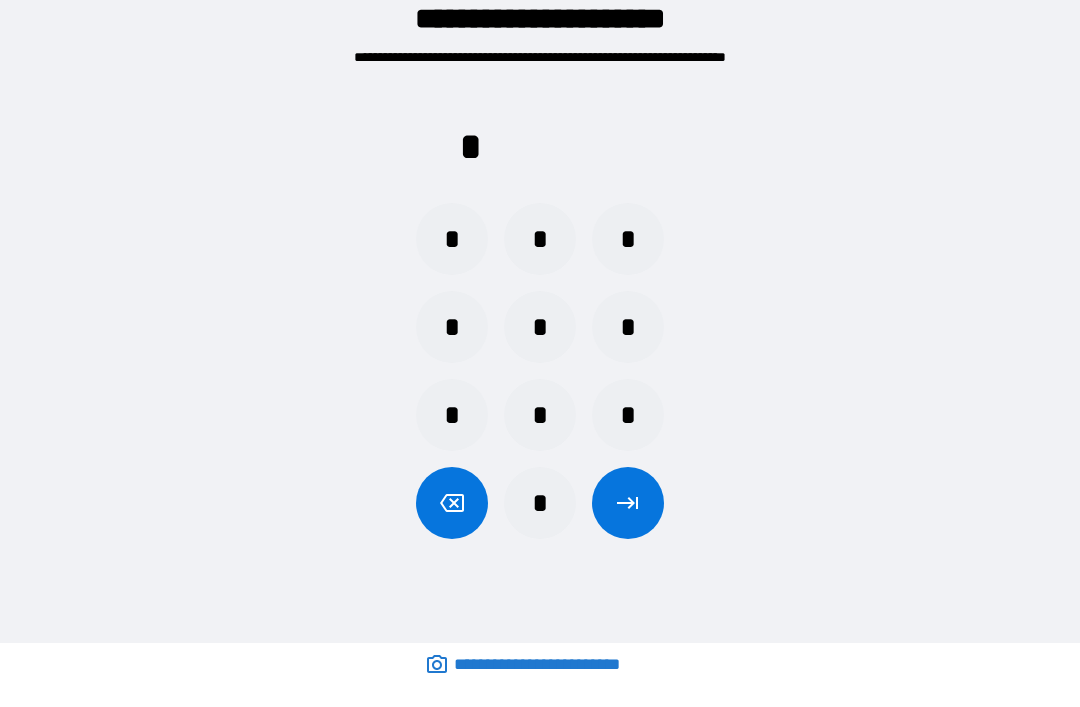 click on "*" at bounding box center (540, 415) 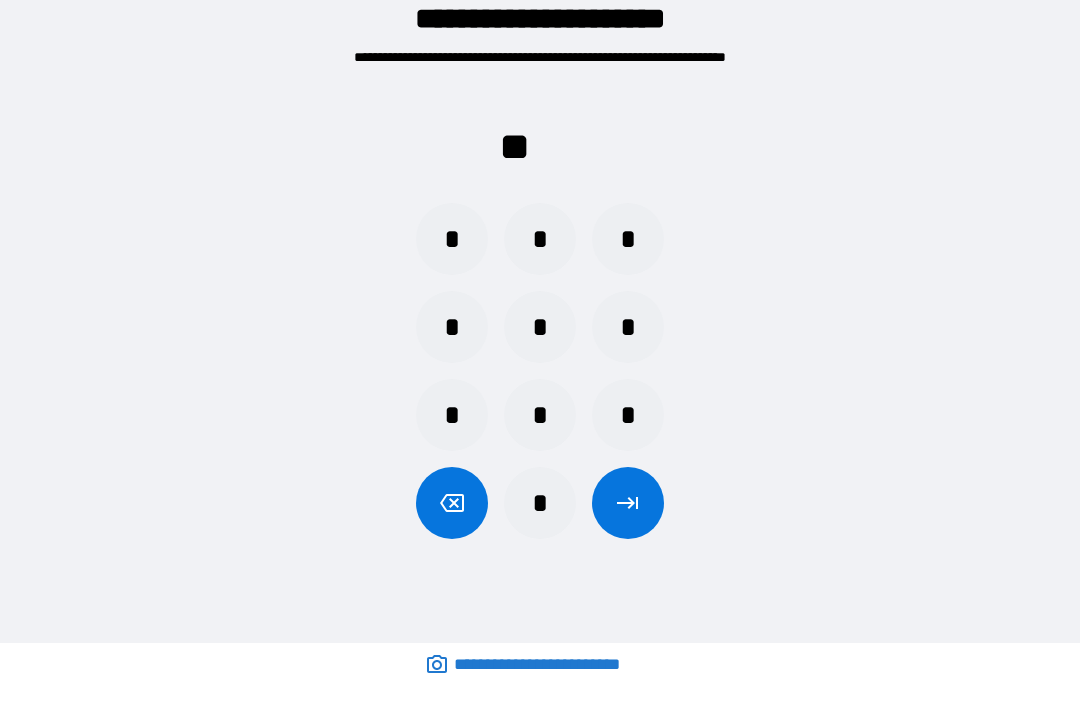 click on "*" at bounding box center [452, 327] 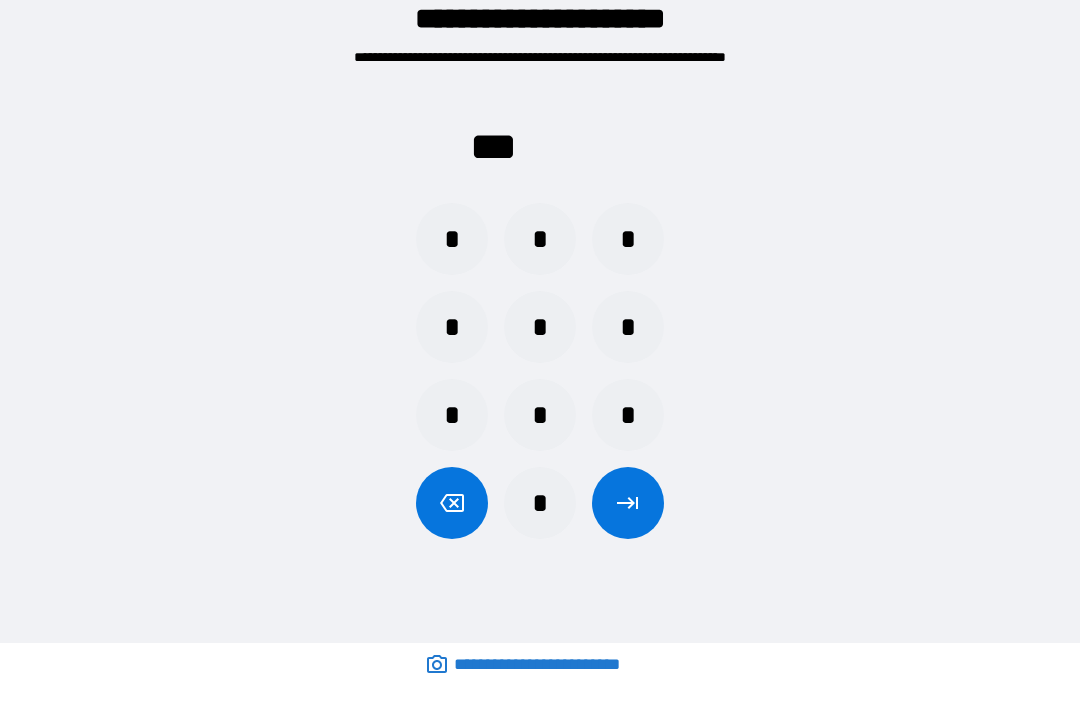 click on "*" at bounding box center (628, 239) 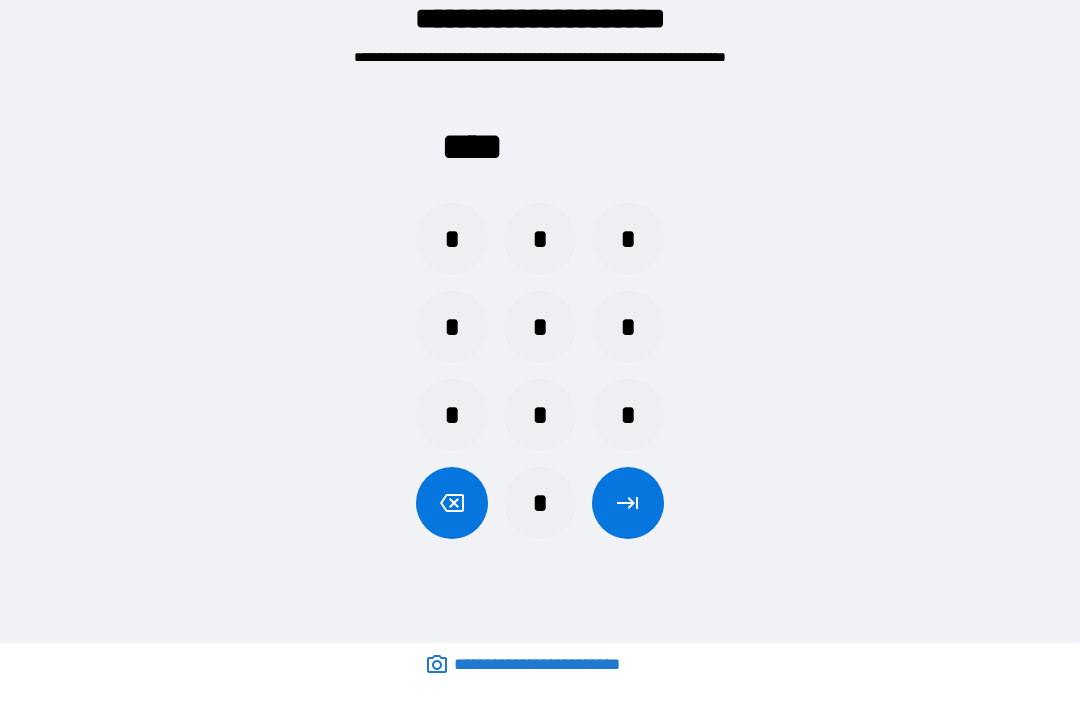 click at bounding box center (628, 503) 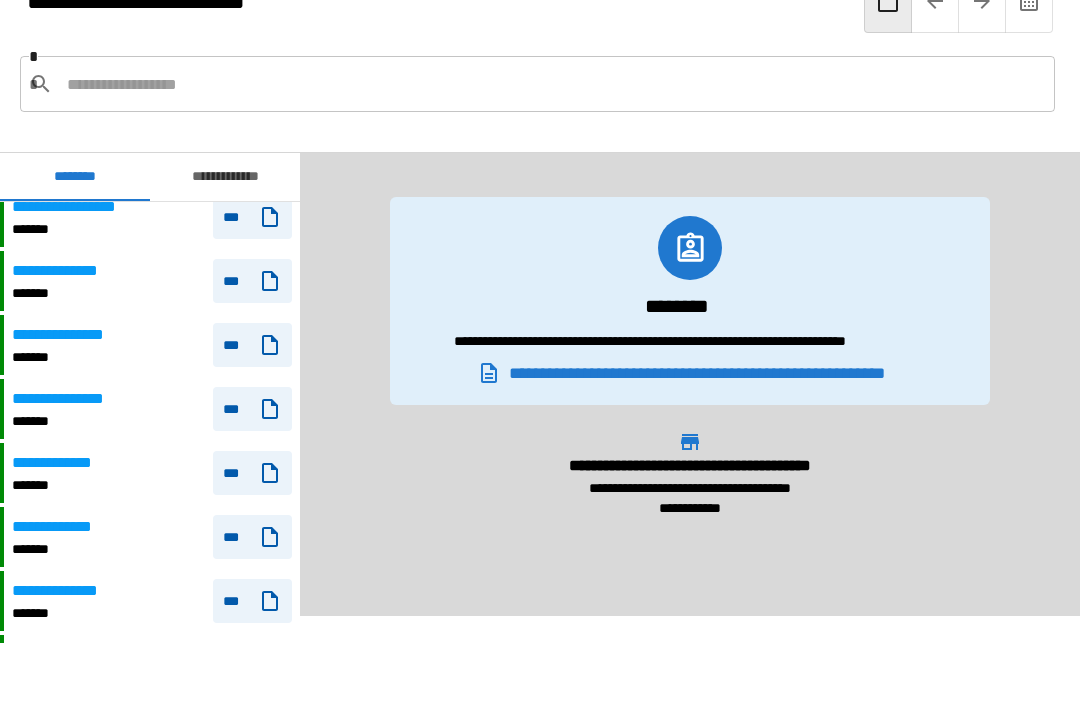 scroll, scrollTop: 2065, scrollLeft: 0, axis: vertical 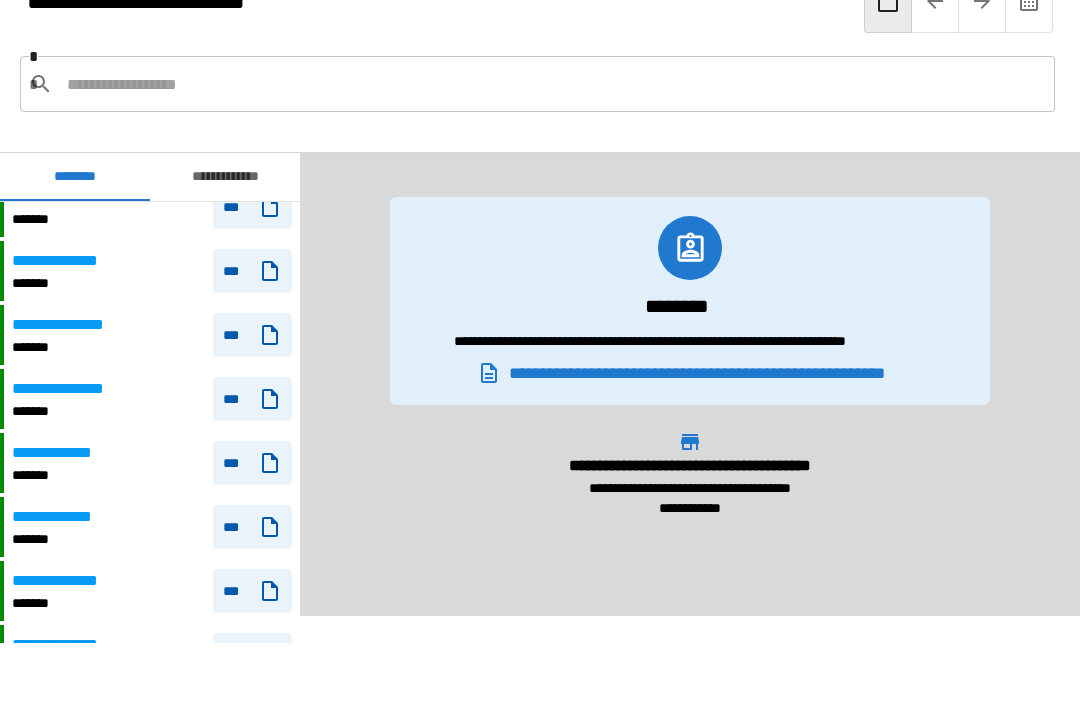 click on "**********" at bounding box center [68, 389] 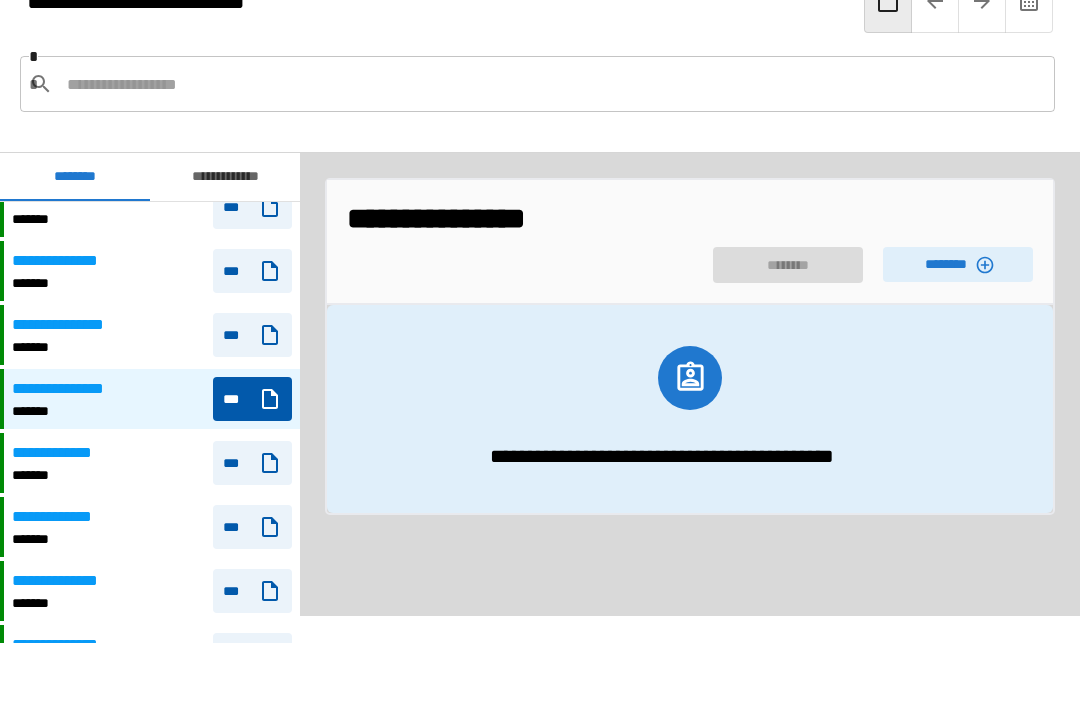 click on "********" at bounding box center (958, 264) 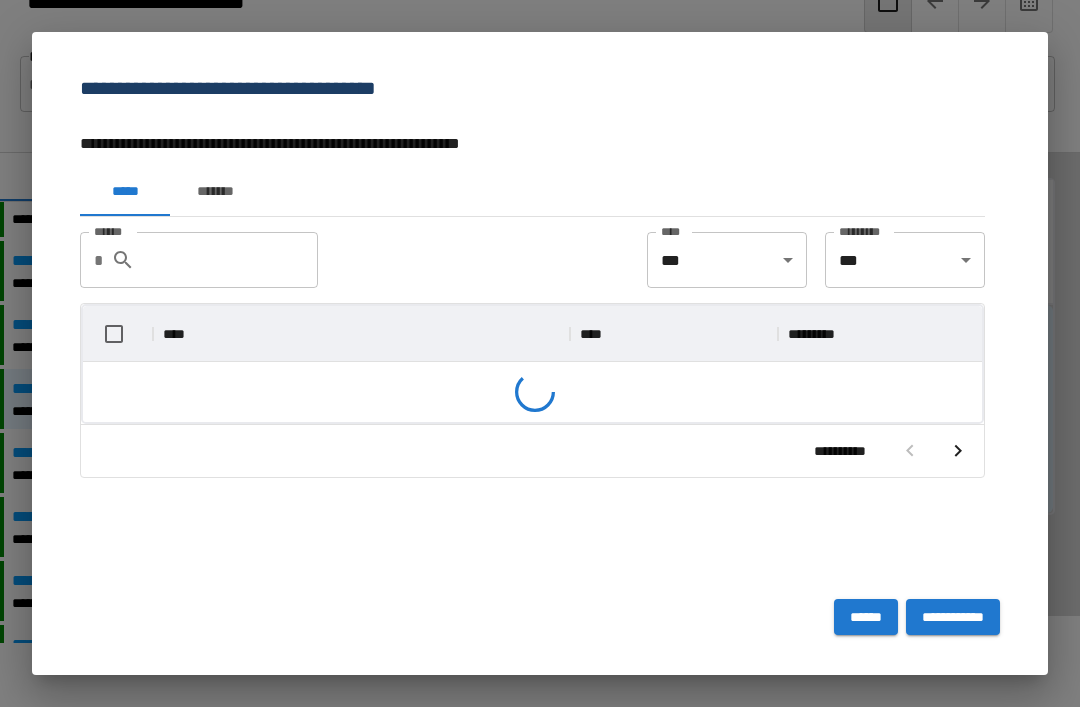 scroll, scrollTop: 116, scrollLeft: 899, axis: both 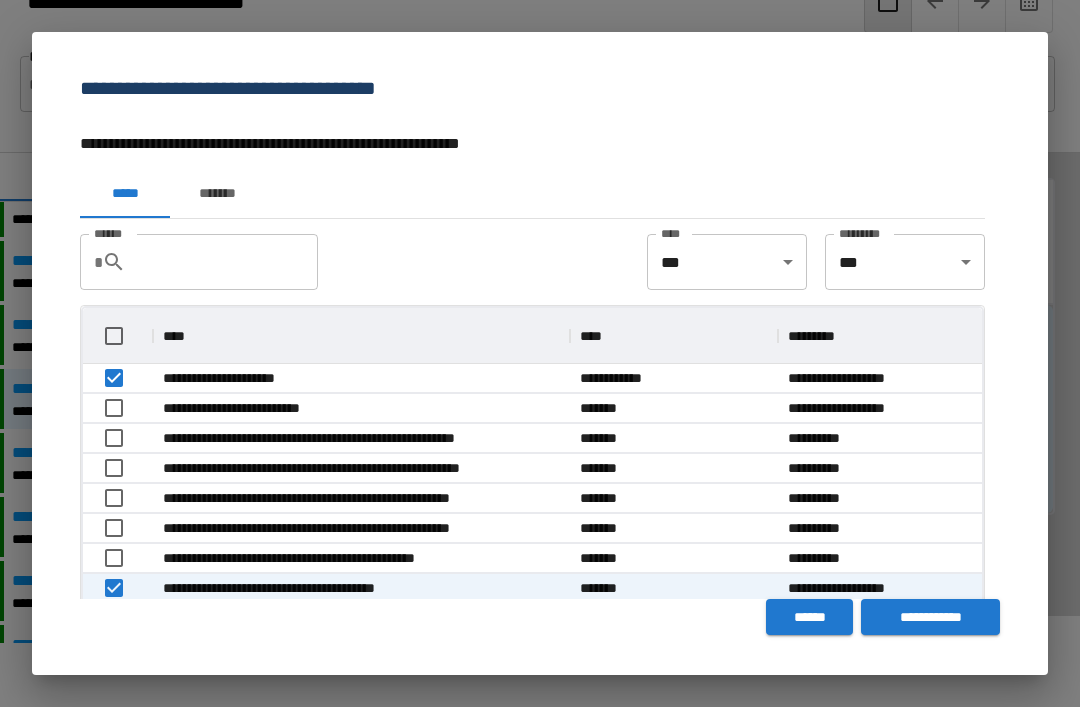 click on "**********" at bounding box center [930, 617] 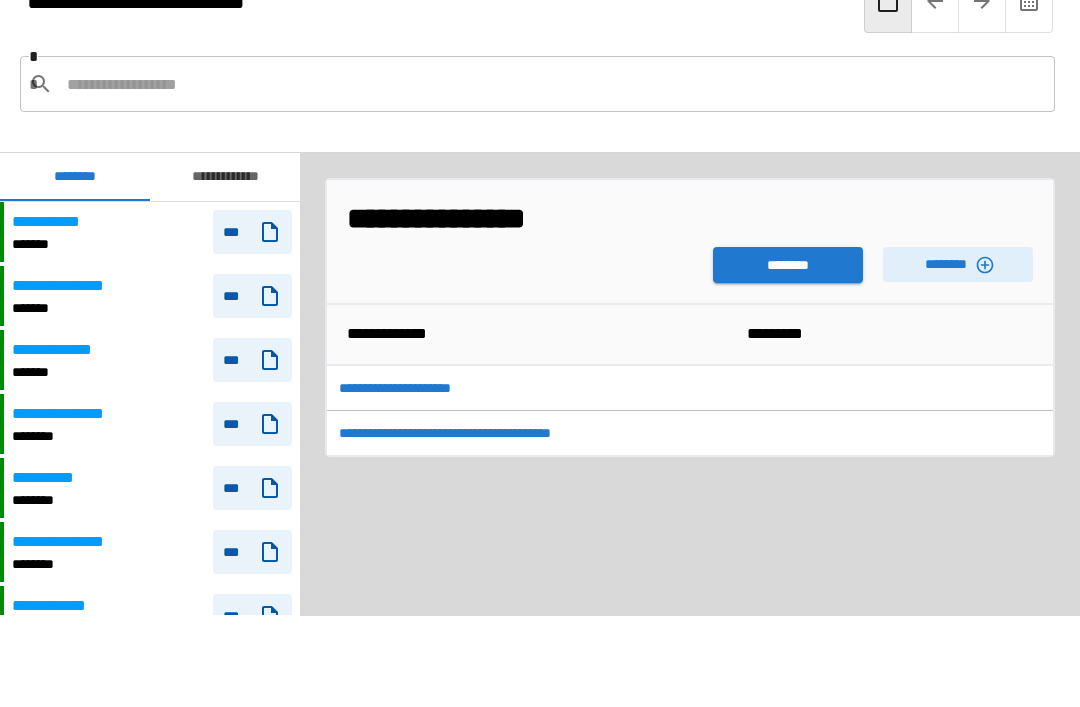scroll, scrollTop: 420, scrollLeft: 0, axis: vertical 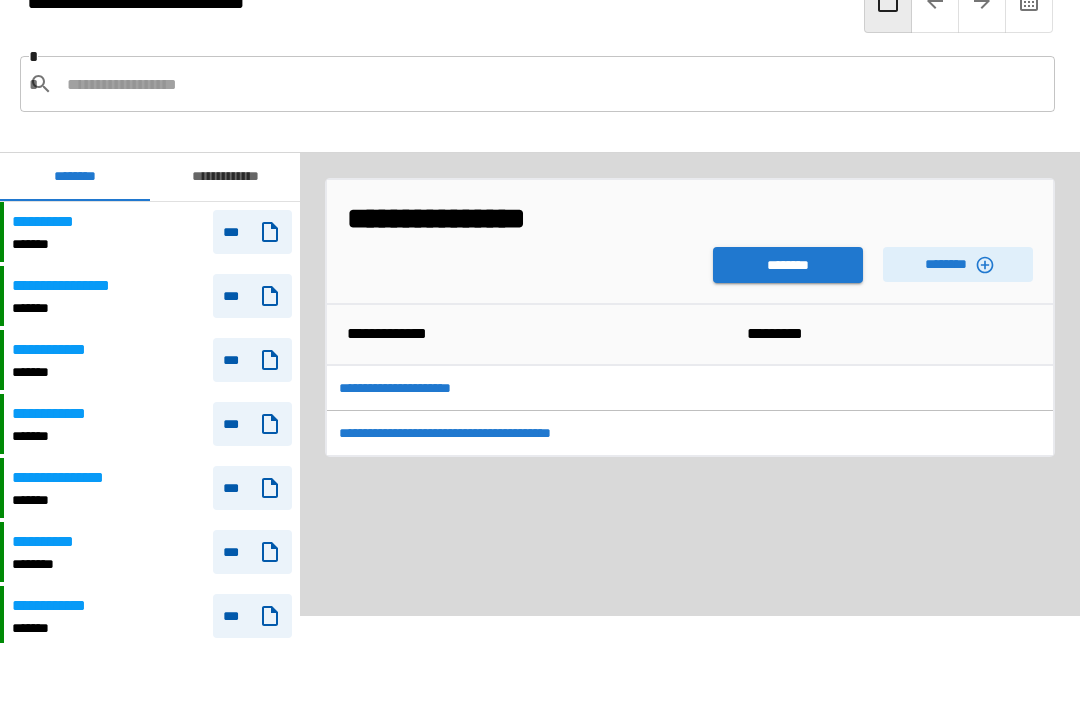 click on "********" at bounding box center (788, 265) 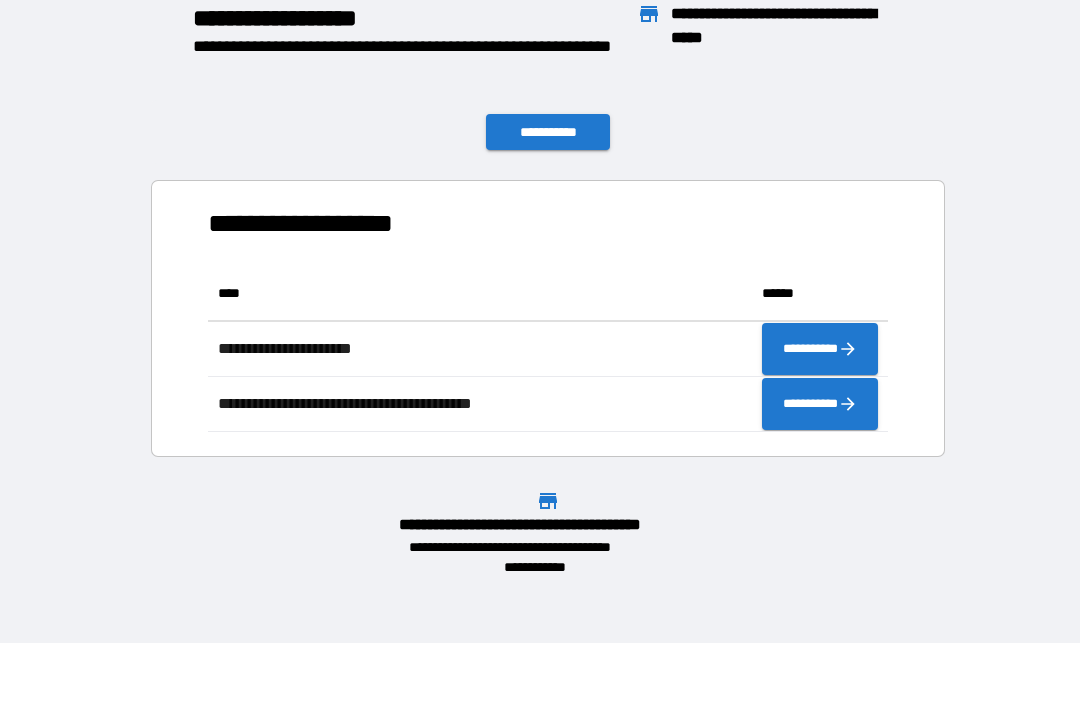 scroll, scrollTop: 166, scrollLeft: 680, axis: both 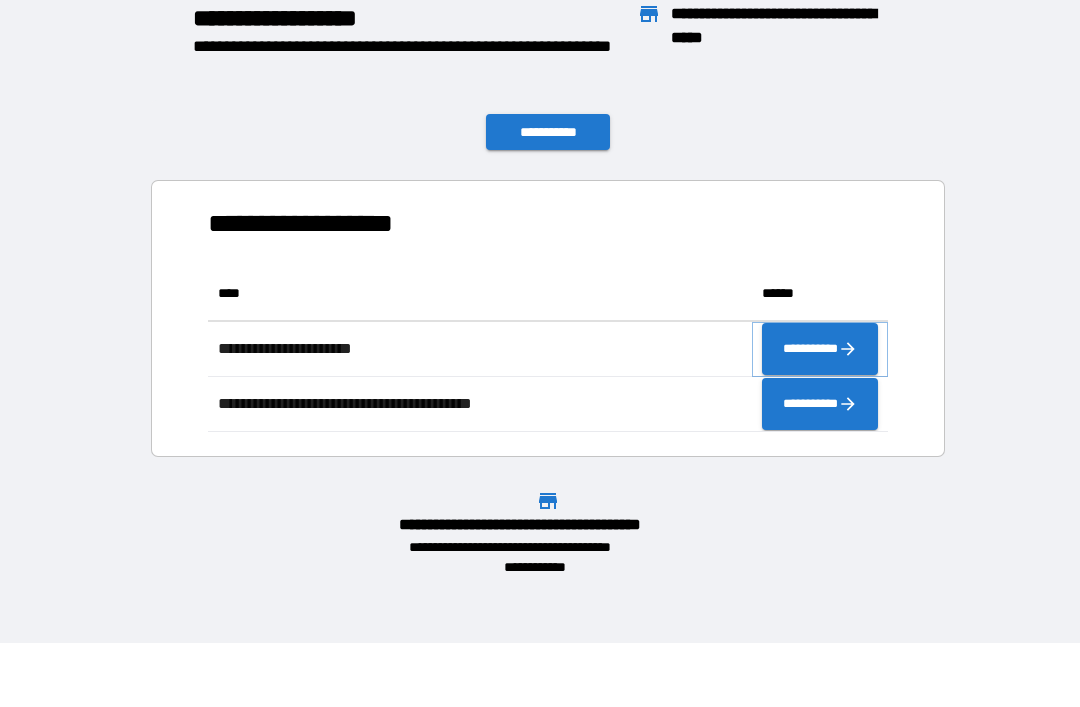 click on "**********" at bounding box center [820, 349] 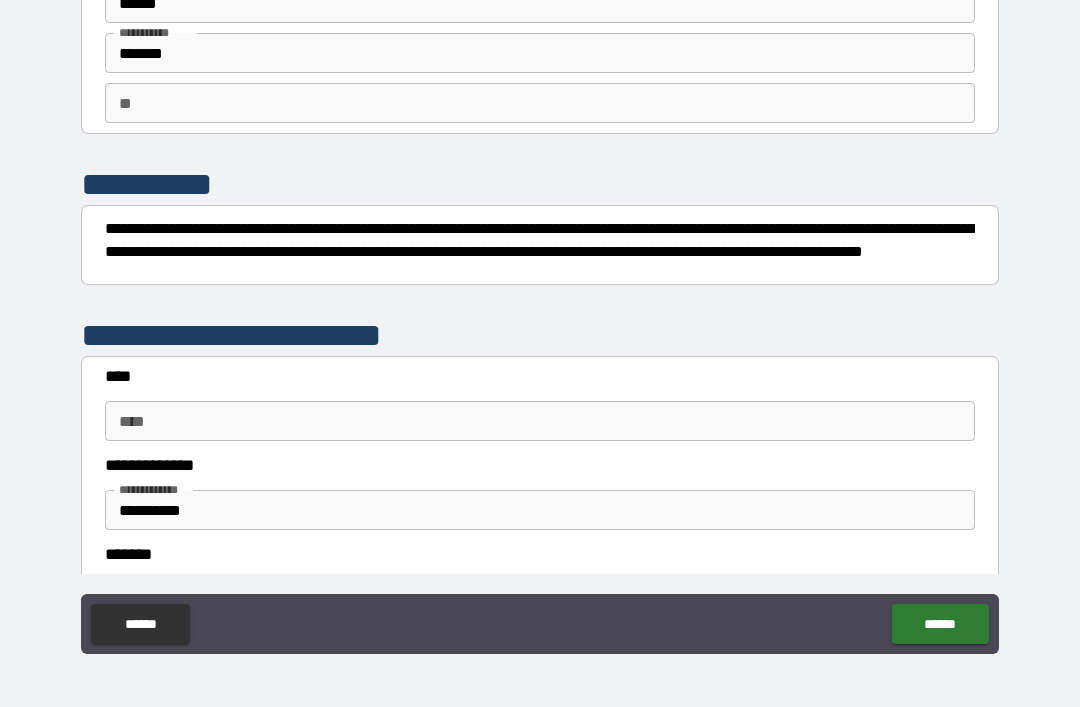 scroll, scrollTop: 96, scrollLeft: 0, axis: vertical 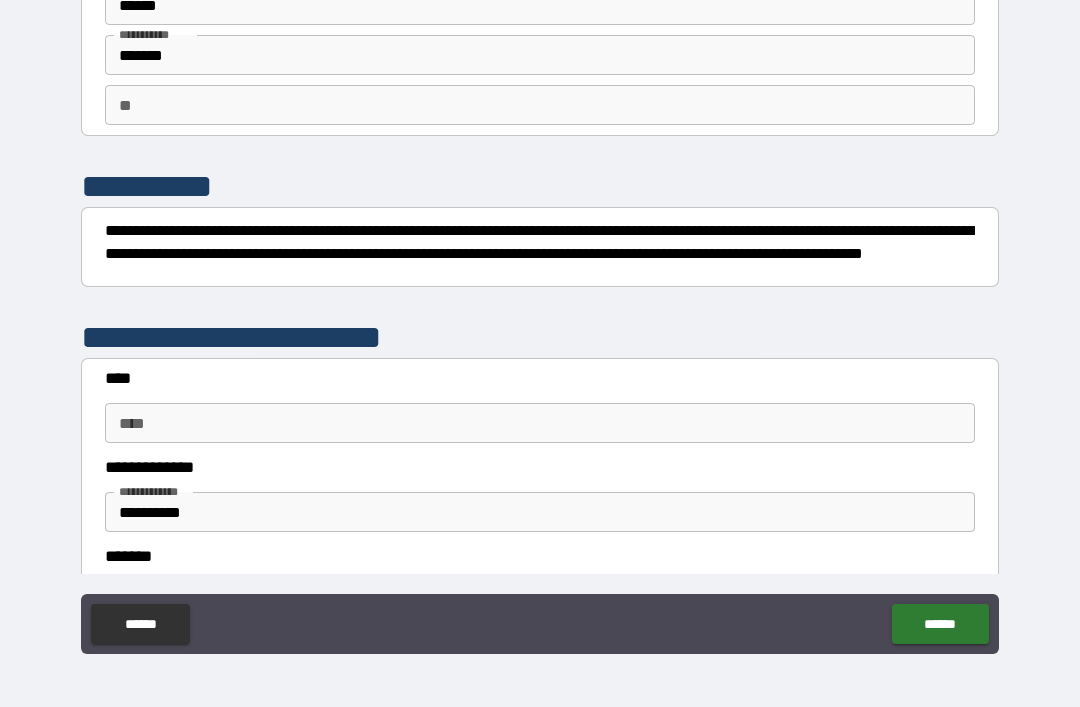 click on "**" at bounding box center (540, 105) 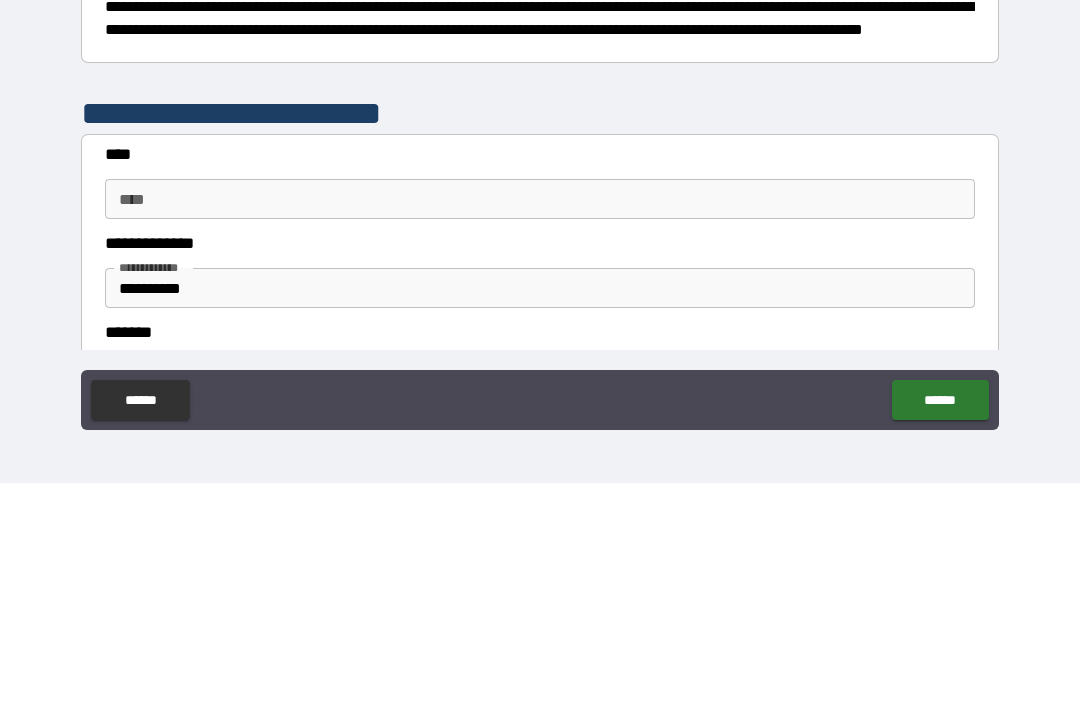 click on "****" at bounding box center [540, 423] 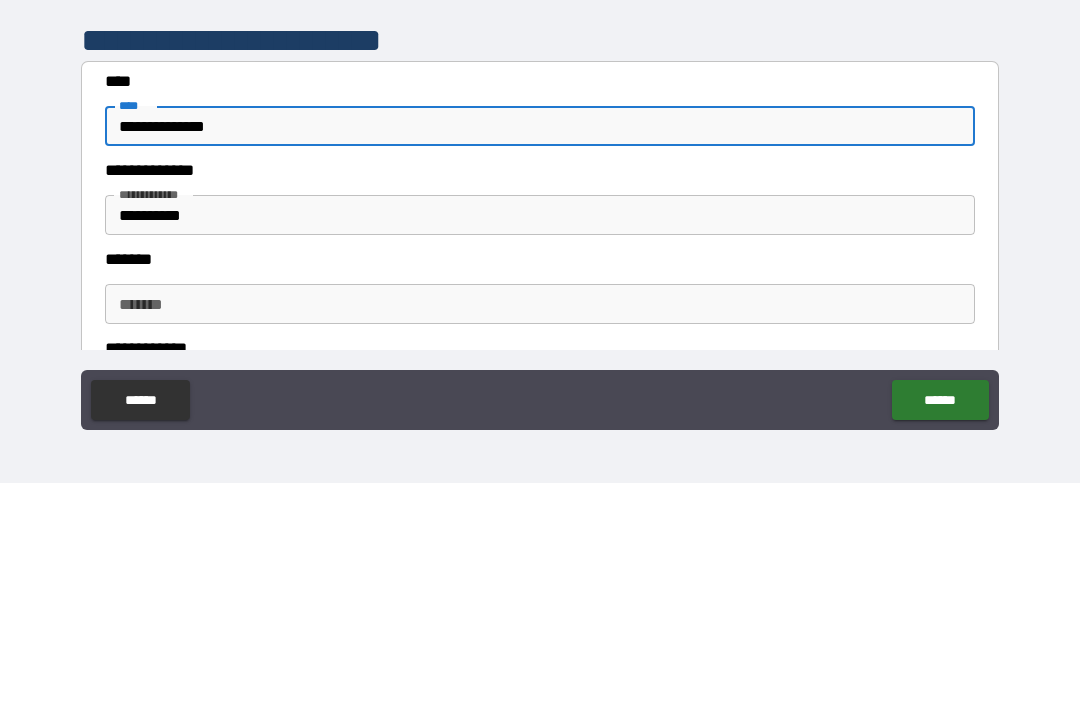 scroll, scrollTop: 169, scrollLeft: 0, axis: vertical 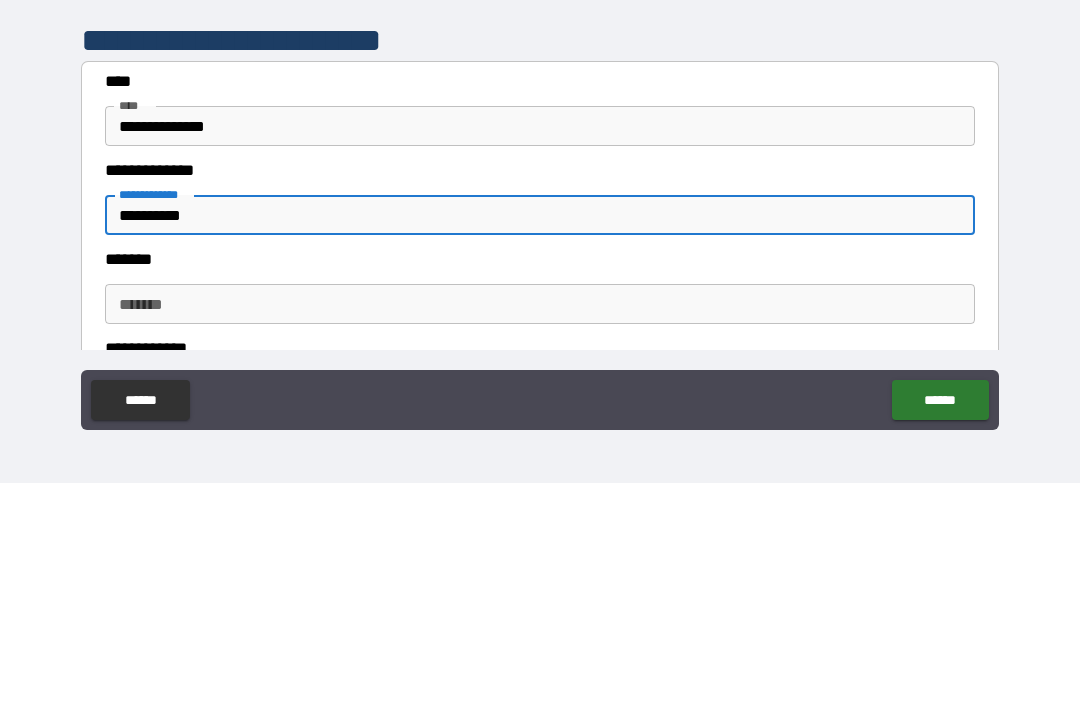 click on "**********" at bounding box center (540, 439) 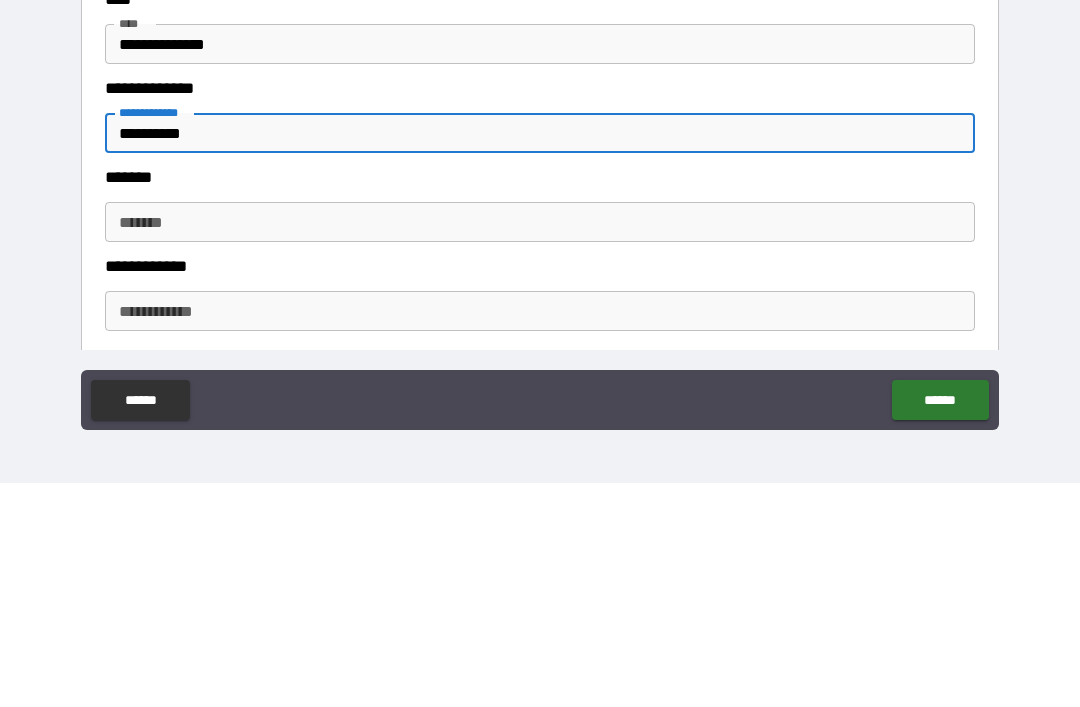 scroll, scrollTop: 249, scrollLeft: 0, axis: vertical 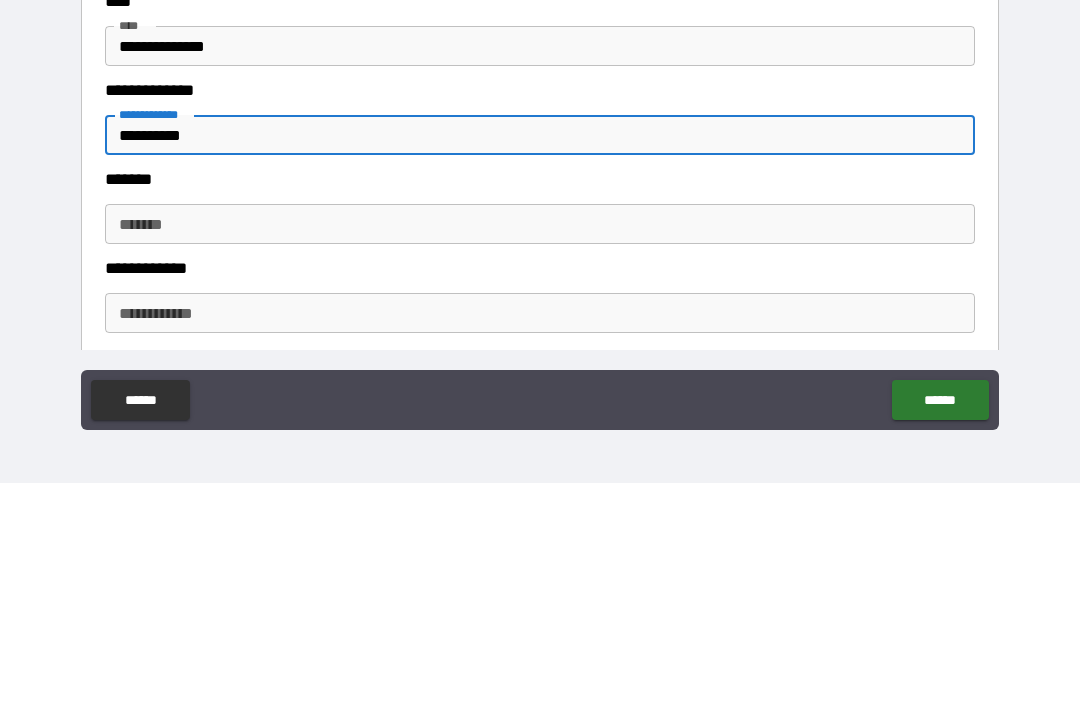 click on "*******" at bounding box center (540, 448) 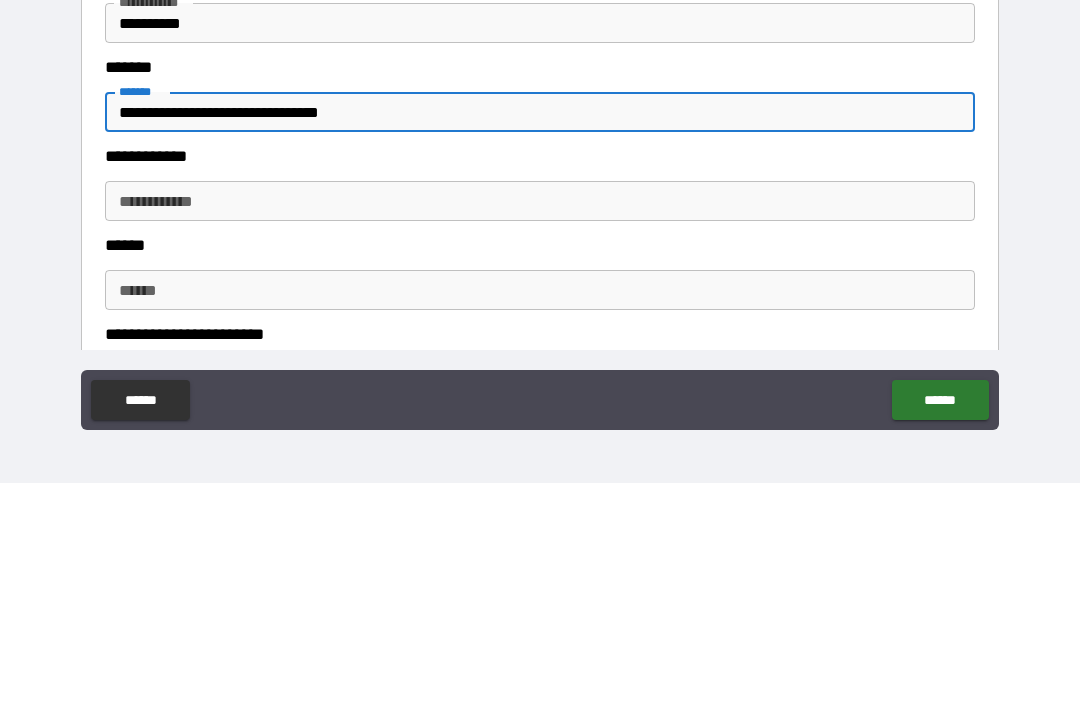 scroll, scrollTop: 399, scrollLeft: 0, axis: vertical 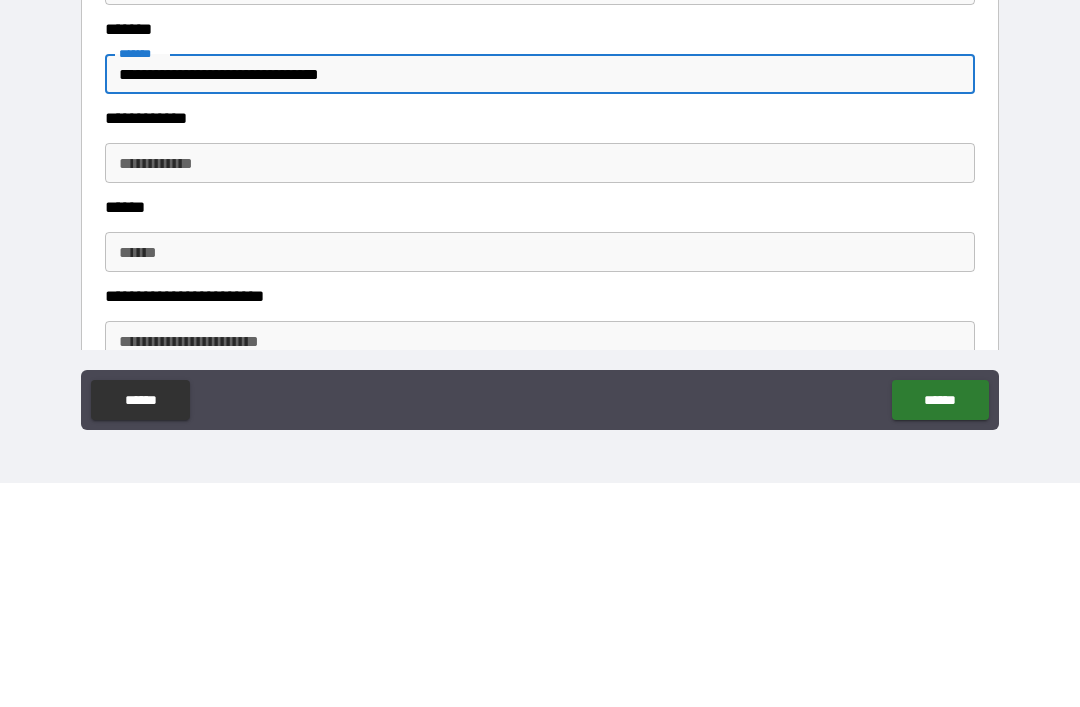 click on "**********" at bounding box center (540, 387) 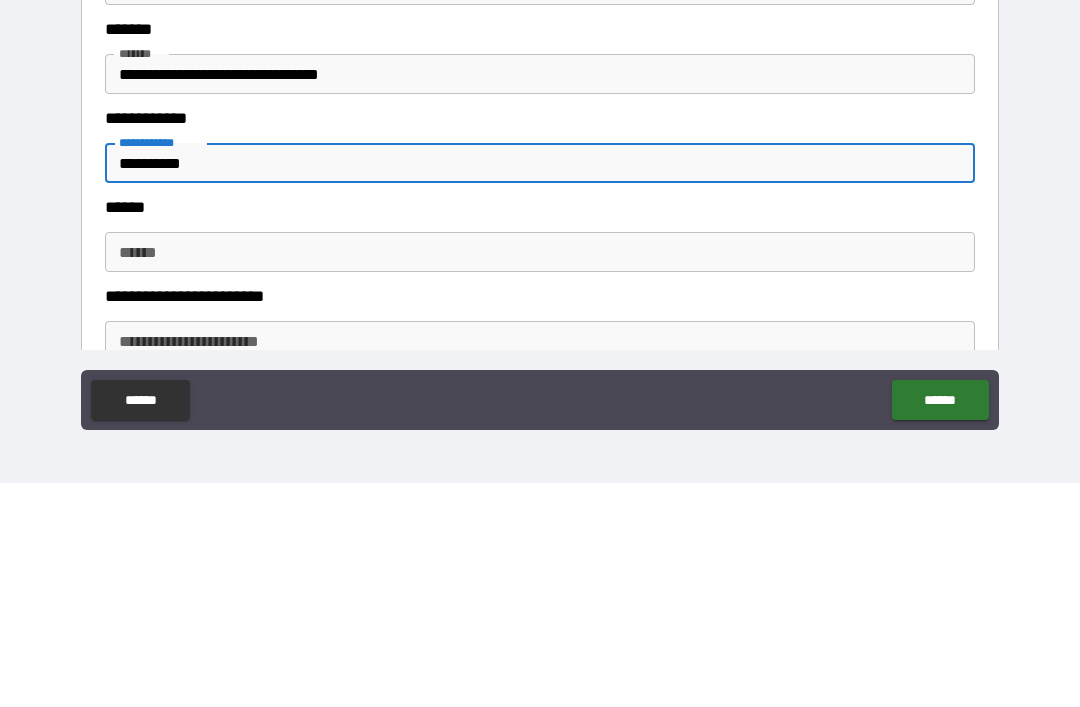 click on "******" at bounding box center (540, 476) 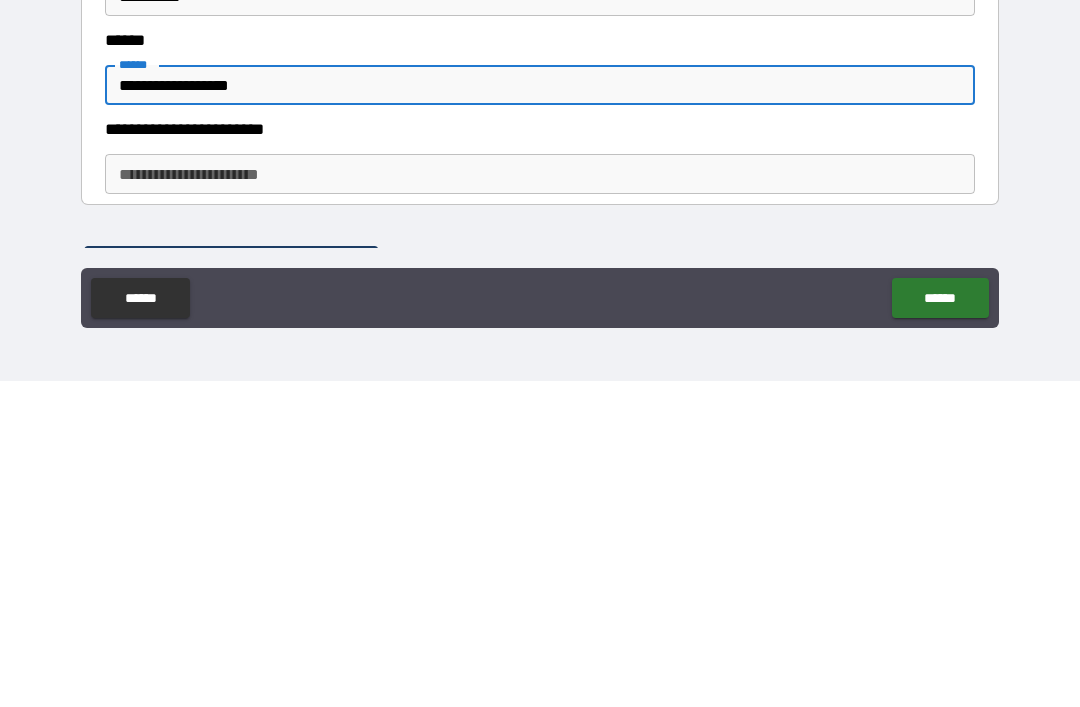 scroll, scrollTop: 479, scrollLeft: 0, axis: vertical 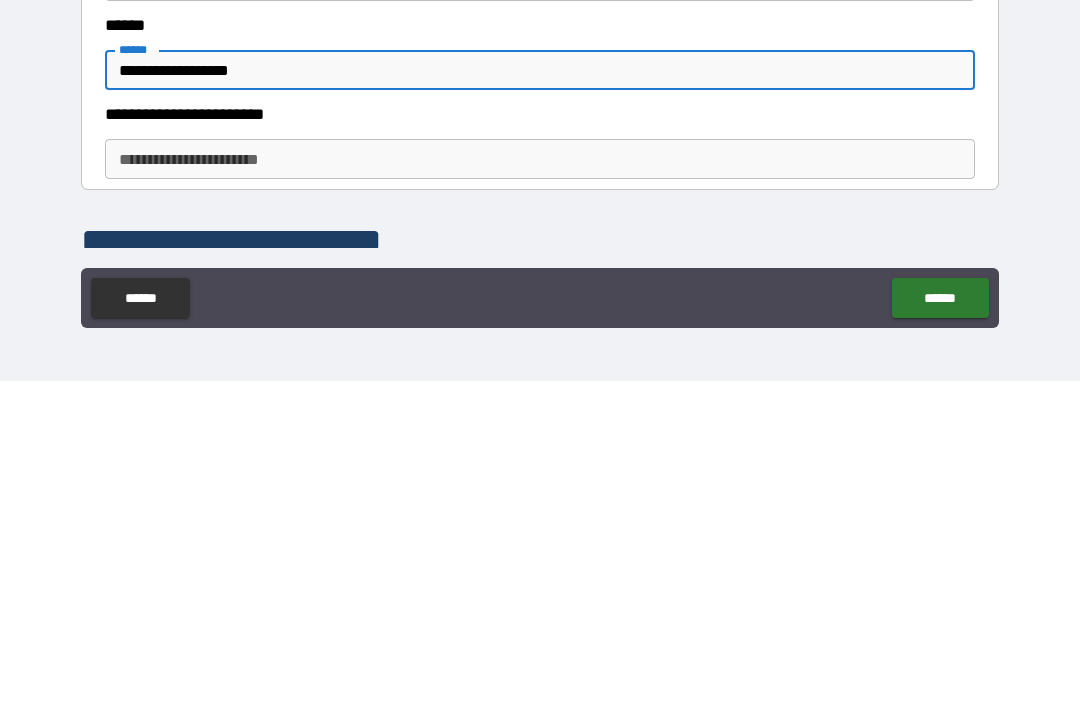click on "**********" at bounding box center (540, 485) 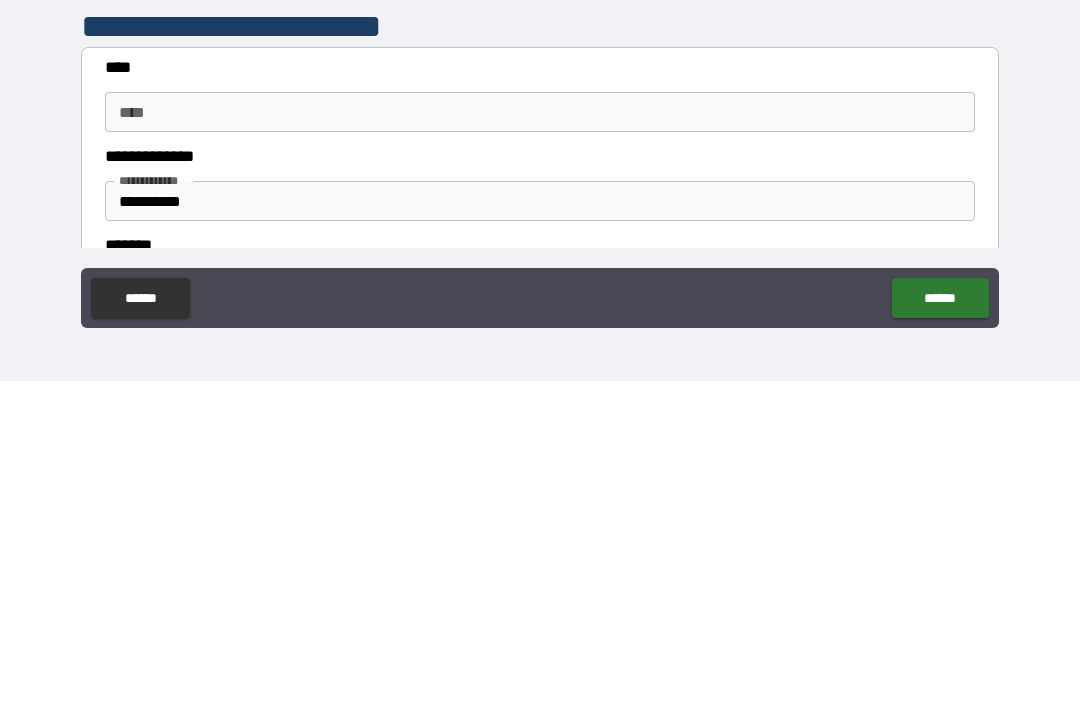 scroll, scrollTop: 694, scrollLeft: 0, axis: vertical 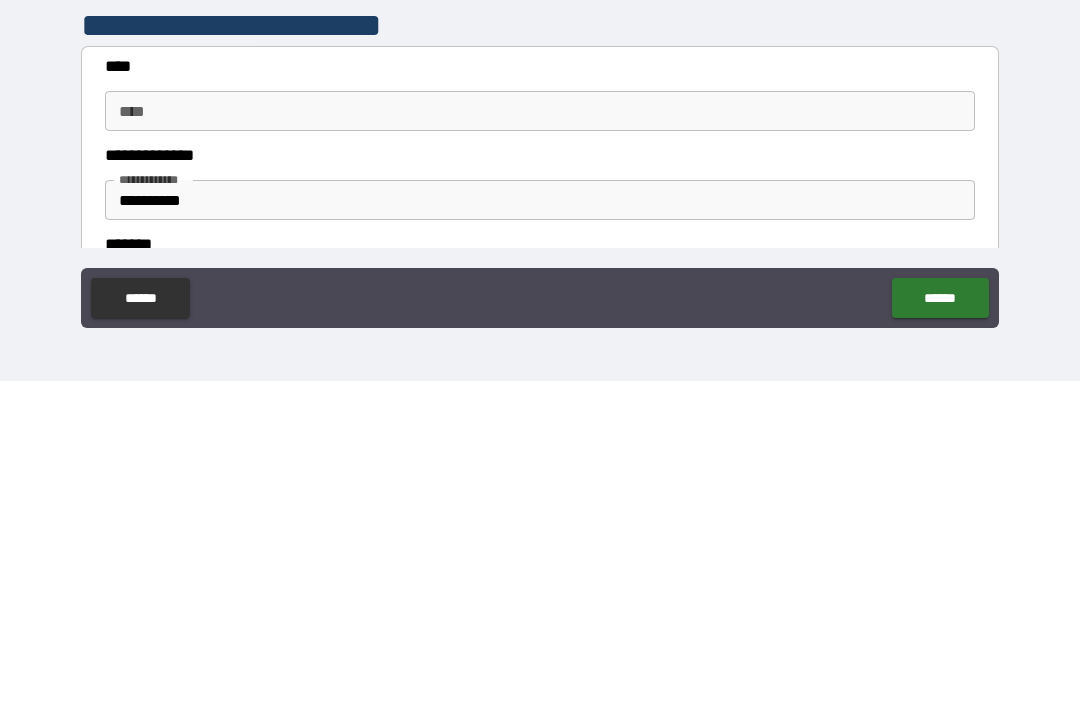 click on "****" at bounding box center [540, 437] 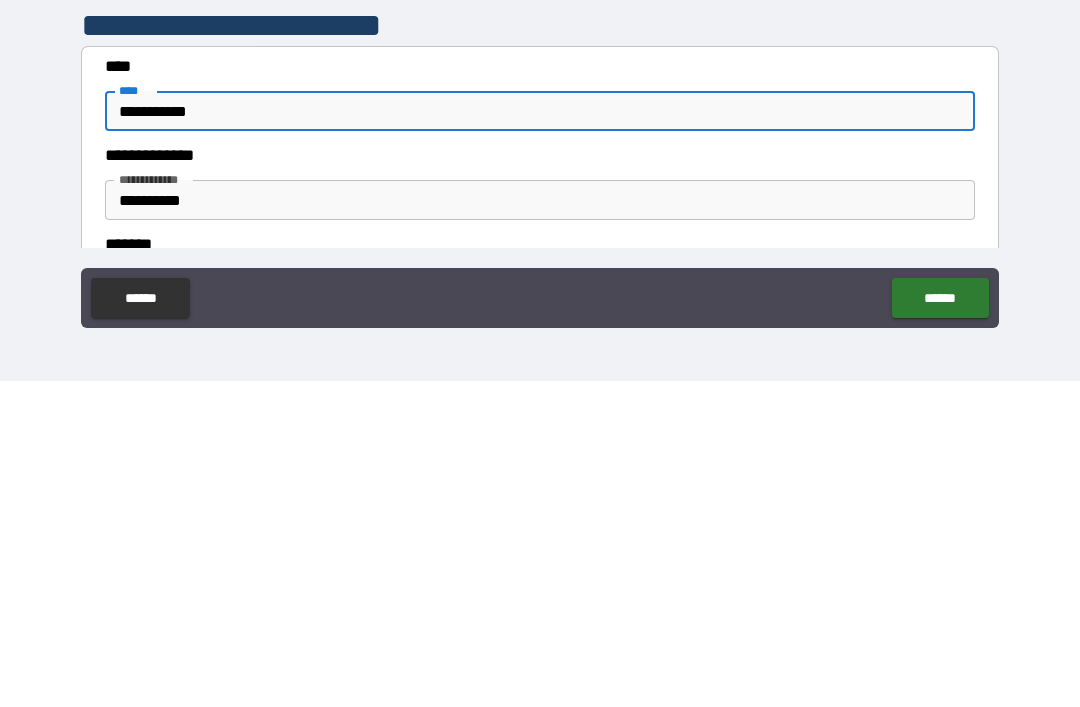 click on "**********" at bounding box center [540, 526] 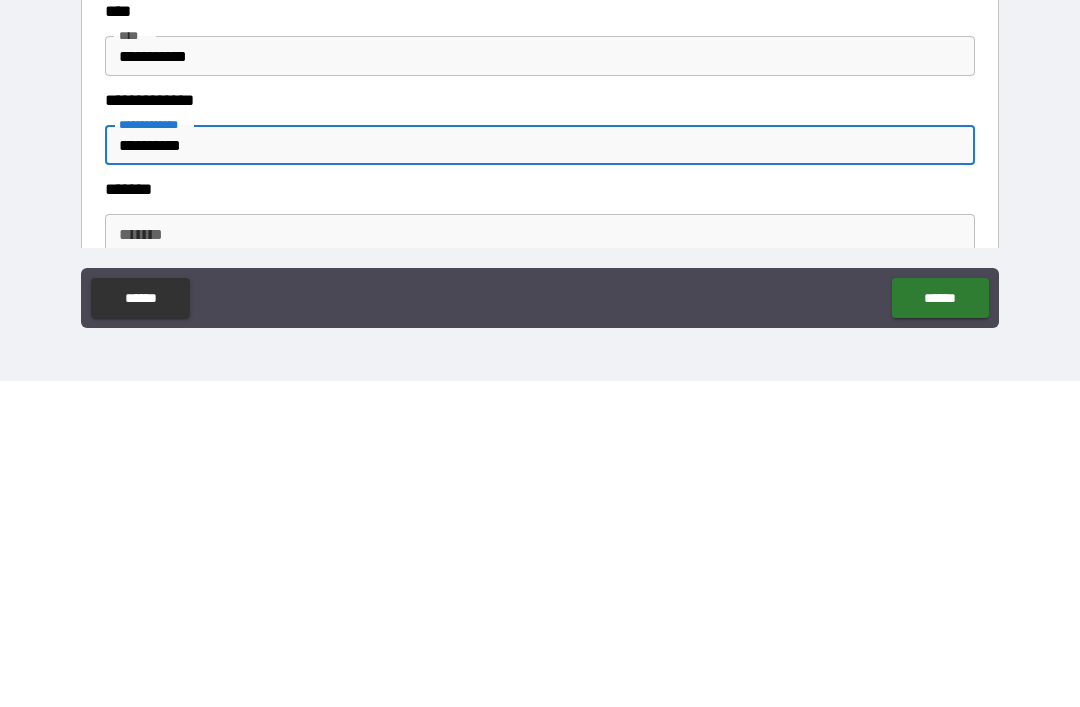 scroll, scrollTop: 750, scrollLeft: 0, axis: vertical 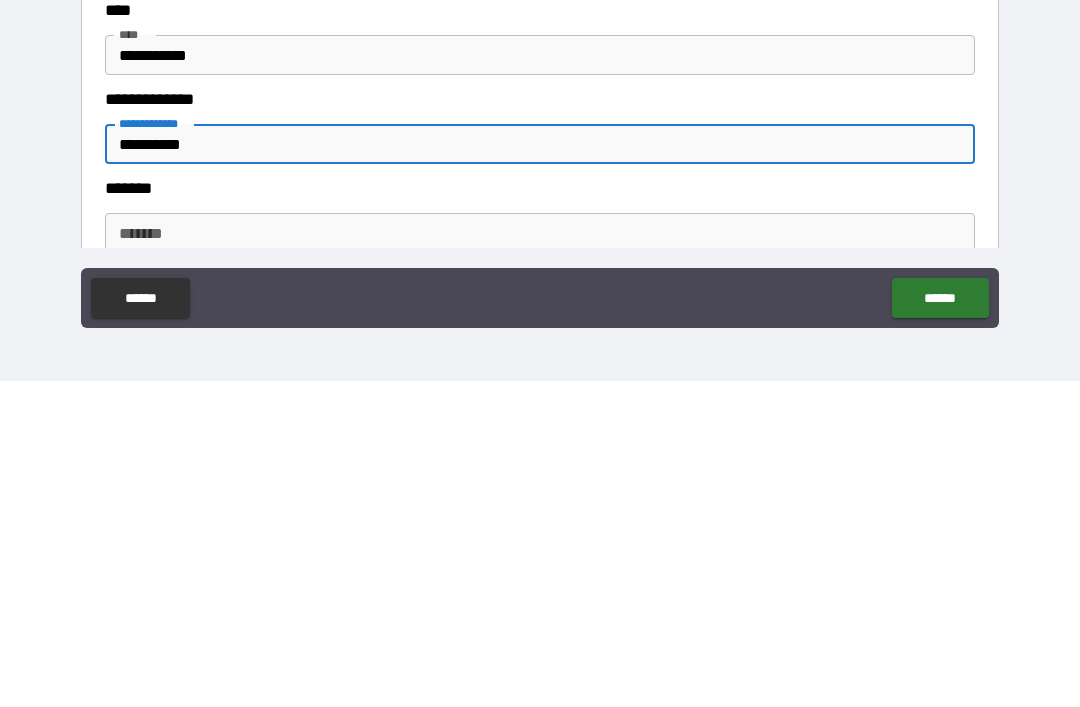 click on "*******" at bounding box center (540, 559) 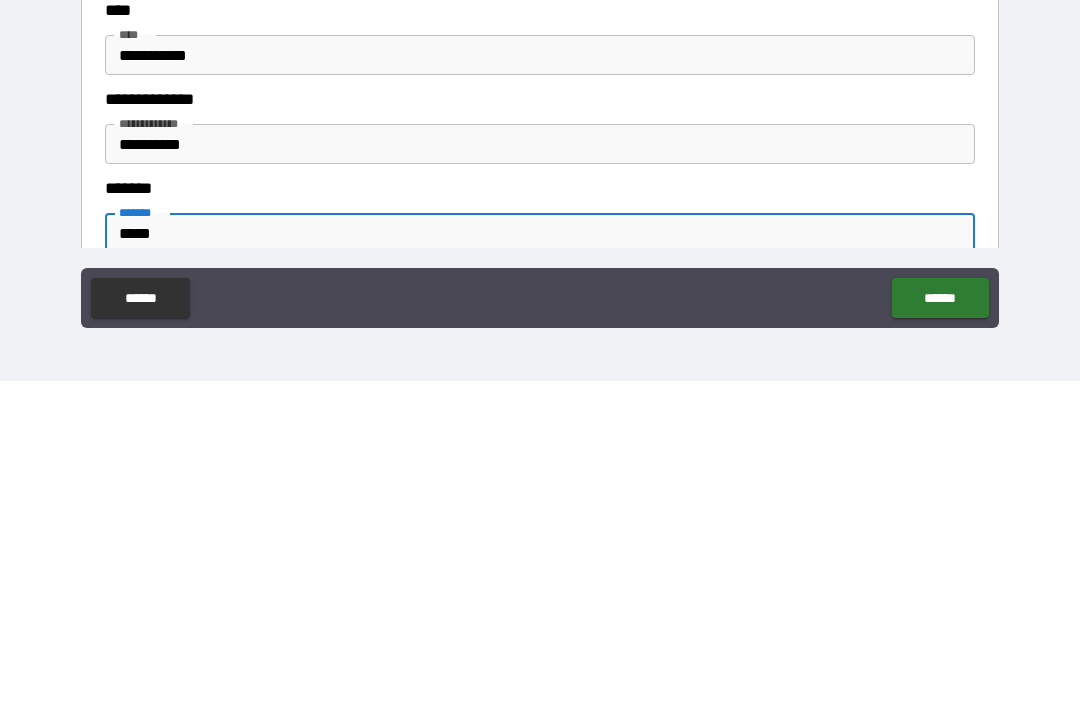 click on "*****" at bounding box center (540, 559) 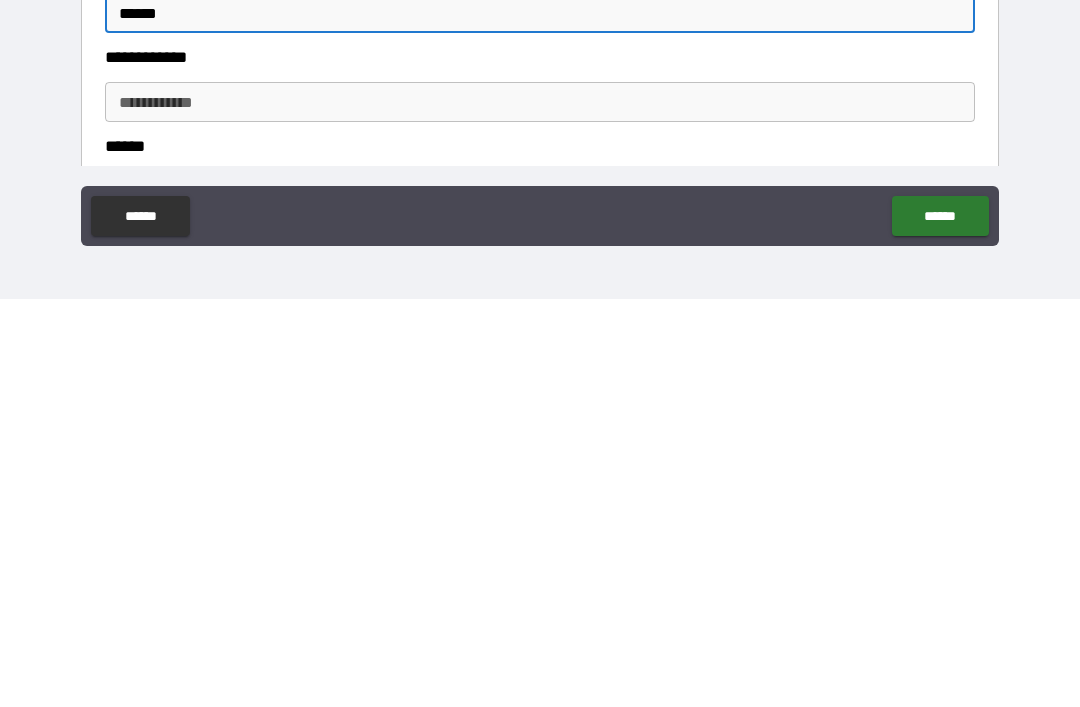 scroll, scrollTop: 889, scrollLeft: 0, axis: vertical 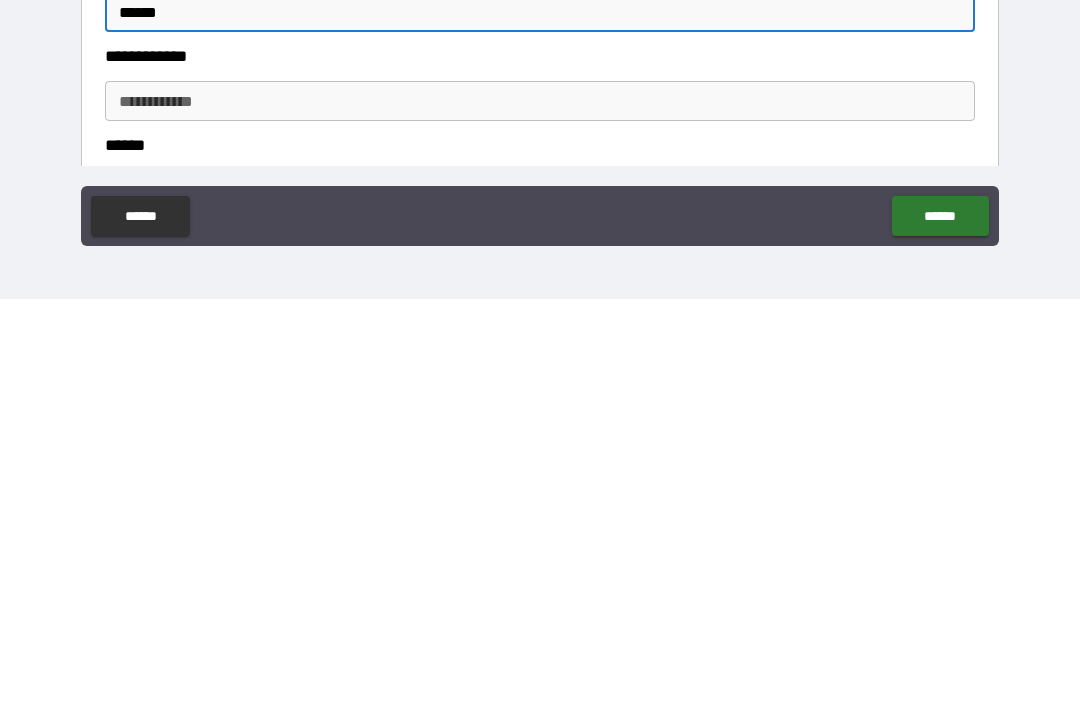 click on "**********" at bounding box center (540, 509) 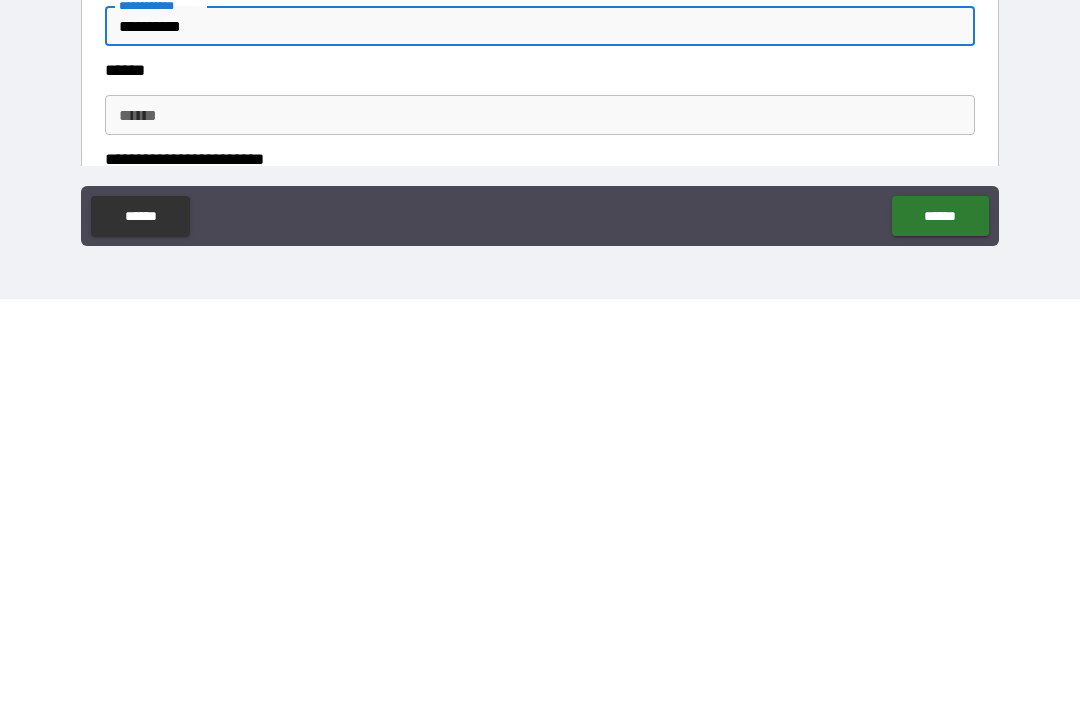 scroll, scrollTop: 995, scrollLeft: 0, axis: vertical 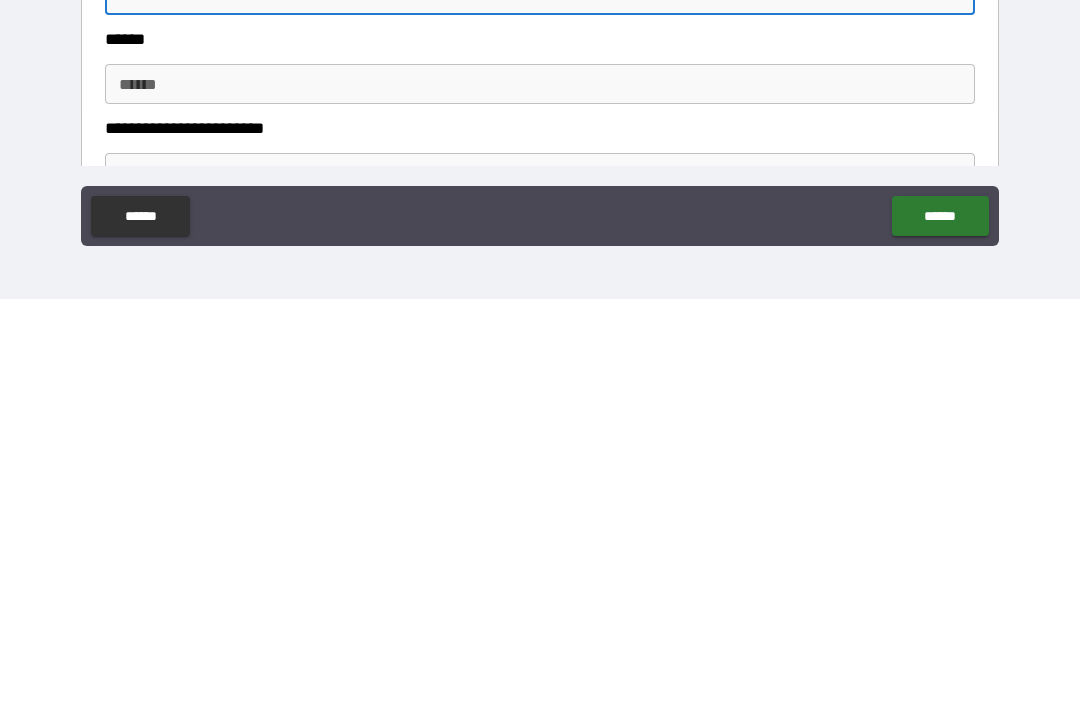 click on "******" at bounding box center [540, 492] 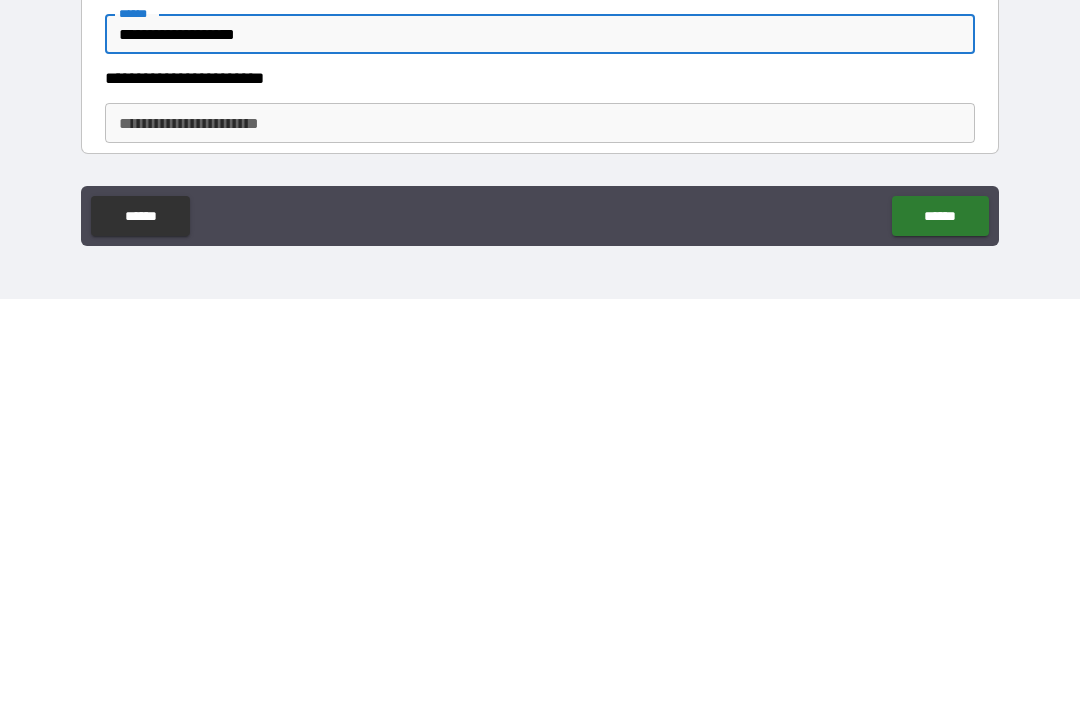 scroll, scrollTop: 1047, scrollLeft: 0, axis: vertical 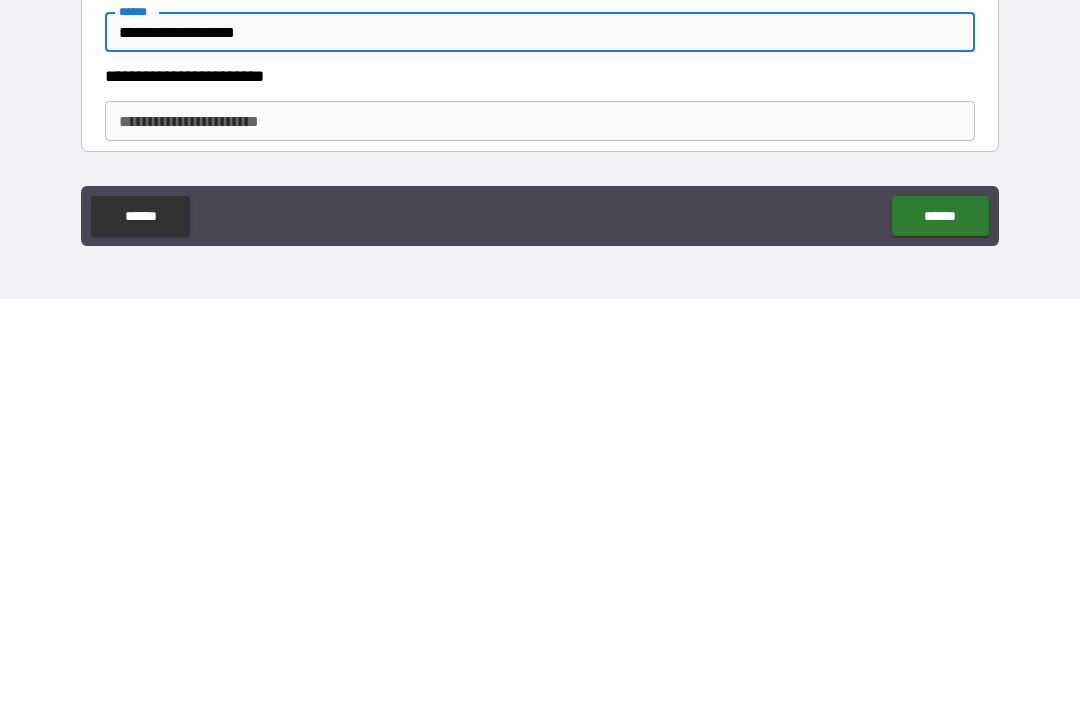 click on "**********" at bounding box center (540, 529) 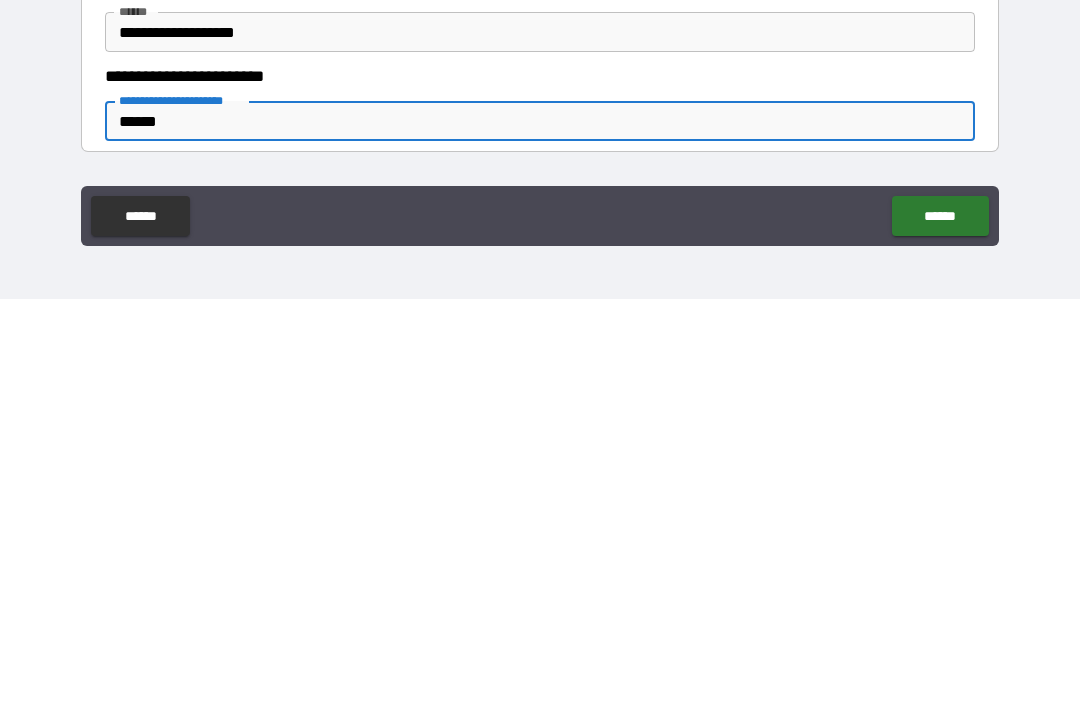 scroll, scrollTop: 64, scrollLeft: 0, axis: vertical 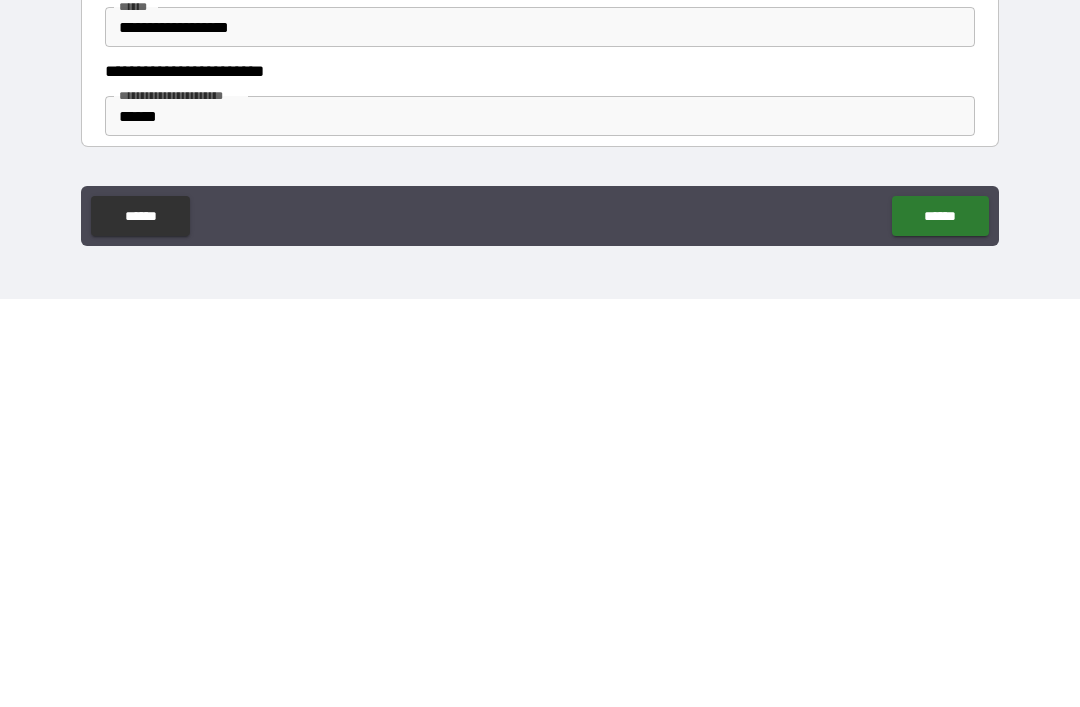 click on "******" at bounding box center [940, 624] 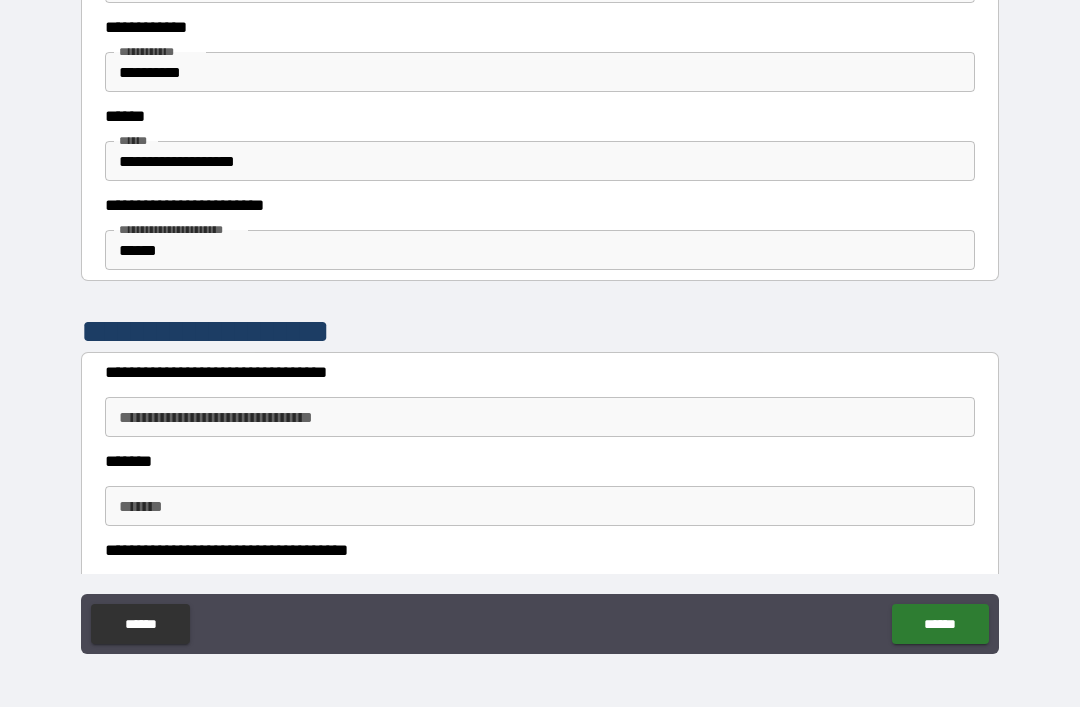 scroll, scrollTop: 1341, scrollLeft: 0, axis: vertical 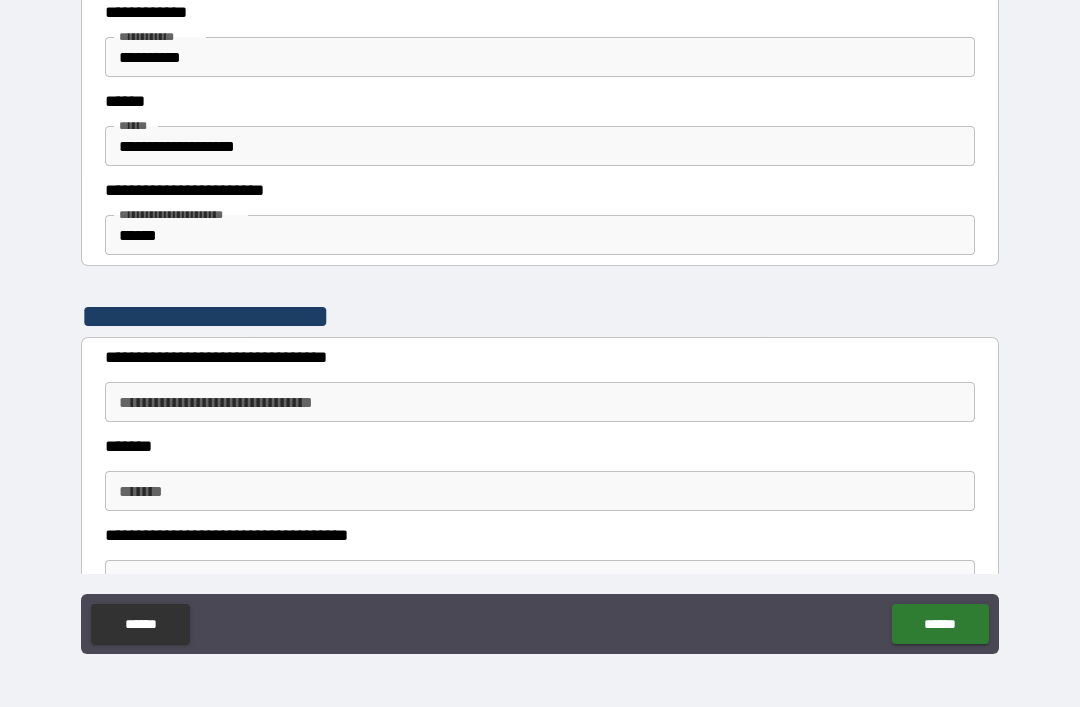 click on "**********" at bounding box center [540, 402] 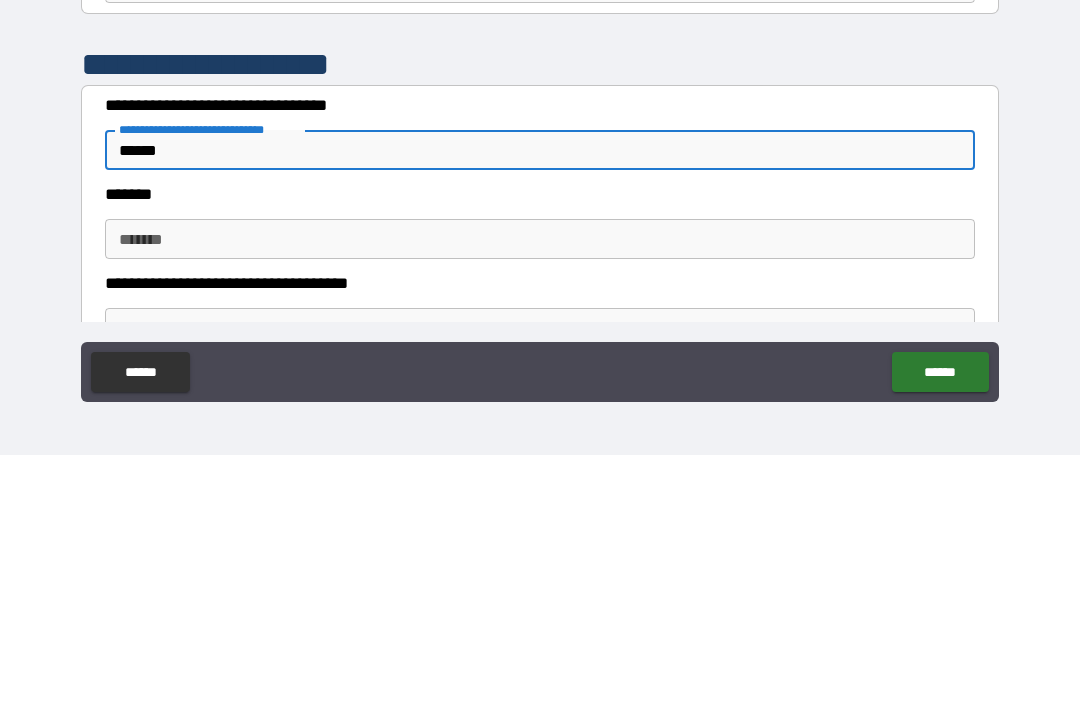 click on "*******" at bounding box center [540, 491] 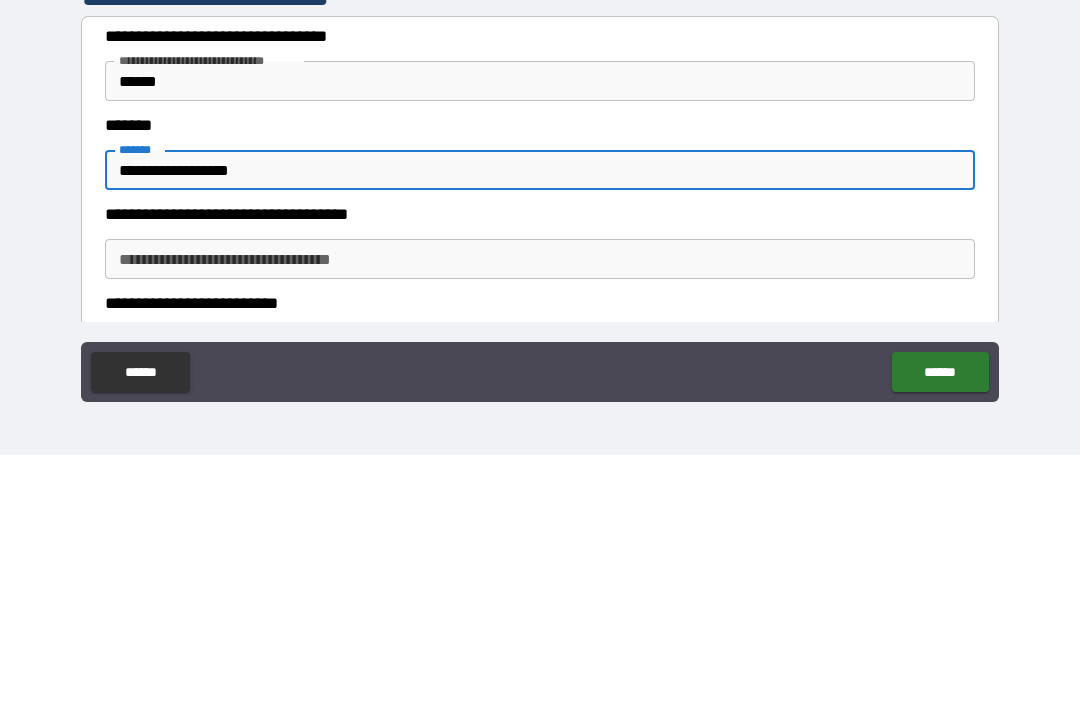 scroll, scrollTop: 1430, scrollLeft: 0, axis: vertical 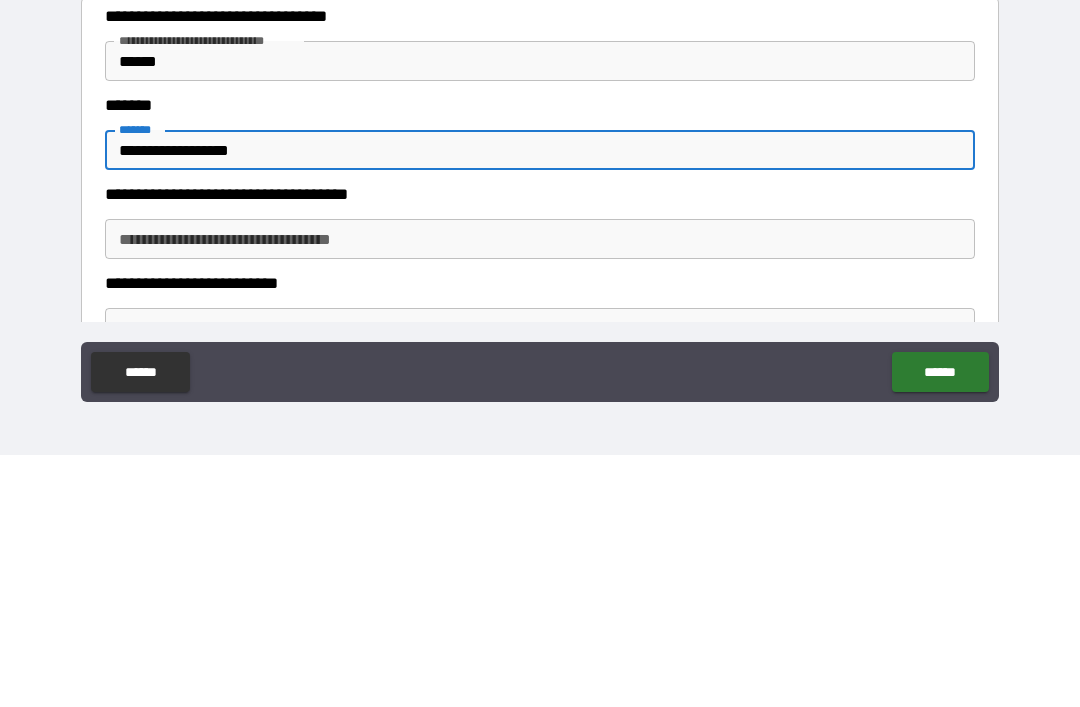 click on "**********" at bounding box center (540, 491) 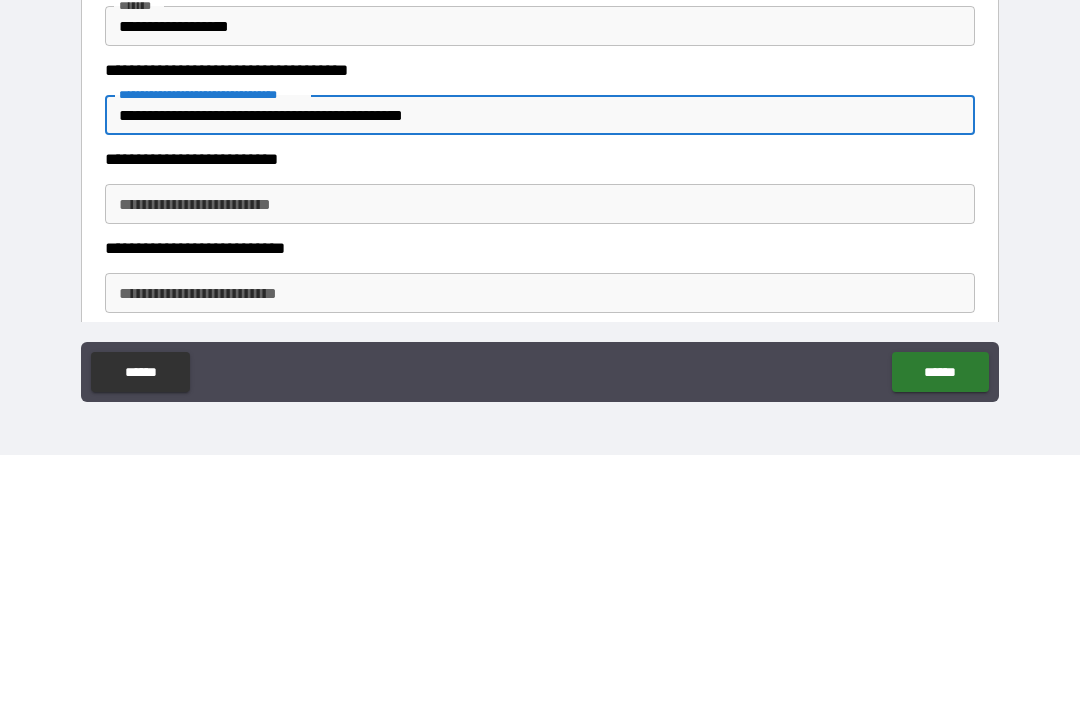 scroll, scrollTop: 1554, scrollLeft: 0, axis: vertical 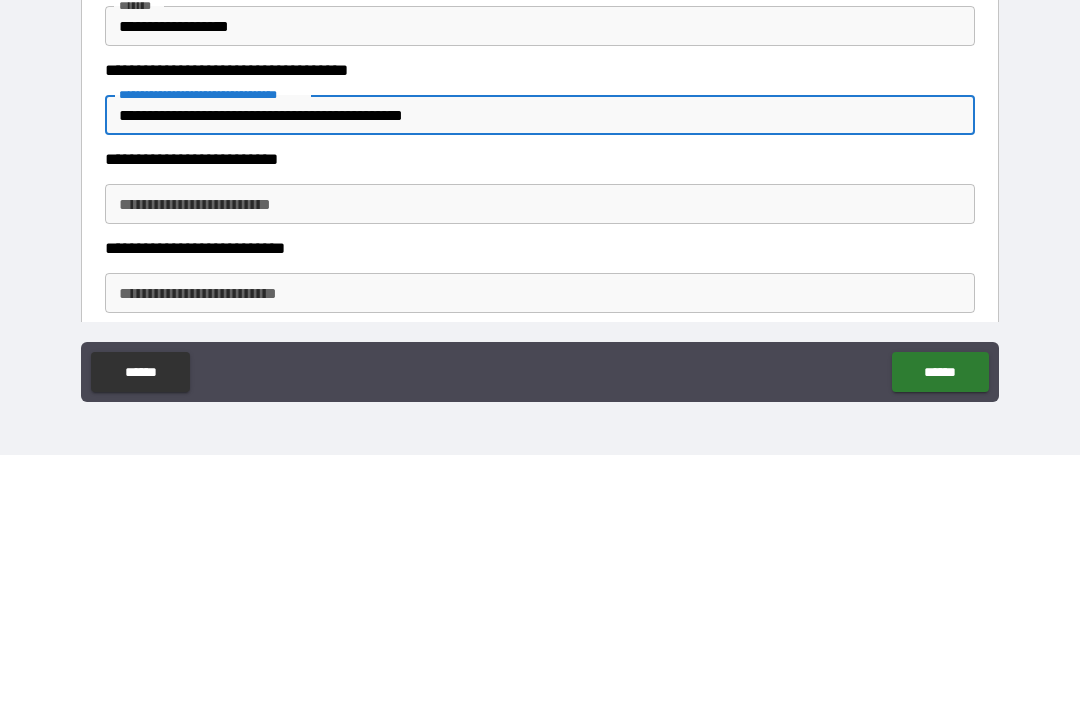 click on "**********" at bounding box center (540, 456) 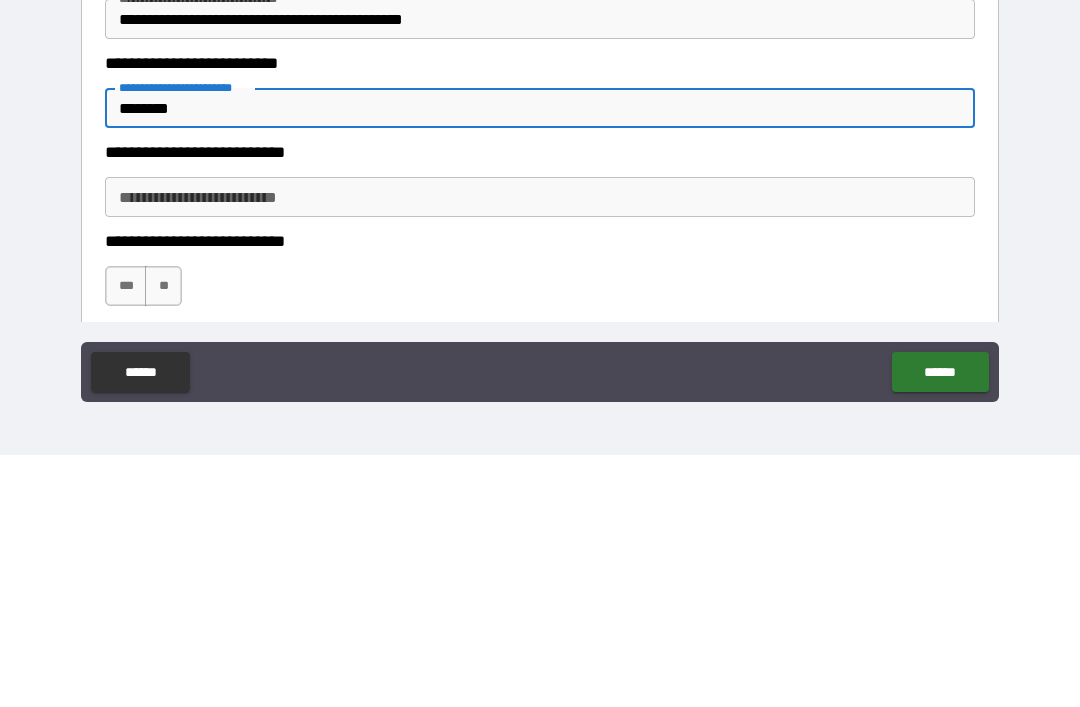 scroll, scrollTop: 1754, scrollLeft: 0, axis: vertical 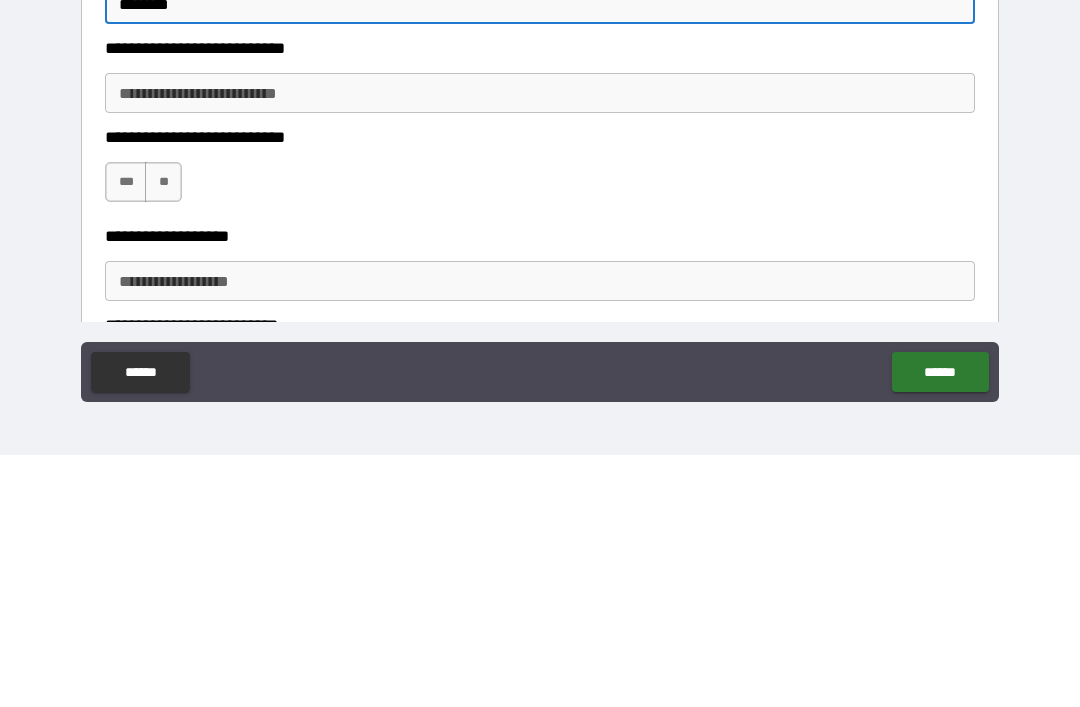 click on "***" at bounding box center [126, 434] 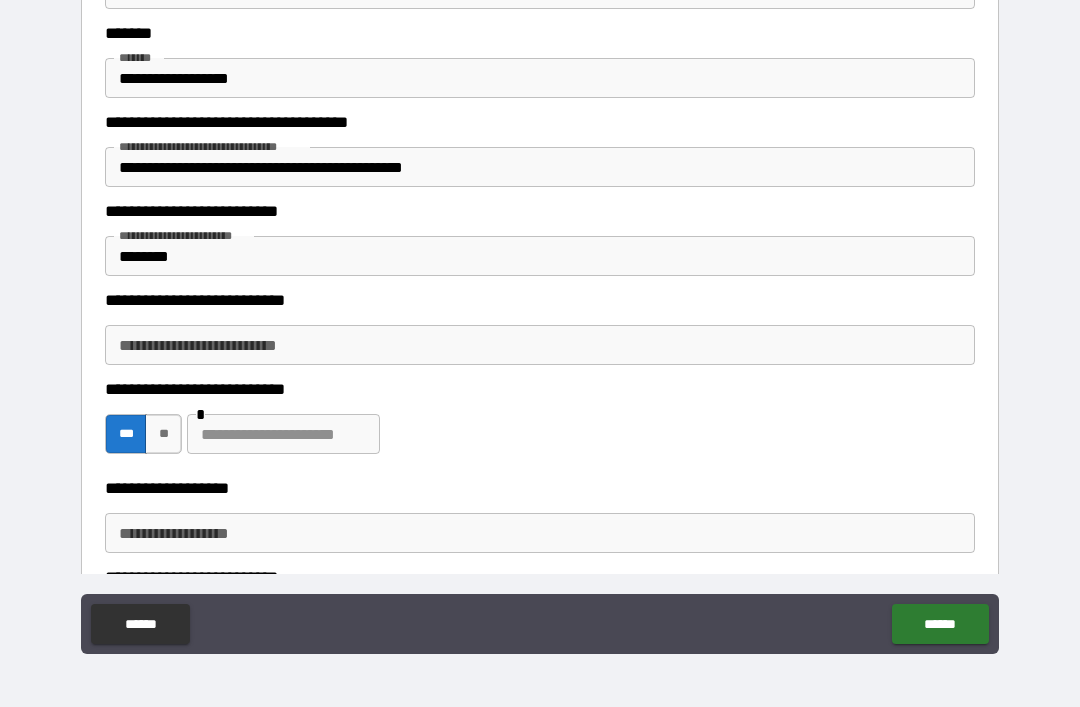 click at bounding box center (283, 434) 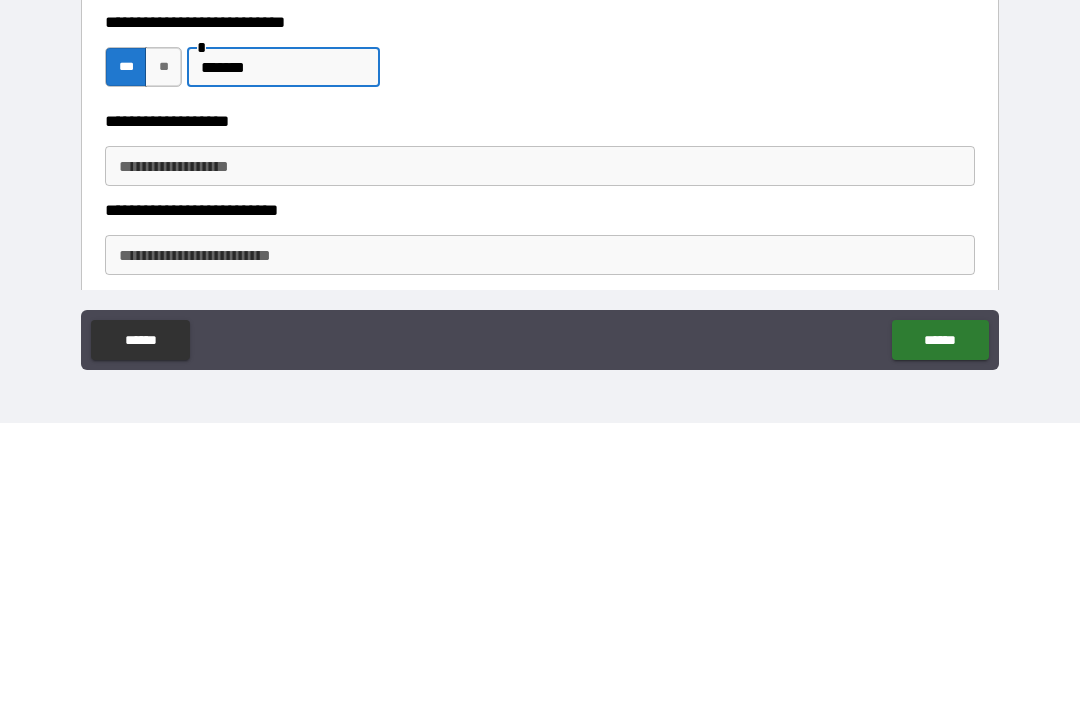scroll, scrollTop: 1847, scrollLeft: 0, axis: vertical 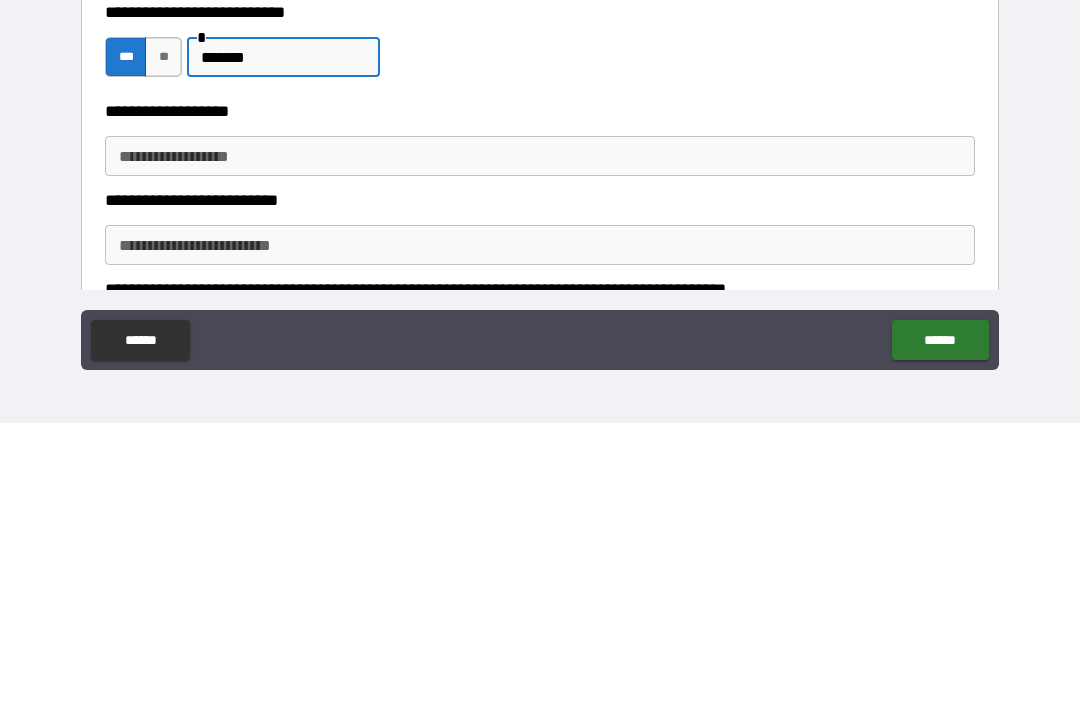click on "**********" at bounding box center [540, 440] 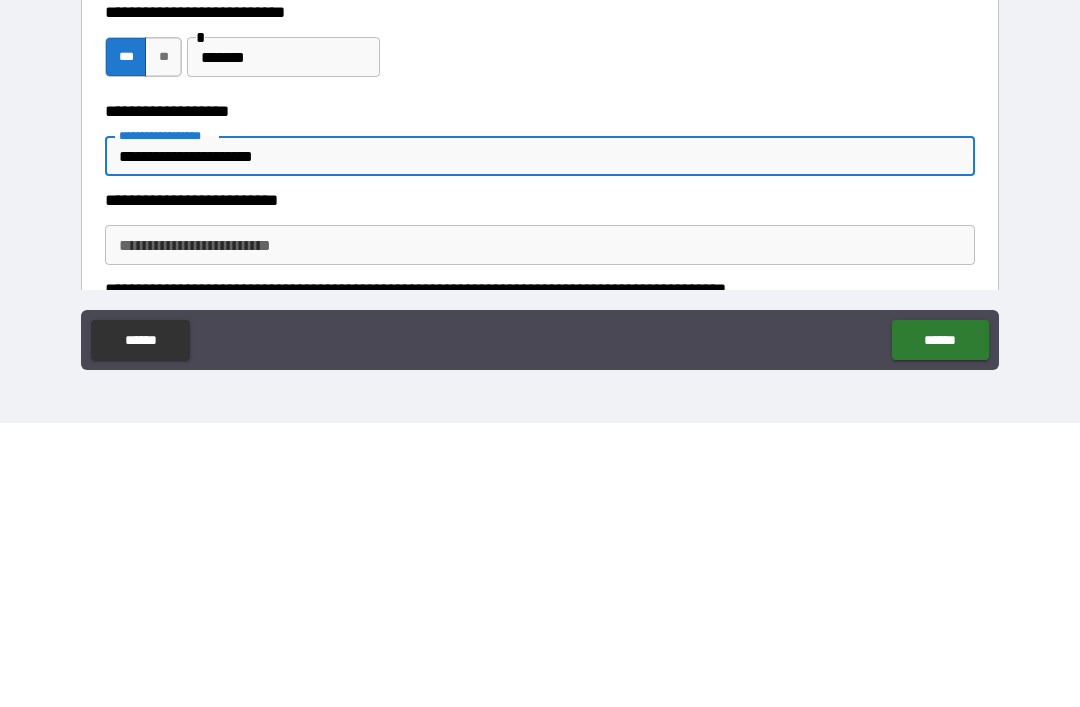 click on "**********" at bounding box center (540, 529) 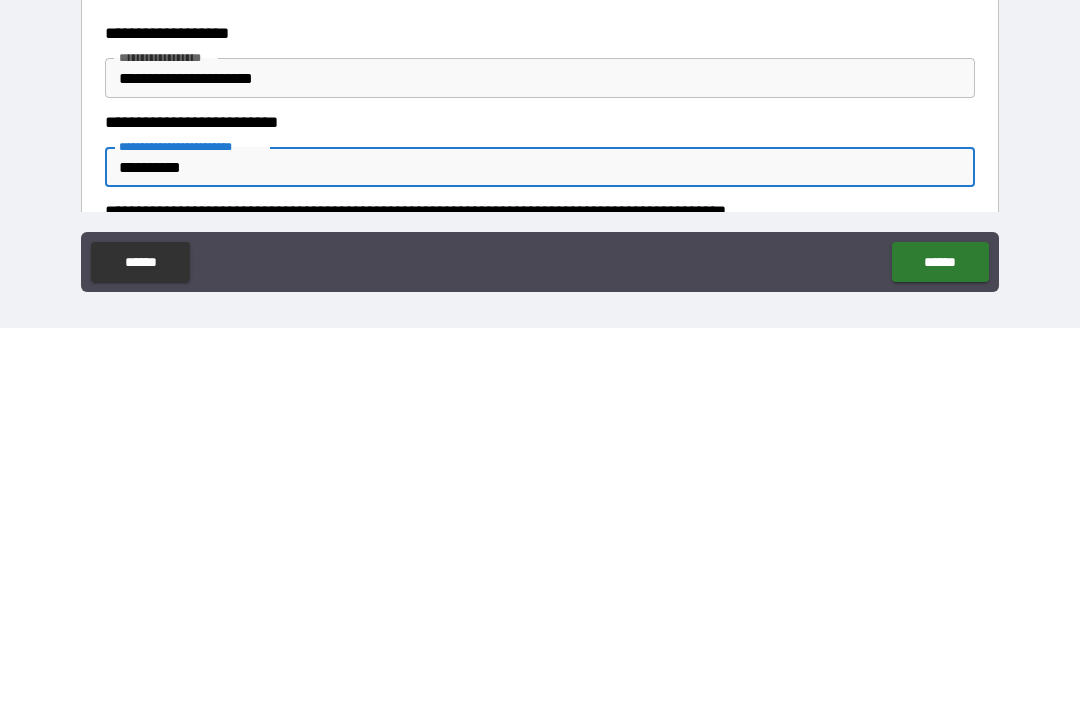 scroll, scrollTop: 0, scrollLeft: 0, axis: both 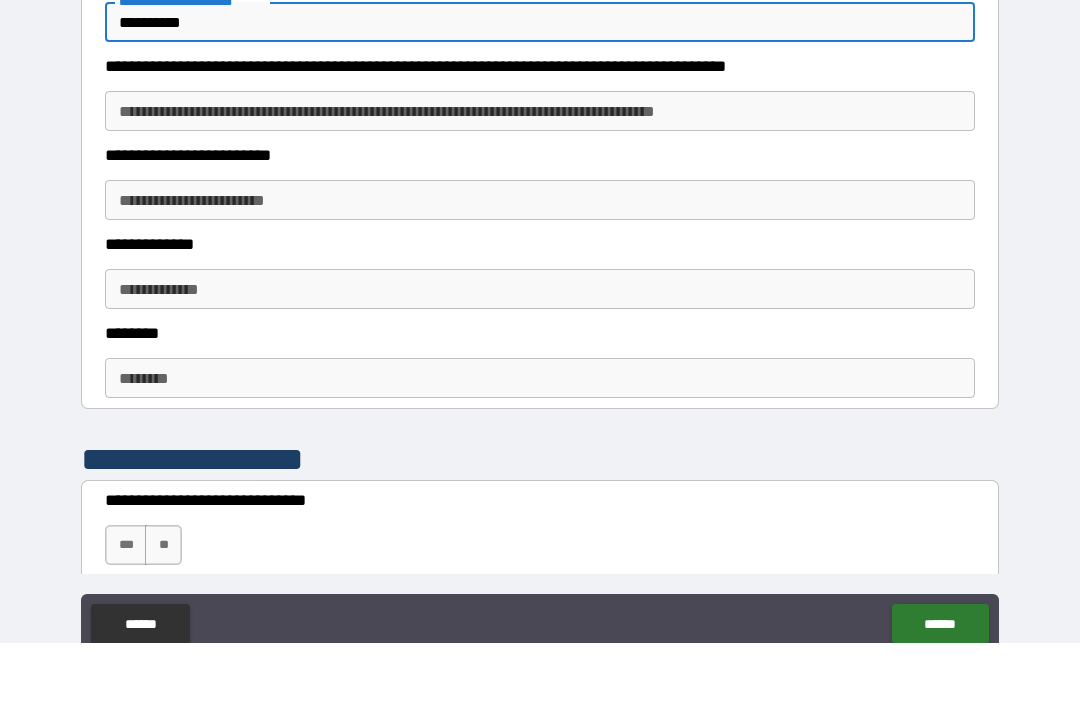 click on "**********" at bounding box center [540, 175] 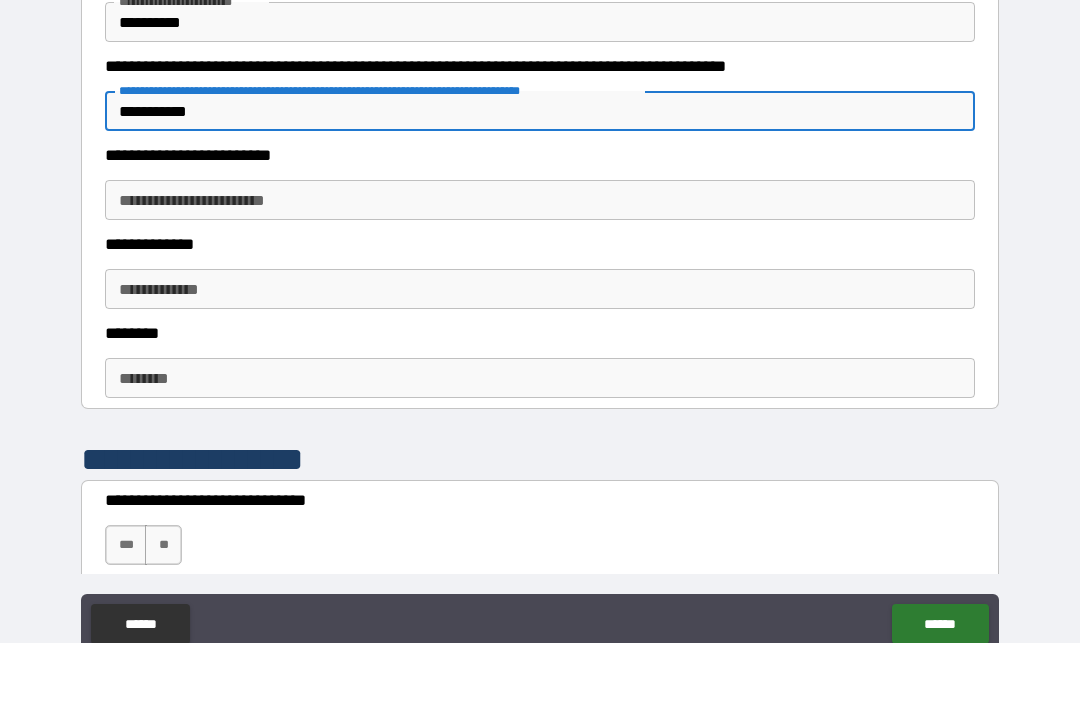 click on "**********" at bounding box center (540, 264) 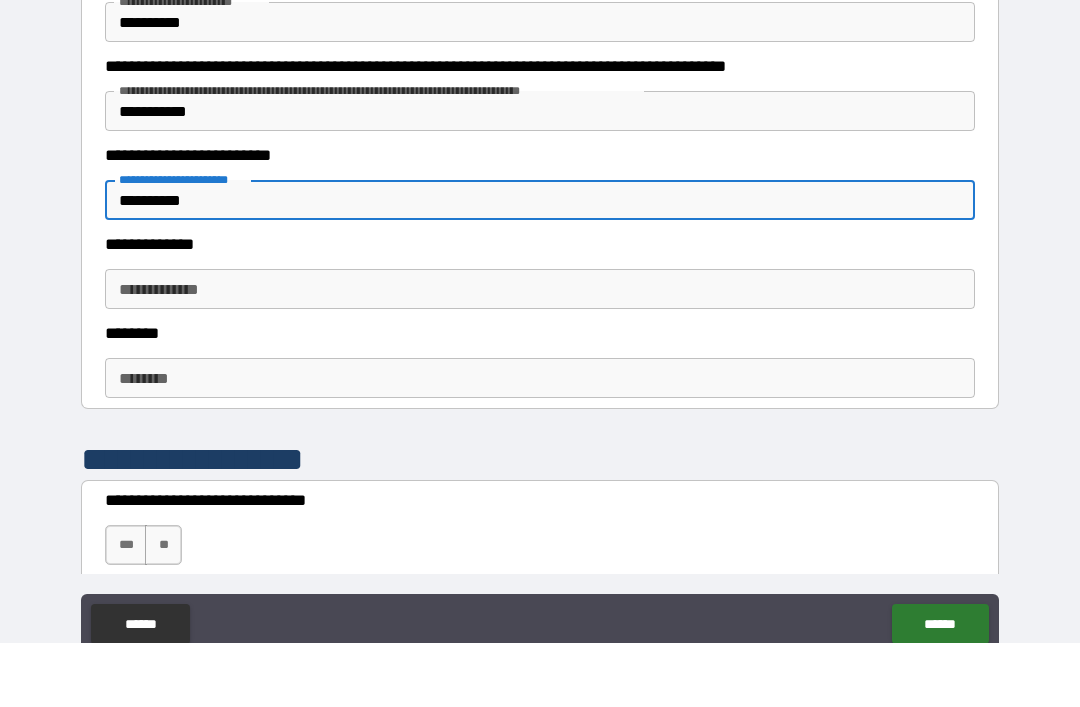 scroll, scrollTop: 2422, scrollLeft: 0, axis: vertical 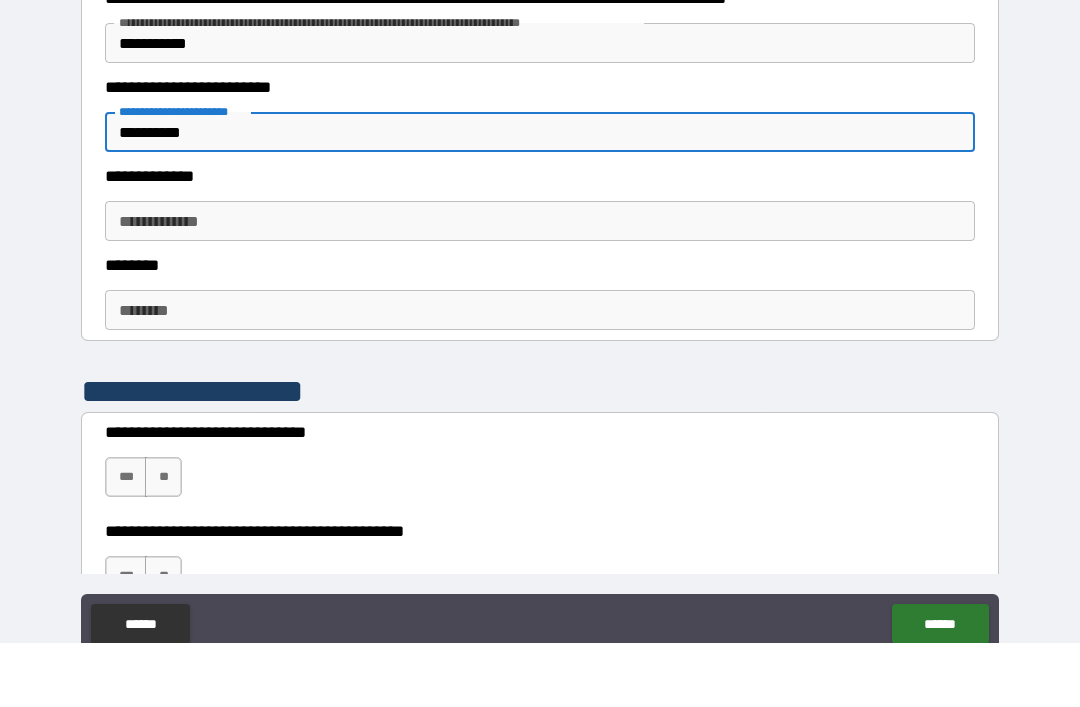 click on "**********" at bounding box center [540, 285] 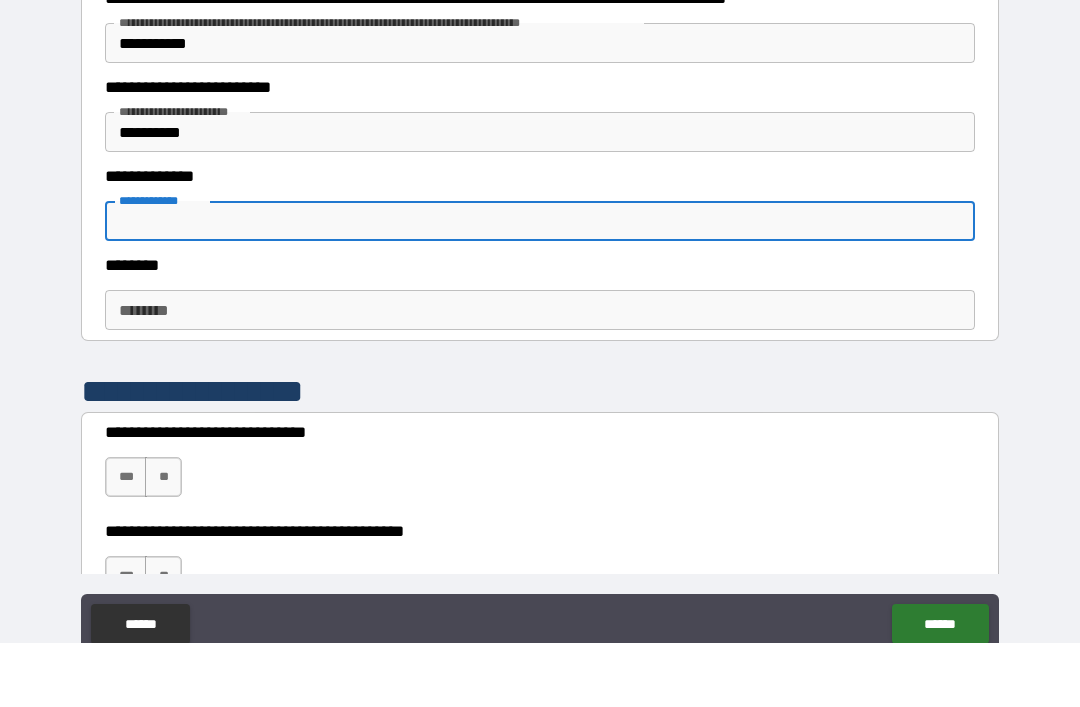 click on "**********" at bounding box center [540, 196] 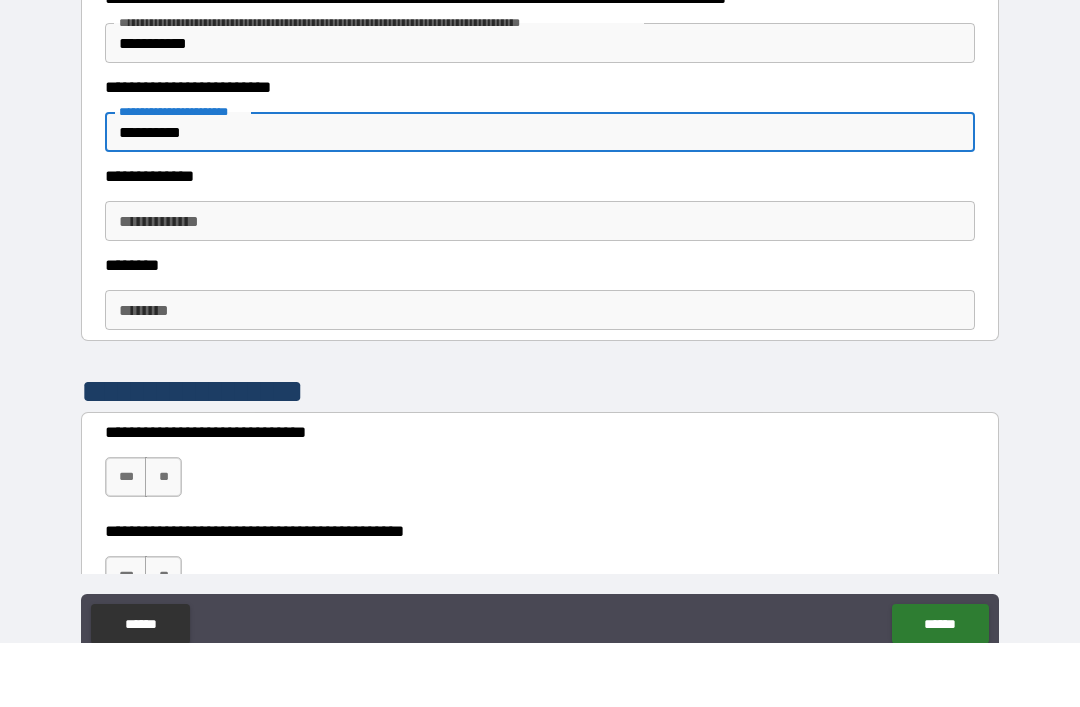 click on "**********" at bounding box center (540, 196) 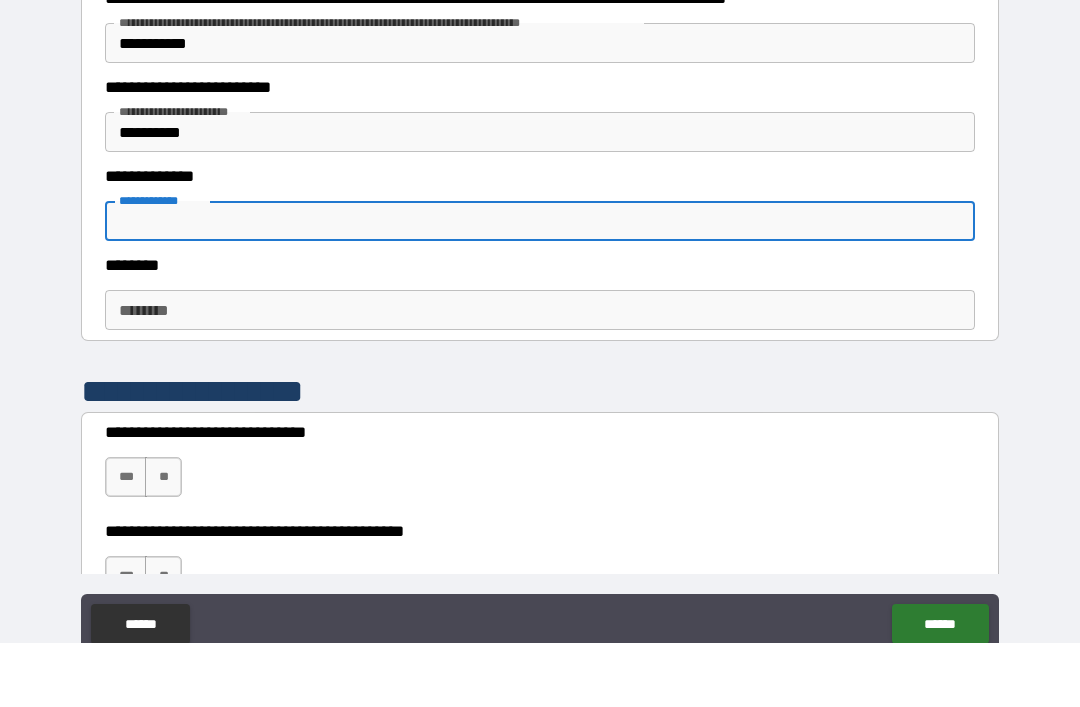 click on "**********" at bounding box center (540, 285) 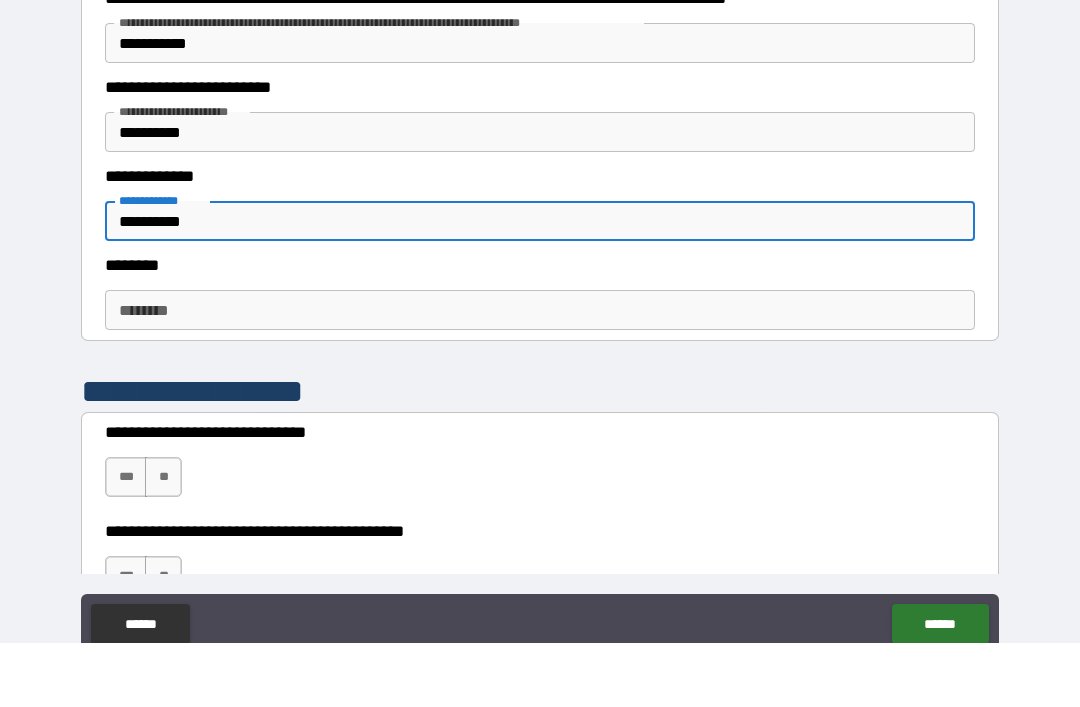 click on "**********" at bounding box center [540, 196] 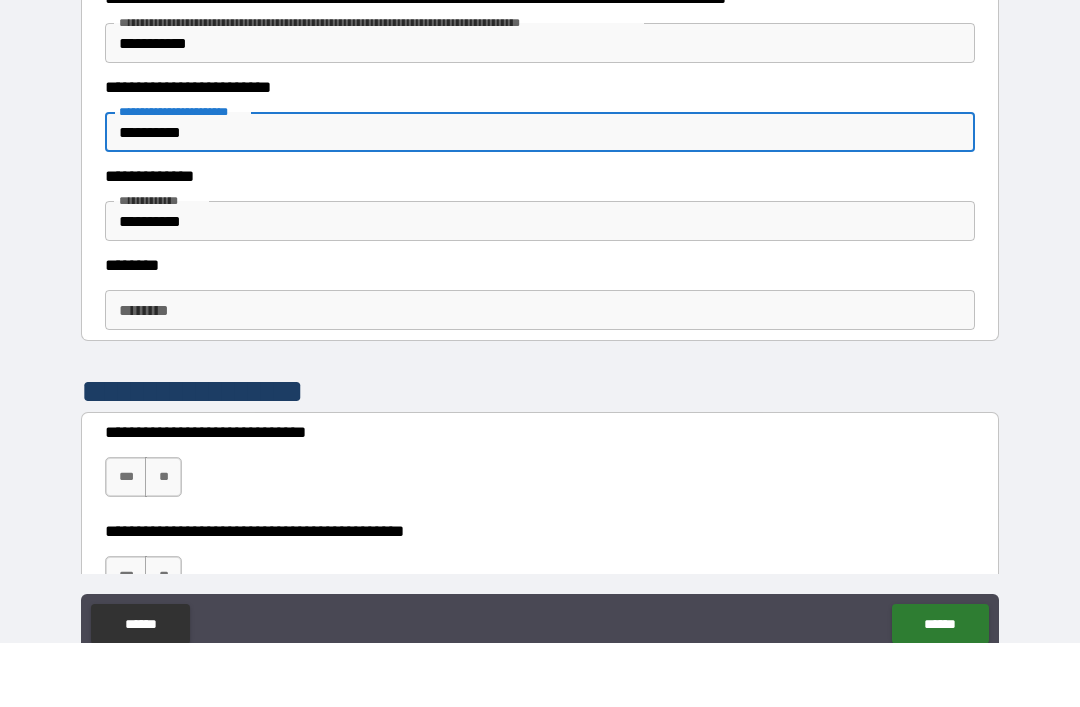click on "**********" at bounding box center (540, 196) 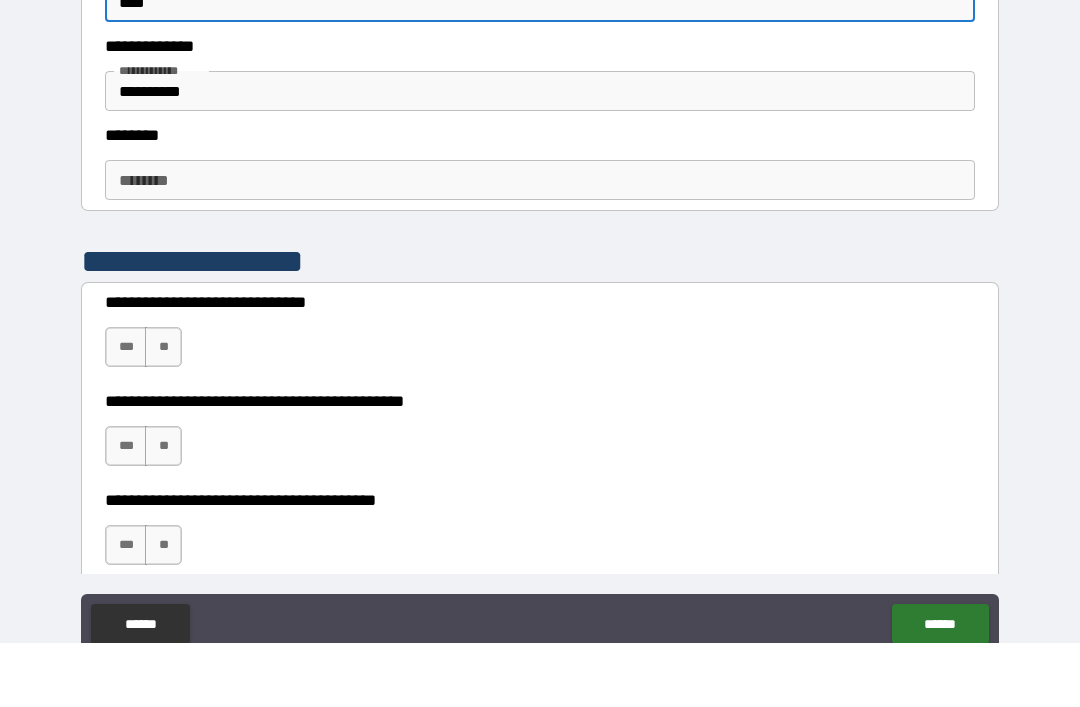 scroll, scrollTop: 2550, scrollLeft: 0, axis: vertical 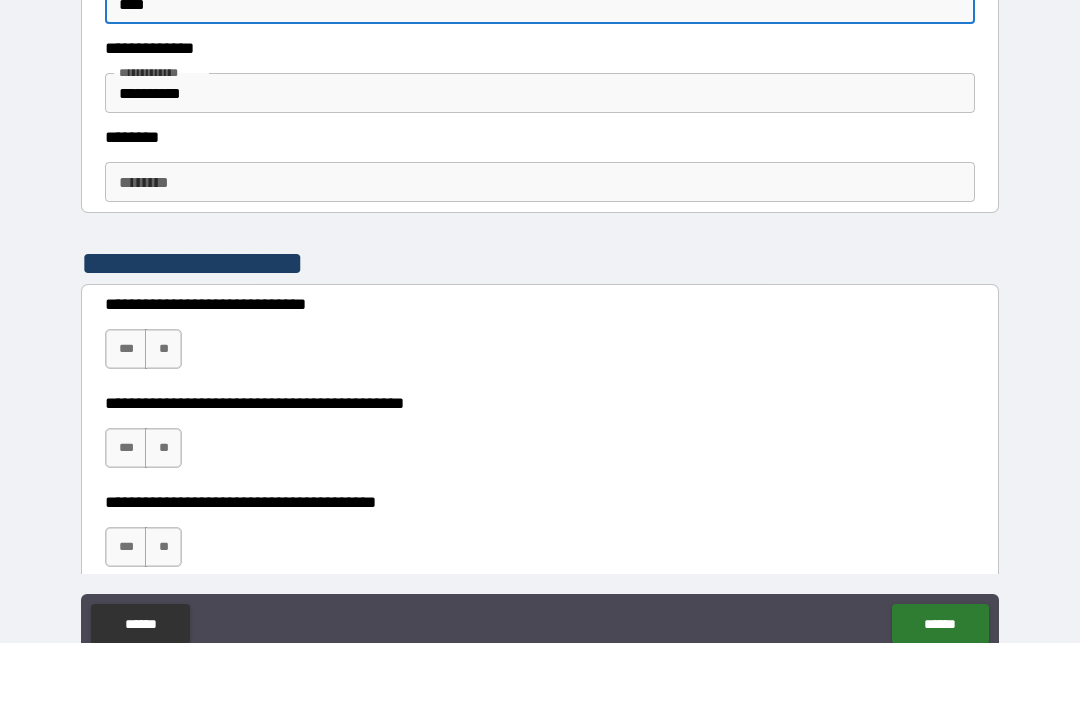 click on "********" at bounding box center (540, 246) 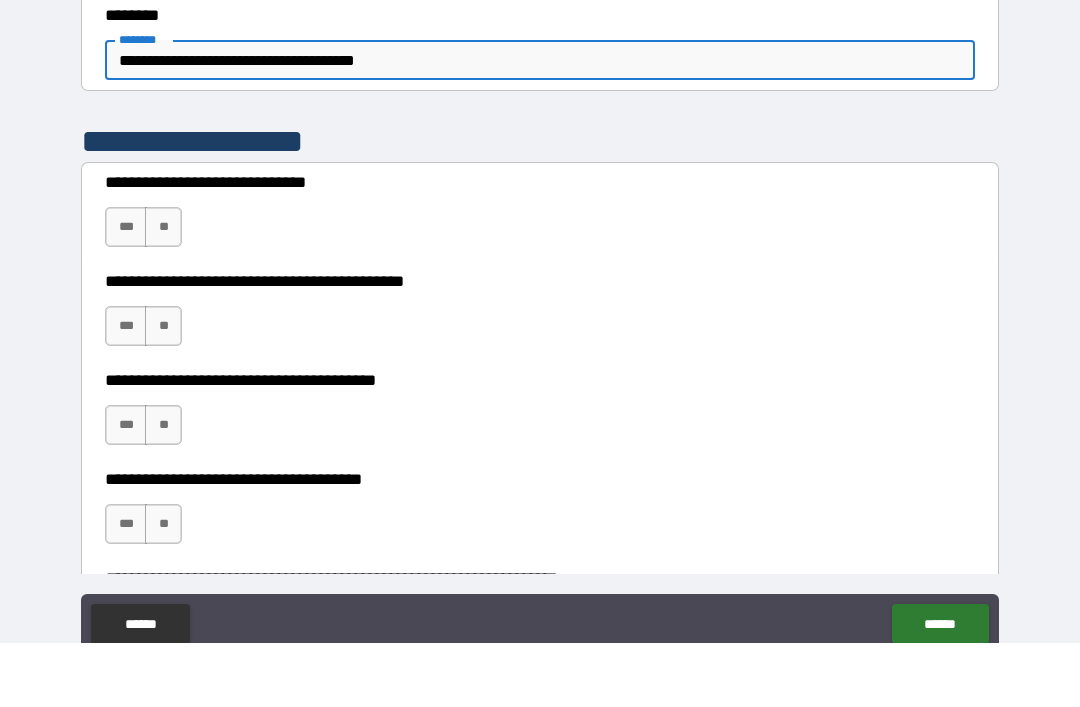 scroll, scrollTop: 2688, scrollLeft: 0, axis: vertical 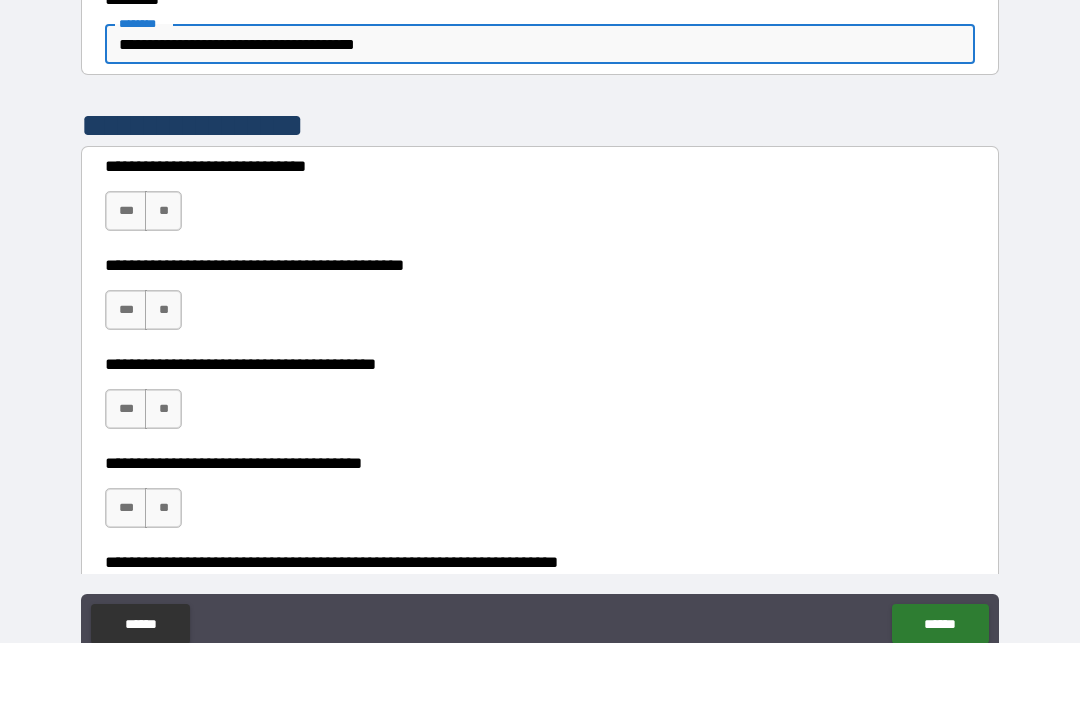 click on "***" at bounding box center [126, 275] 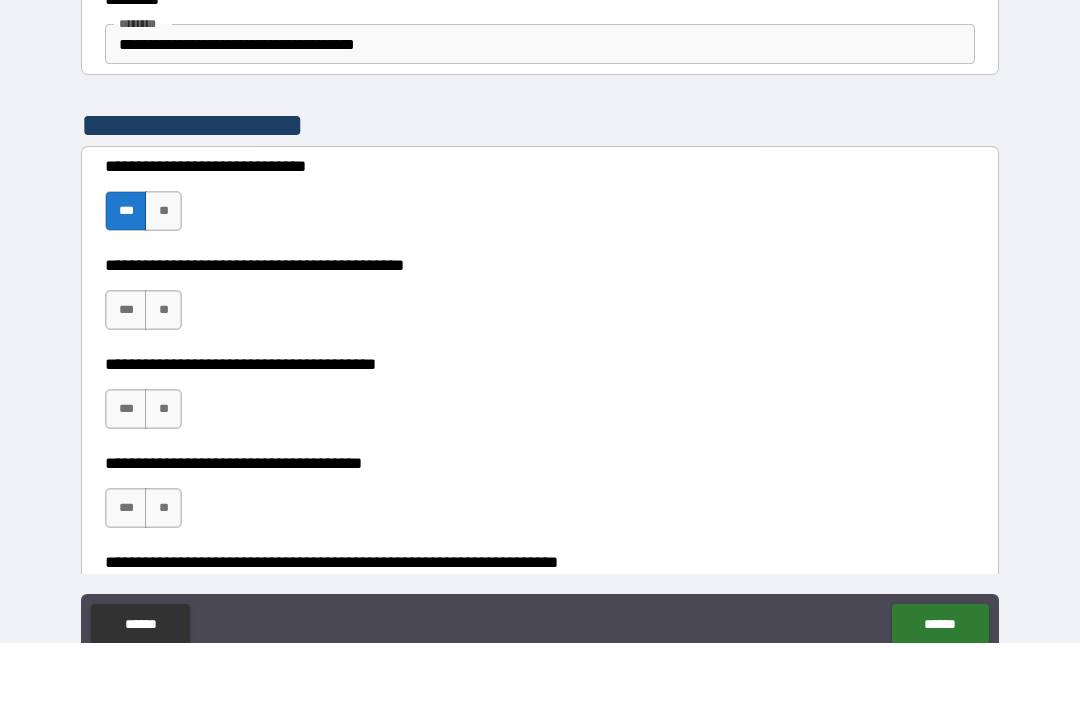 scroll, scrollTop: 64, scrollLeft: 0, axis: vertical 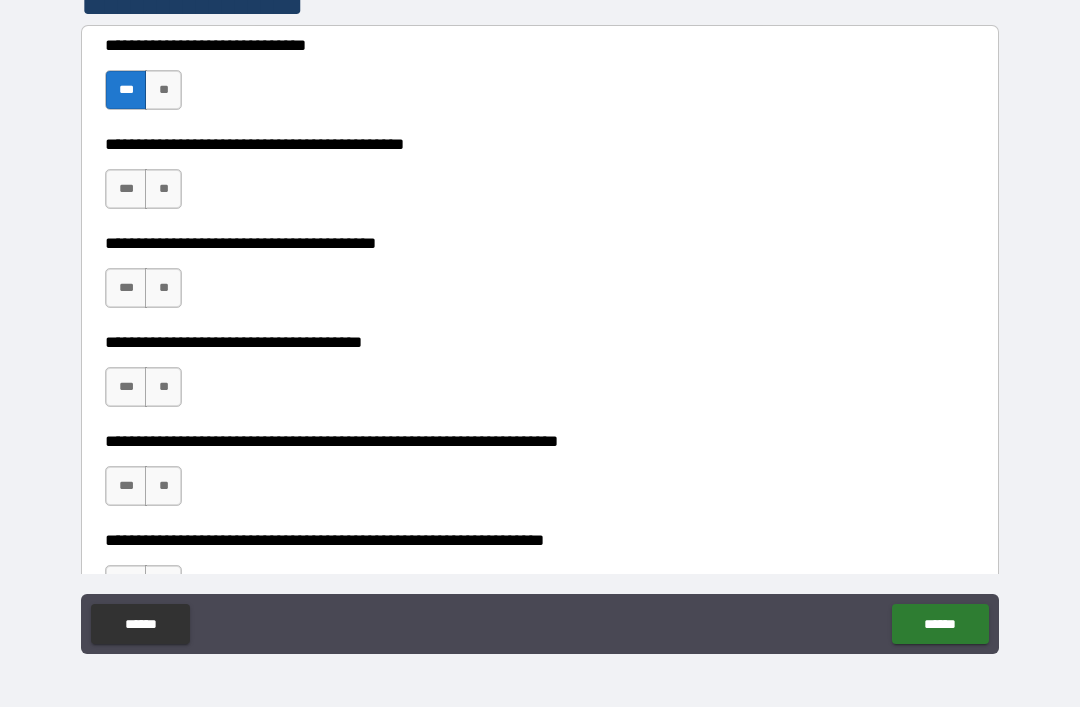 click on "***" at bounding box center (126, 189) 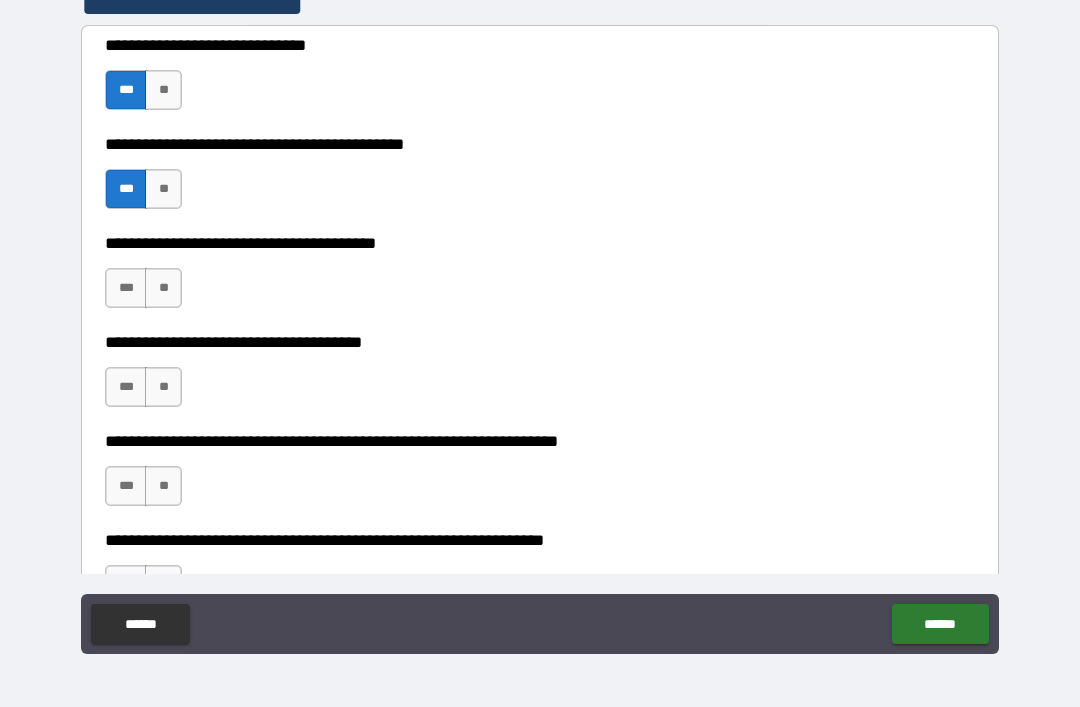 click on "***" at bounding box center [126, 288] 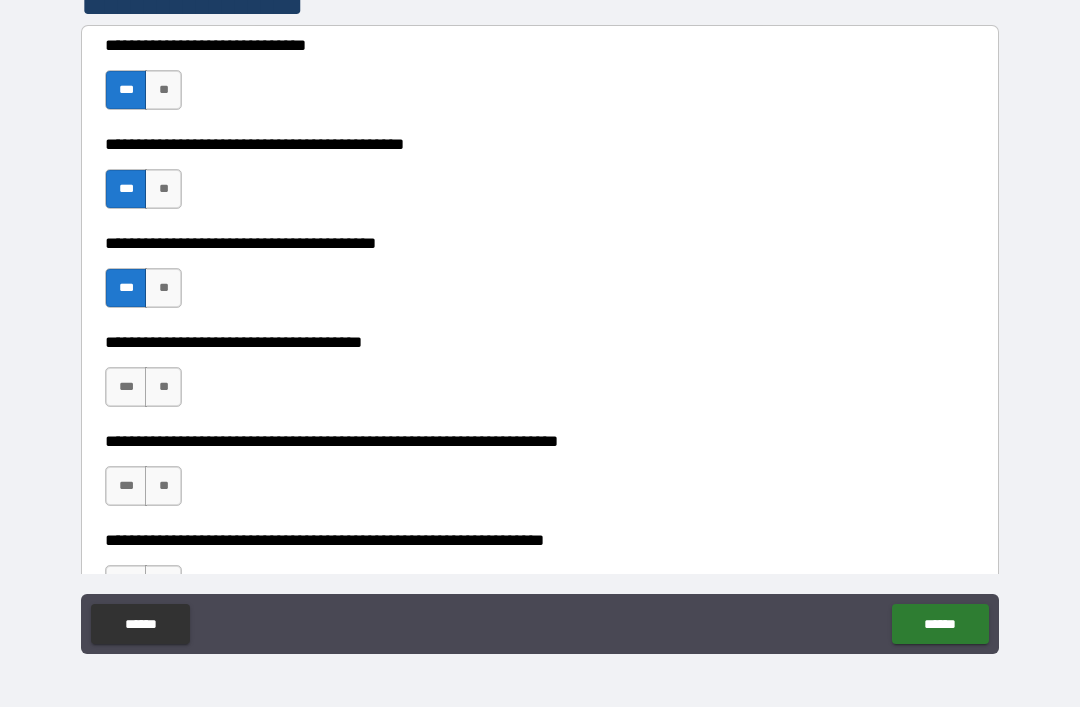 click on "**" at bounding box center (163, 387) 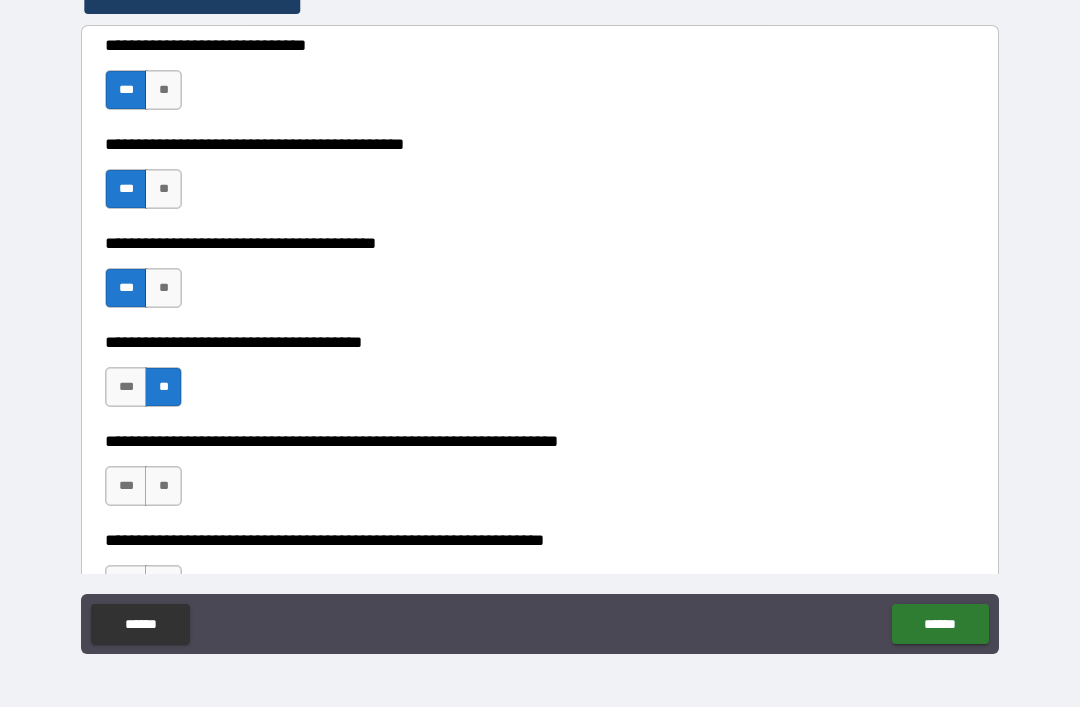 scroll, scrollTop: 2863, scrollLeft: 0, axis: vertical 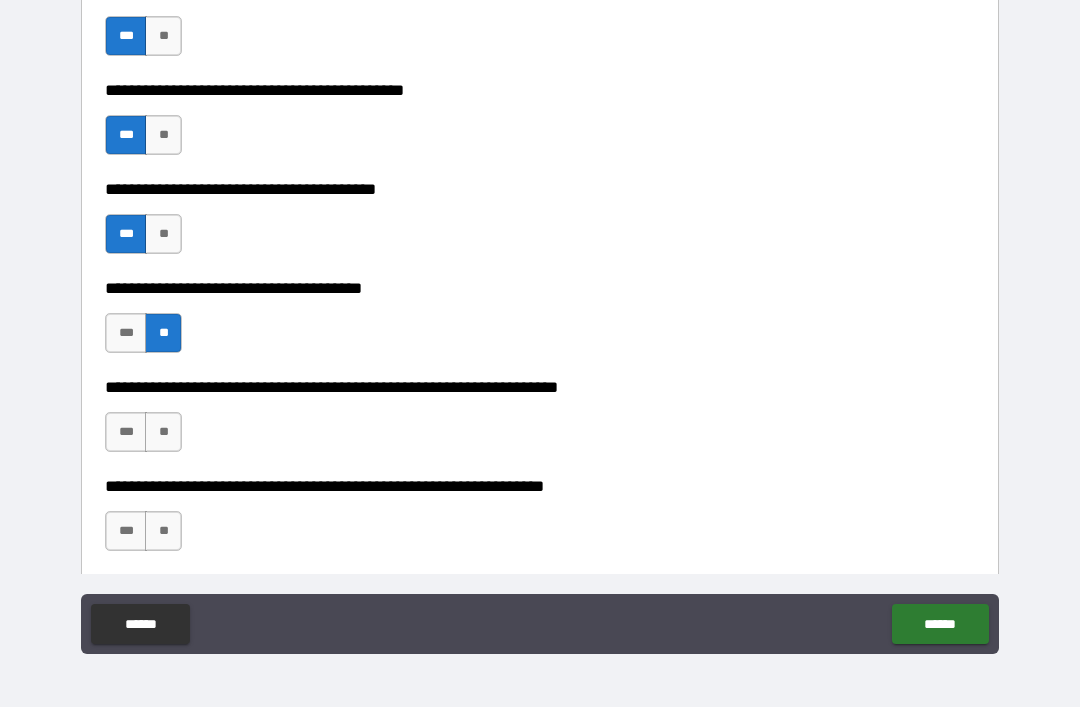 click on "***" at bounding box center (126, 432) 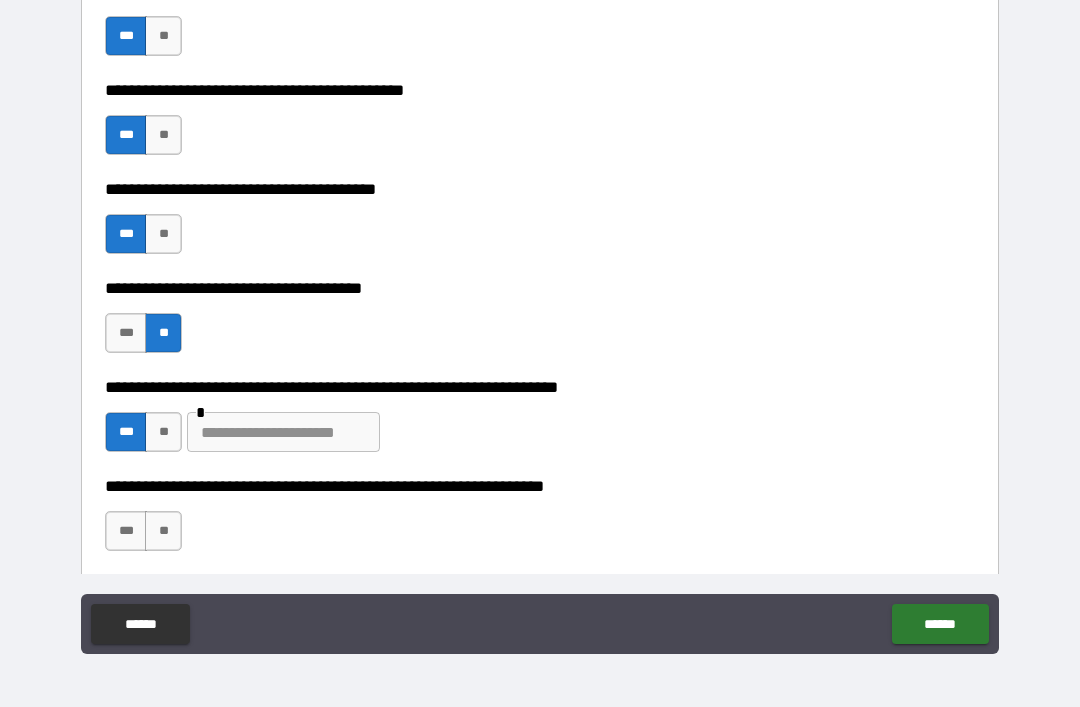 click at bounding box center (283, 432) 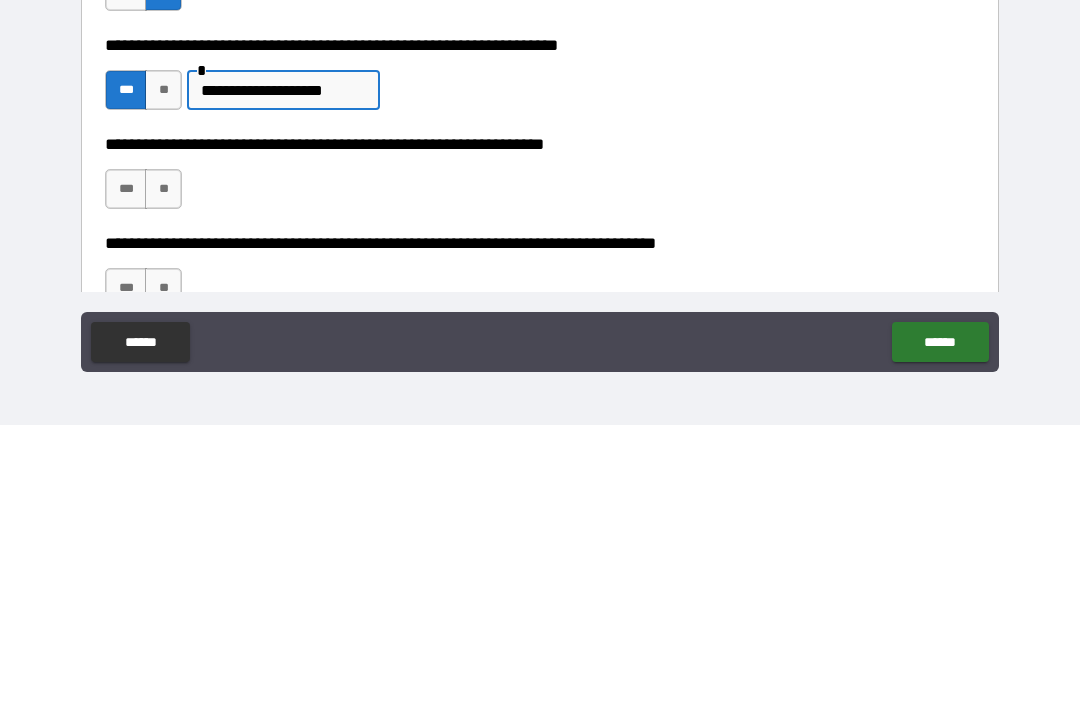 scroll, scrollTop: 2926, scrollLeft: 0, axis: vertical 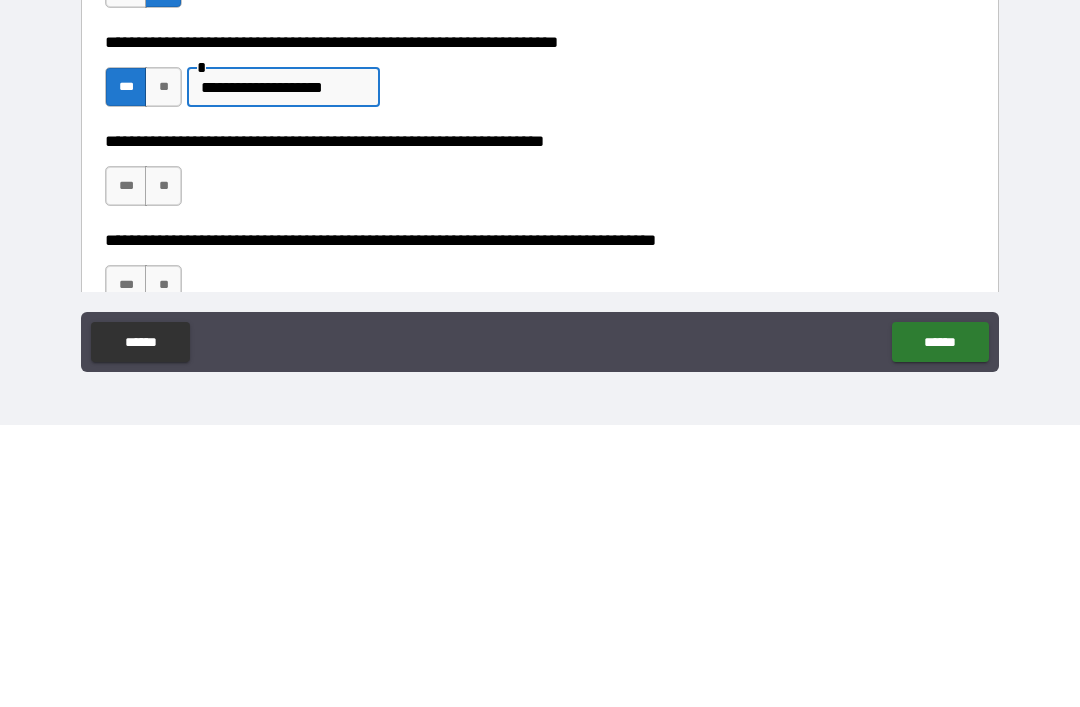 click on "**" at bounding box center [163, 468] 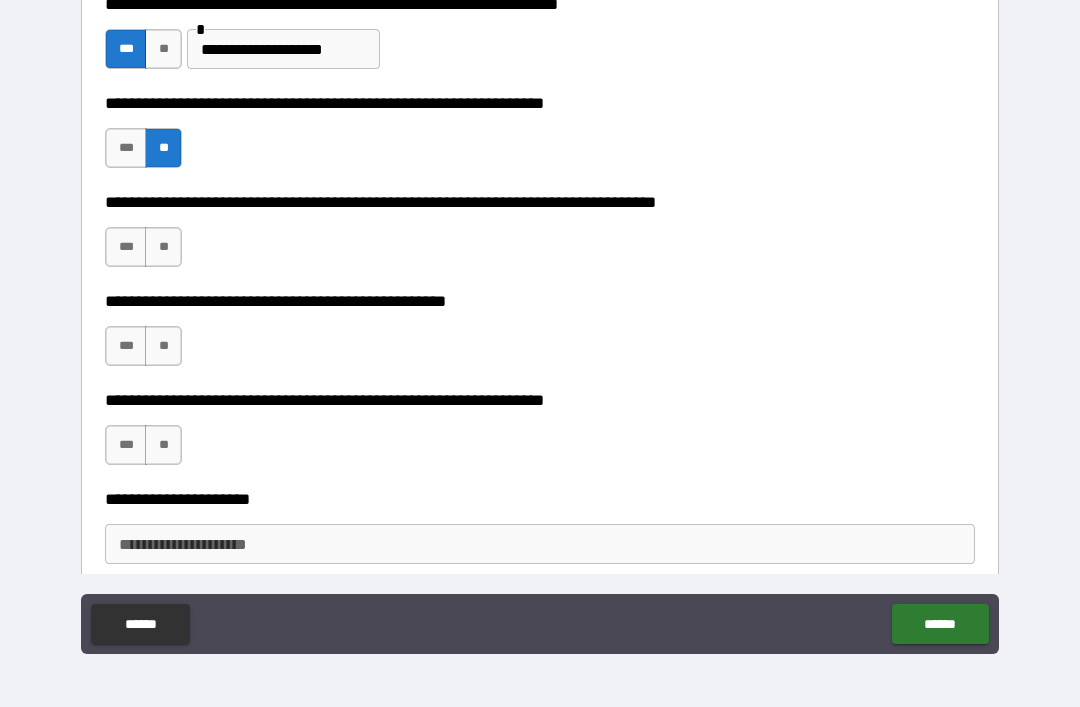 scroll, scrollTop: 3256, scrollLeft: 0, axis: vertical 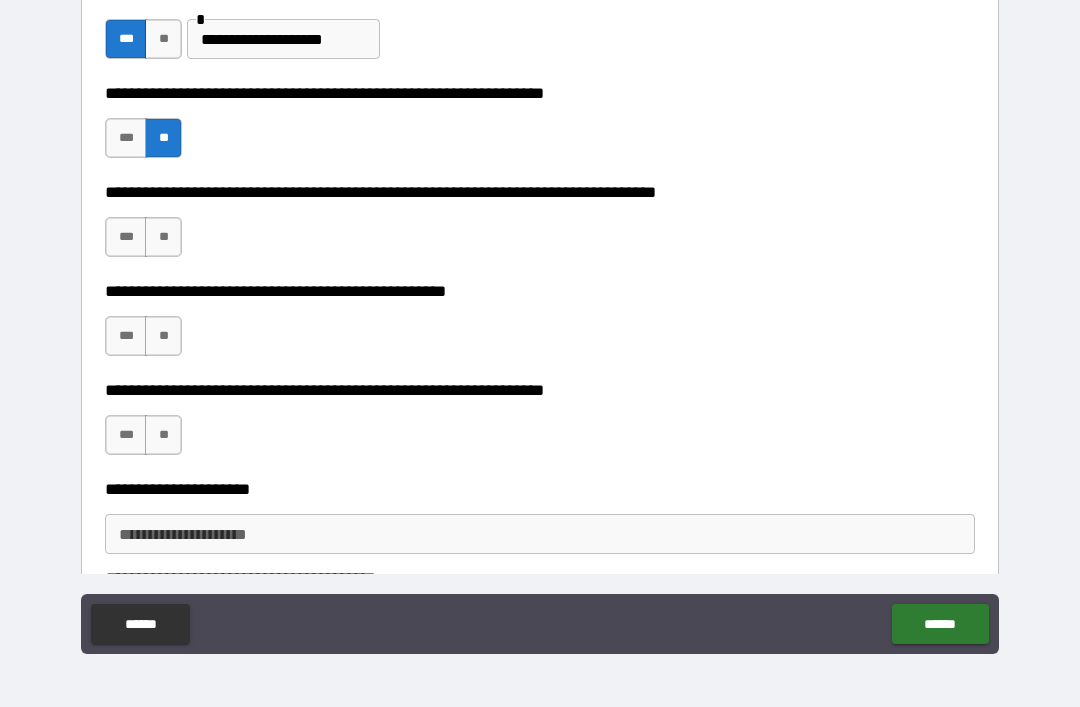click on "**" at bounding box center (163, 237) 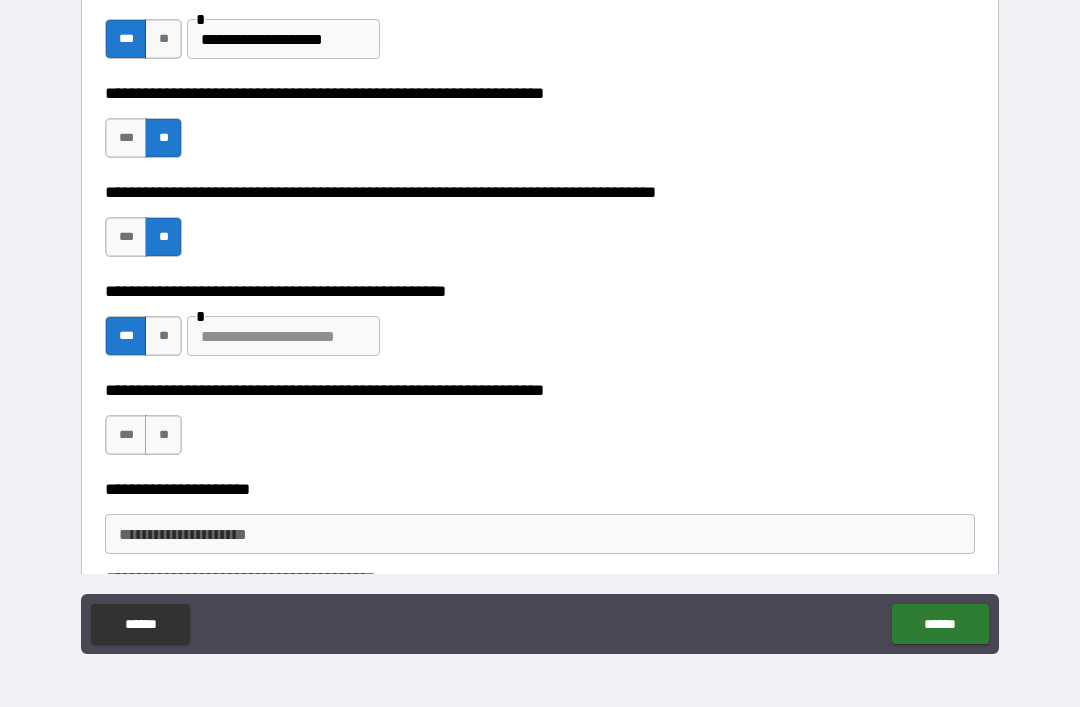 click at bounding box center (283, 336) 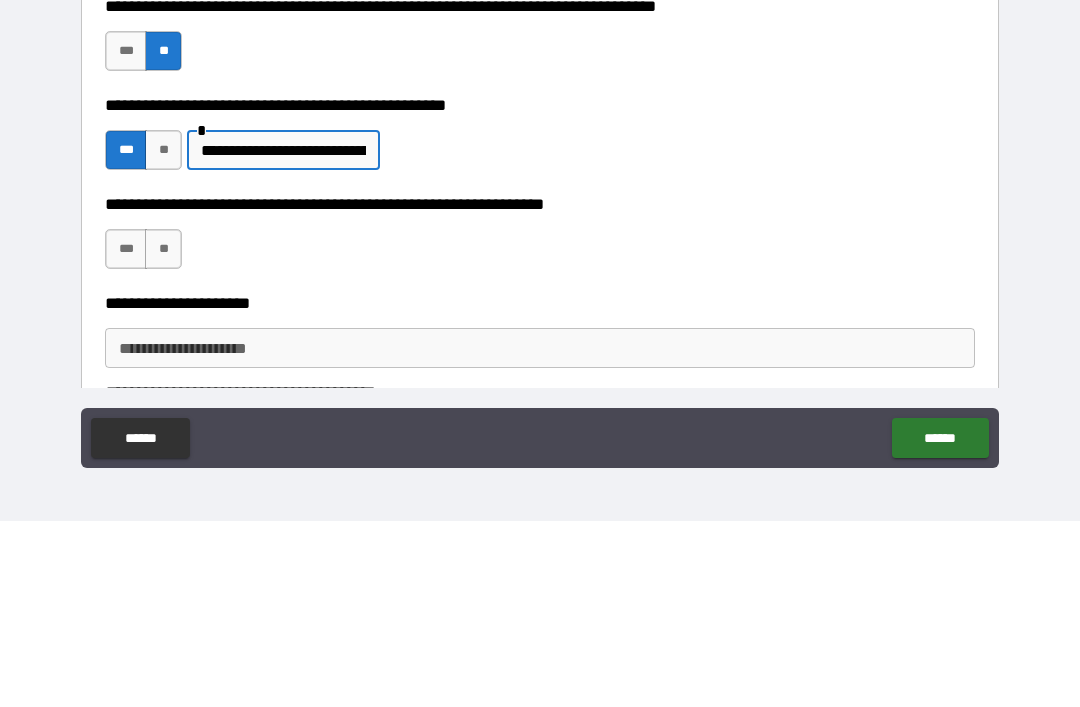 scroll, scrollTop: 3343, scrollLeft: 0, axis: vertical 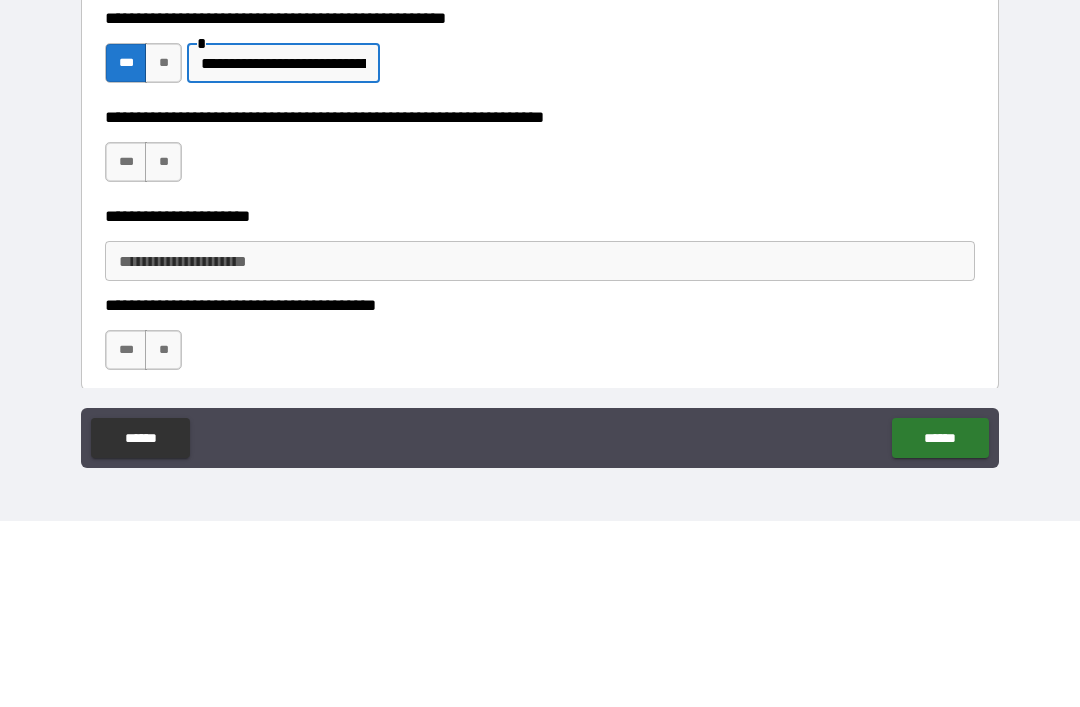 click on "***" at bounding box center (126, 348) 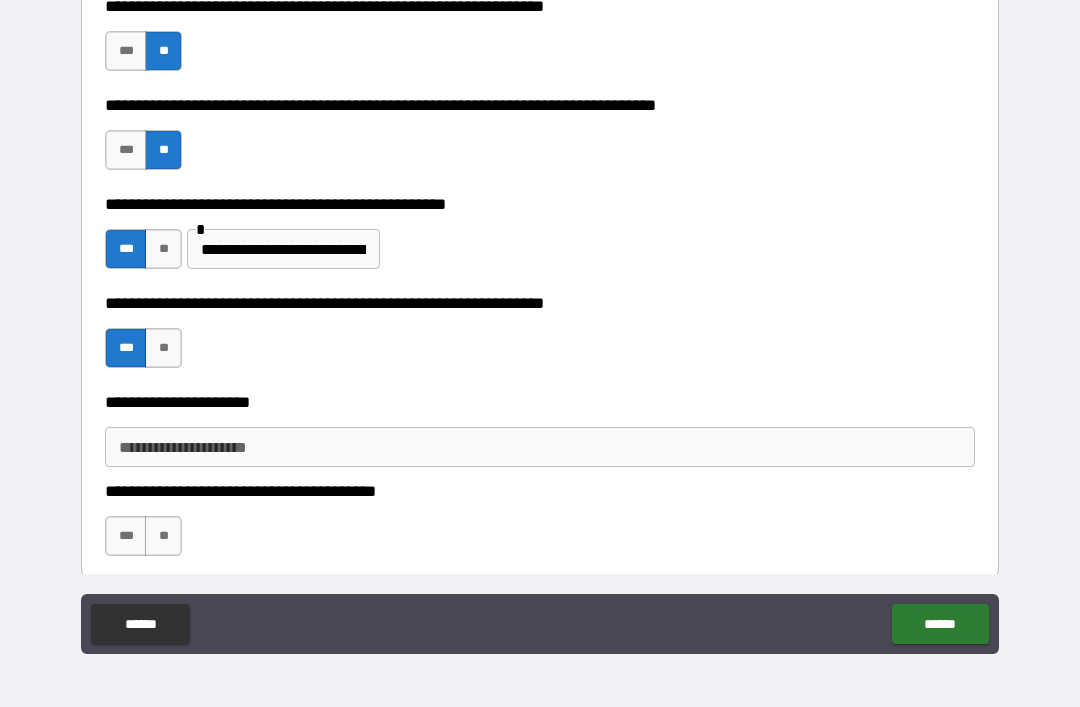 click on "**********" at bounding box center (540, 447) 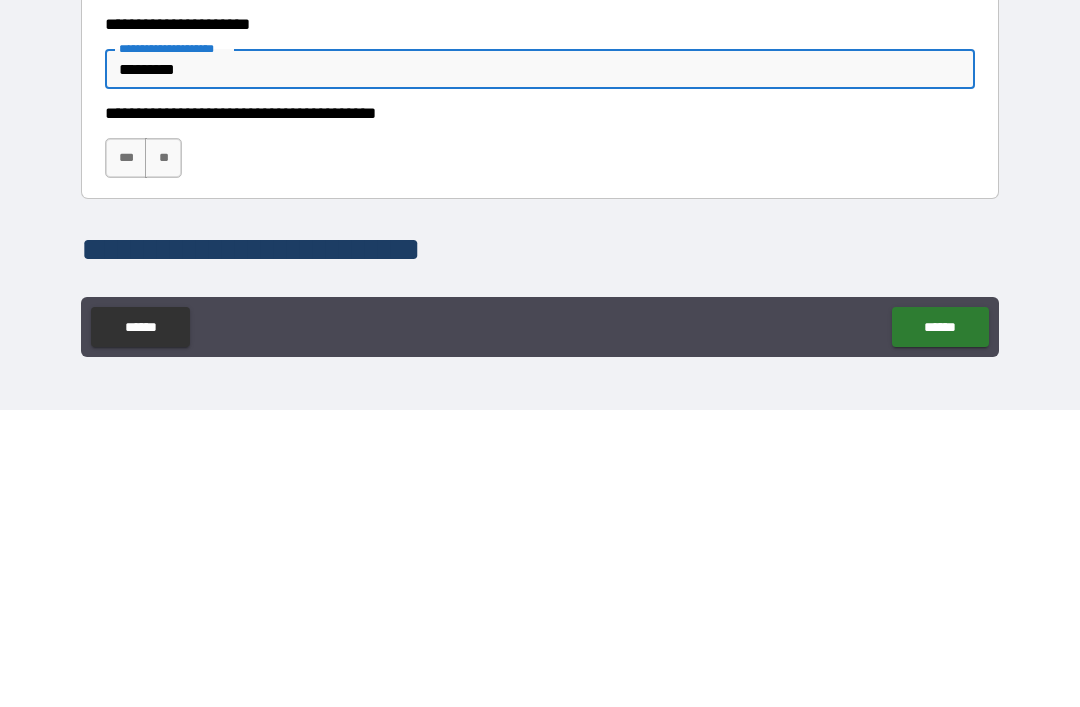 scroll, scrollTop: 3423, scrollLeft: 0, axis: vertical 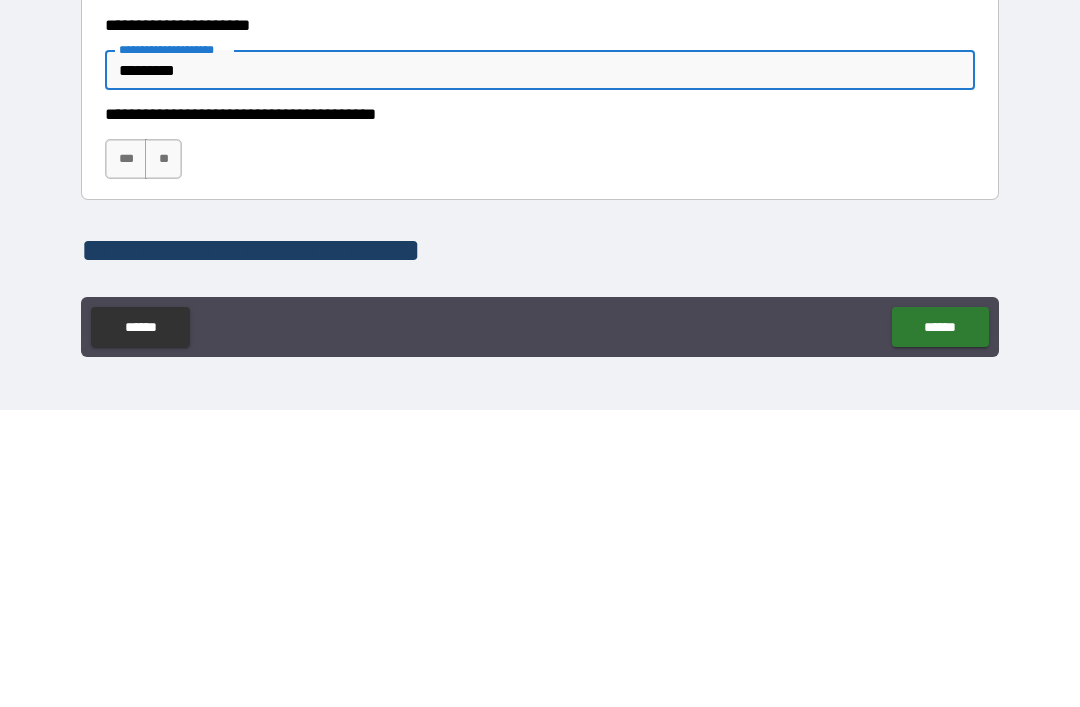click on "**" at bounding box center (163, 456) 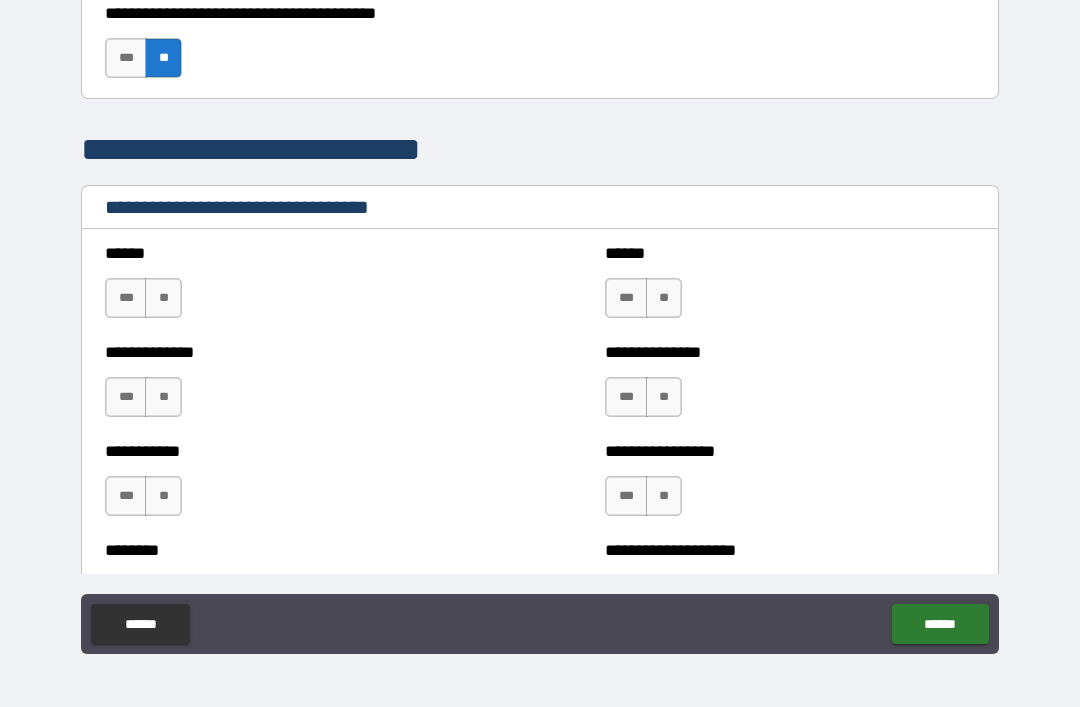 scroll, scrollTop: 3831, scrollLeft: 0, axis: vertical 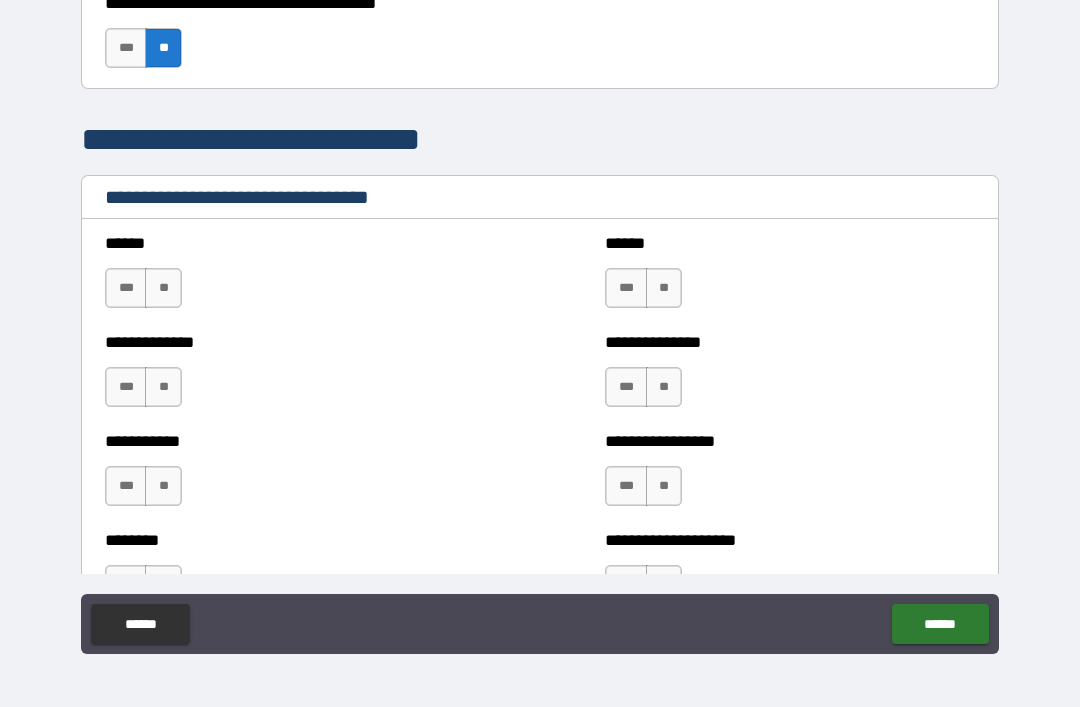 click on "***" at bounding box center (126, 288) 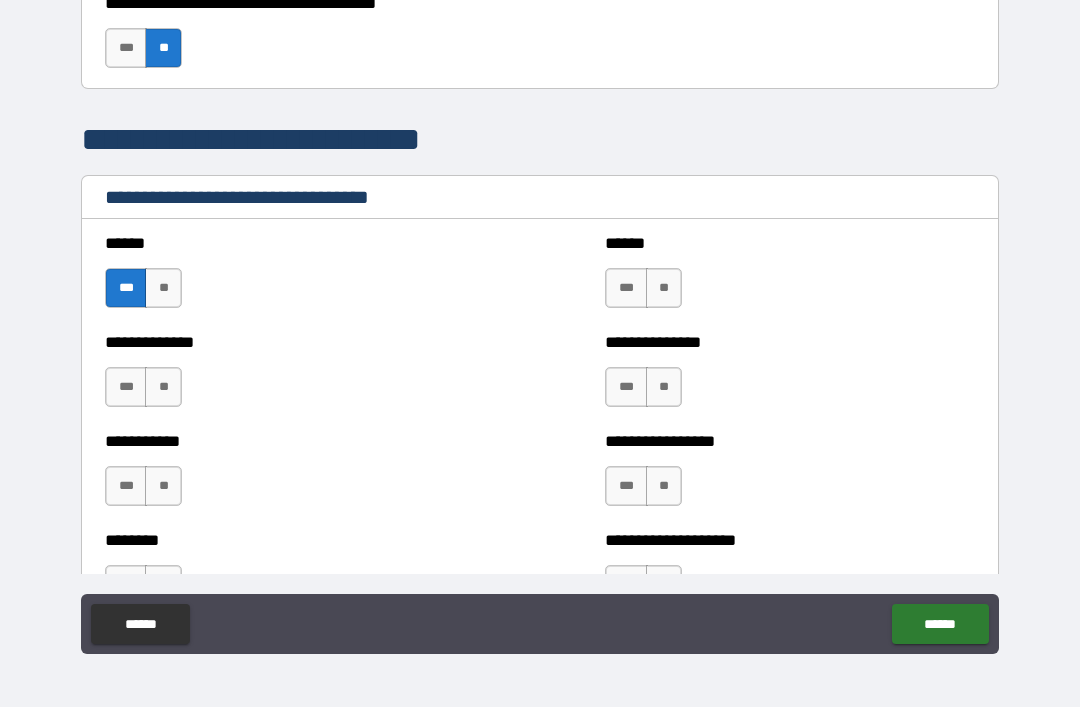 click on "**" at bounding box center [163, 387] 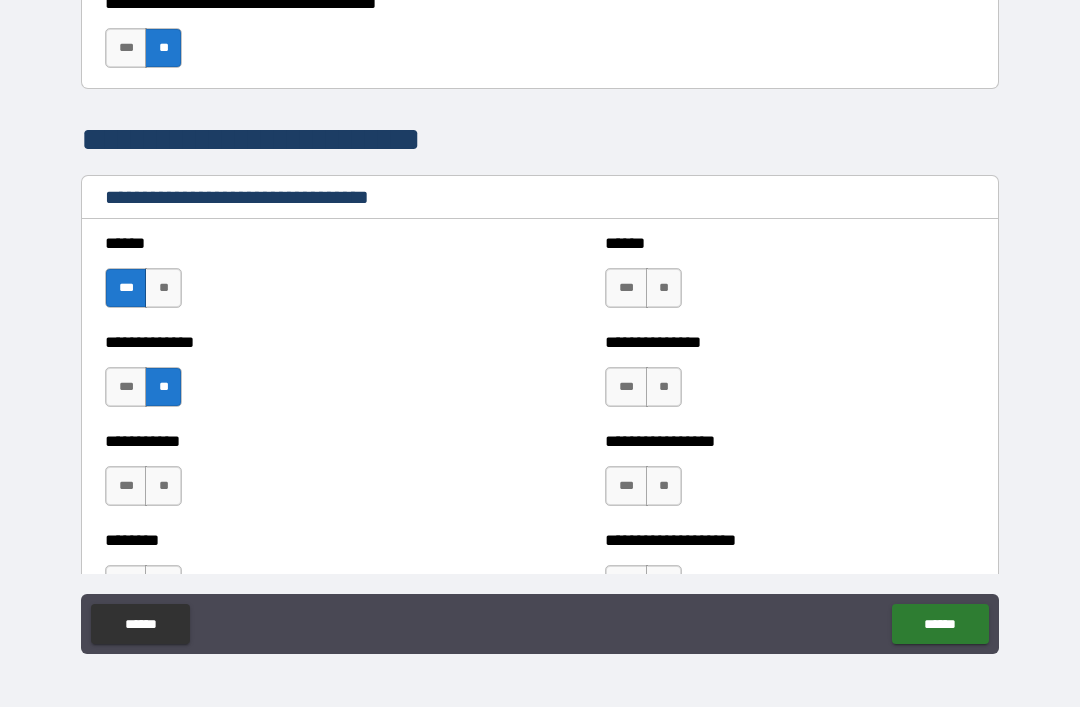 click on "**" at bounding box center [163, 486] 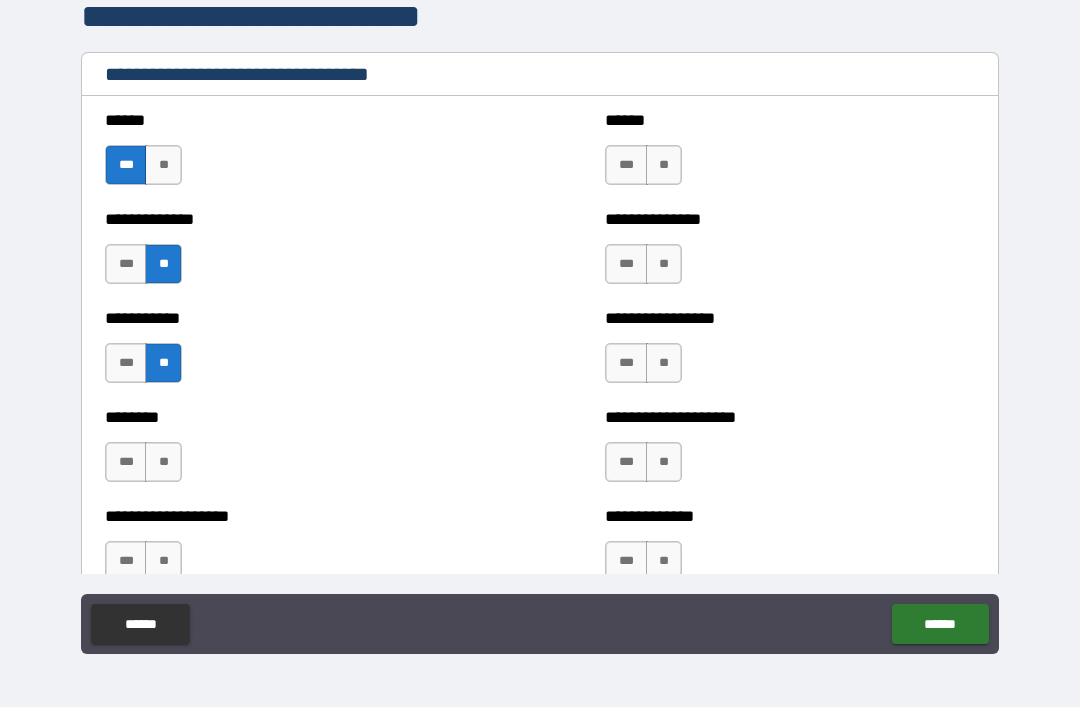 scroll, scrollTop: 3977, scrollLeft: 0, axis: vertical 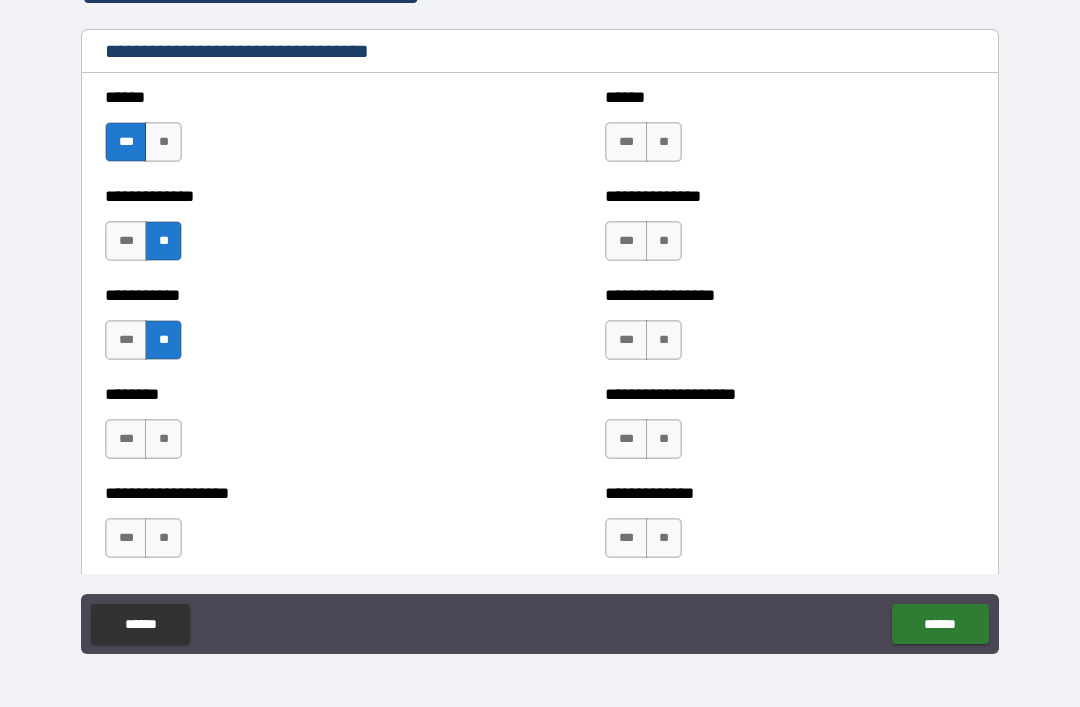 click on "**" at bounding box center [664, 142] 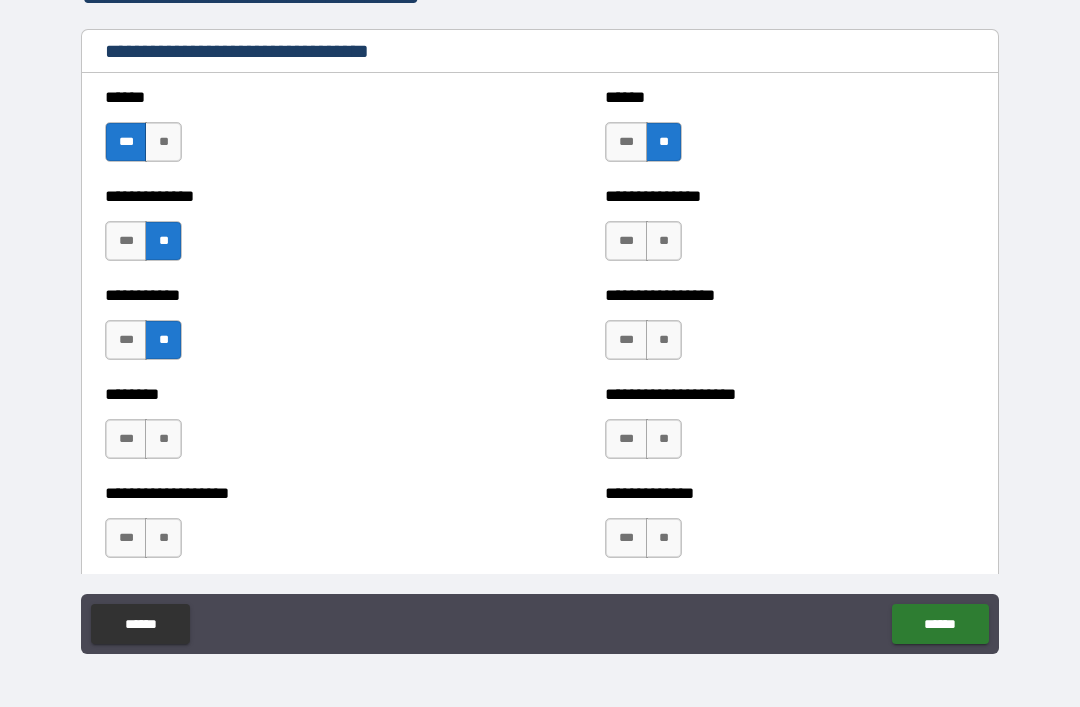 click on "**" at bounding box center (664, 241) 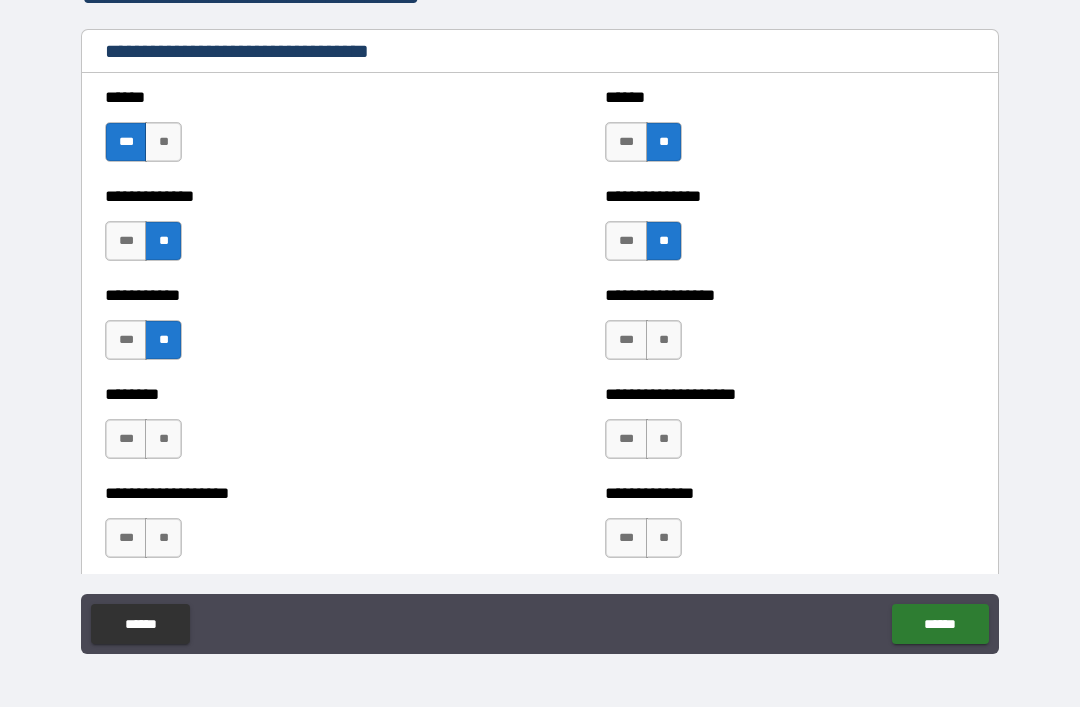 click on "**" at bounding box center [664, 340] 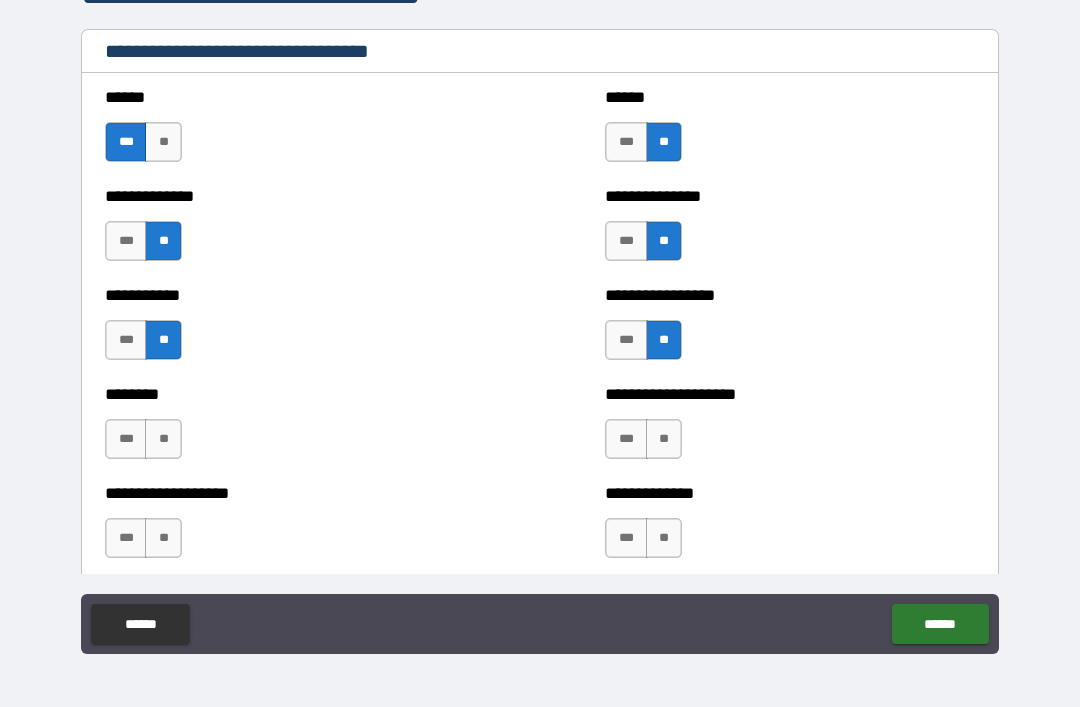 click on "**" at bounding box center (664, 439) 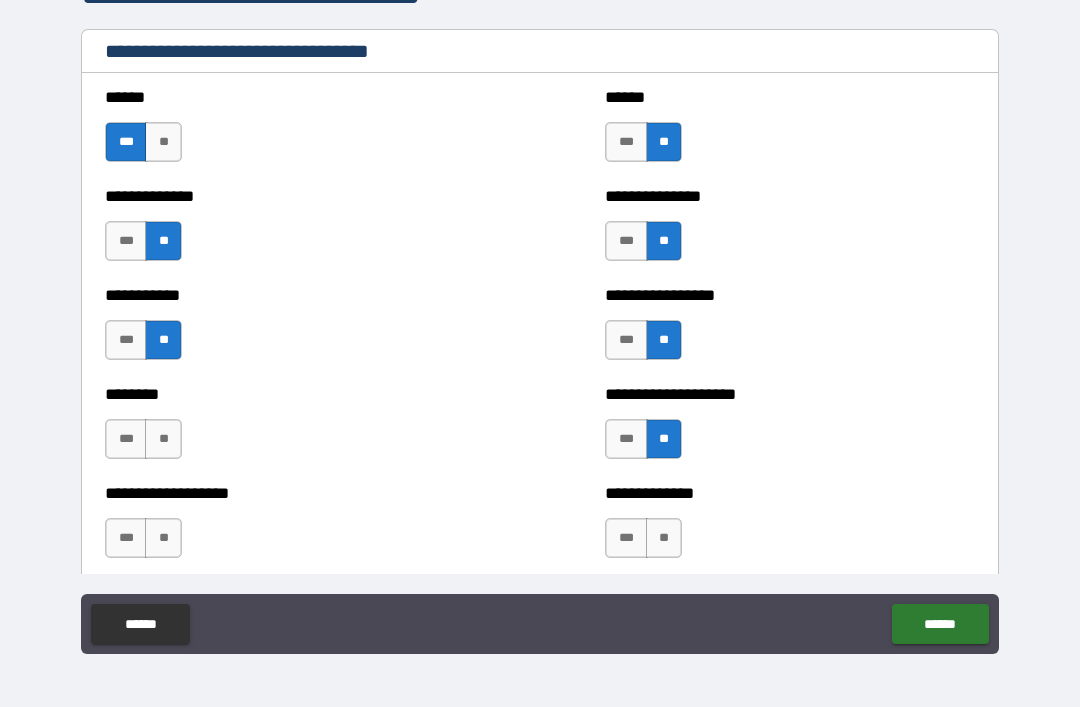click on "**" at bounding box center (664, 538) 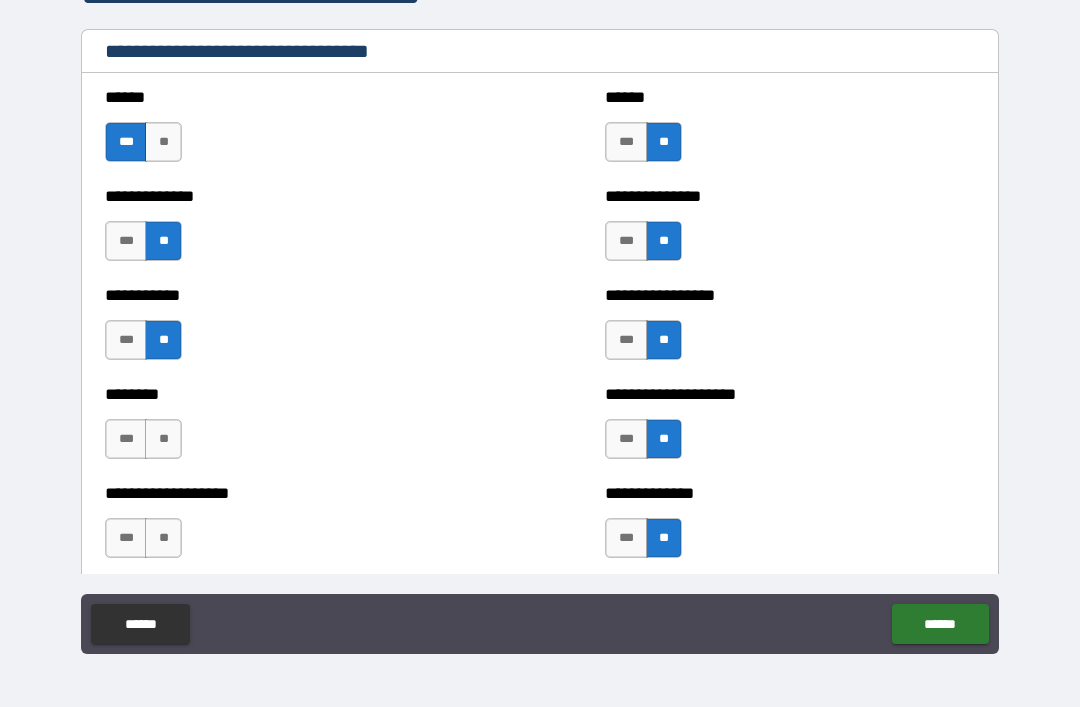 click on "**" at bounding box center [163, 538] 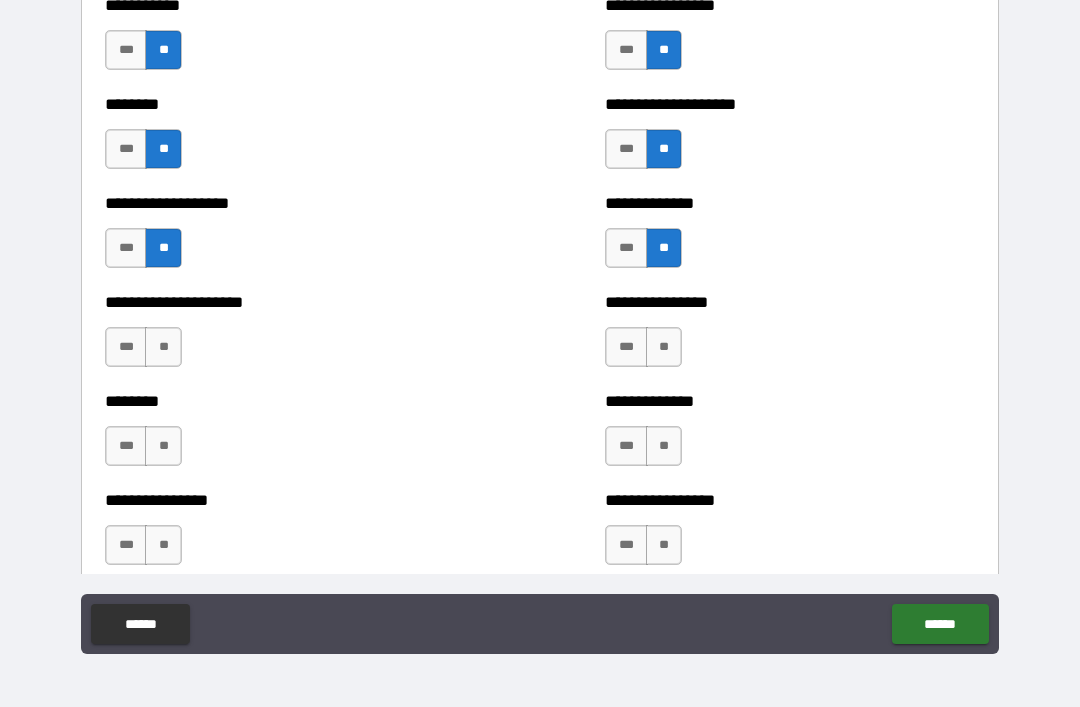 scroll, scrollTop: 4267, scrollLeft: 0, axis: vertical 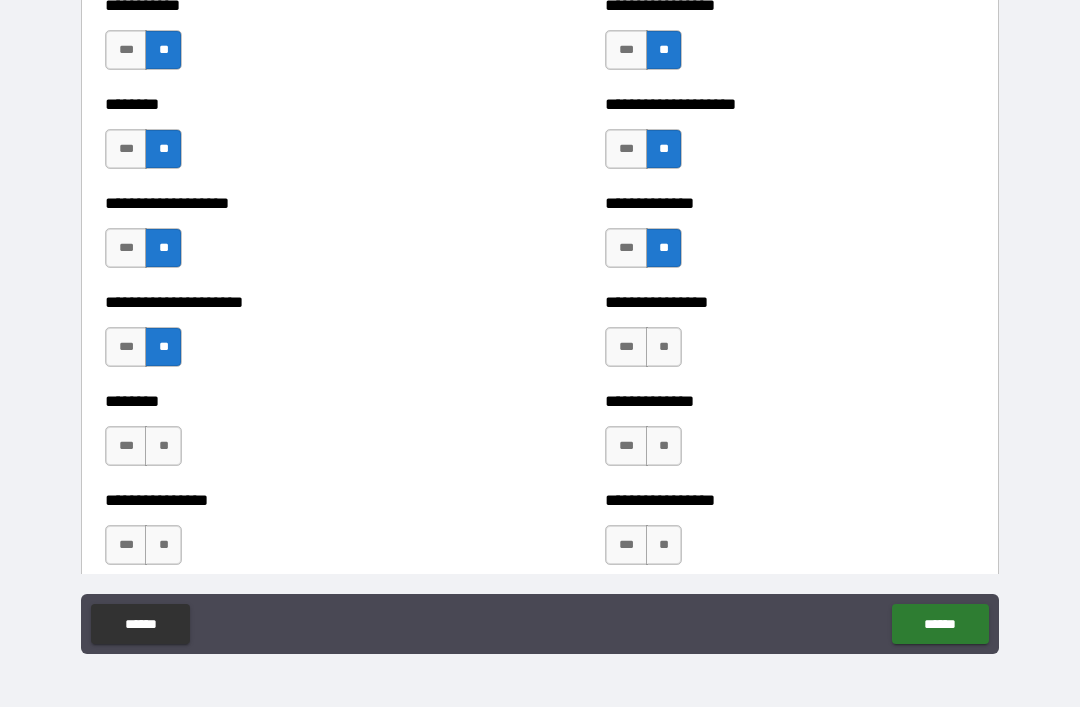 click on "**" at bounding box center (163, 446) 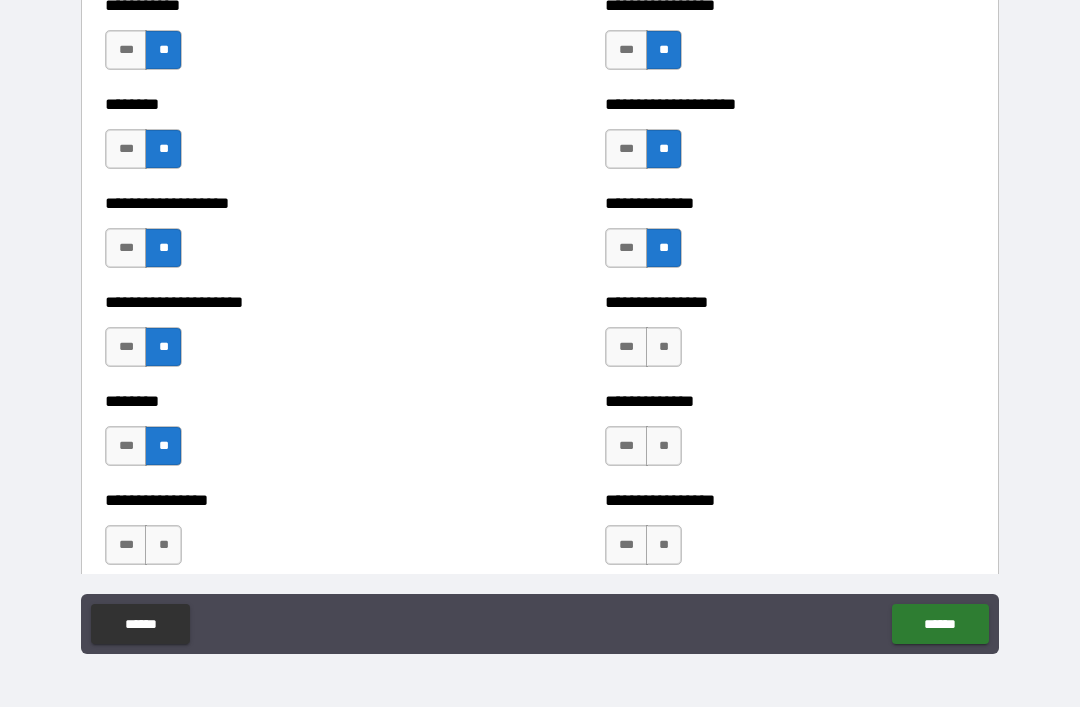 click on "**" at bounding box center (664, 446) 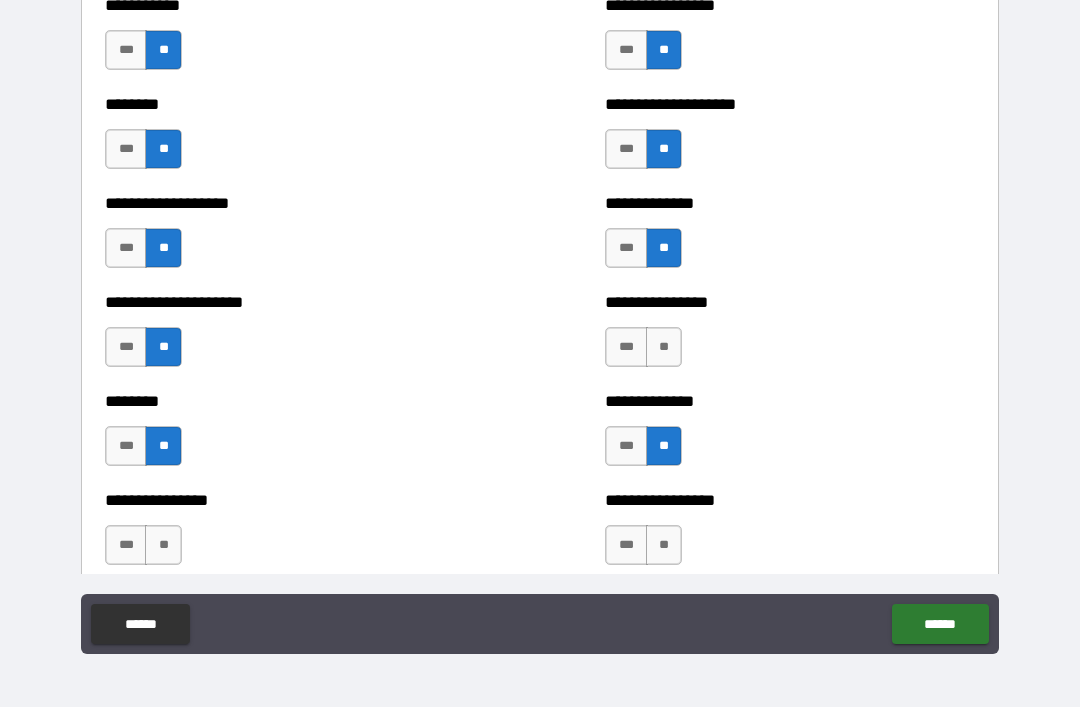 click on "**" at bounding box center [664, 545] 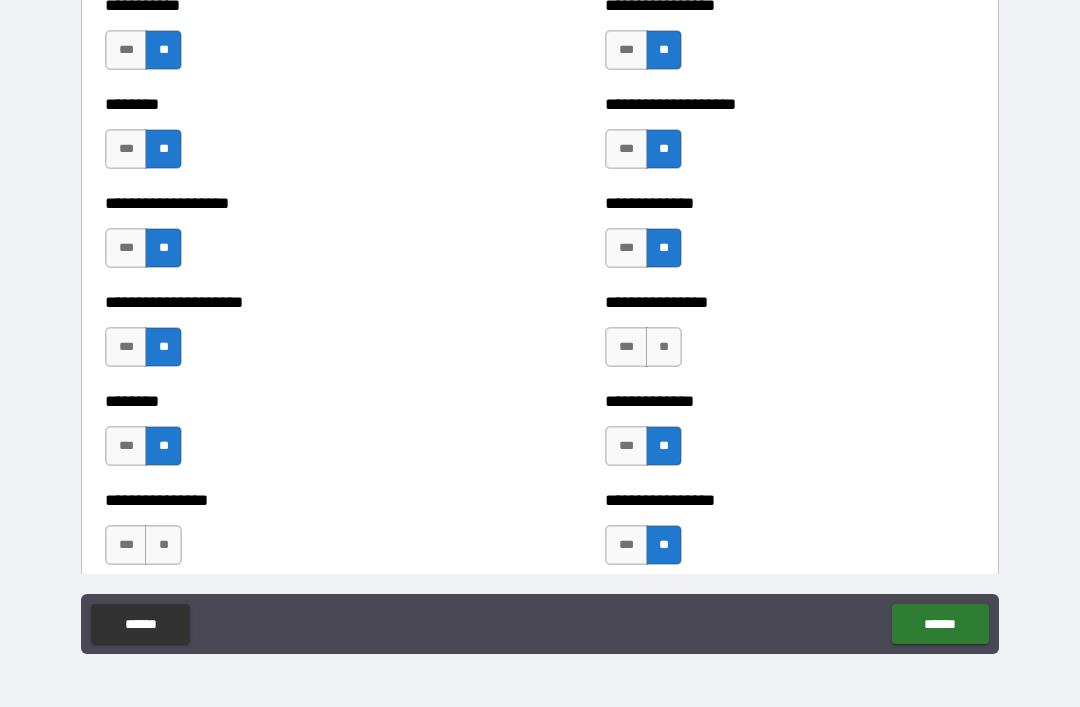 click on "**" at bounding box center [664, 347] 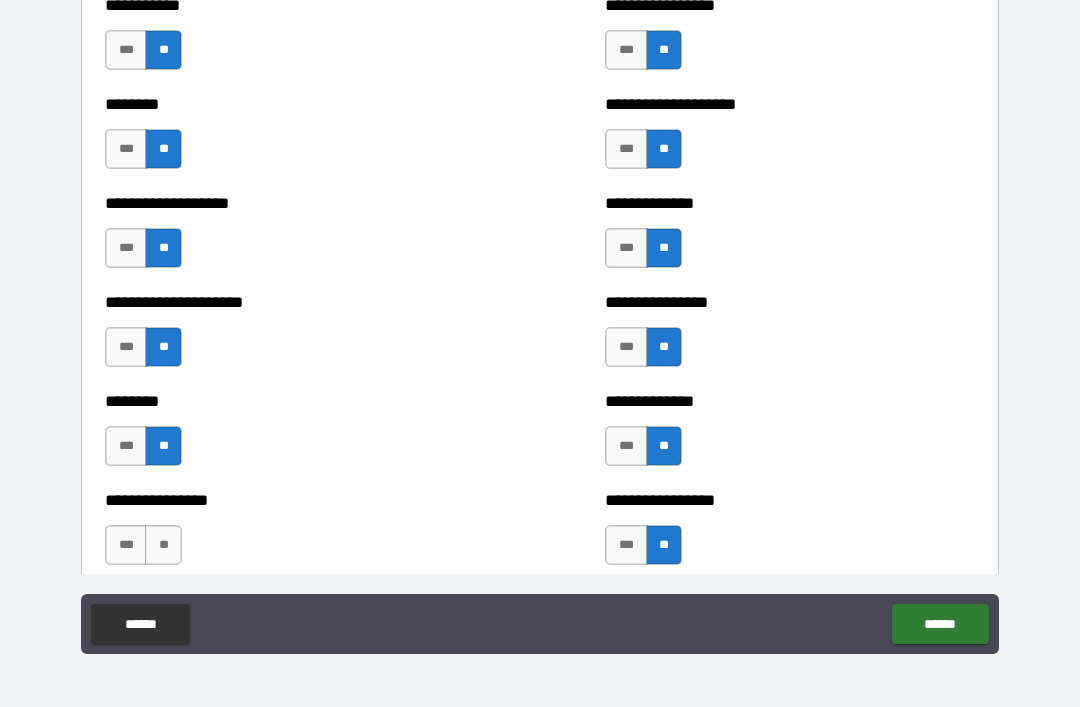 click on "**" at bounding box center (163, 545) 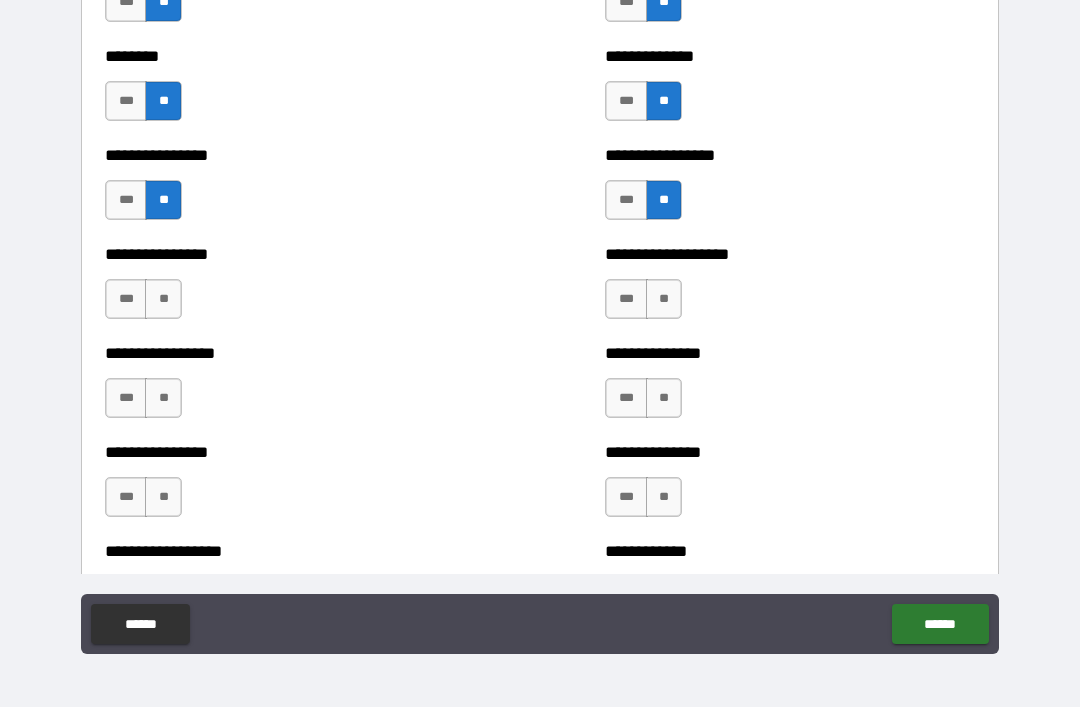 scroll, scrollTop: 4662, scrollLeft: 0, axis: vertical 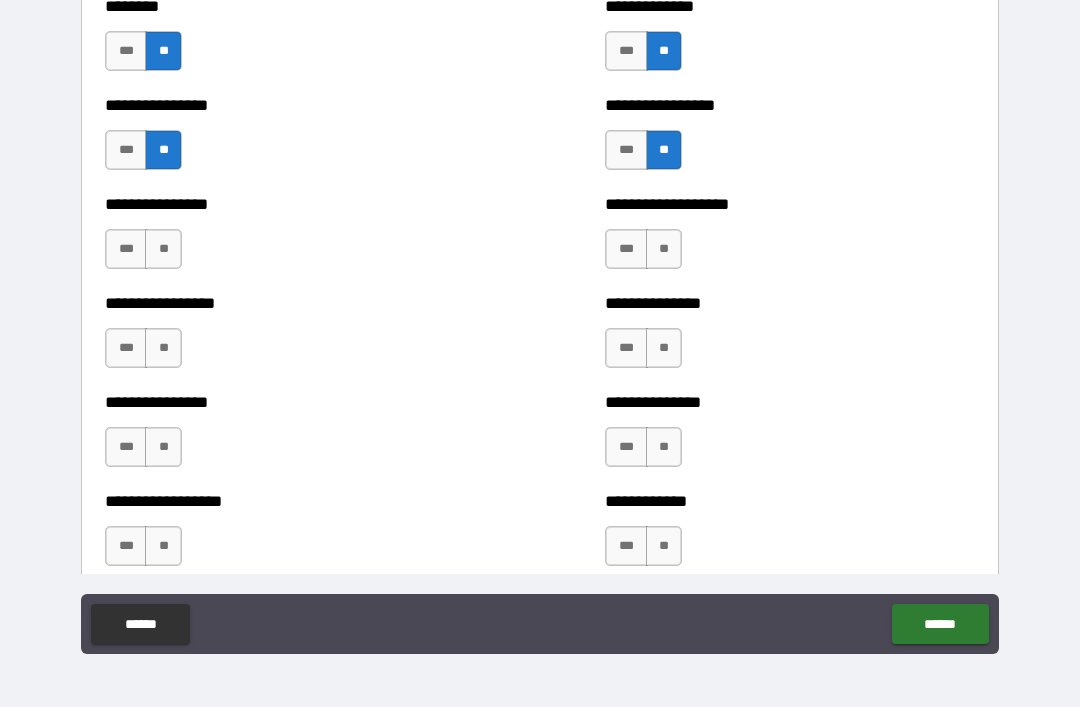 click on "**" at bounding box center (163, 249) 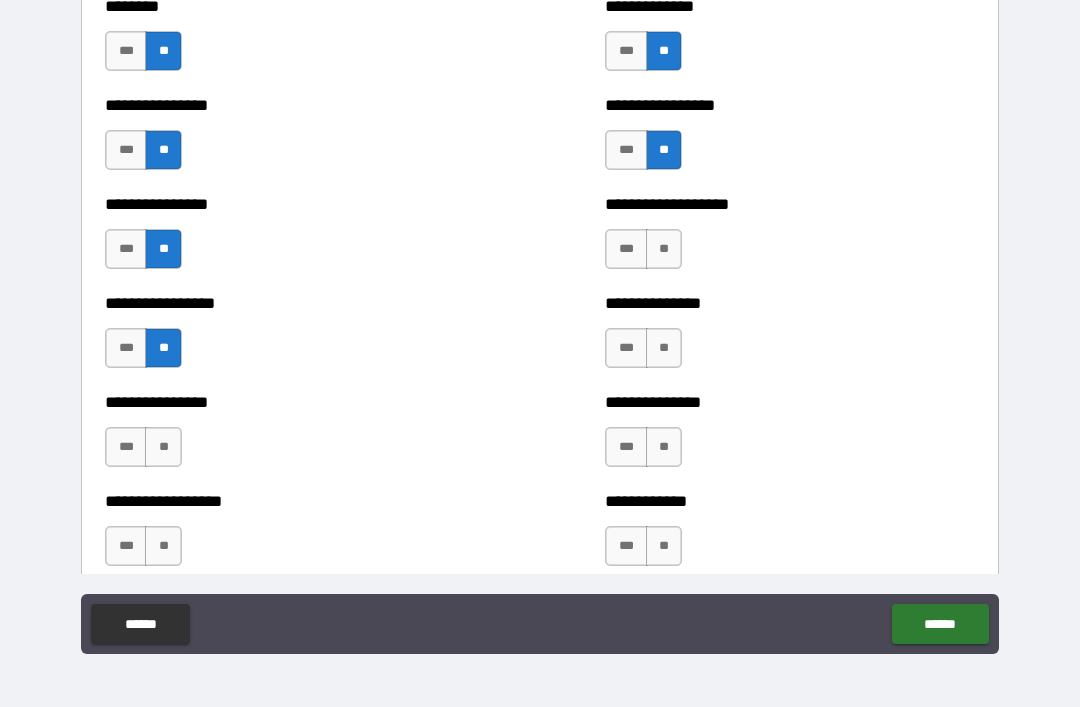 click on "**" at bounding box center (163, 447) 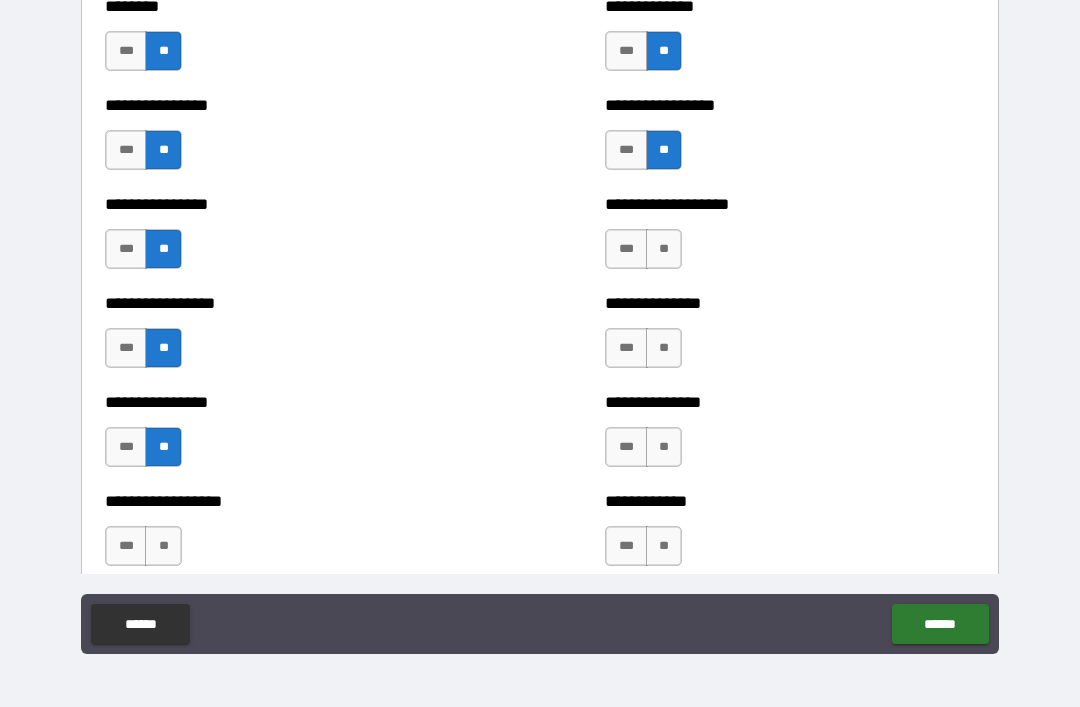 click on "**" at bounding box center (664, 249) 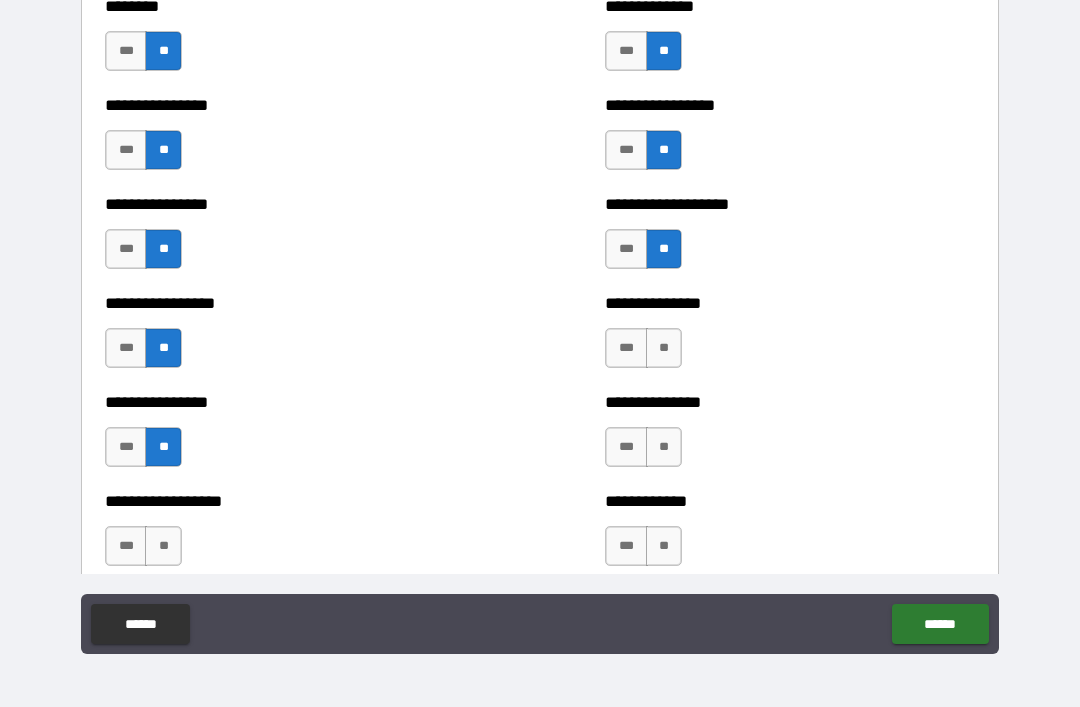 click on "**" at bounding box center [664, 348] 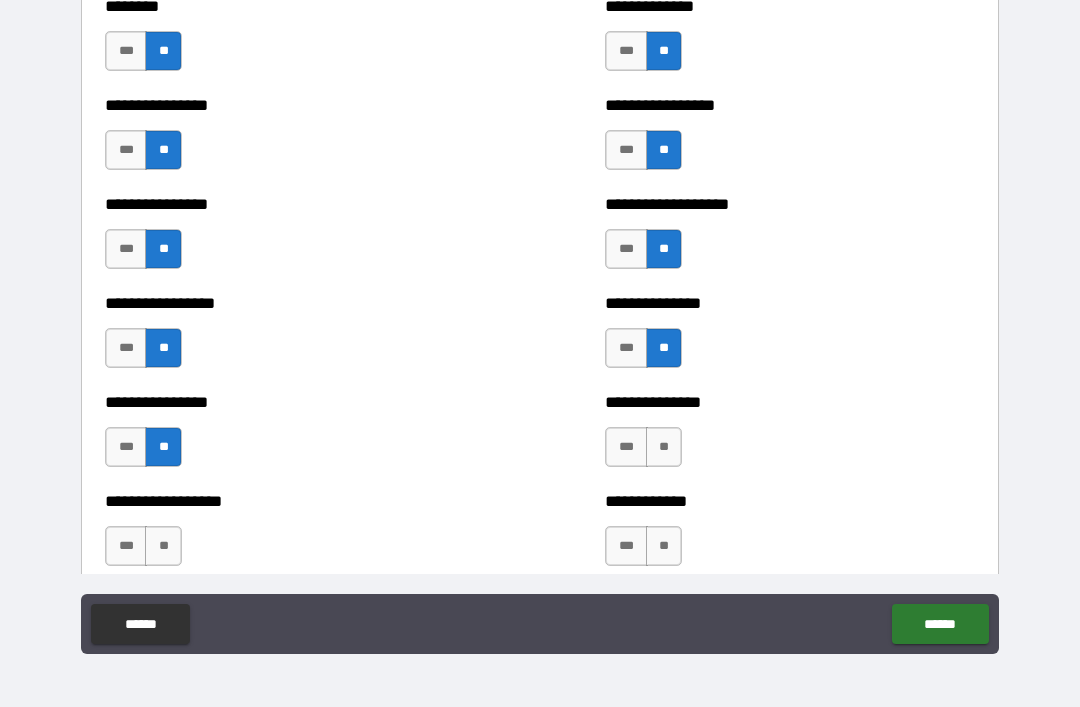click on "**" at bounding box center [664, 447] 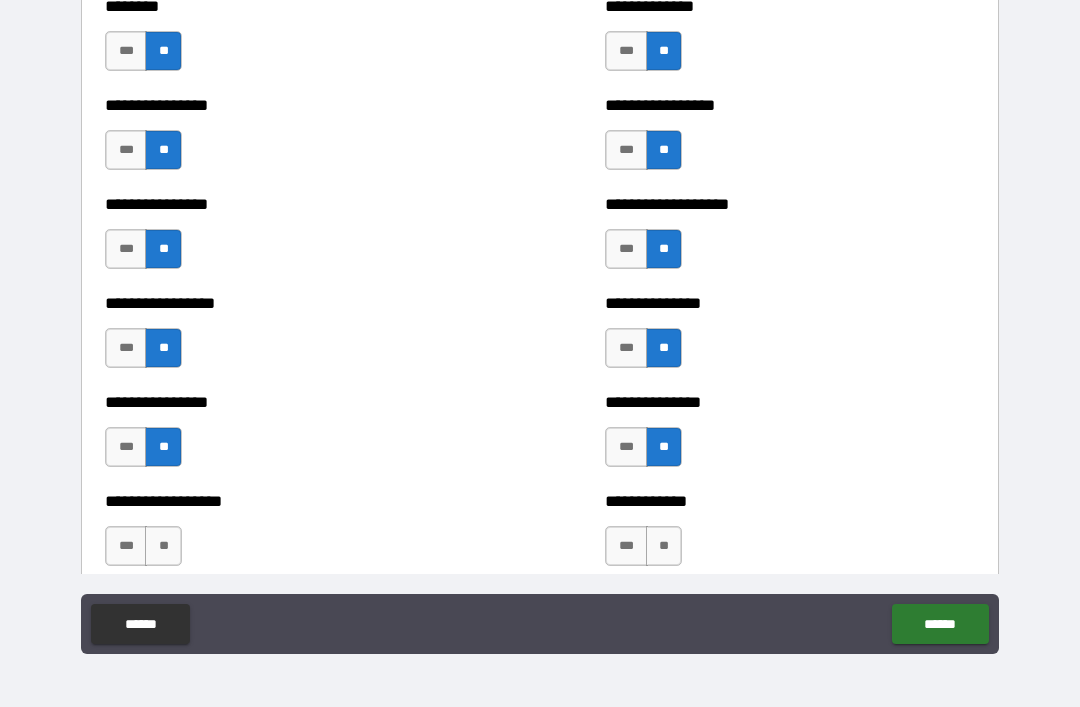 click on "**" at bounding box center [664, 546] 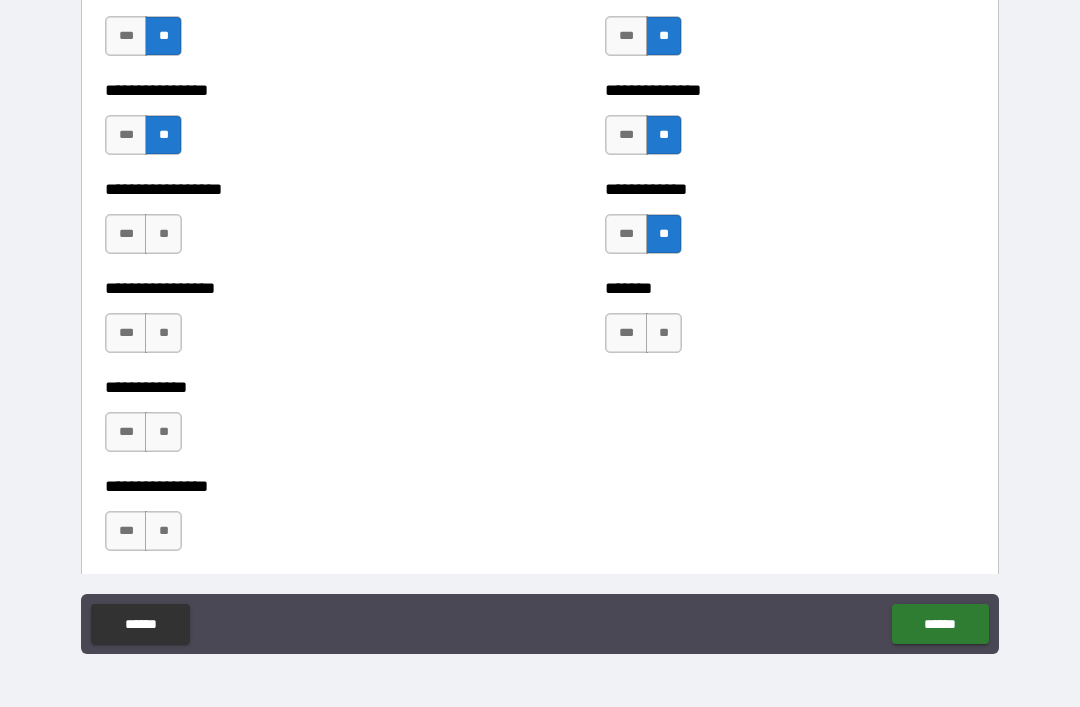 scroll, scrollTop: 4983, scrollLeft: 0, axis: vertical 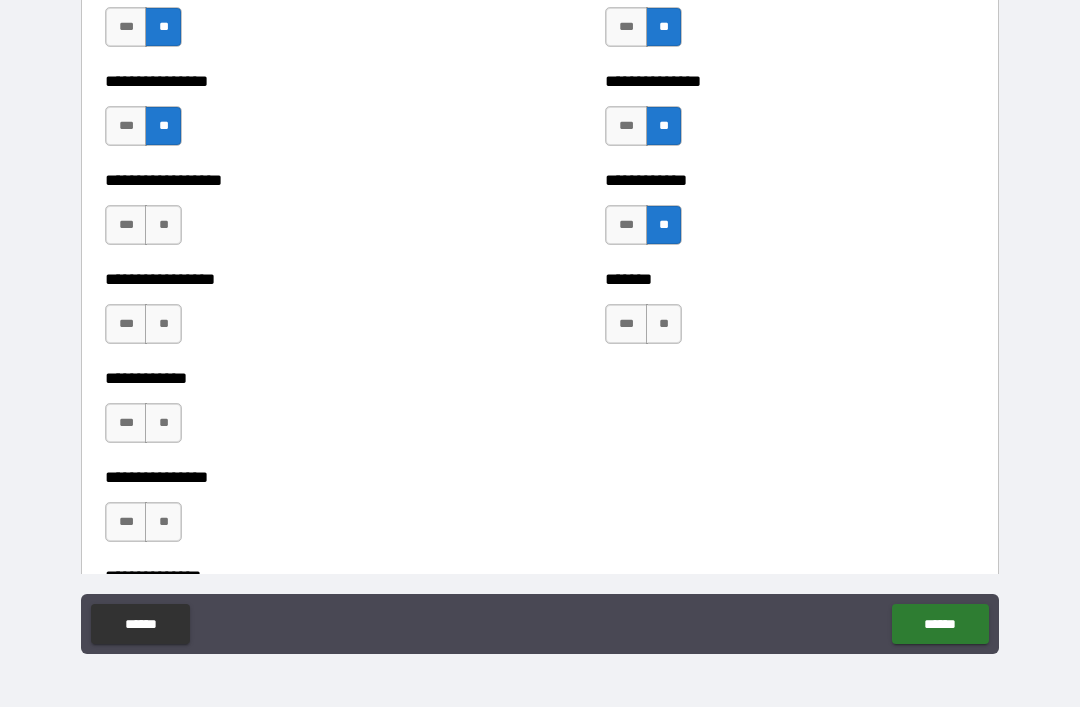 click on "**" at bounding box center (163, 225) 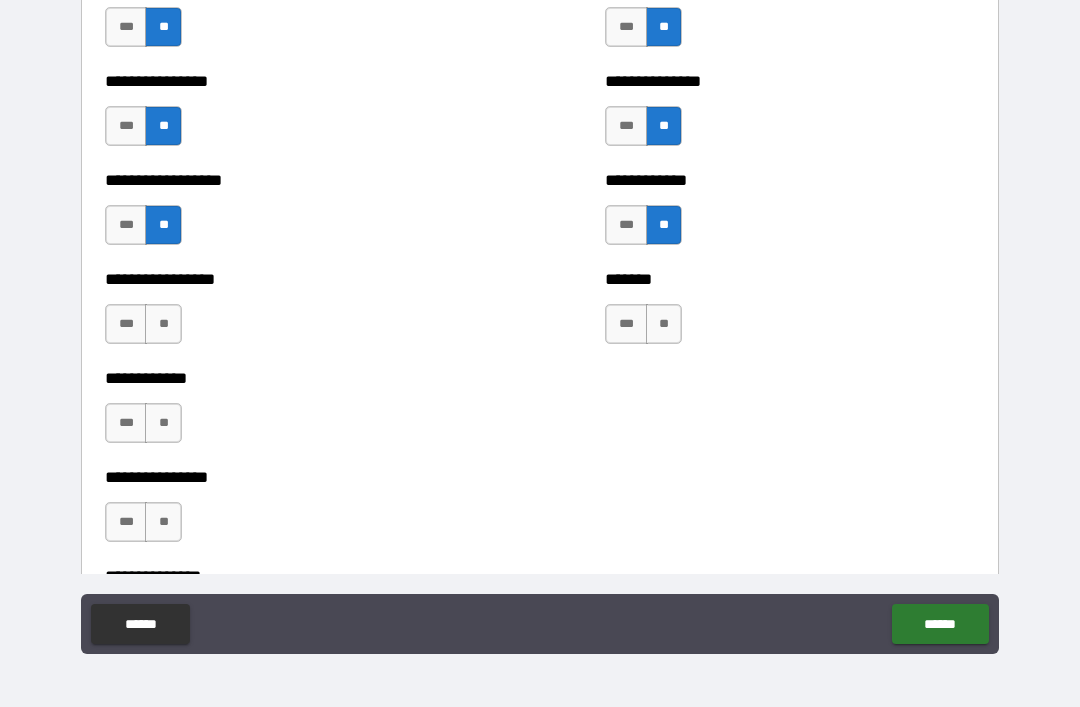 click on "**" at bounding box center (163, 324) 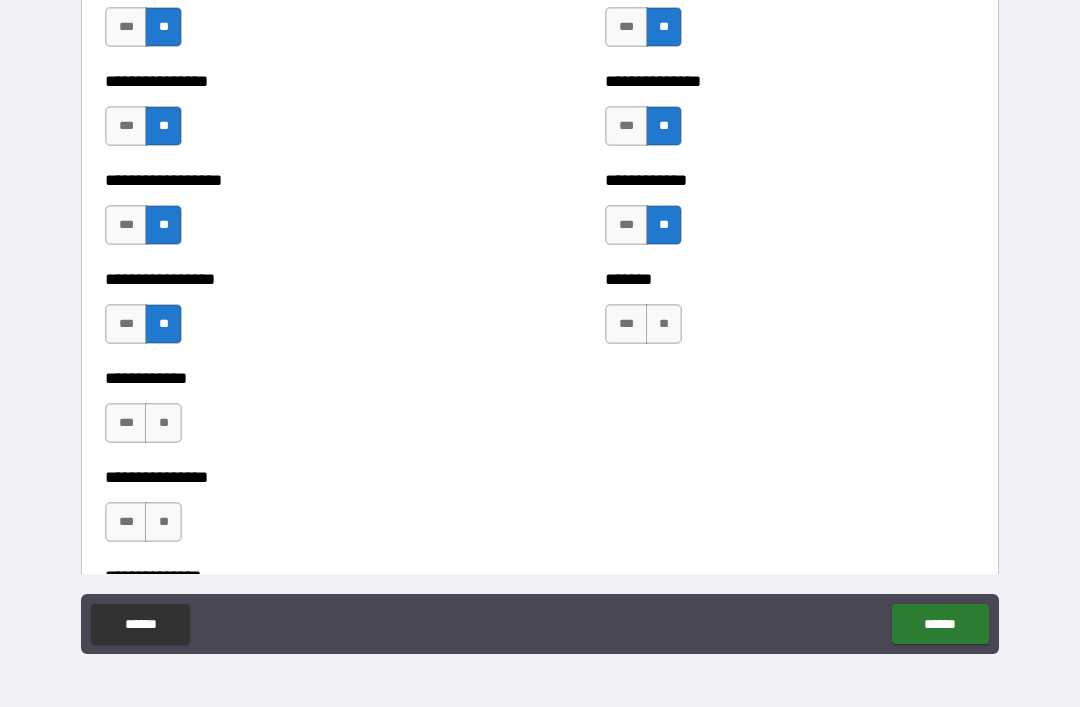 click on "**" at bounding box center [163, 423] 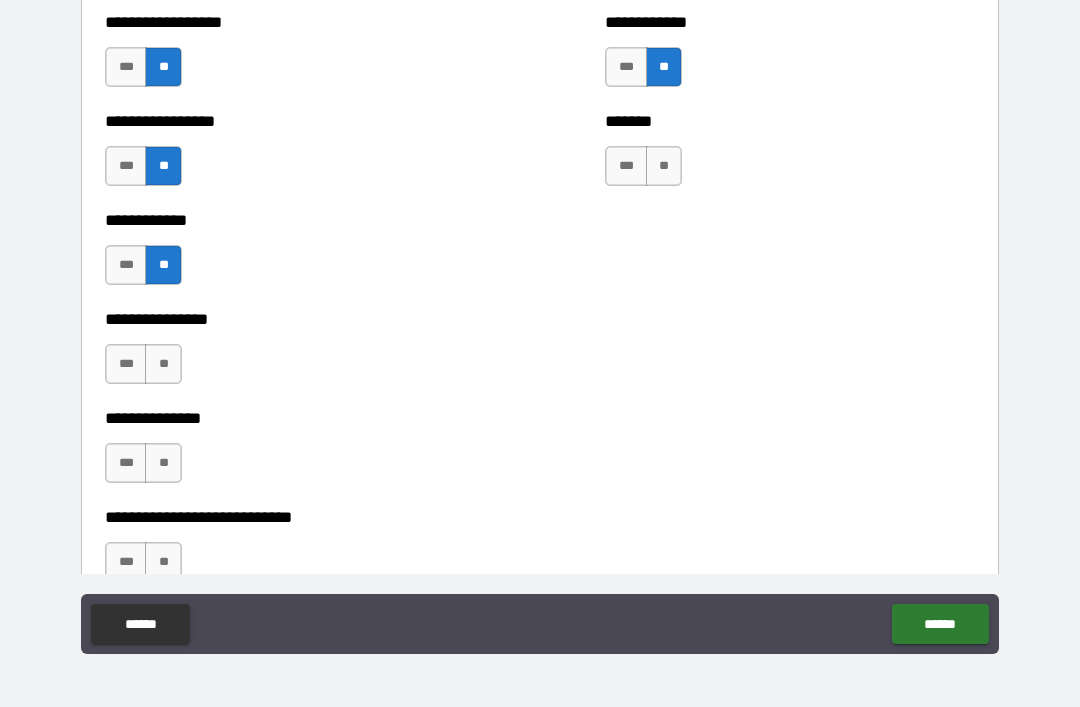 scroll, scrollTop: 5201, scrollLeft: 0, axis: vertical 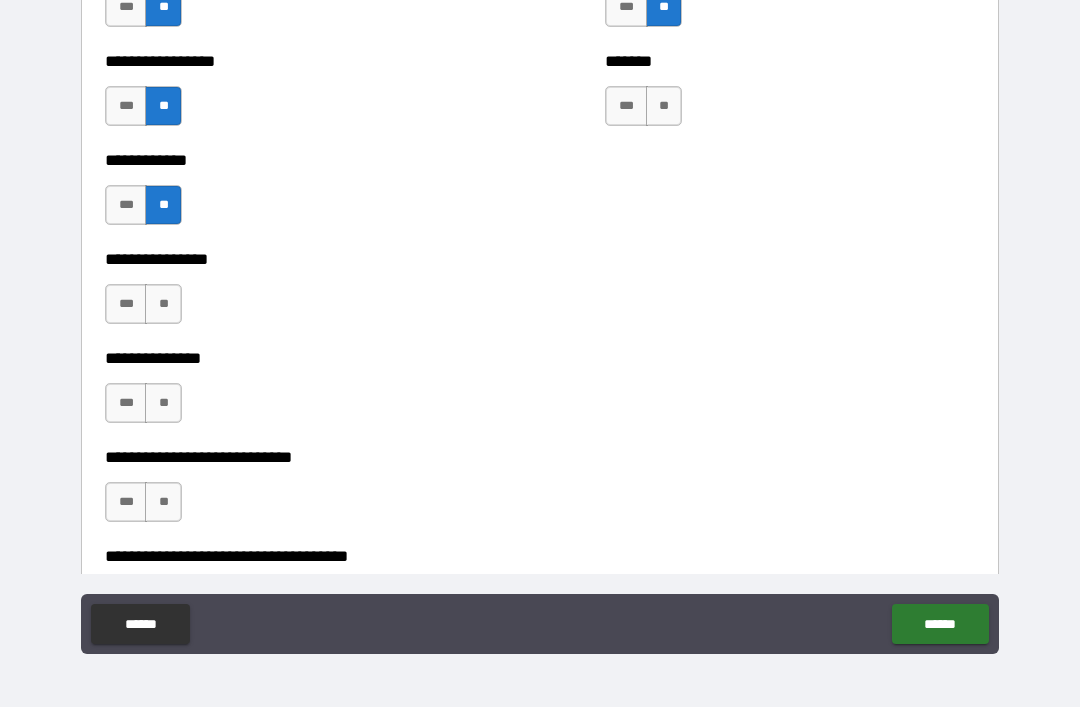 click on "**" at bounding box center [163, 304] 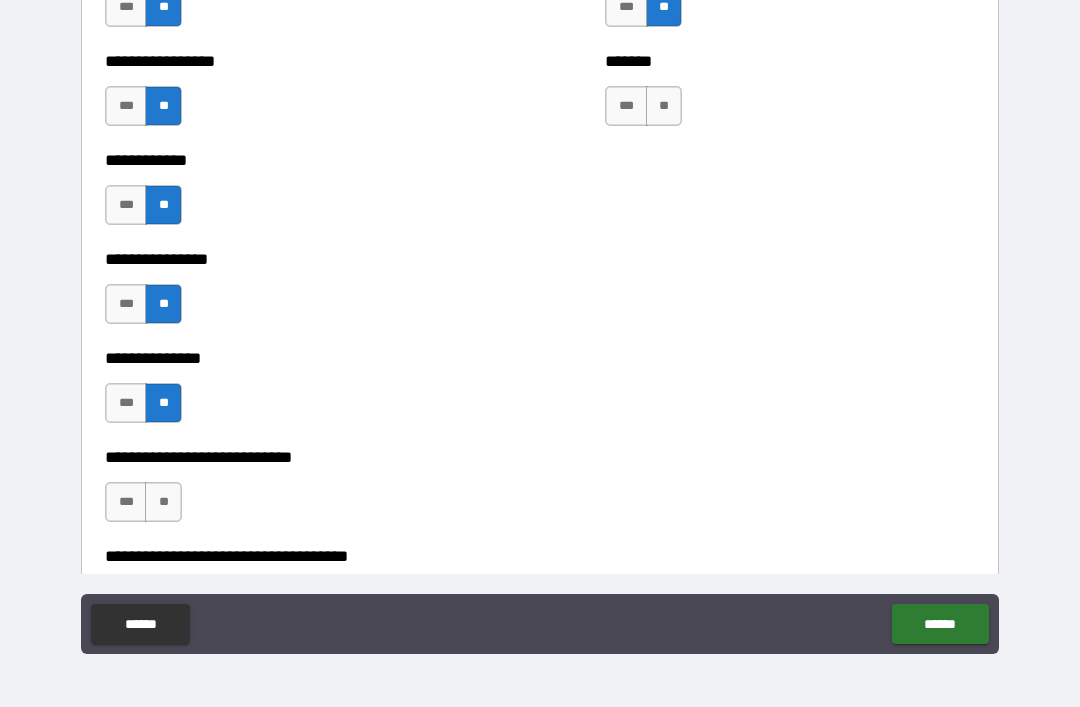 click on "**" at bounding box center (163, 502) 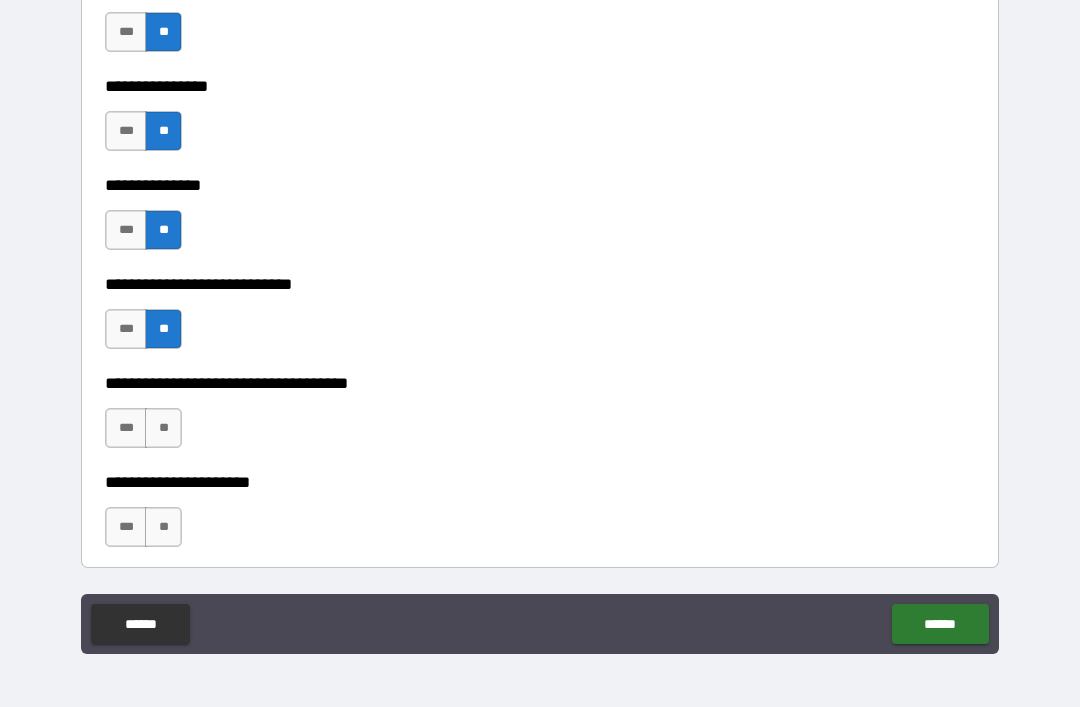 scroll, scrollTop: 5373, scrollLeft: 0, axis: vertical 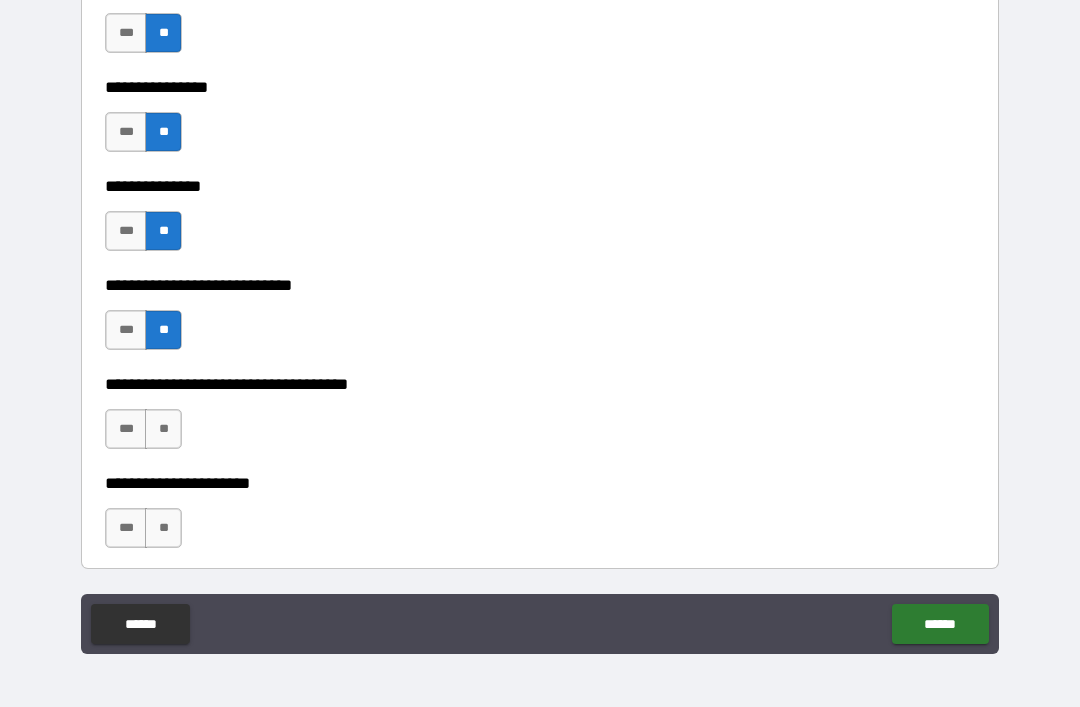 click on "**" at bounding box center [163, 429] 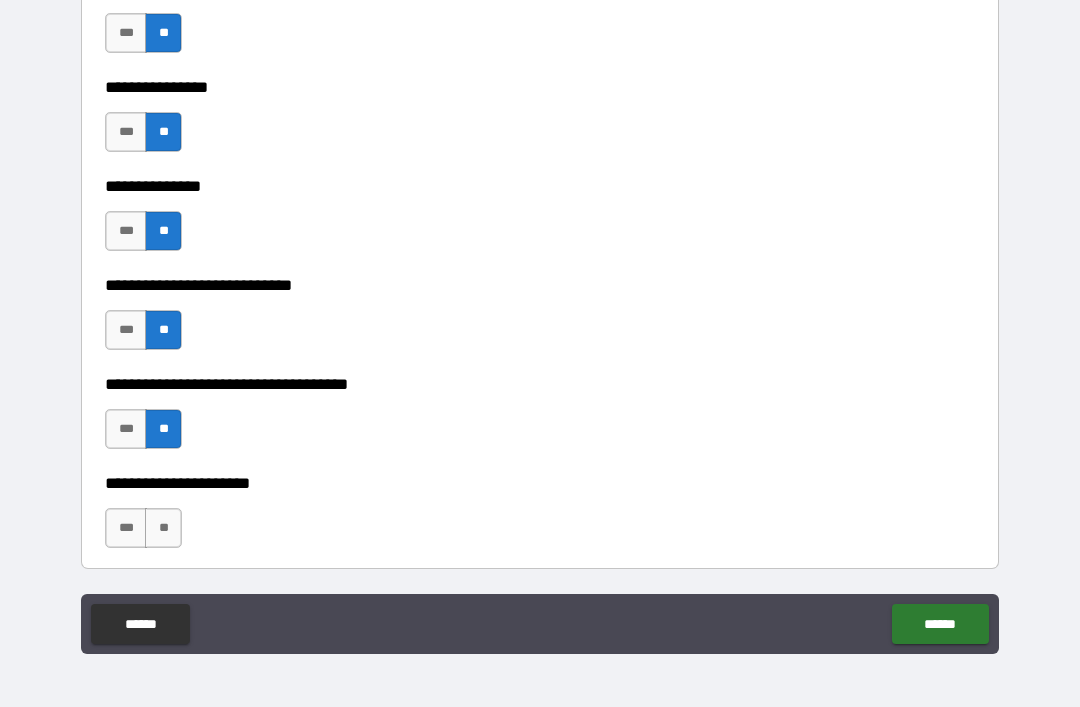 click on "**" at bounding box center [163, 528] 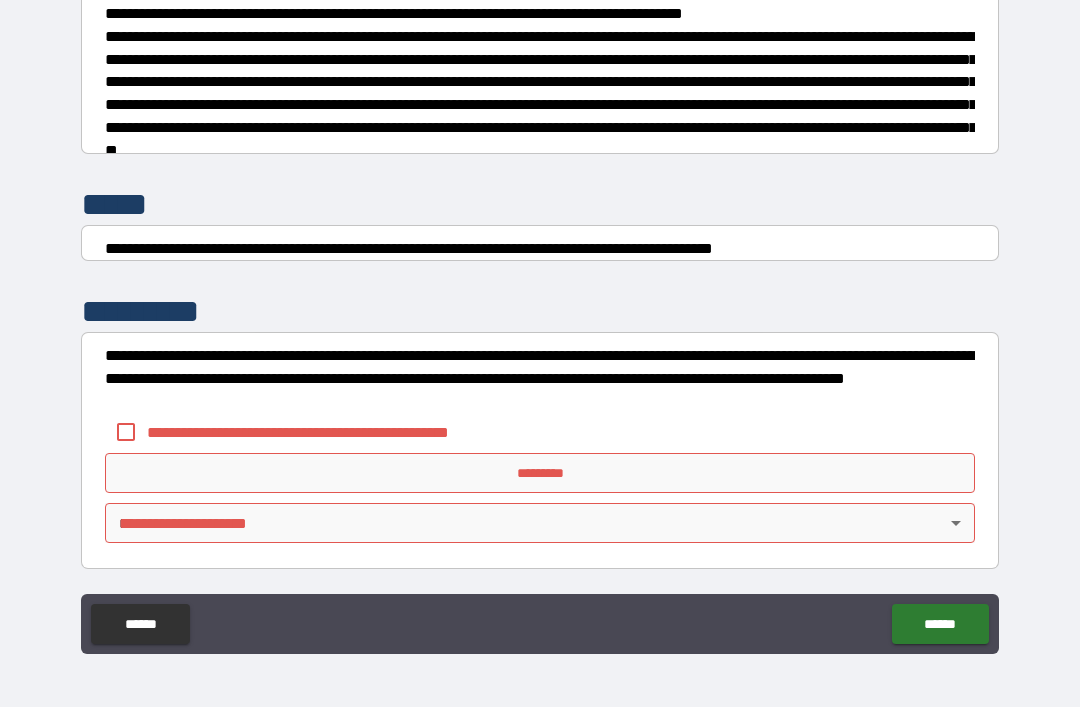 scroll, scrollTop: 7470, scrollLeft: 0, axis: vertical 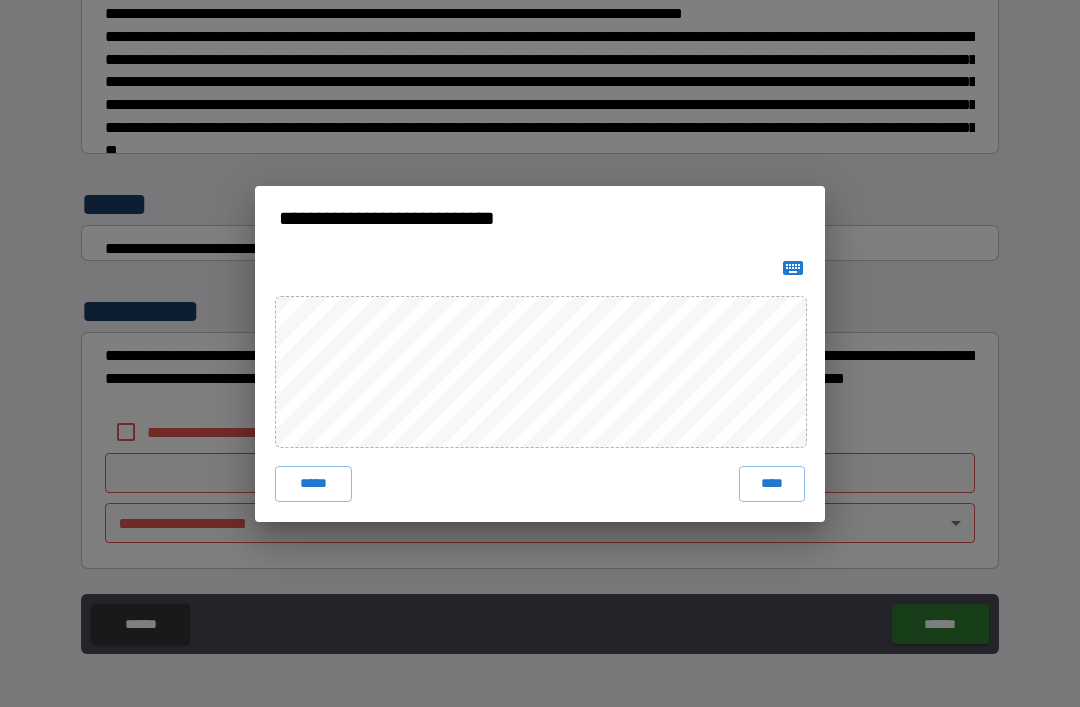 click on "****" at bounding box center (772, 484) 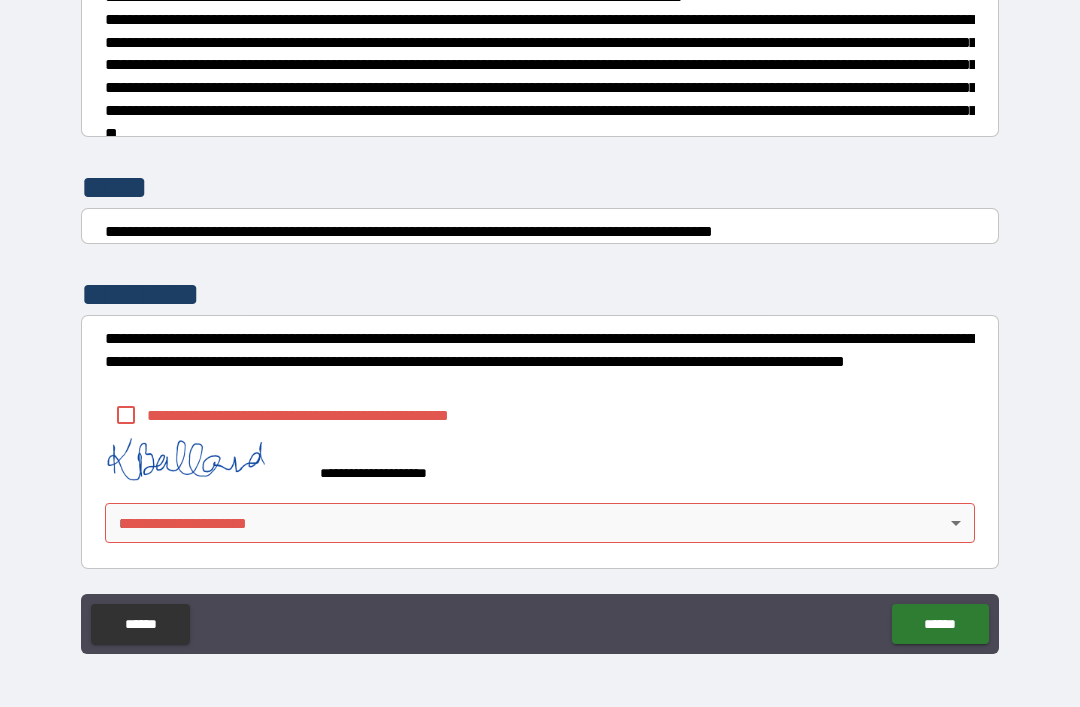 scroll, scrollTop: 7487, scrollLeft: 0, axis: vertical 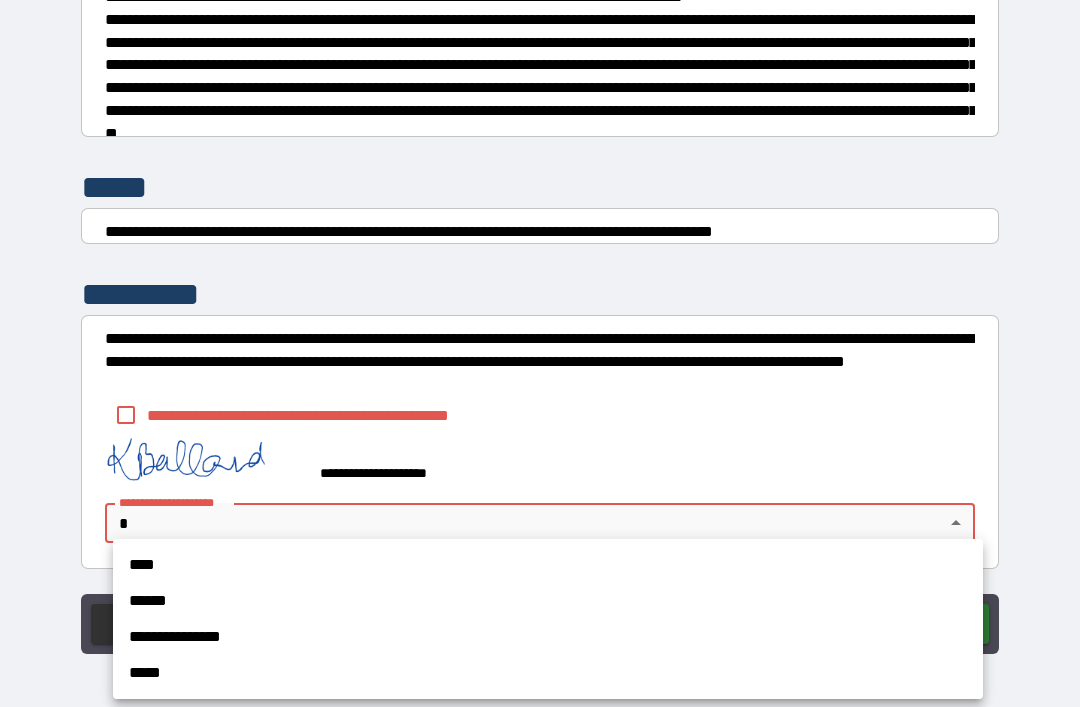 click on "**********" at bounding box center [548, 637] 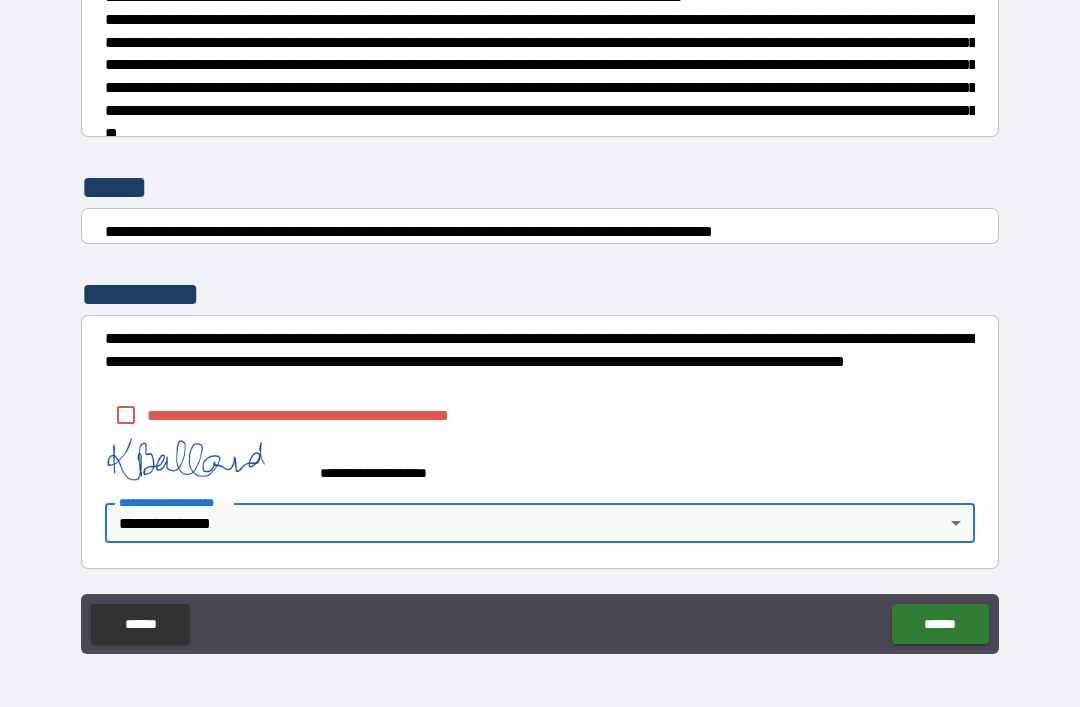 click on "******" at bounding box center [940, 624] 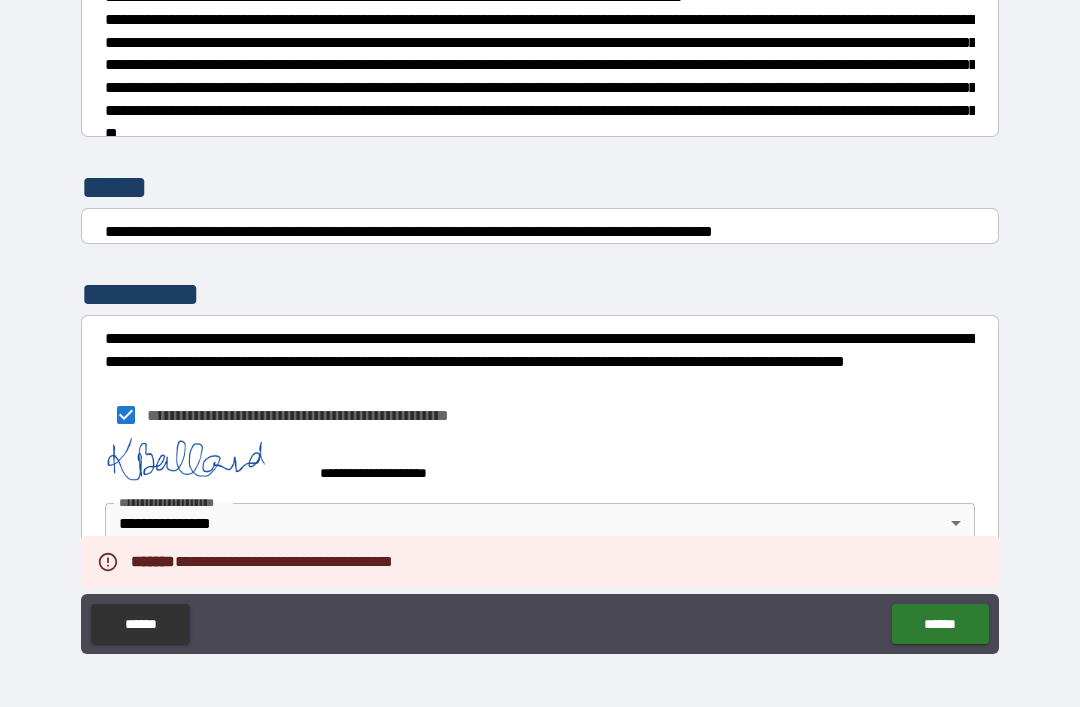 click on "******" at bounding box center (940, 624) 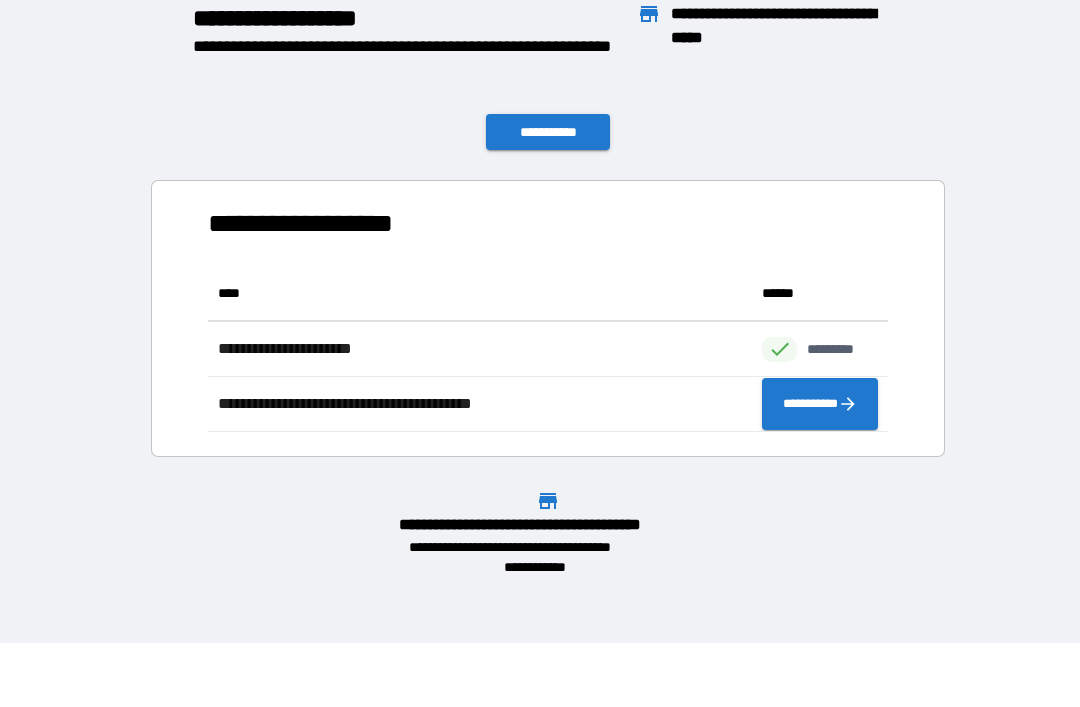 scroll, scrollTop: 1, scrollLeft: 1, axis: both 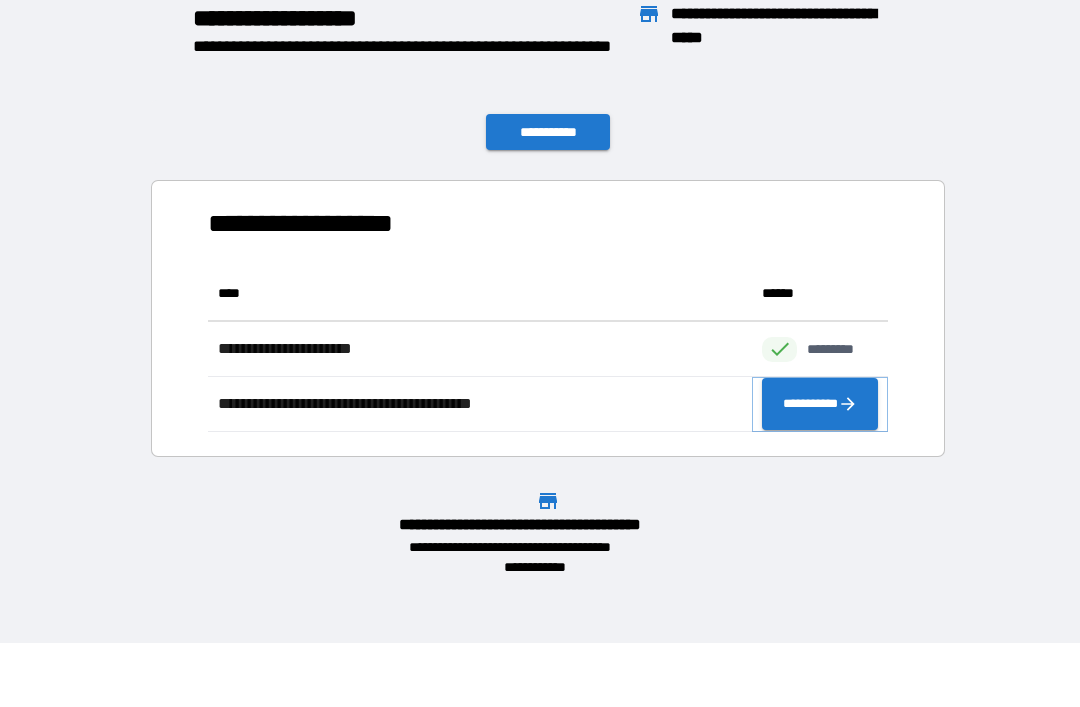 click on "**********" at bounding box center (820, 404) 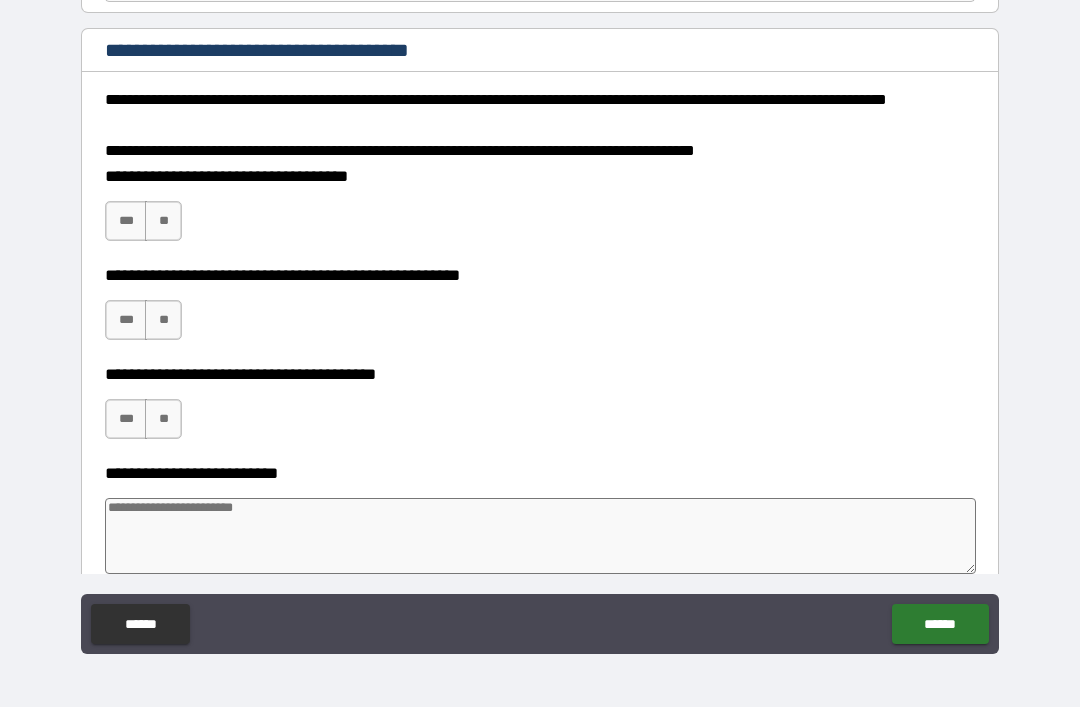 scroll, scrollTop: 221, scrollLeft: 0, axis: vertical 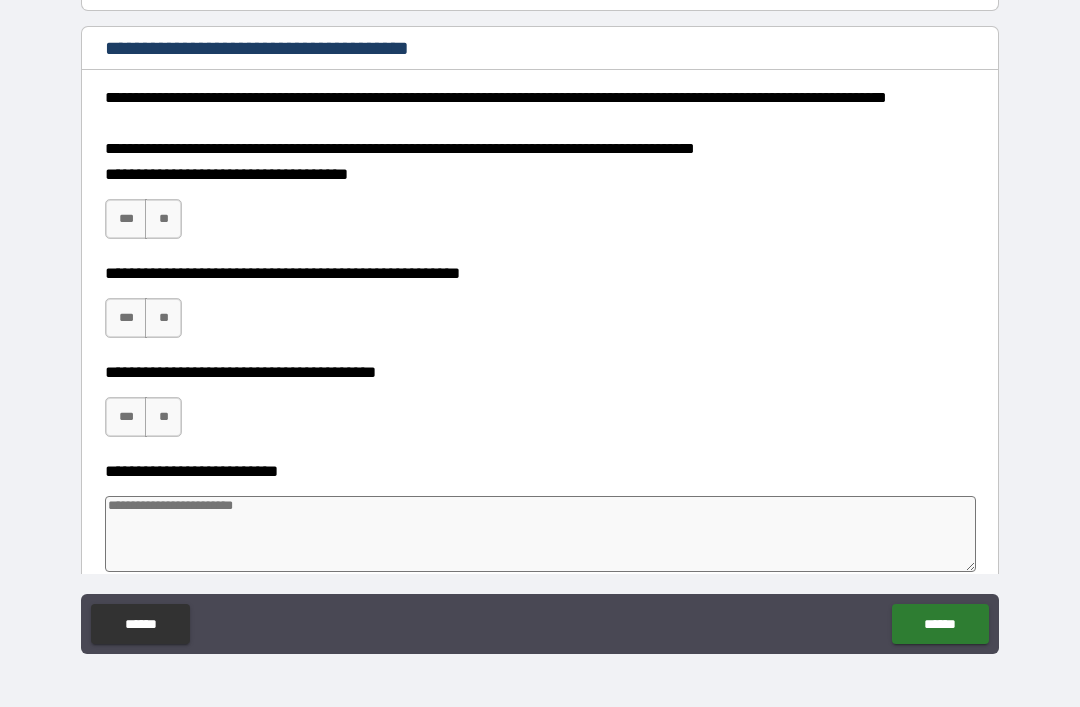 click on "***" at bounding box center [126, 219] 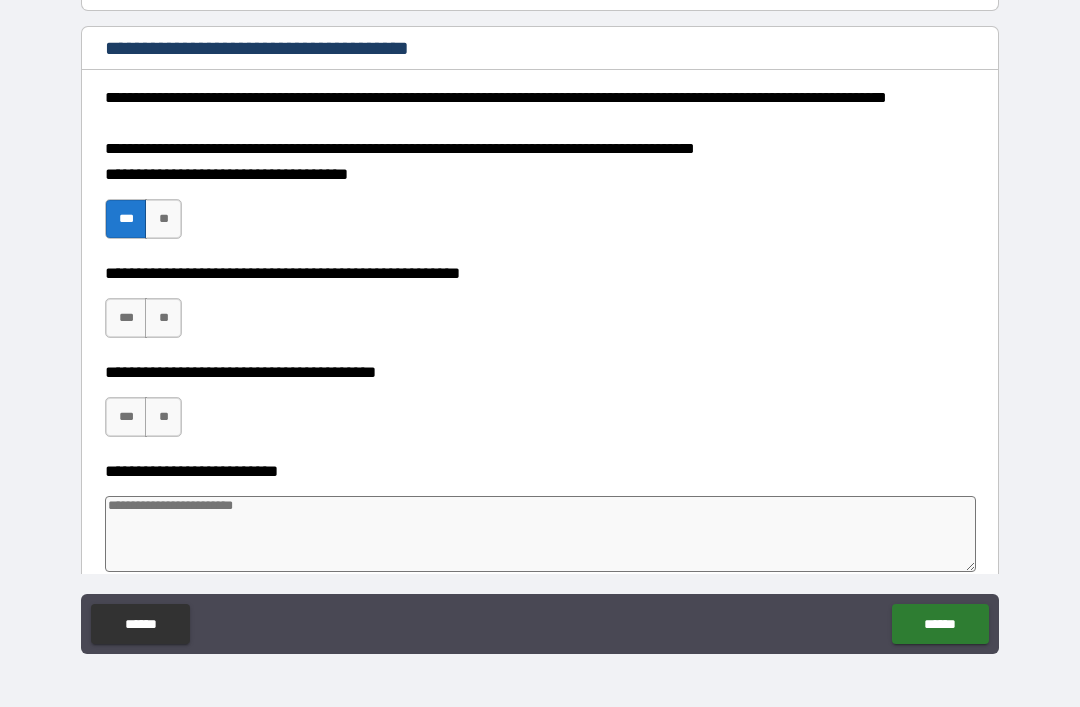 click on "***" at bounding box center [126, 318] 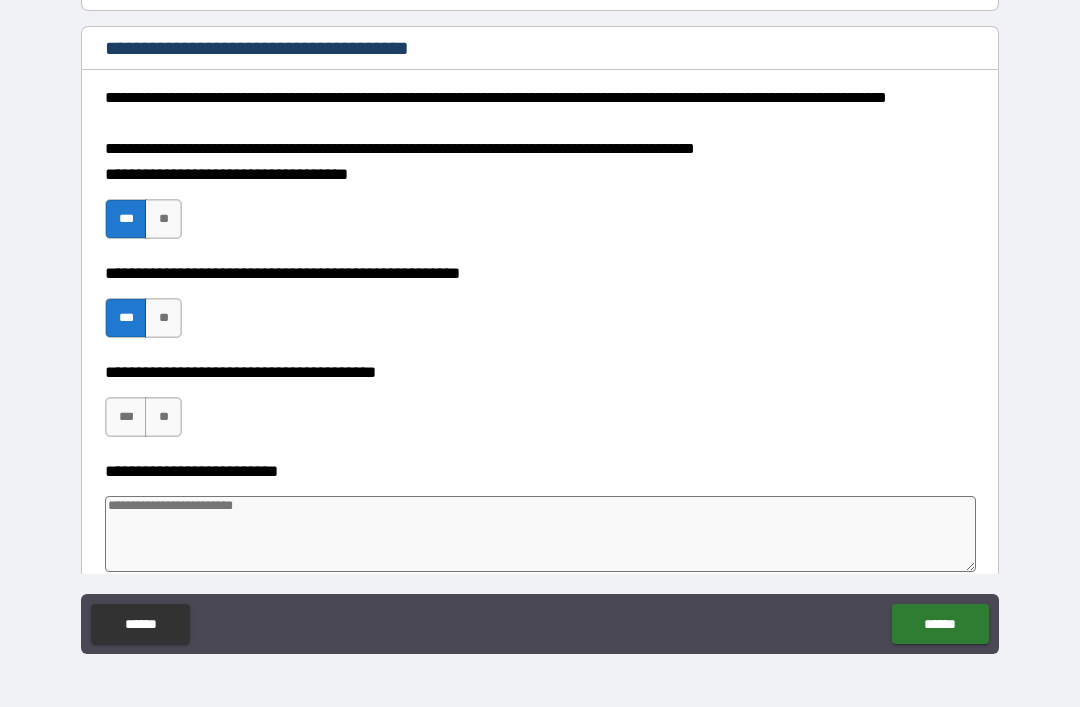 click on "***" at bounding box center [126, 417] 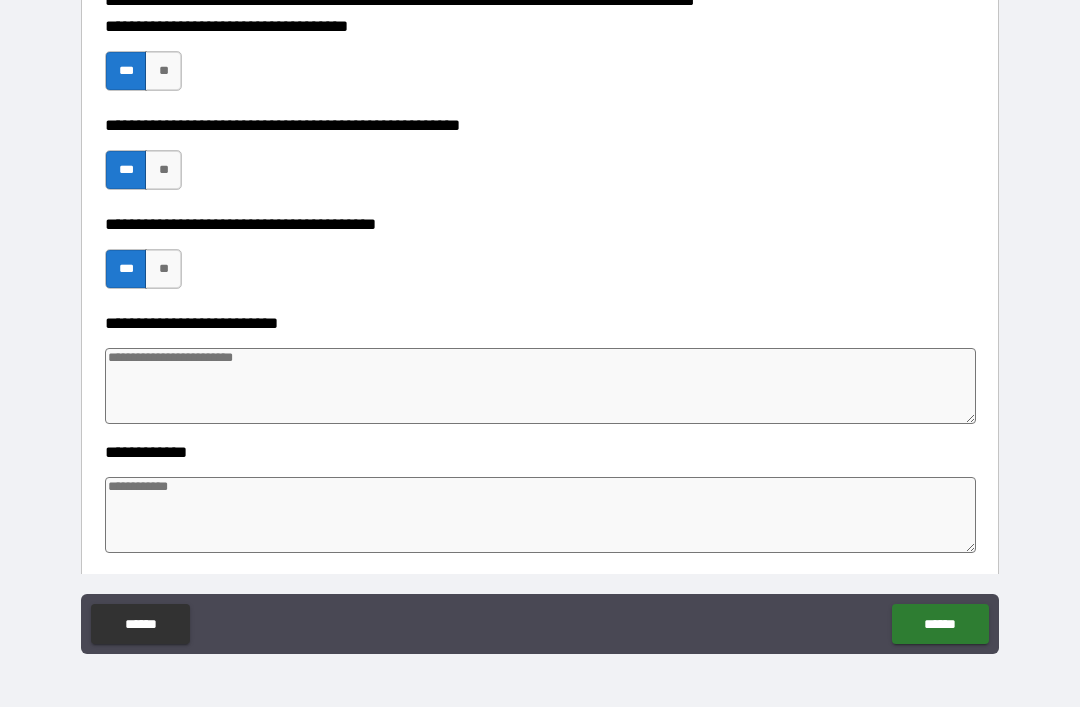 scroll, scrollTop: 383, scrollLeft: 0, axis: vertical 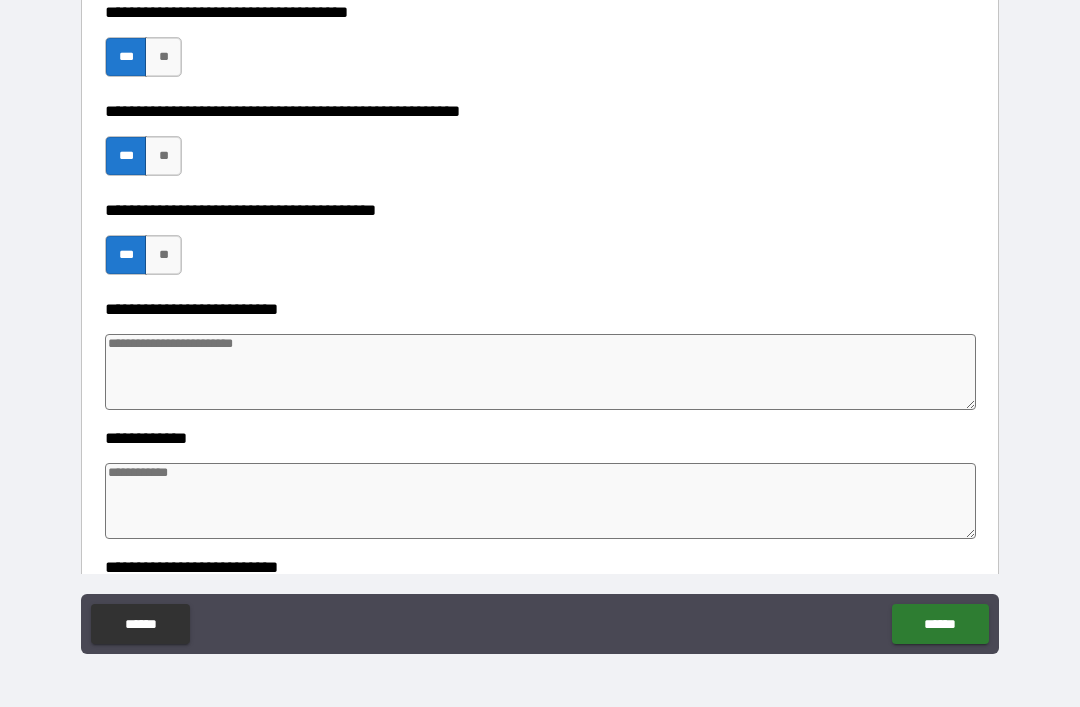 click at bounding box center [540, 372] 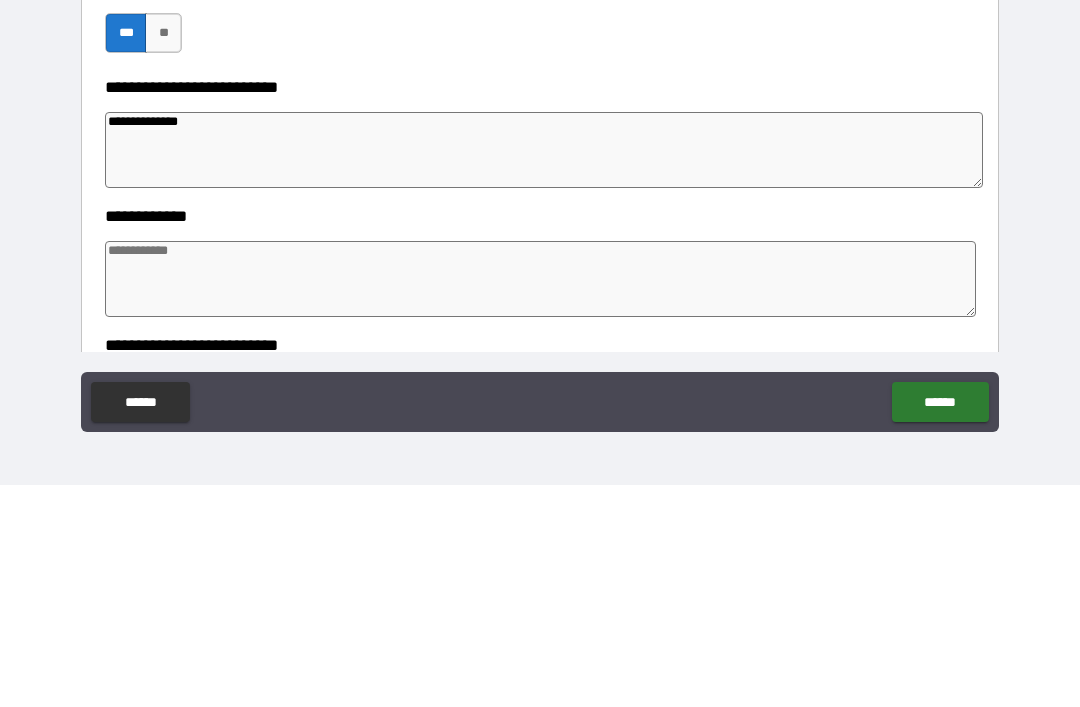 click on "**********" at bounding box center [544, 372] 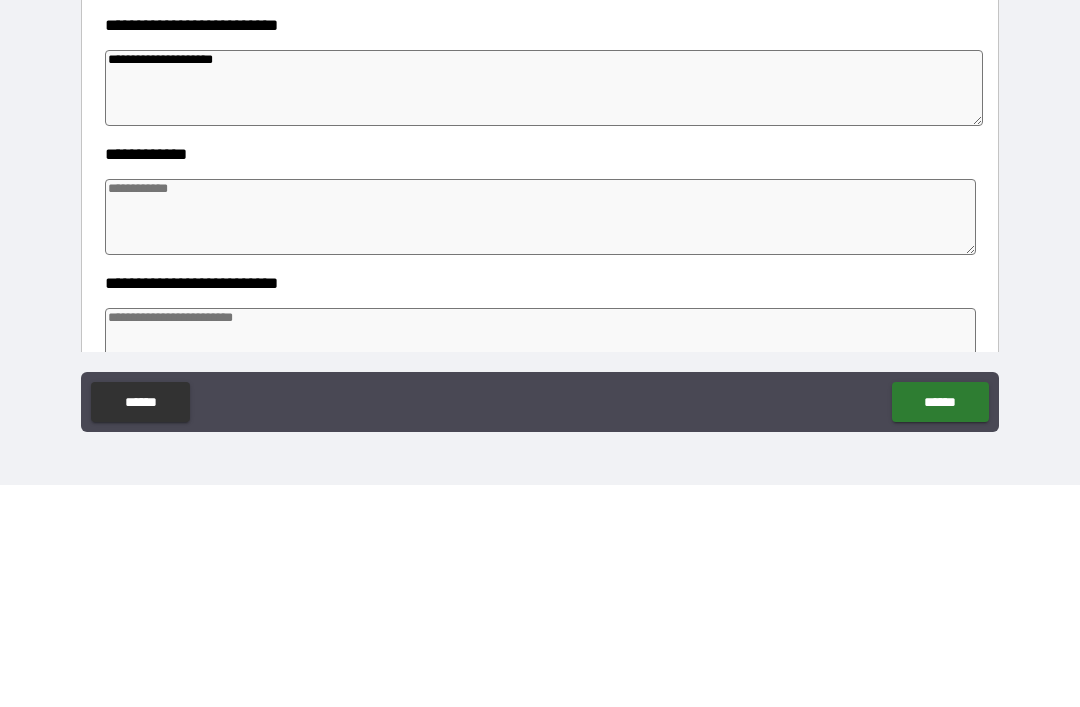 scroll, scrollTop: 442, scrollLeft: 0, axis: vertical 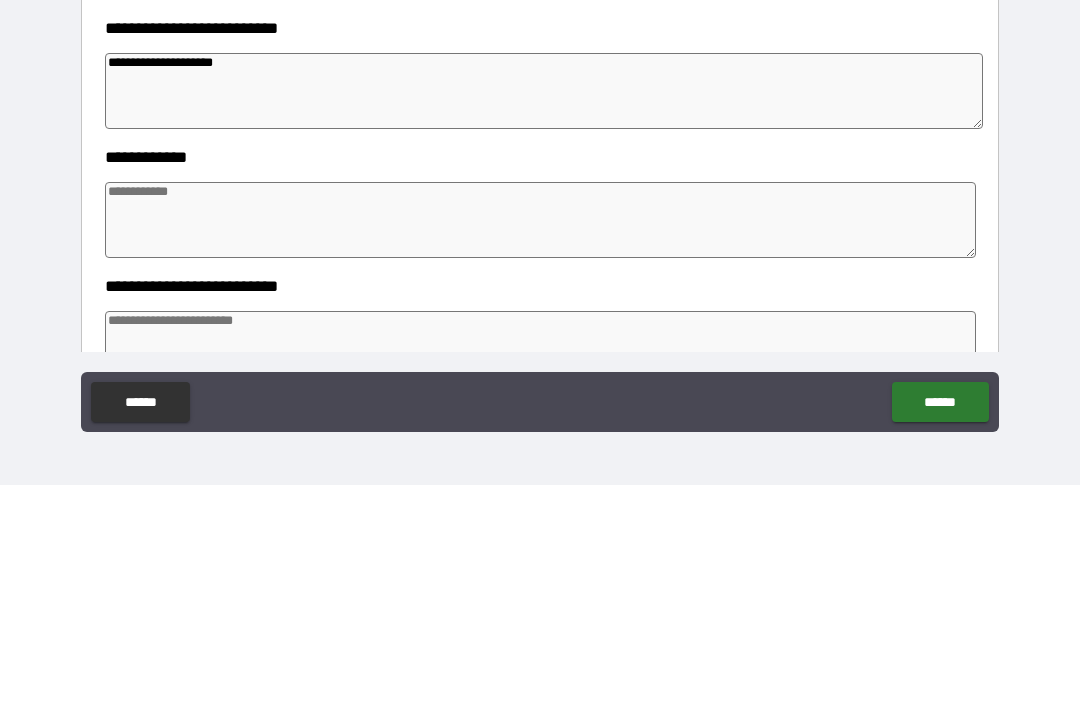 click at bounding box center [540, 442] 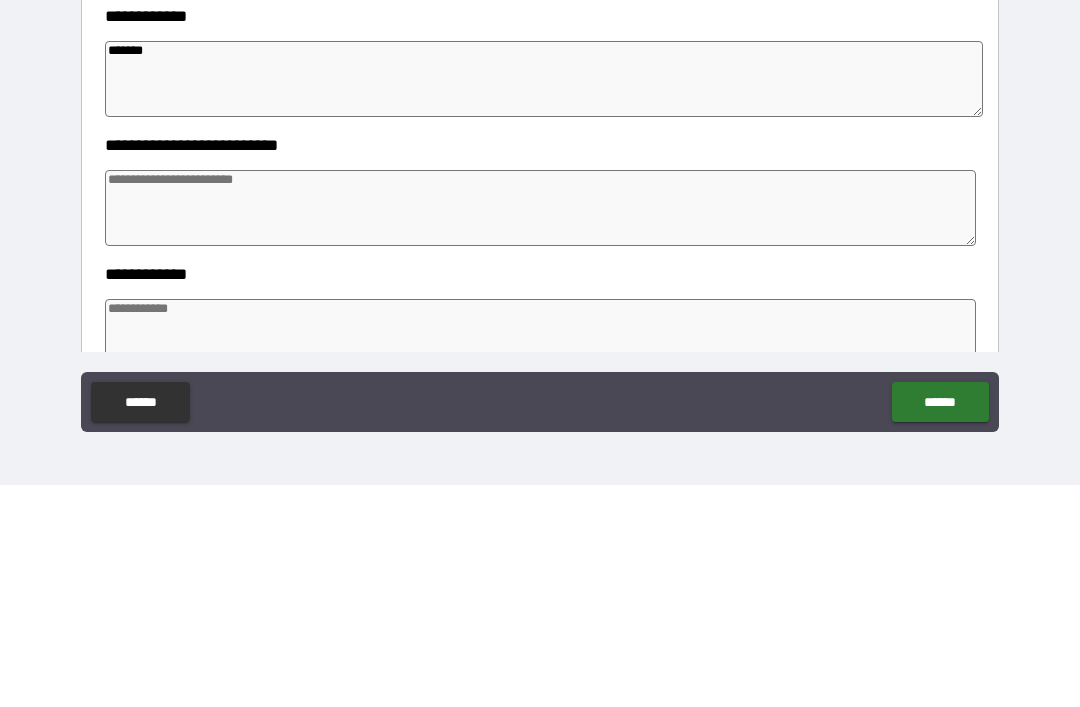 scroll, scrollTop: 583, scrollLeft: 0, axis: vertical 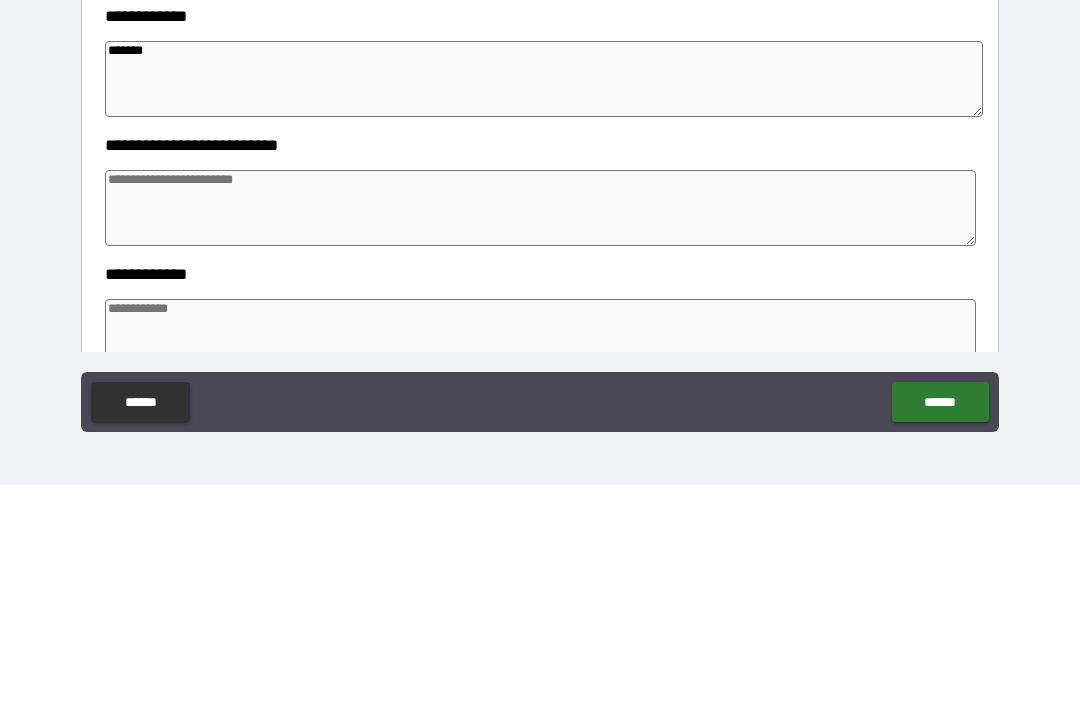 click at bounding box center [540, 430] 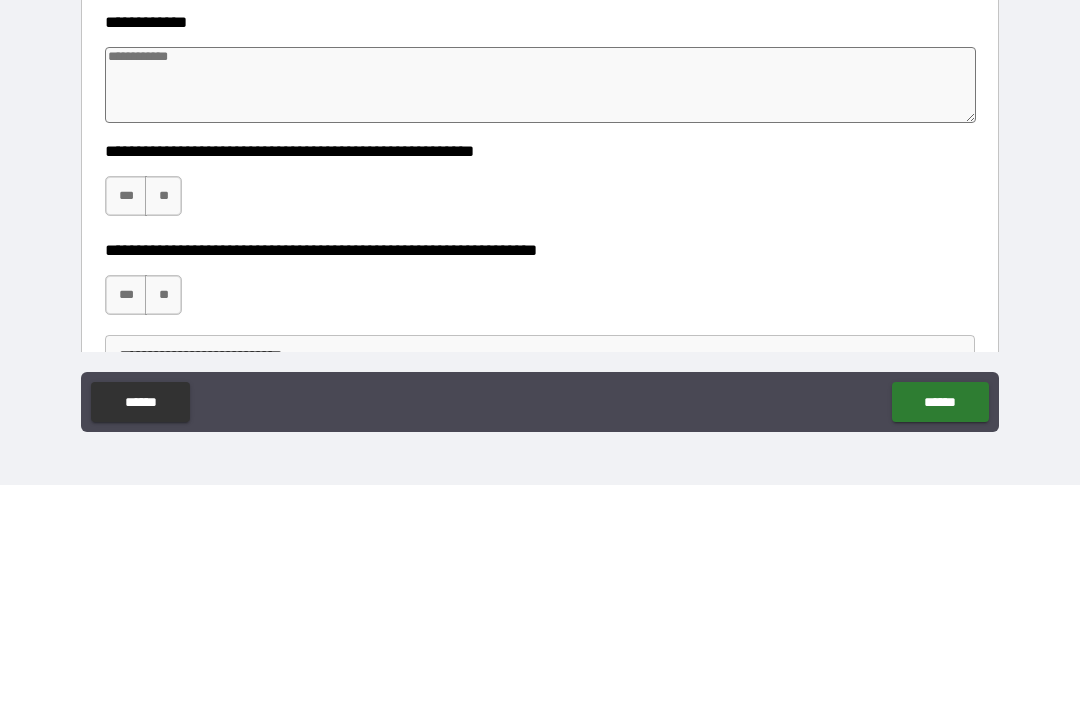 scroll, scrollTop: 841, scrollLeft: 0, axis: vertical 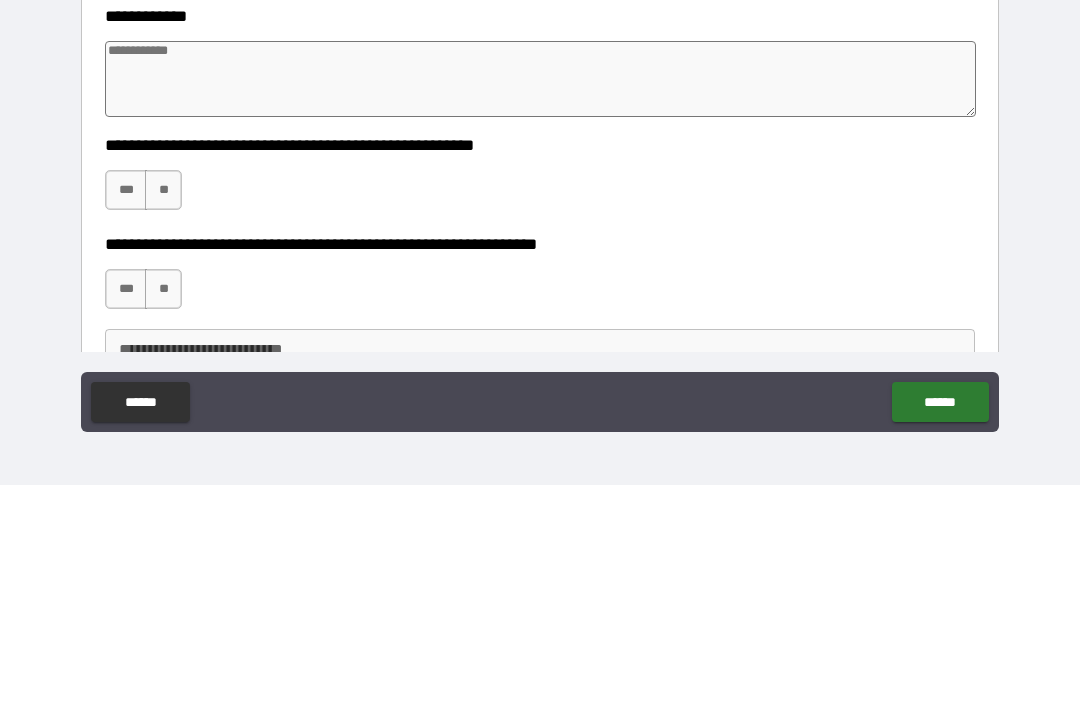 click on "***" at bounding box center (126, 412) 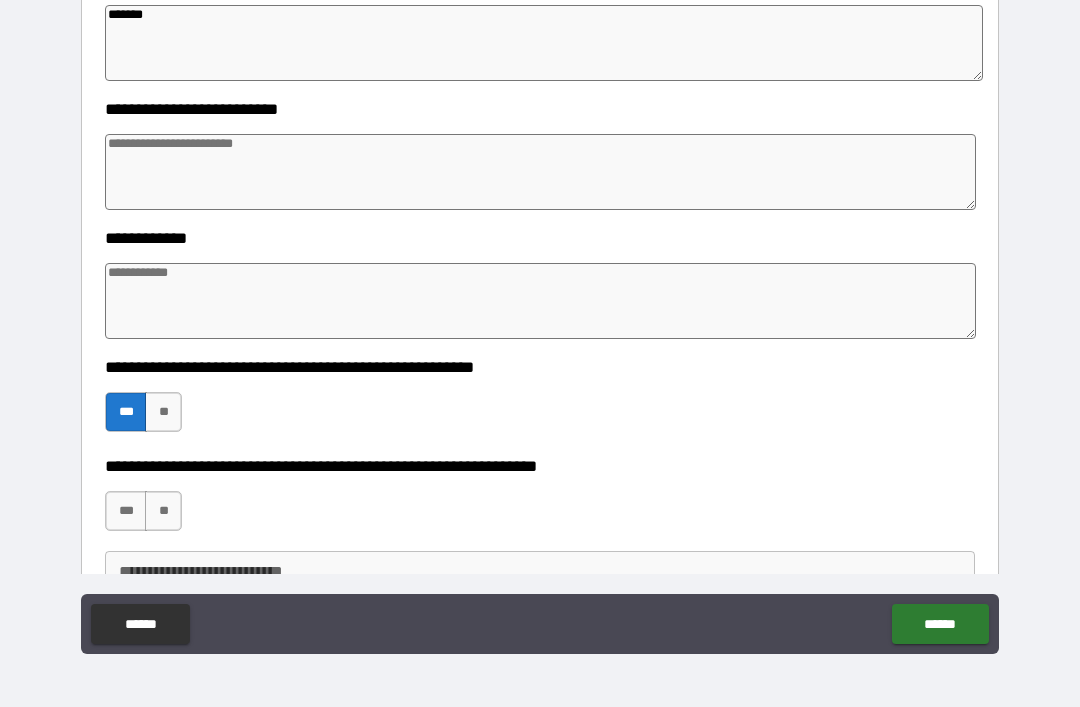 click on "***" at bounding box center [126, 511] 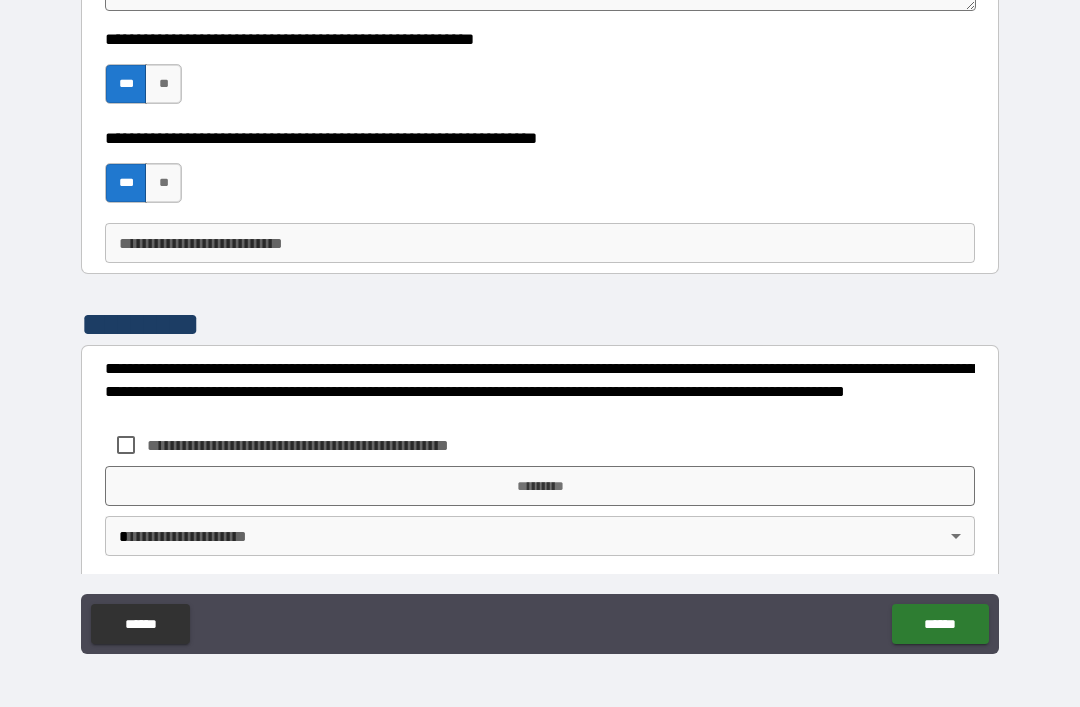 scroll, scrollTop: 1174, scrollLeft: 0, axis: vertical 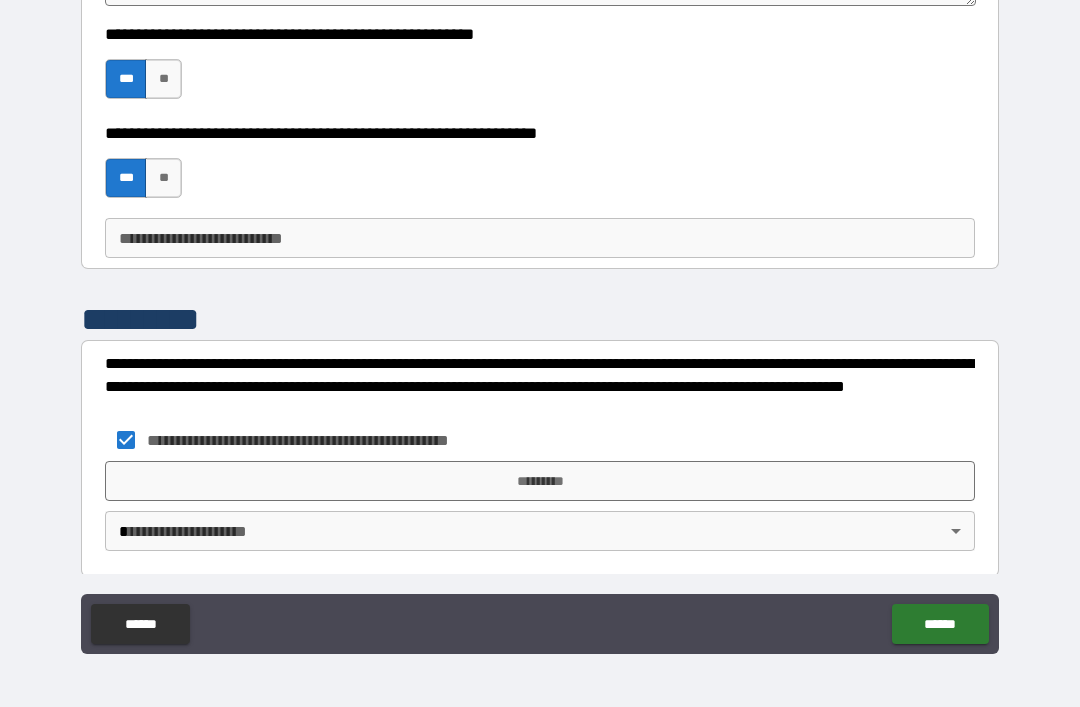 click on "*********" at bounding box center (540, 481) 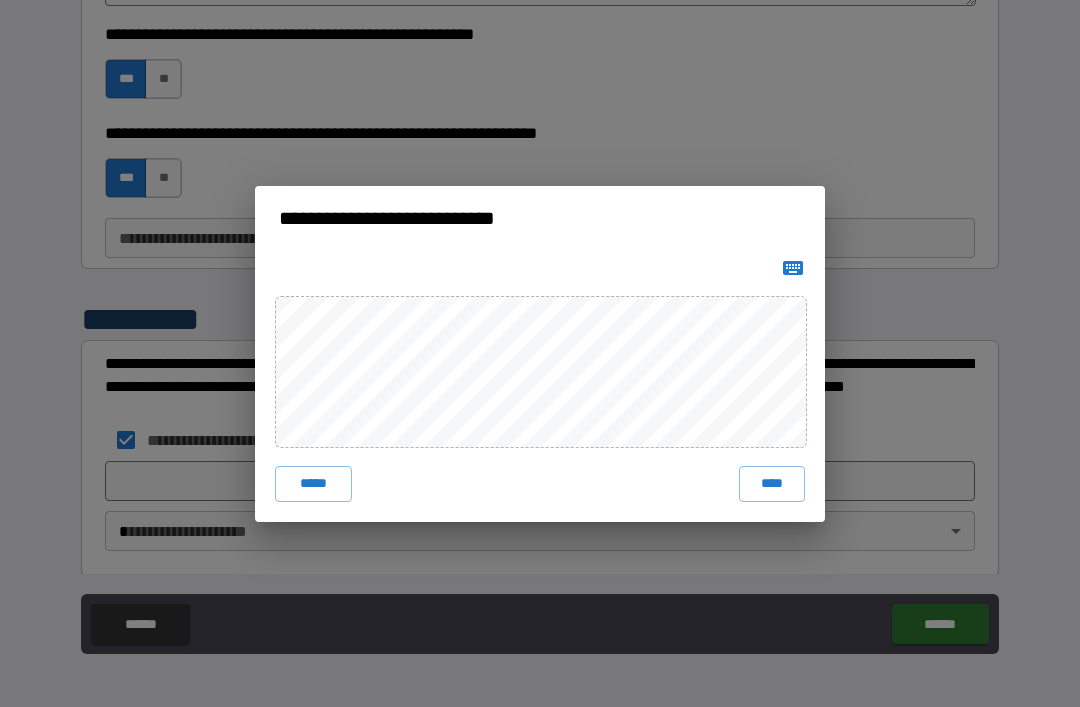click on "****" at bounding box center (772, 484) 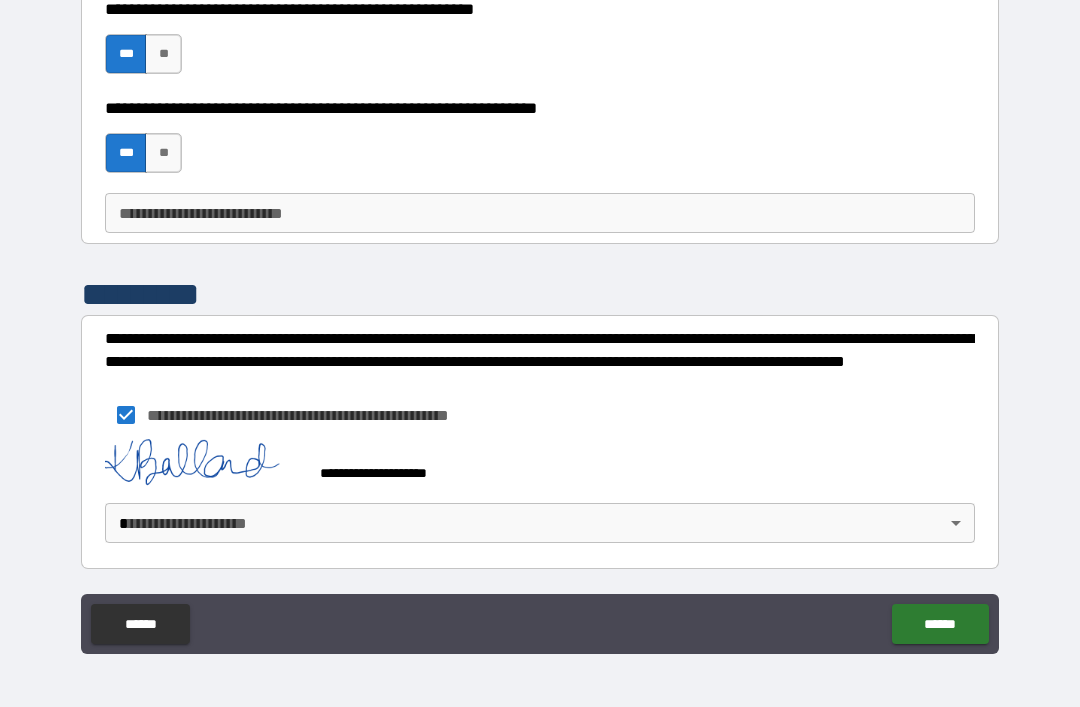 scroll, scrollTop: 1199, scrollLeft: 0, axis: vertical 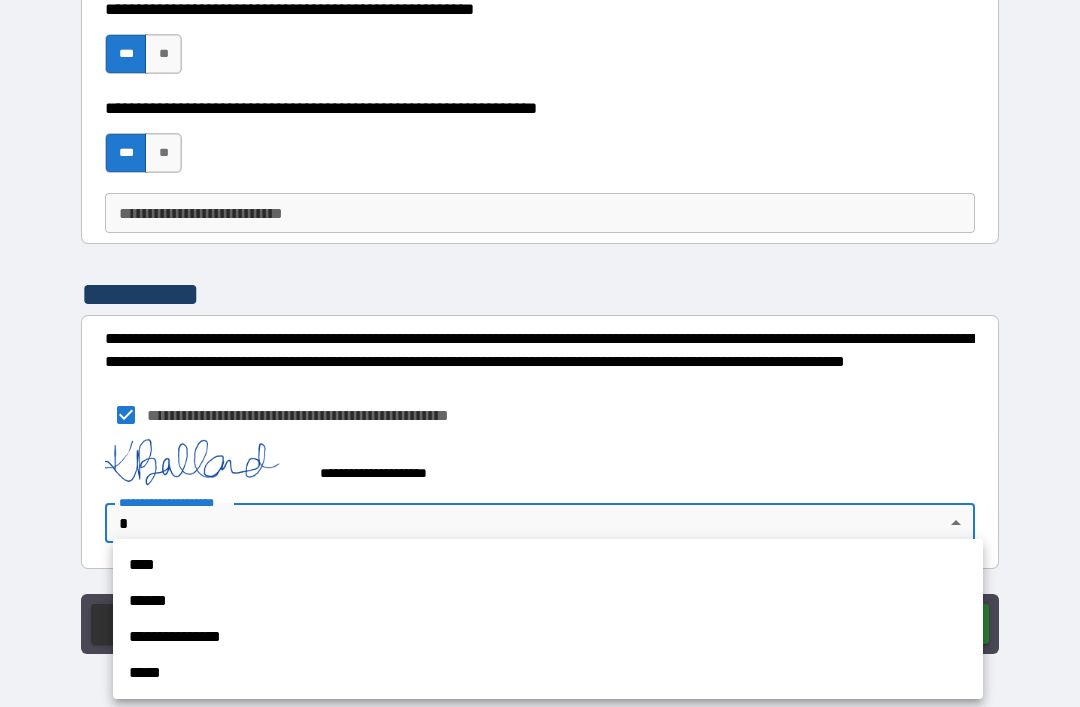 click on "******" at bounding box center (548, 601) 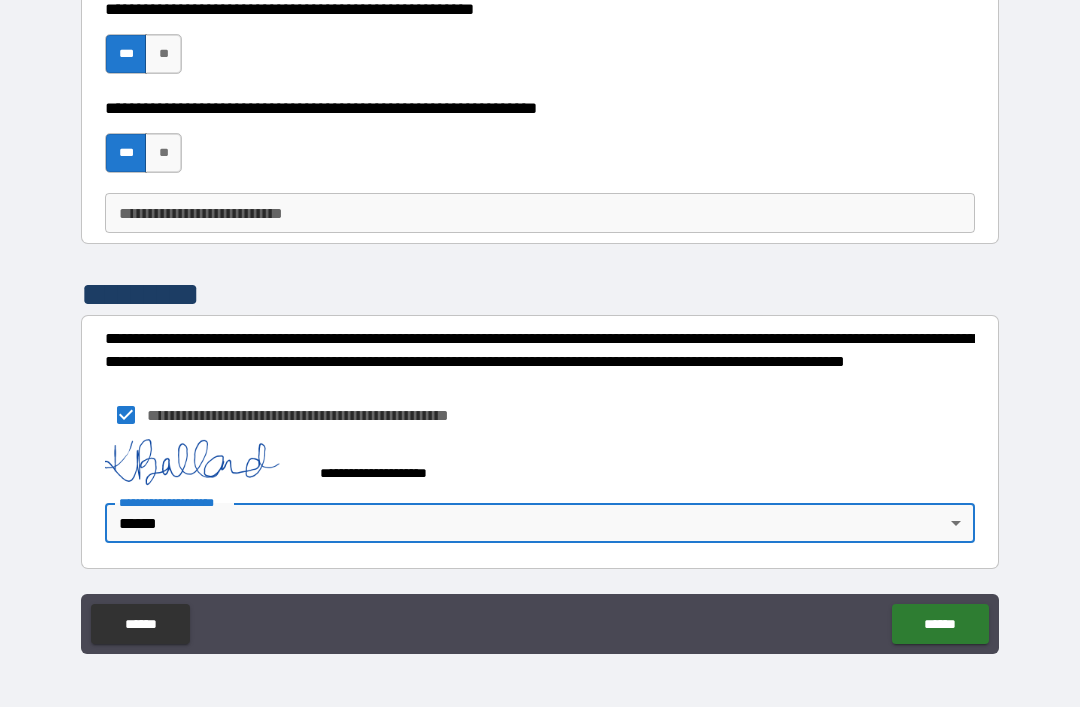 click on "******" at bounding box center [940, 624] 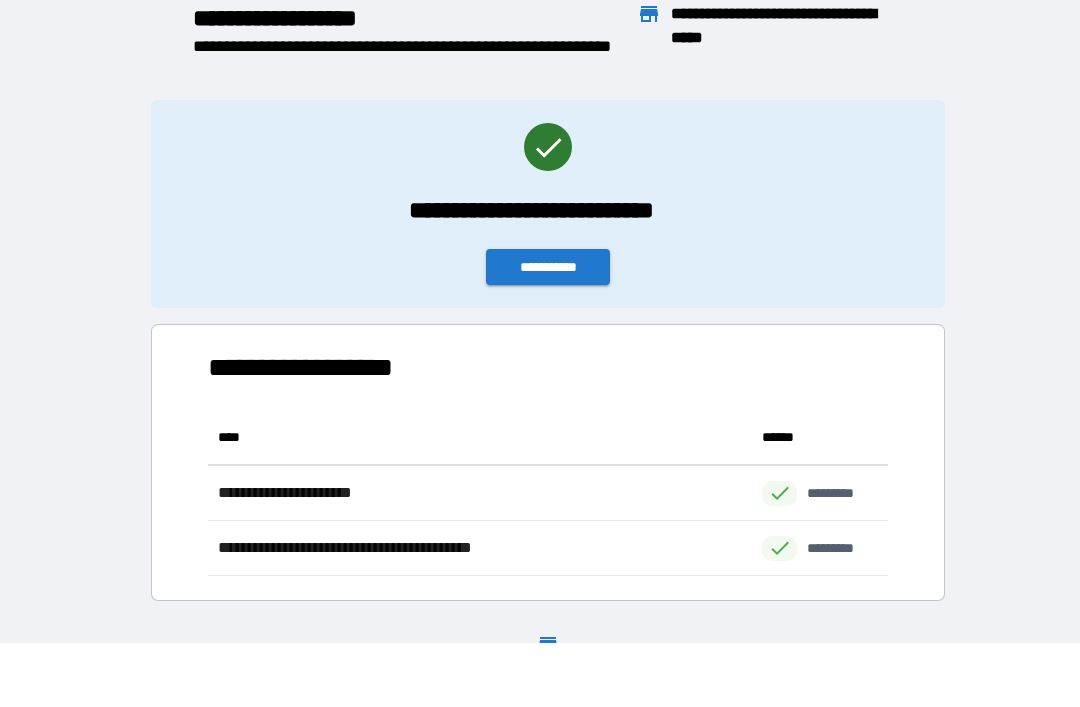 scroll, scrollTop: 166, scrollLeft: 680, axis: both 